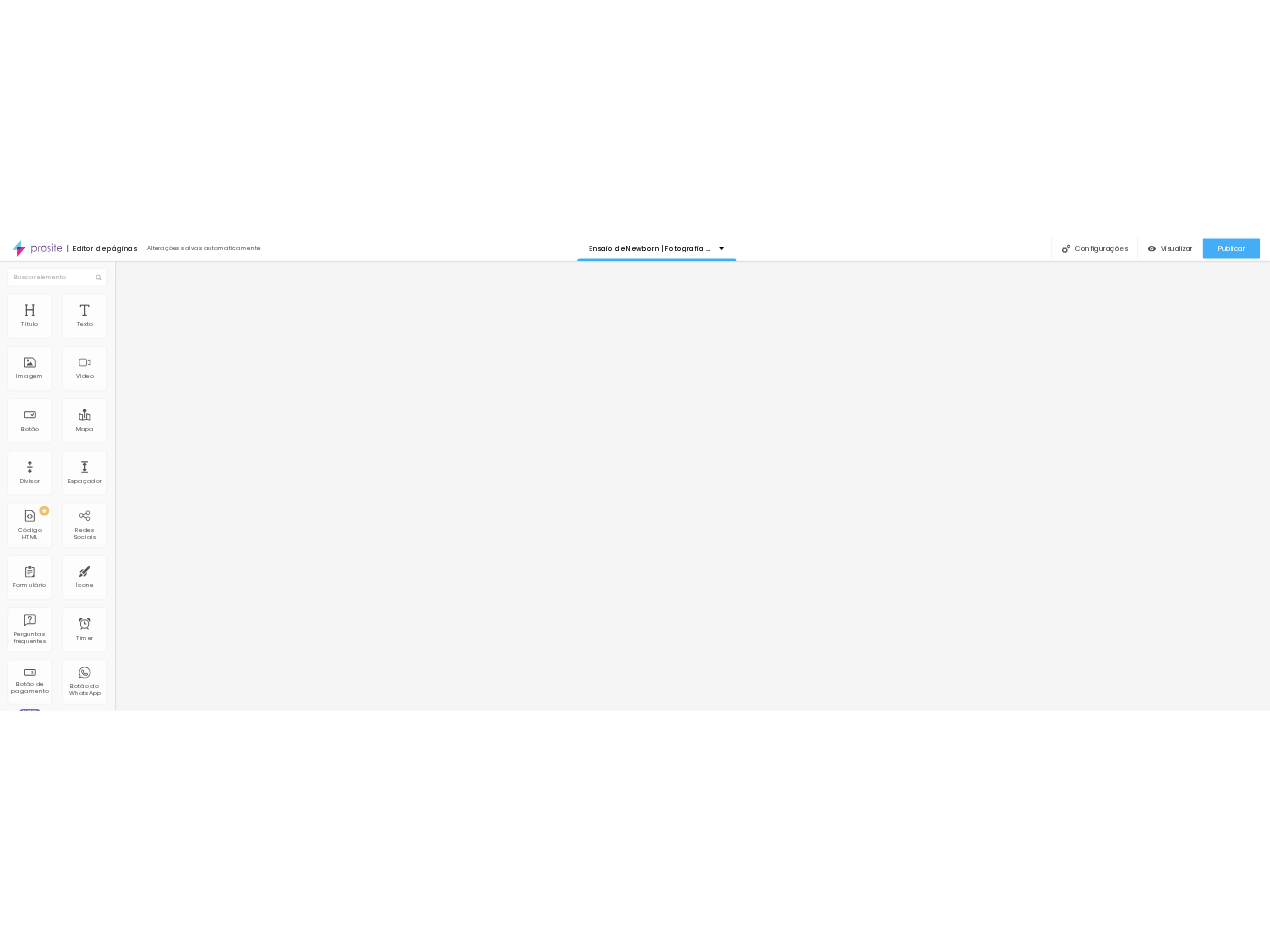 scroll, scrollTop: 0, scrollLeft: 0, axis: both 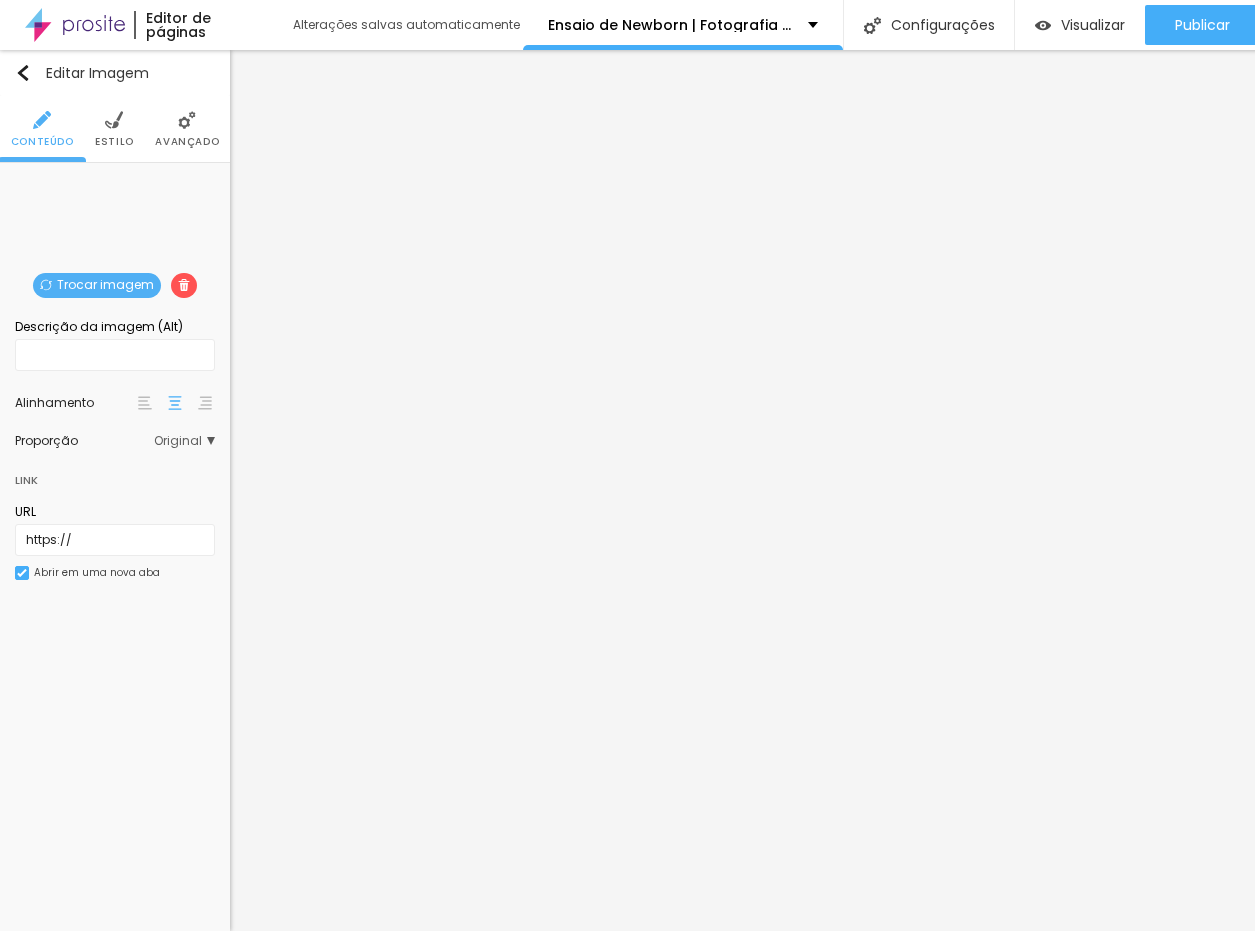 click on "Trocar imagem" at bounding box center (97, 285) 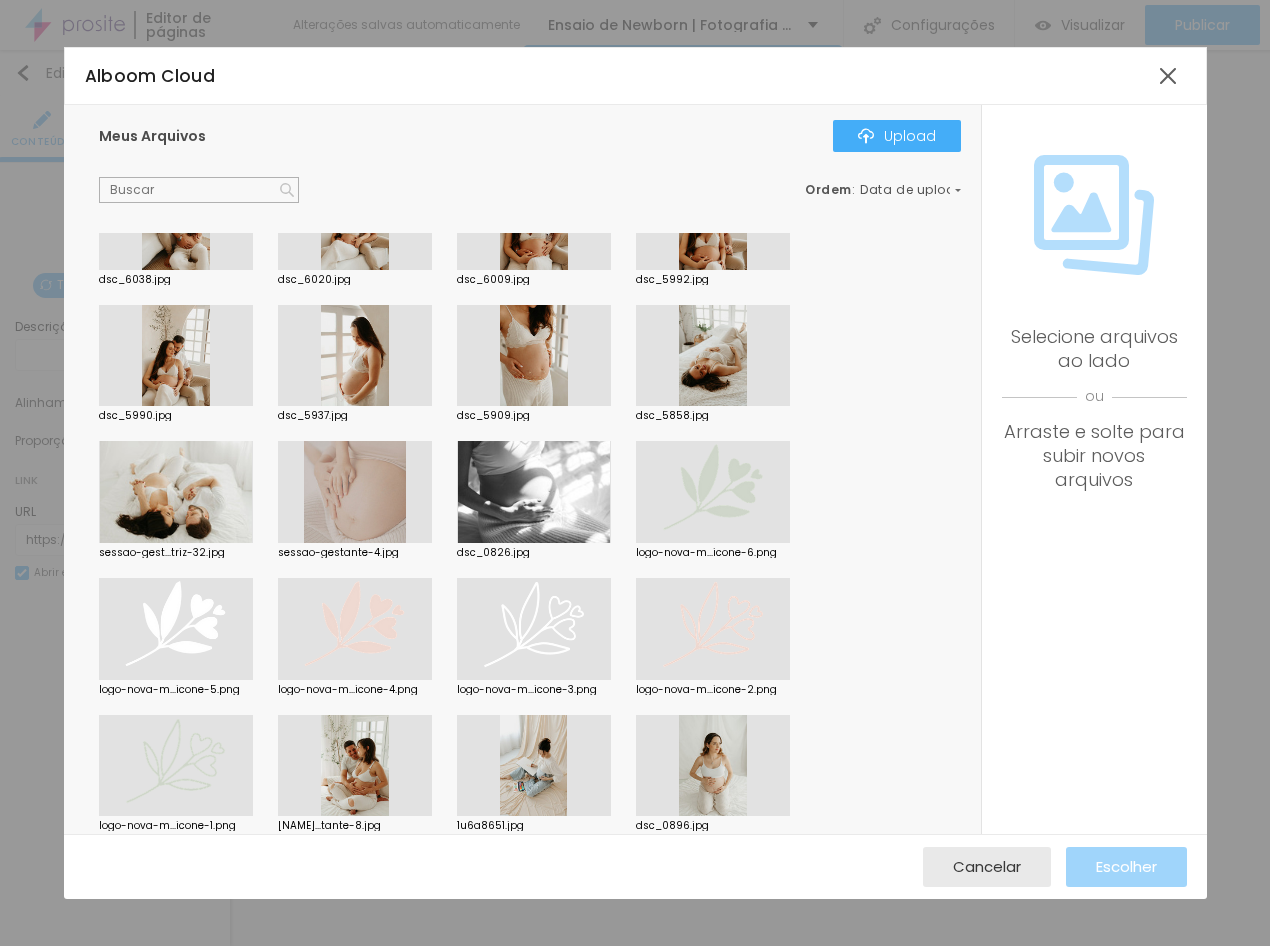 scroll, scrollTop: 0, scrollLeft: 0, axis: both 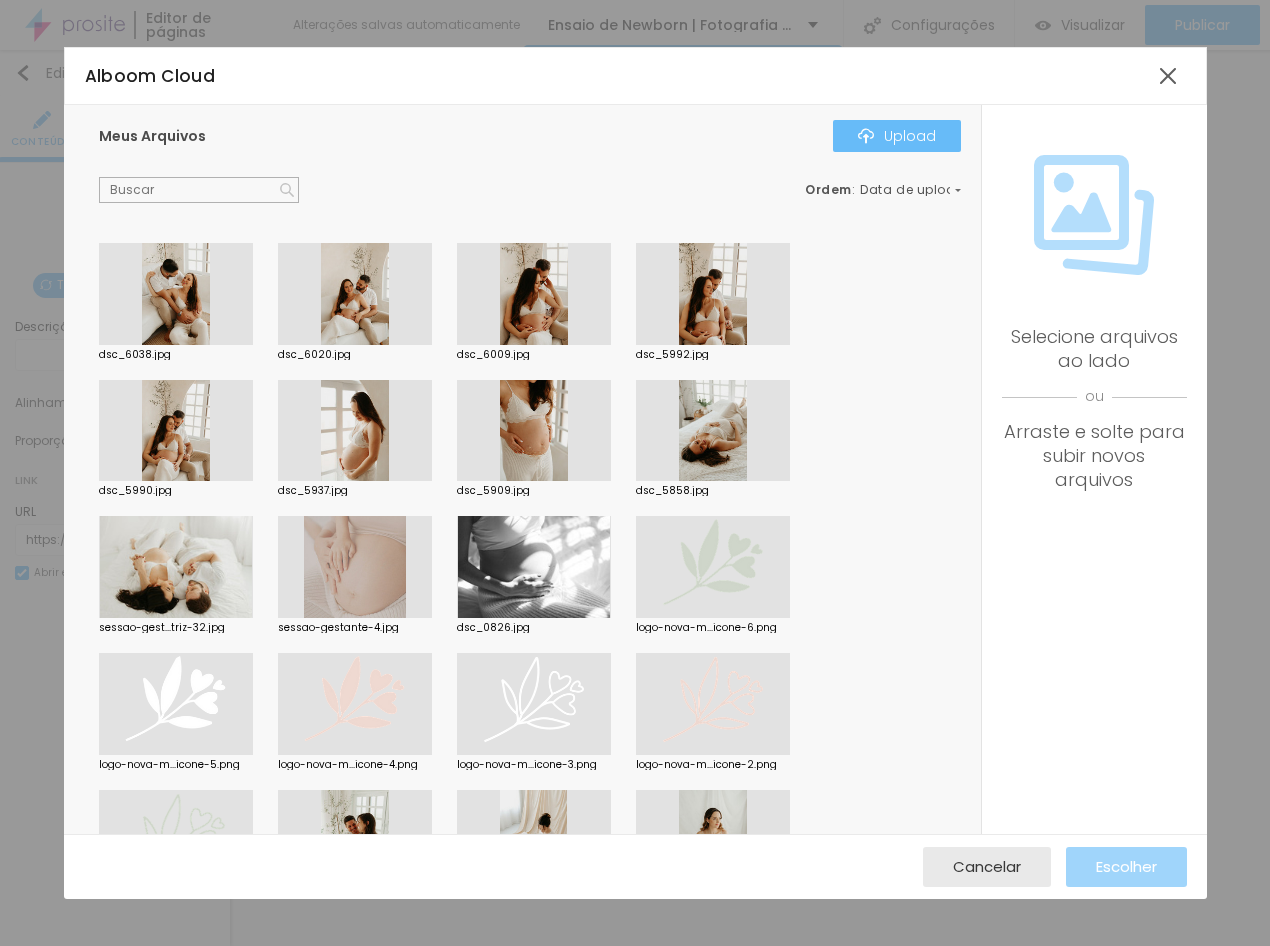click on "Upload" at bounding box center [897, 136] 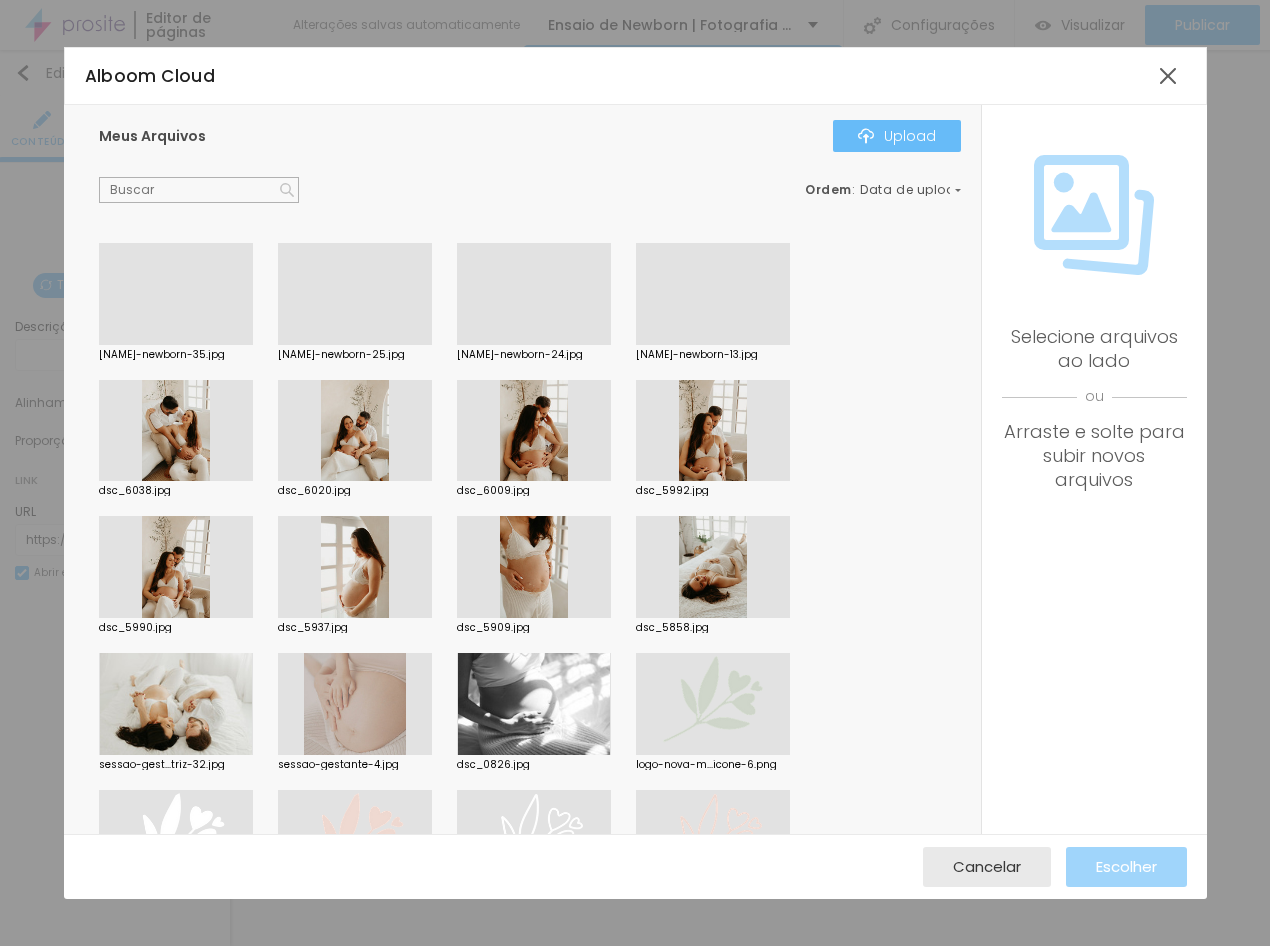click at bounding box center (866, 136) 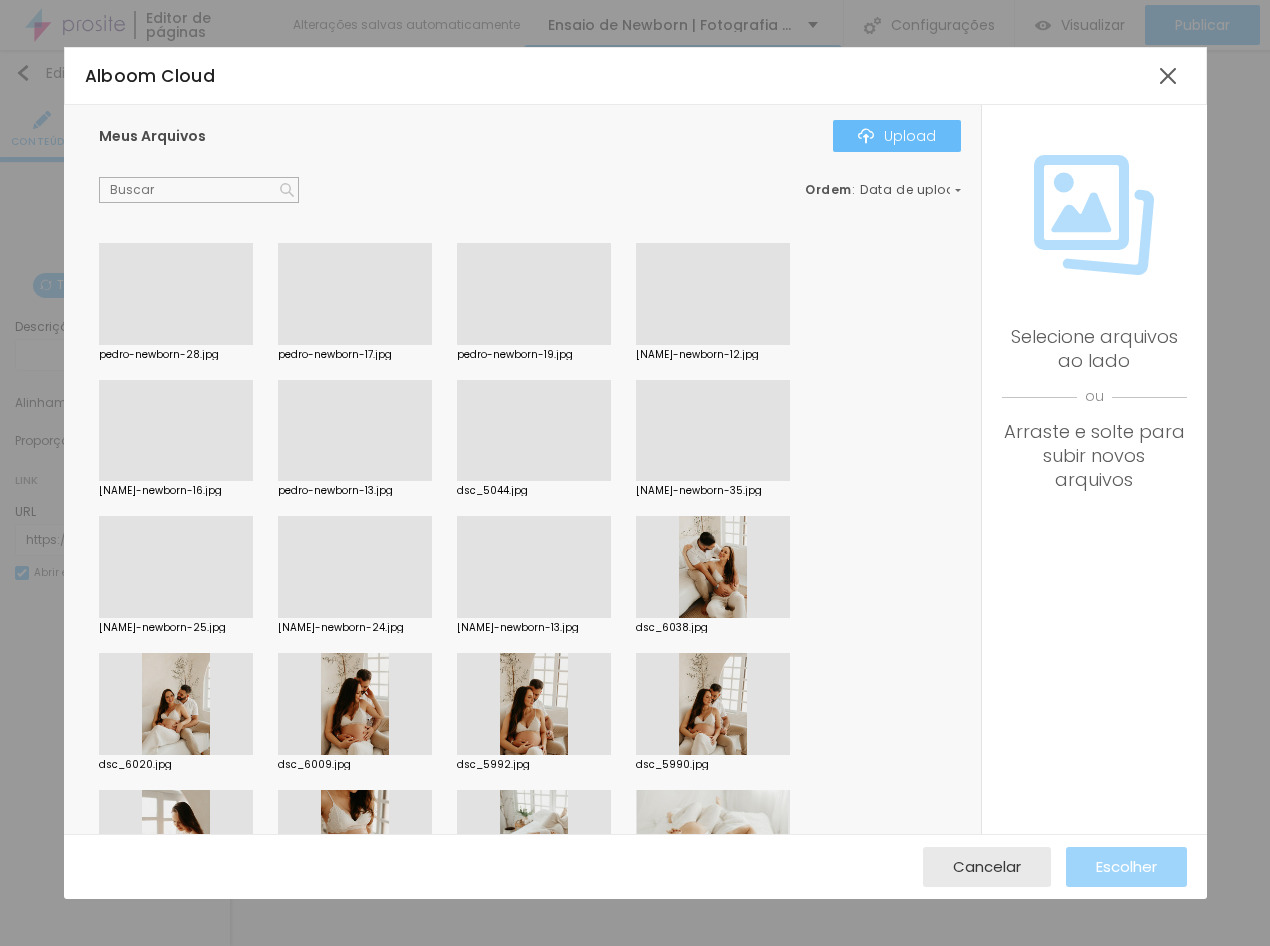 click on "Upload" at bounding box center (897, 136) 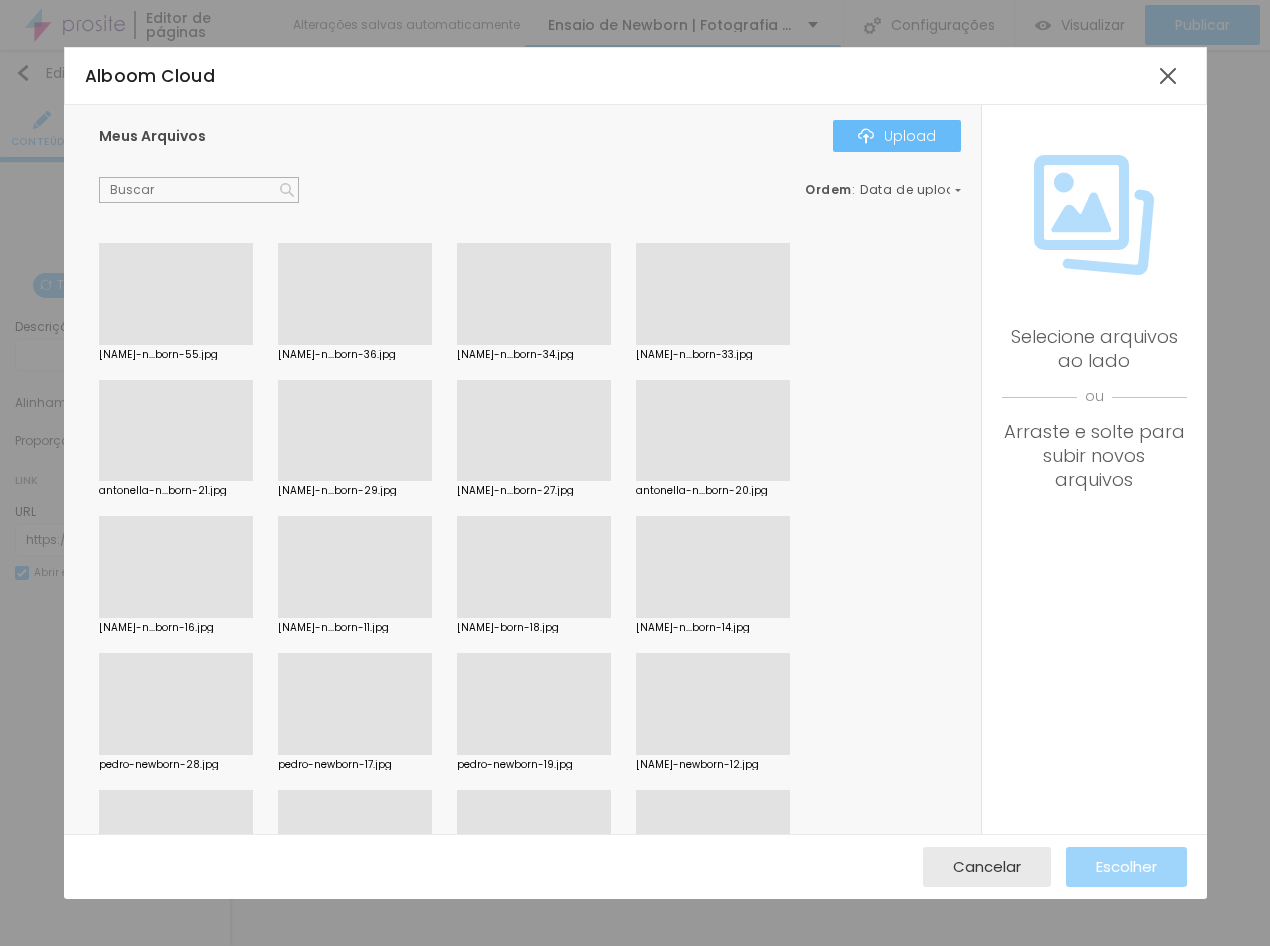 click on "Upload" at bounding box center (897, 136) 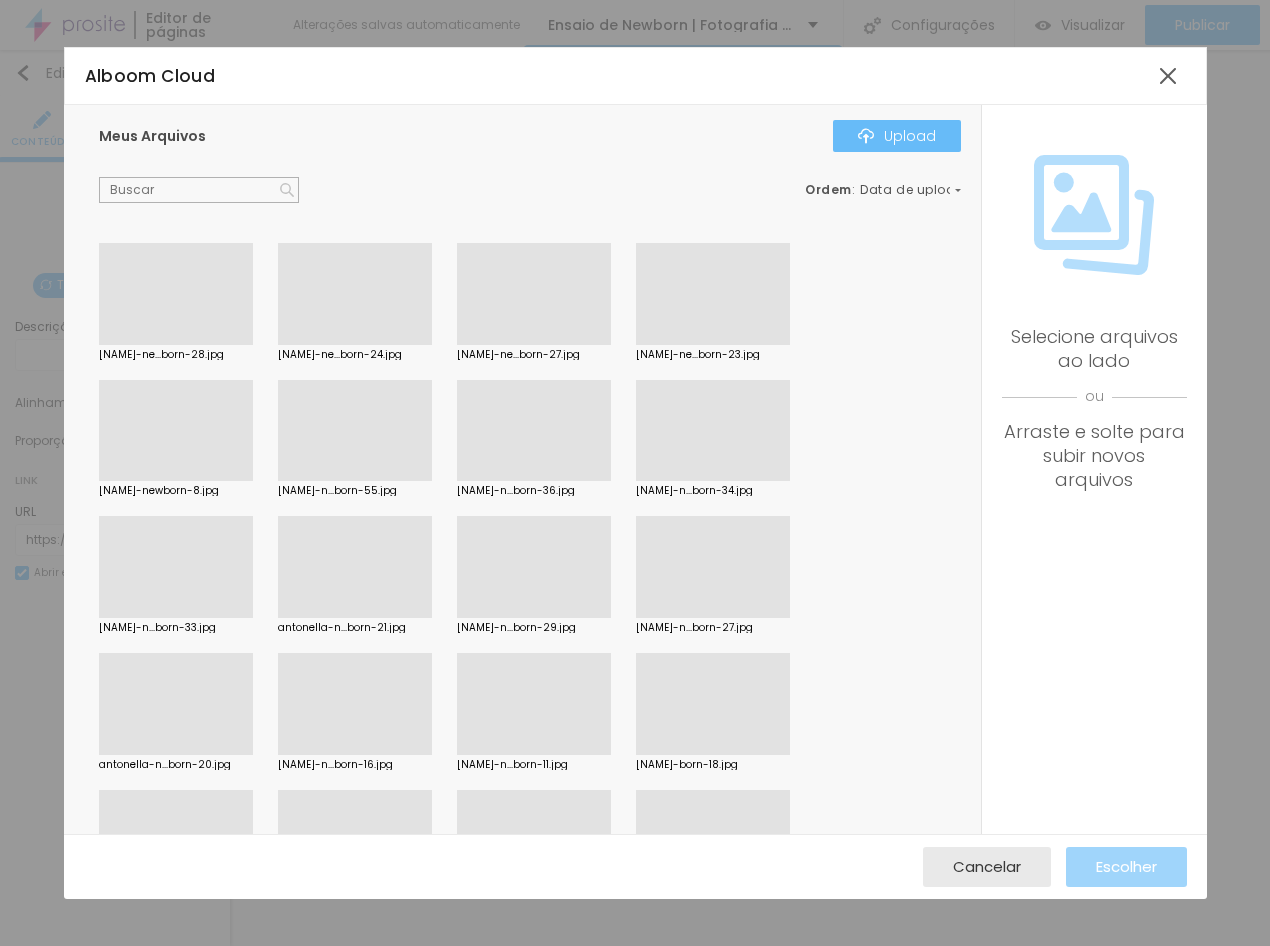 click on "Upload" at bounding box center (897, 136) 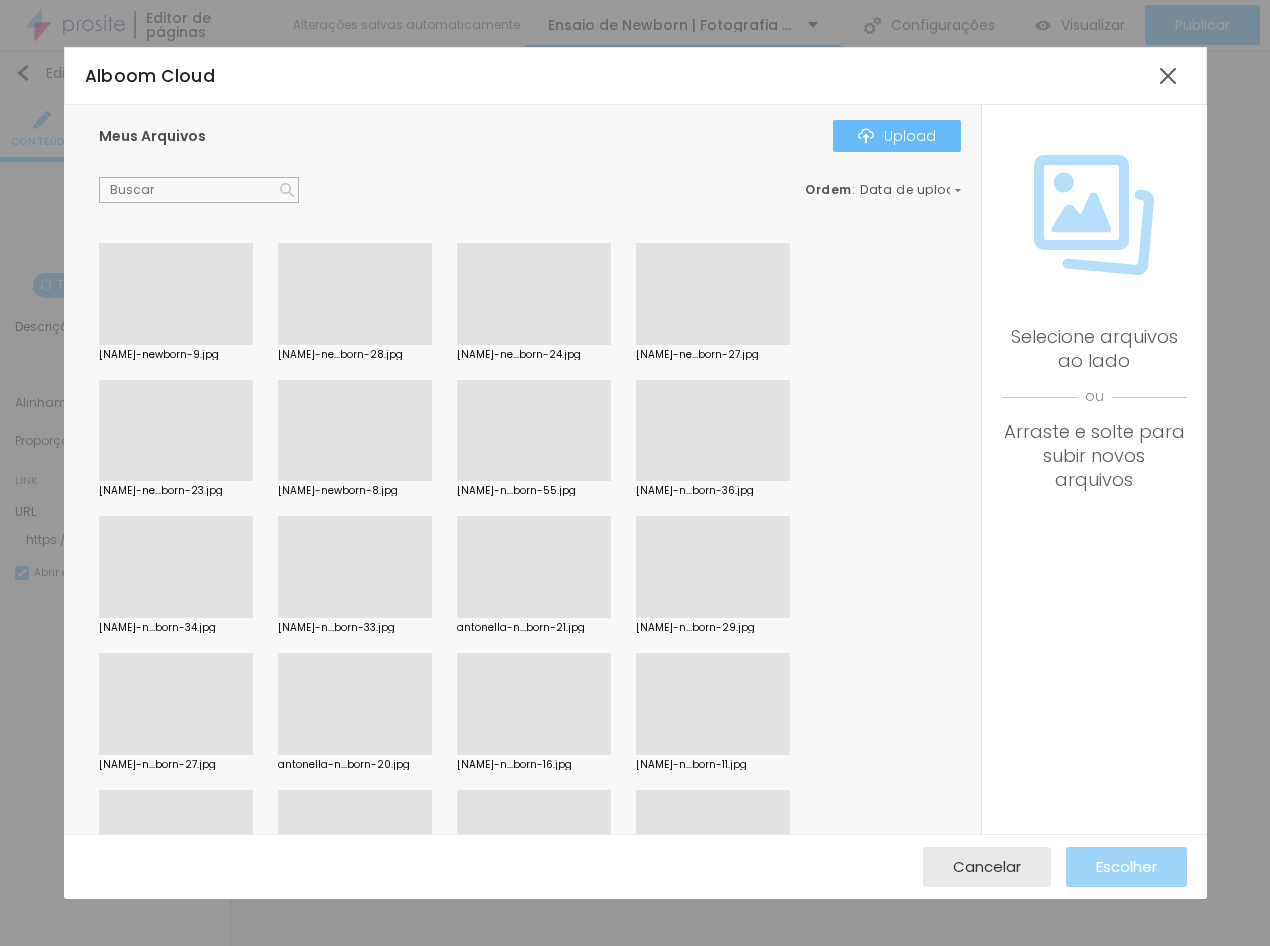 click on "Upload" at bounding box center [897, 136] 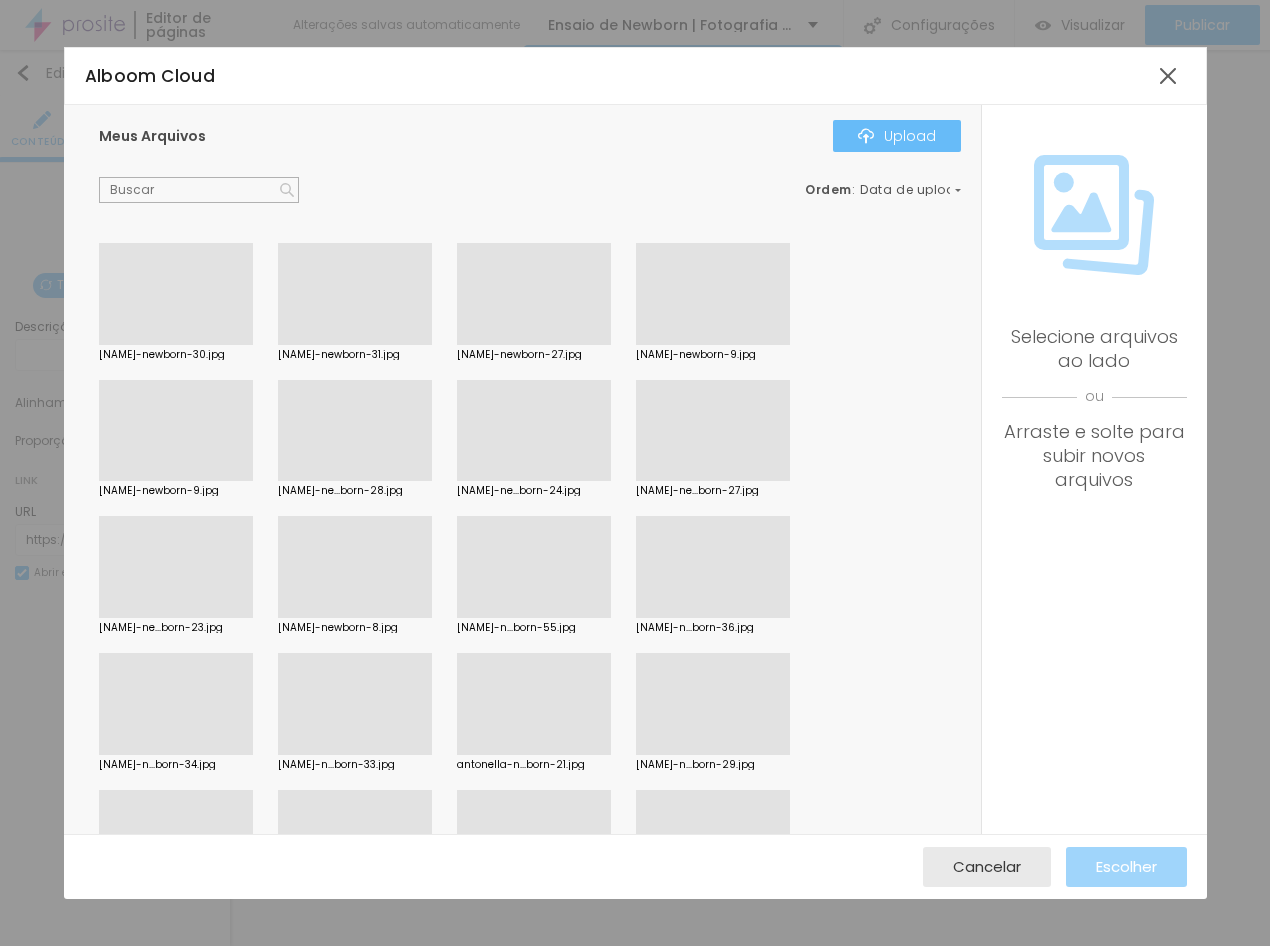 click on "Upload" at bounding box center [897, 136] 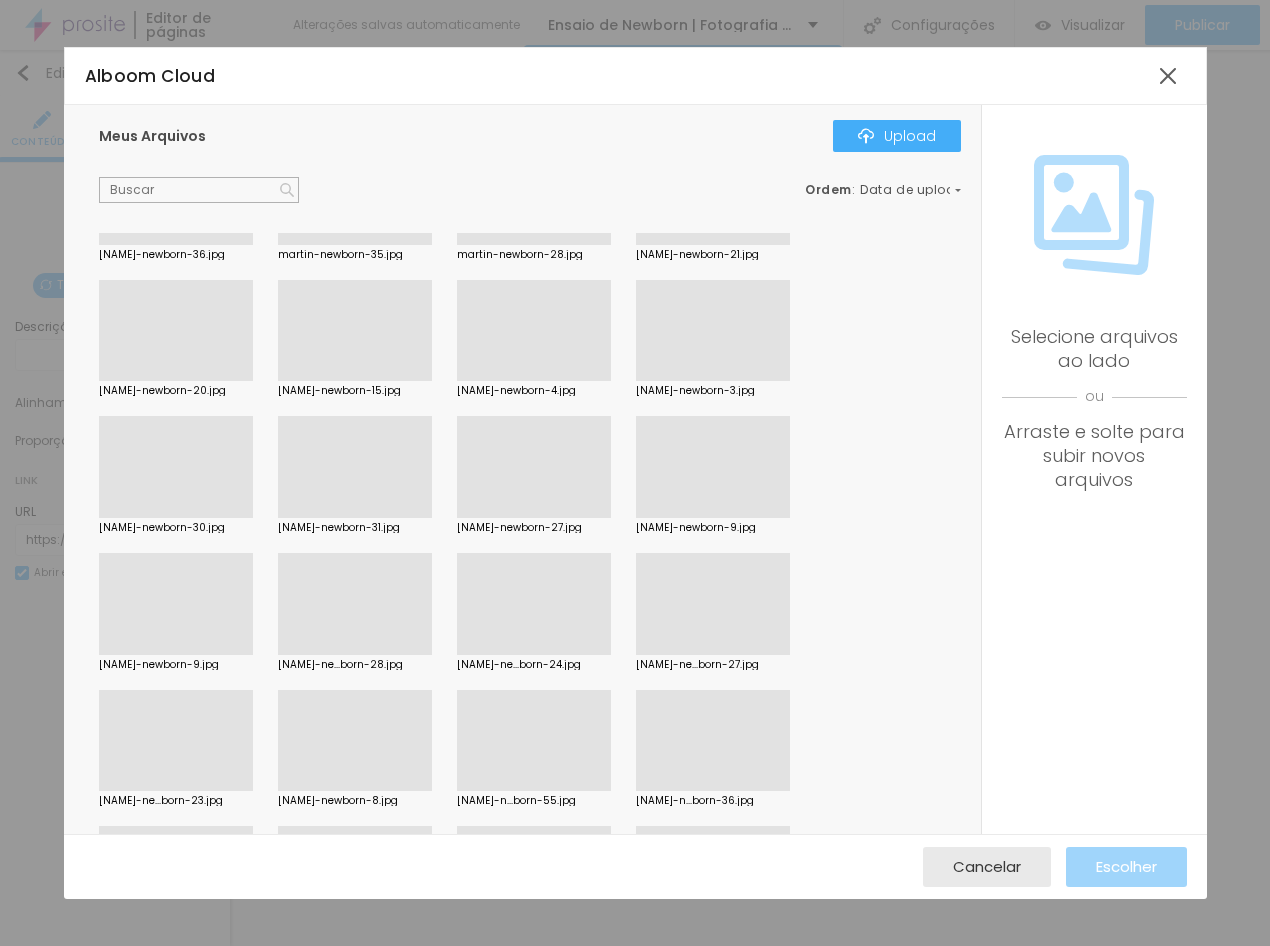scroll, scrollTop: 0, scrollLeft: 0, axis: both 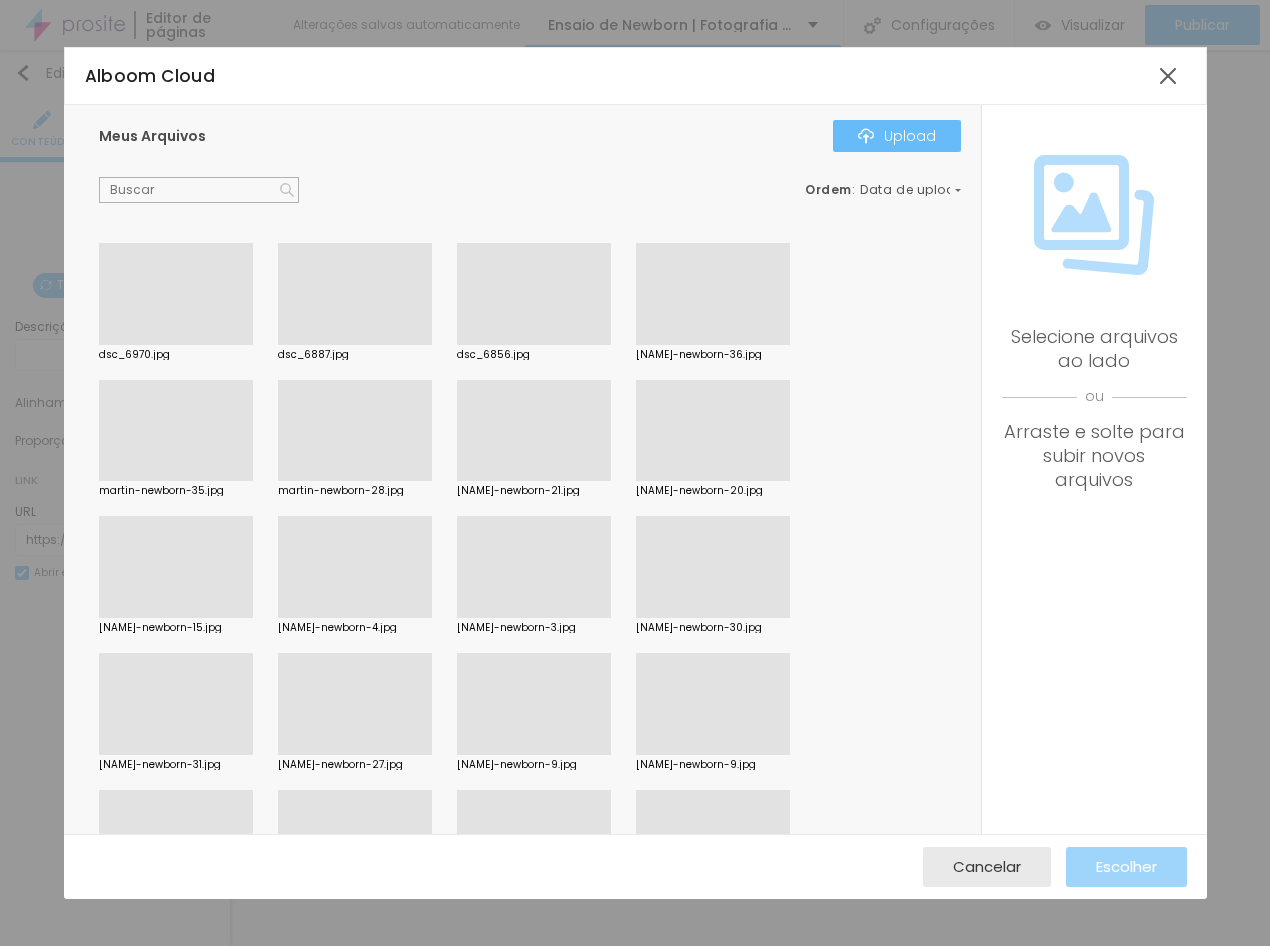 click on "Upload" at bounding box center [897, 136] 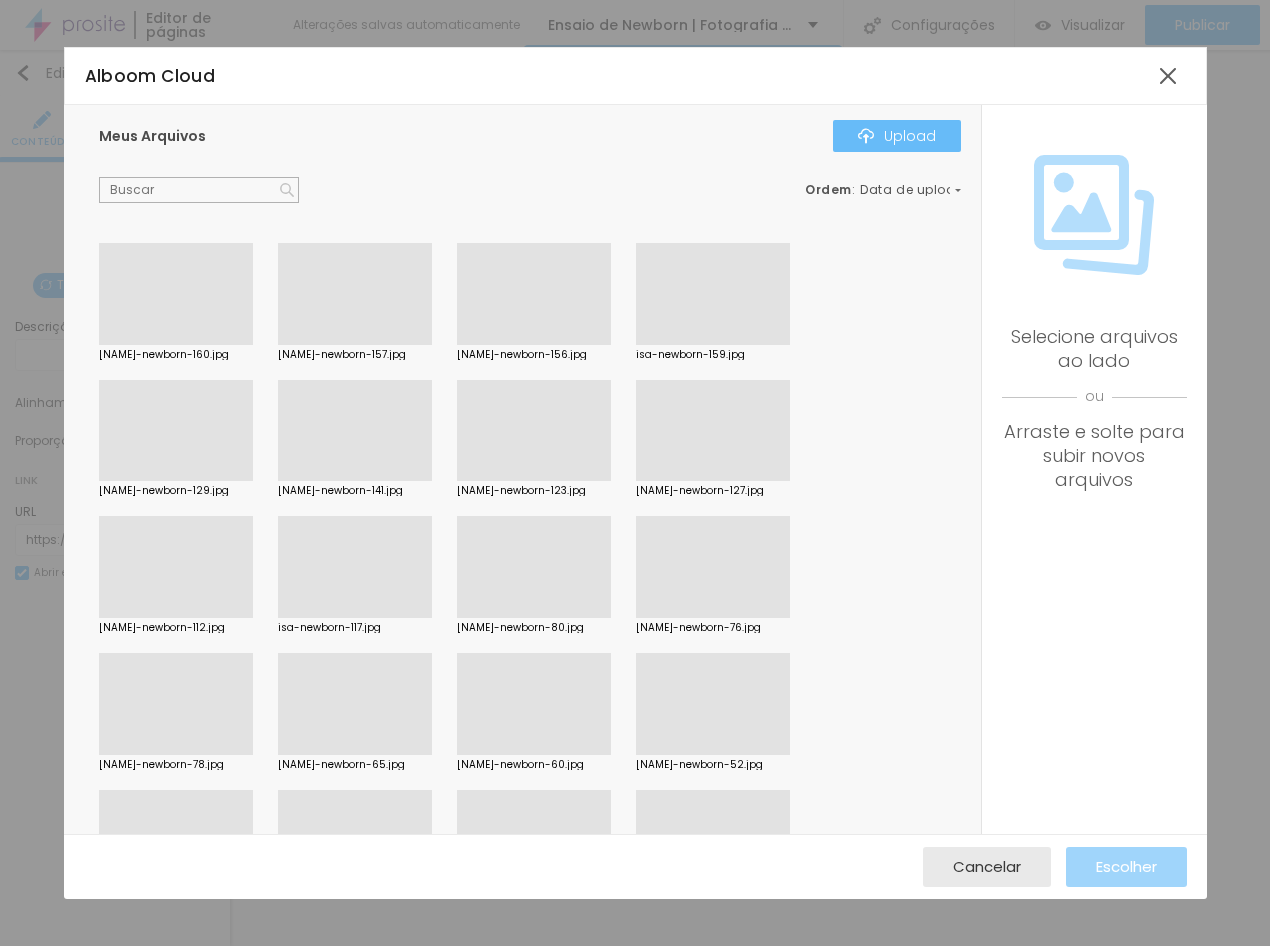 click on "Upload" at bounding box center (897, 136) 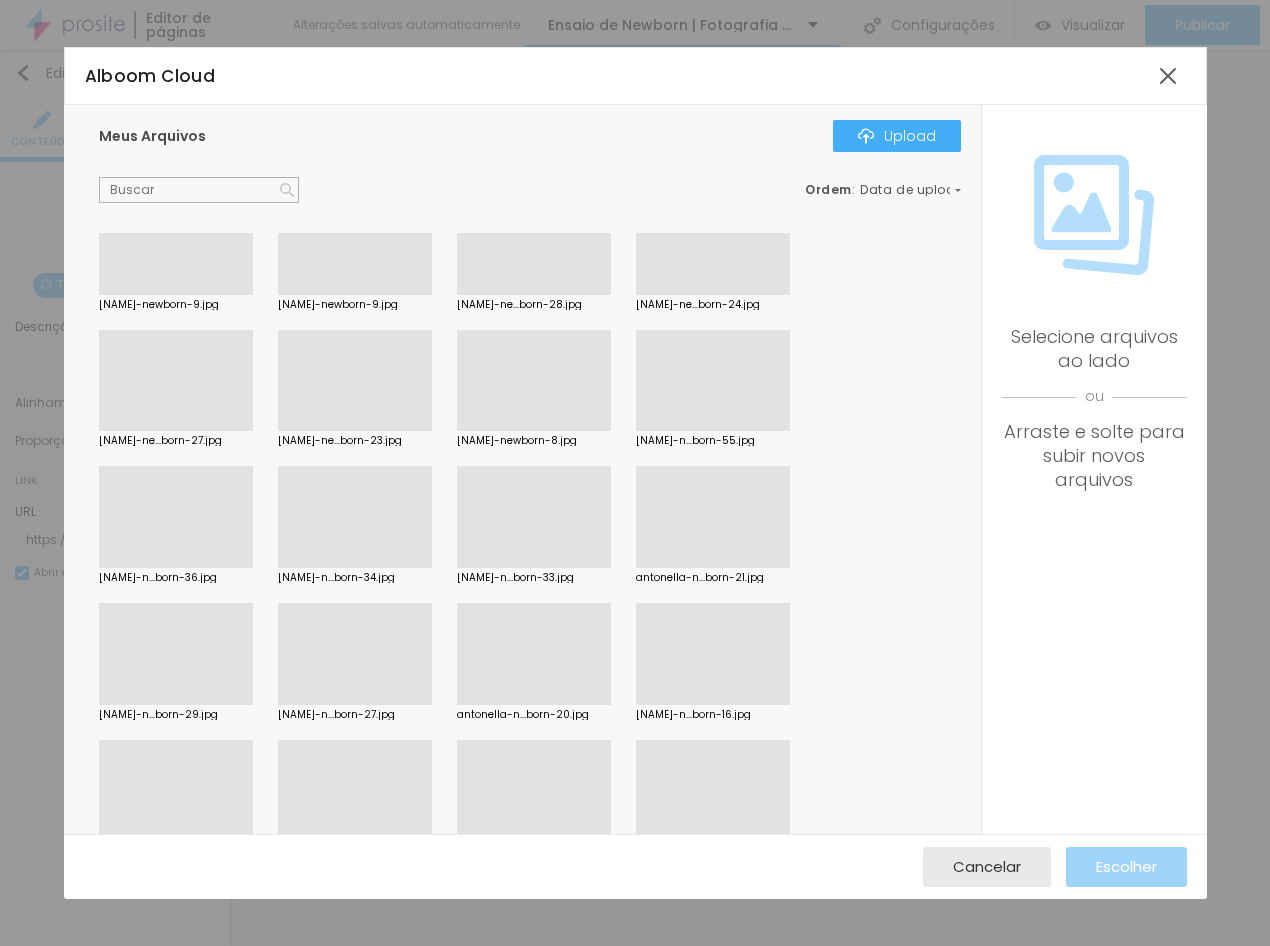 scroll, scrollTop: 1546, scrollLeft: 0, axis: vertical 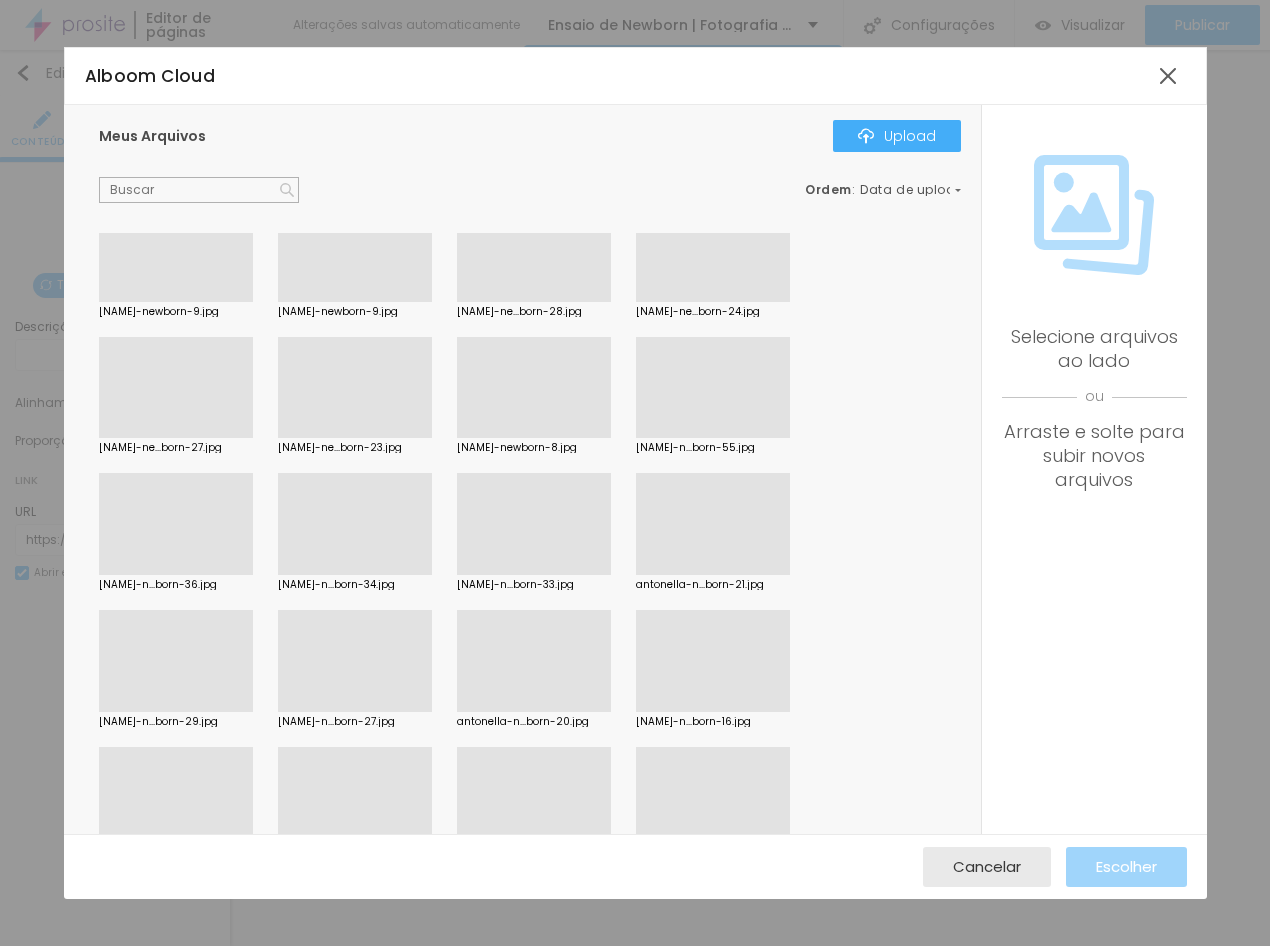 click at bounding box center [355, 438] 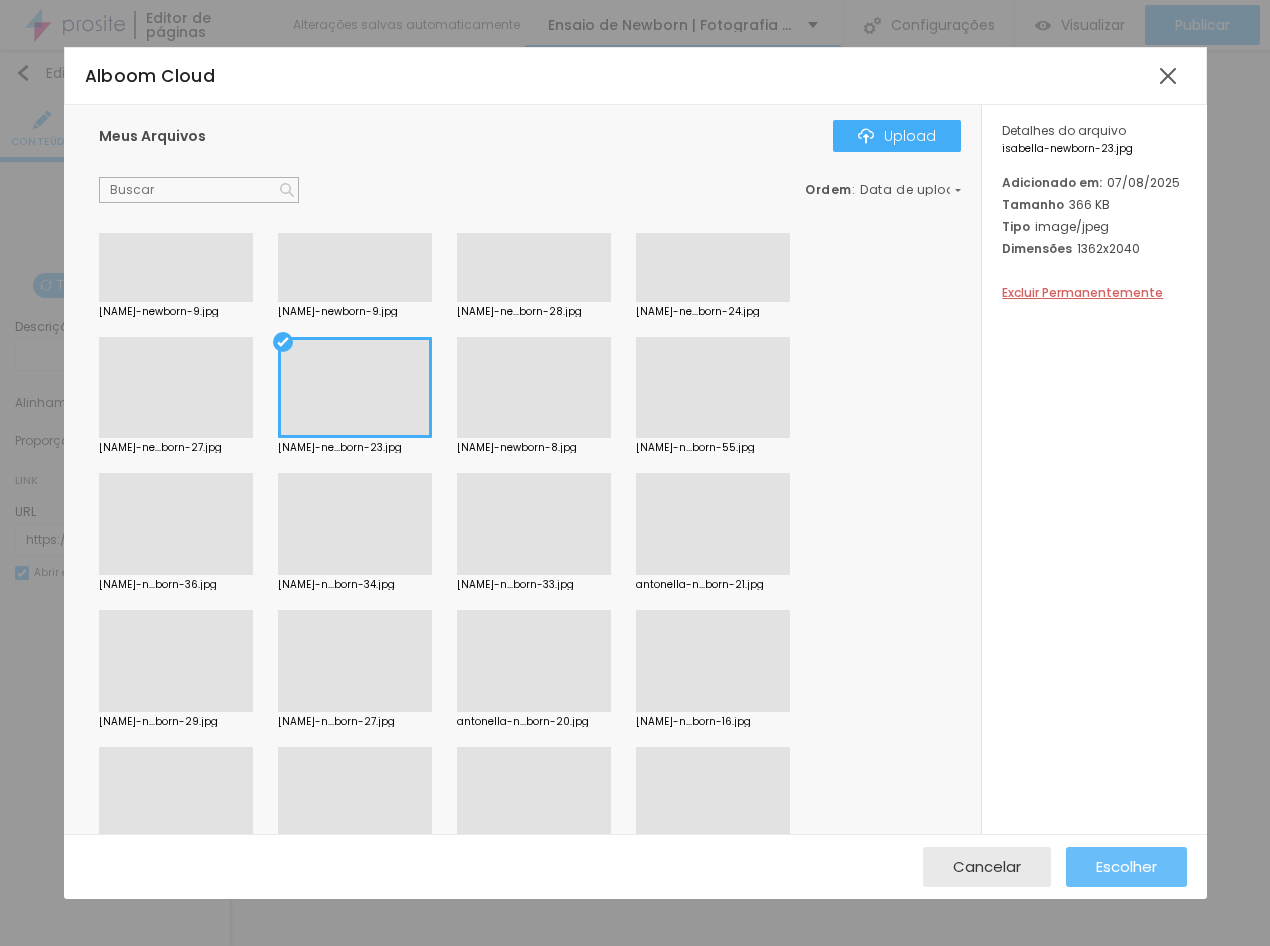 click on "Escolher" at bounding box center (1126, 866) 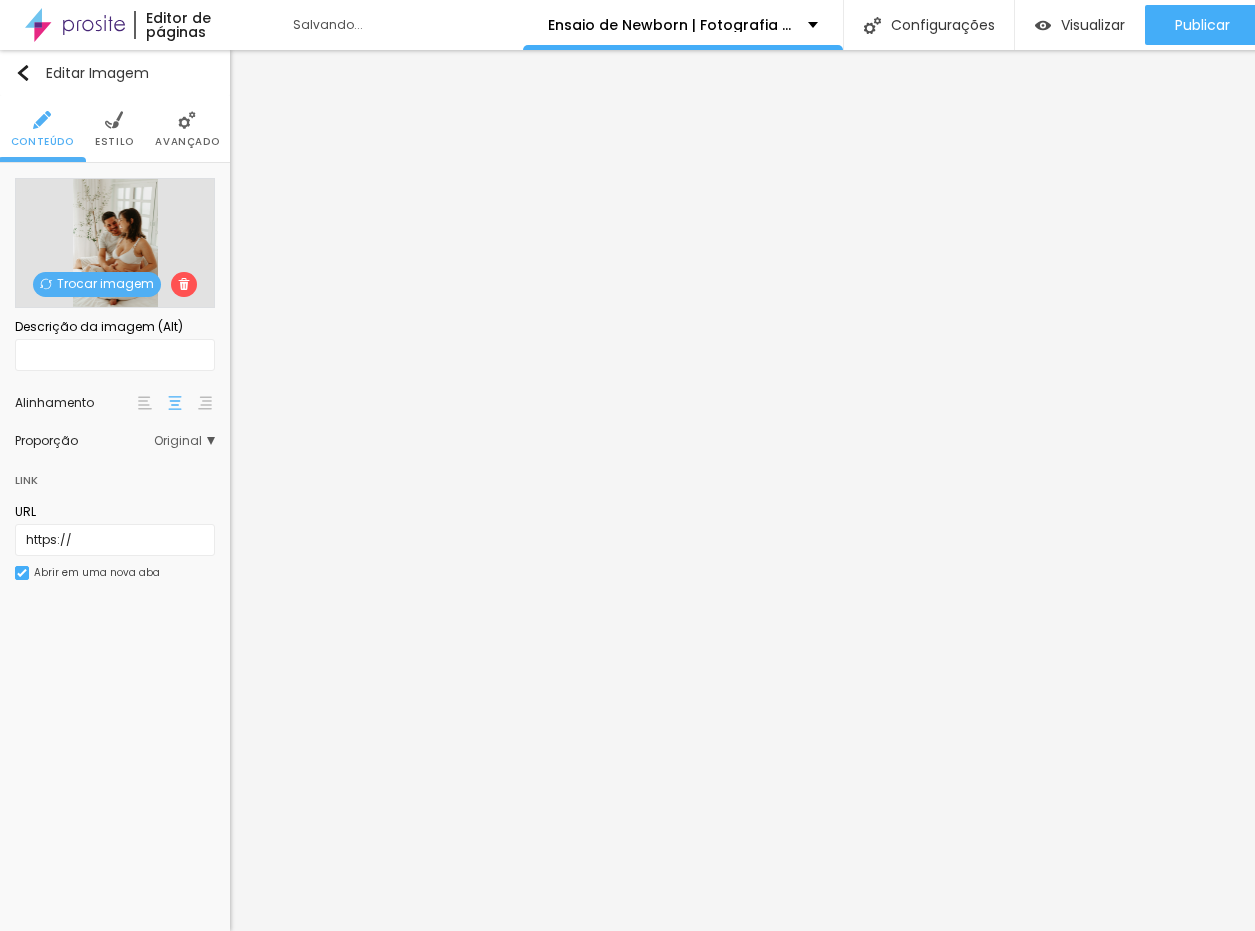 click on "Trocar imagem" at bounding box center (97, 284) 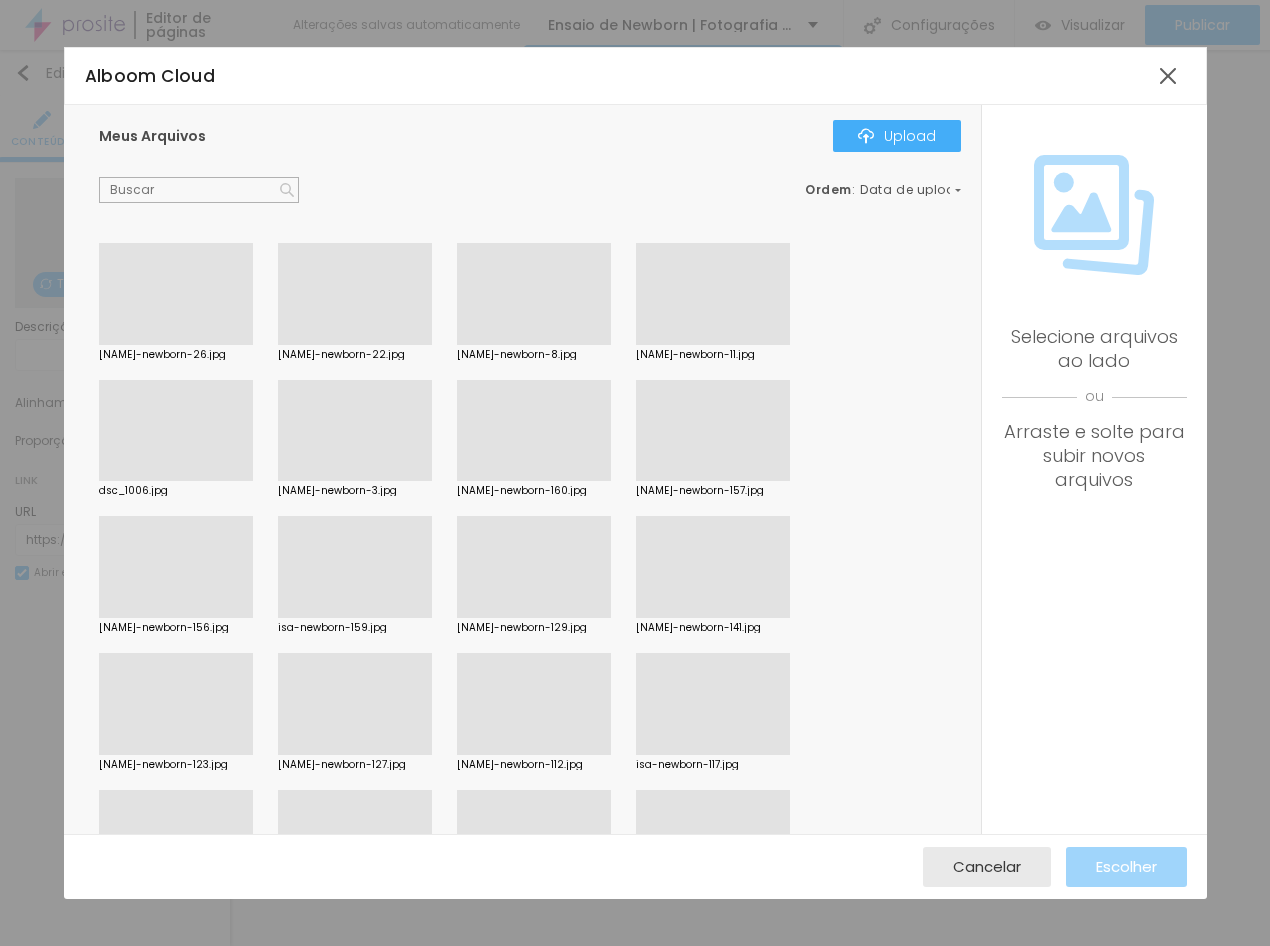 click at bounding box center [355, 345] 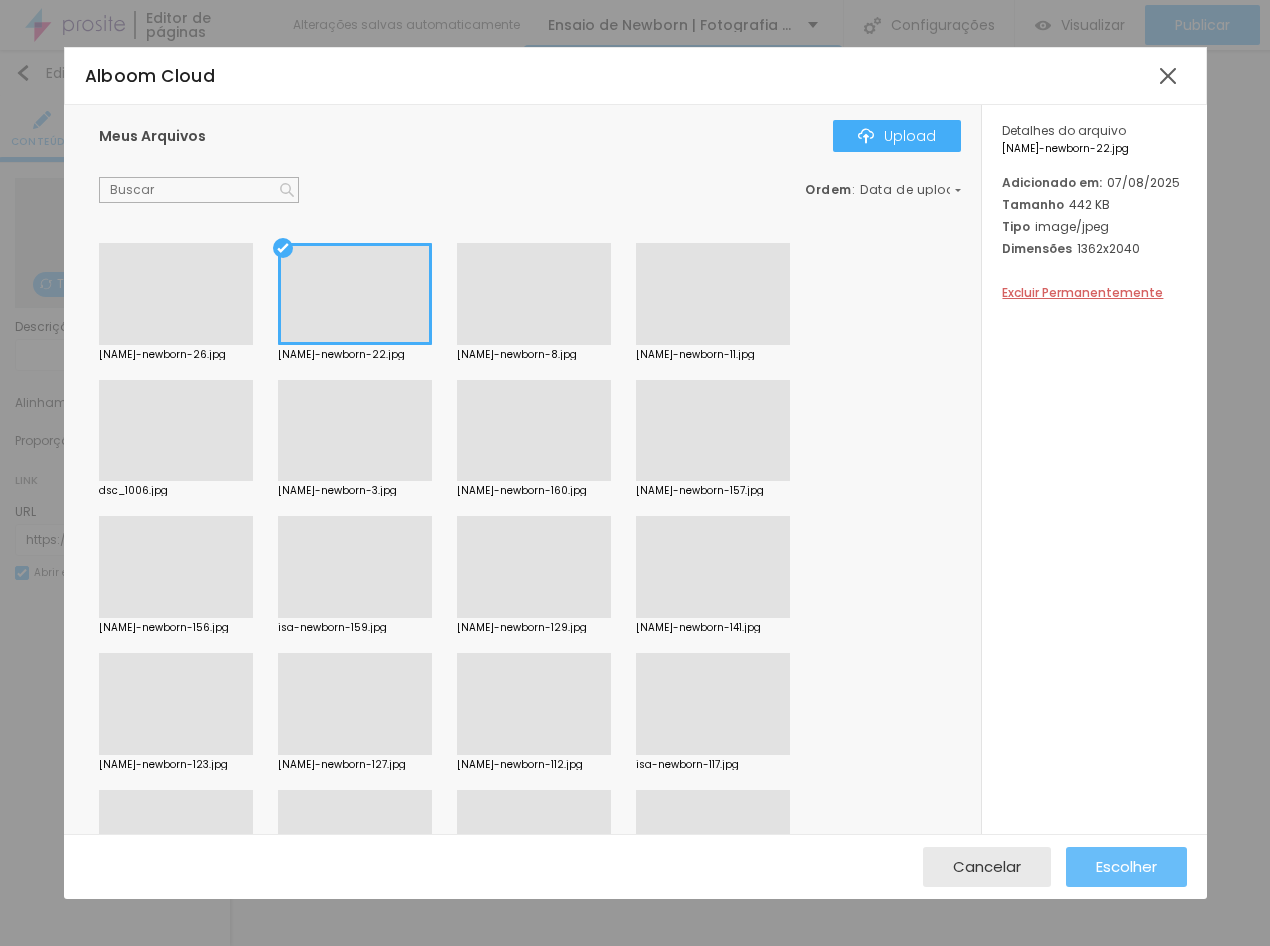 click on "Escolher" at bounding box center (1126, 866) 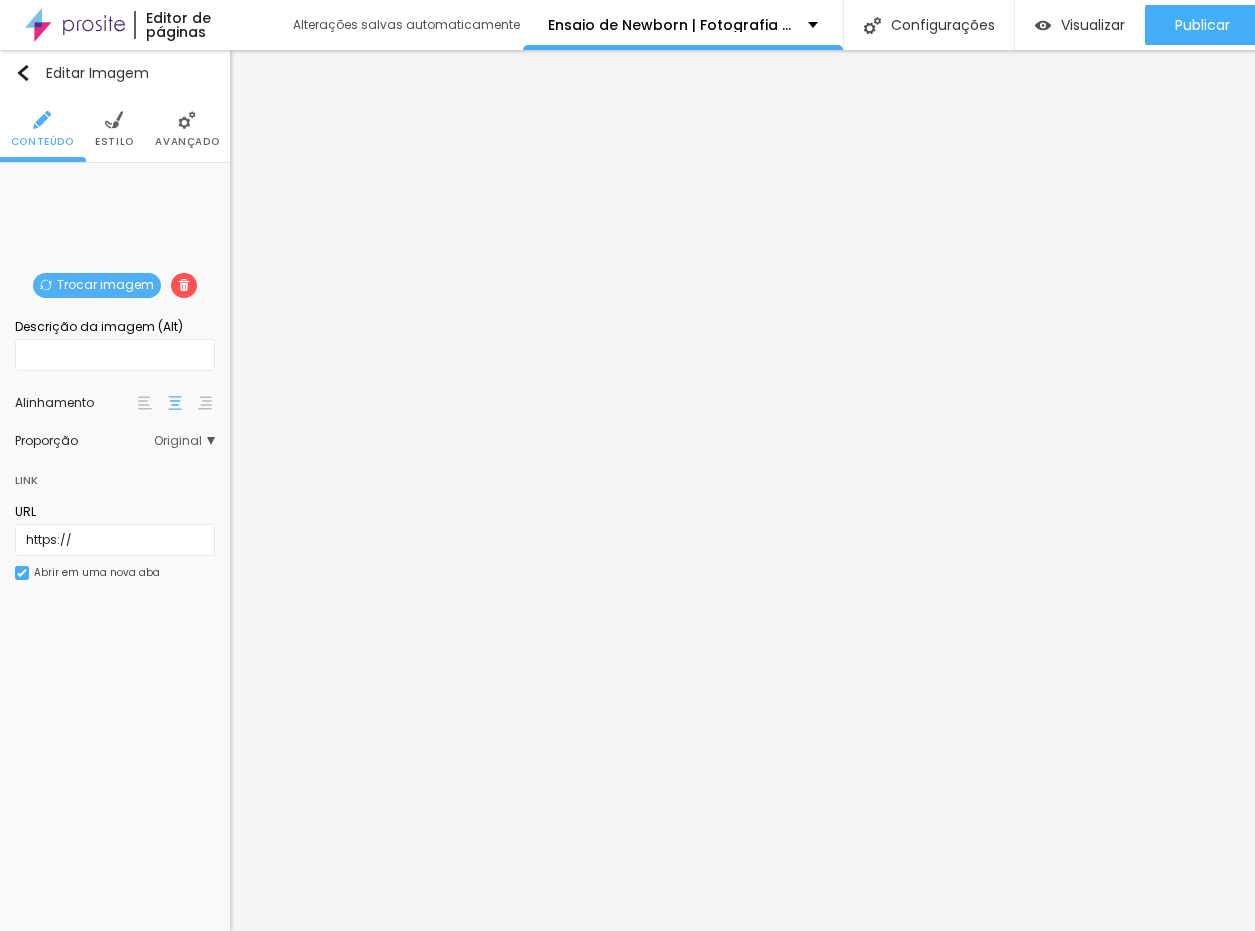 click on "Trocar imagem" at bounding box center (97, 285) 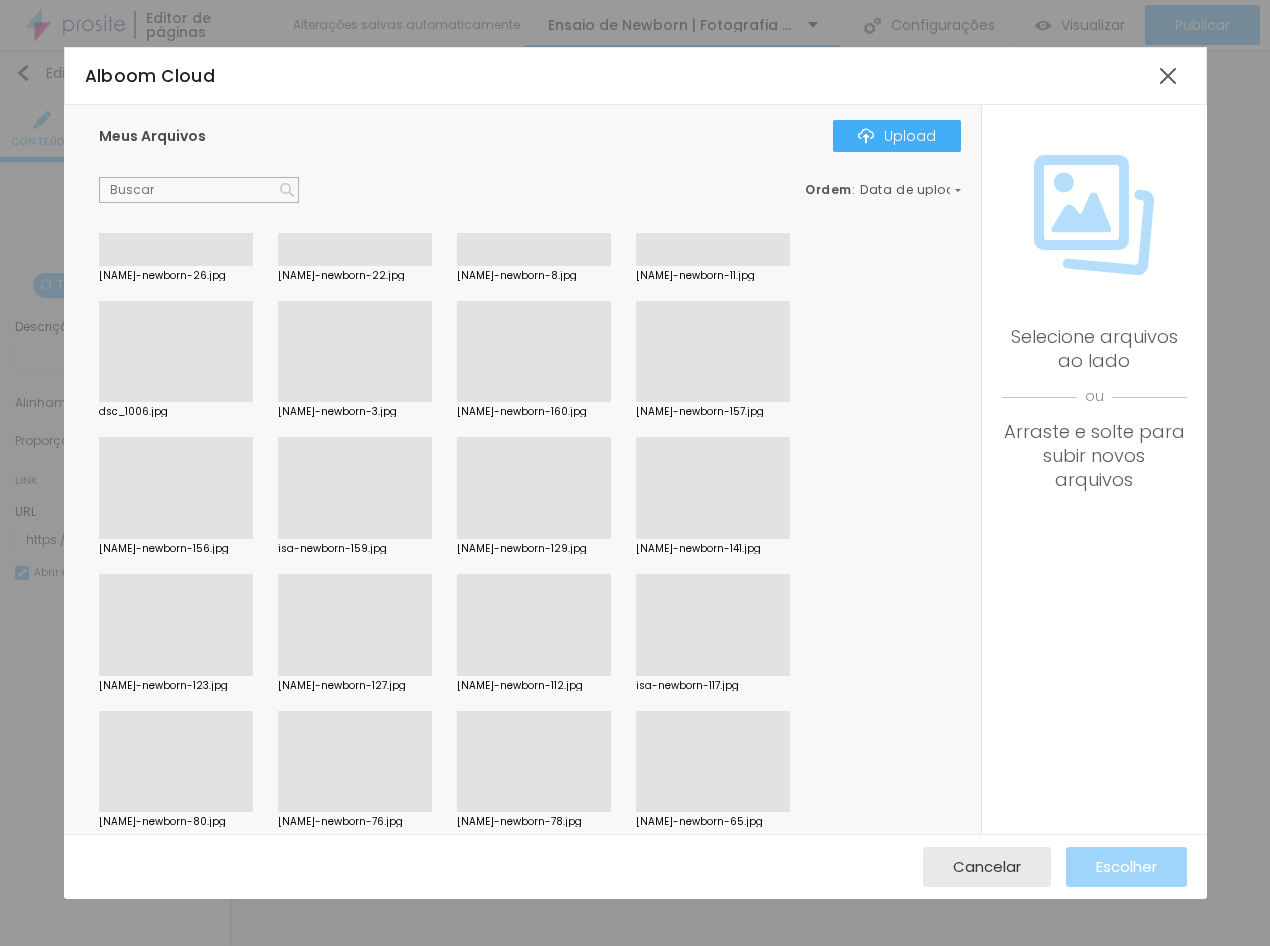 scroll, scrollTop: 0, scrollLeft: 0, axis: both 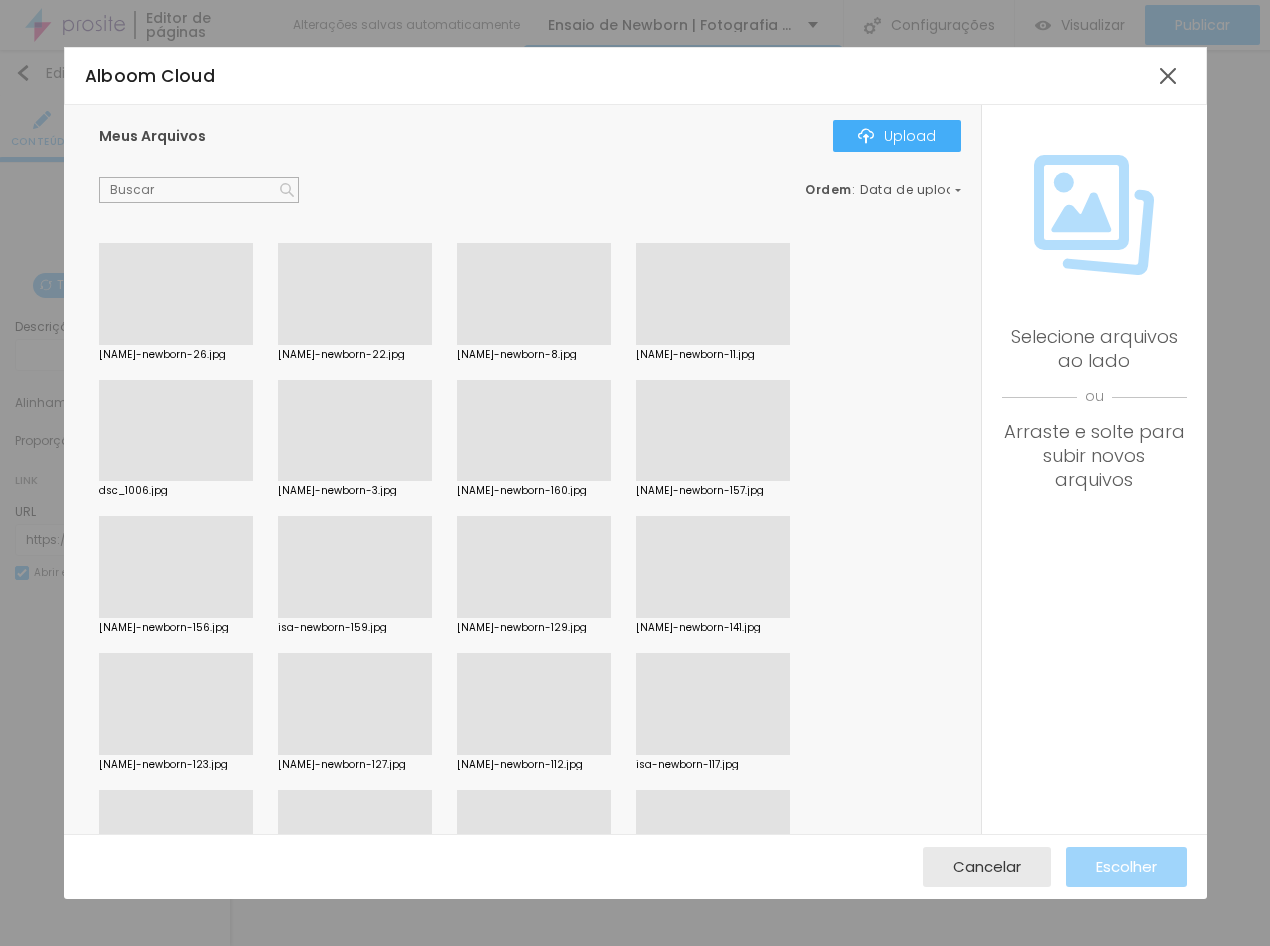 click at bounding box center (176, 481) 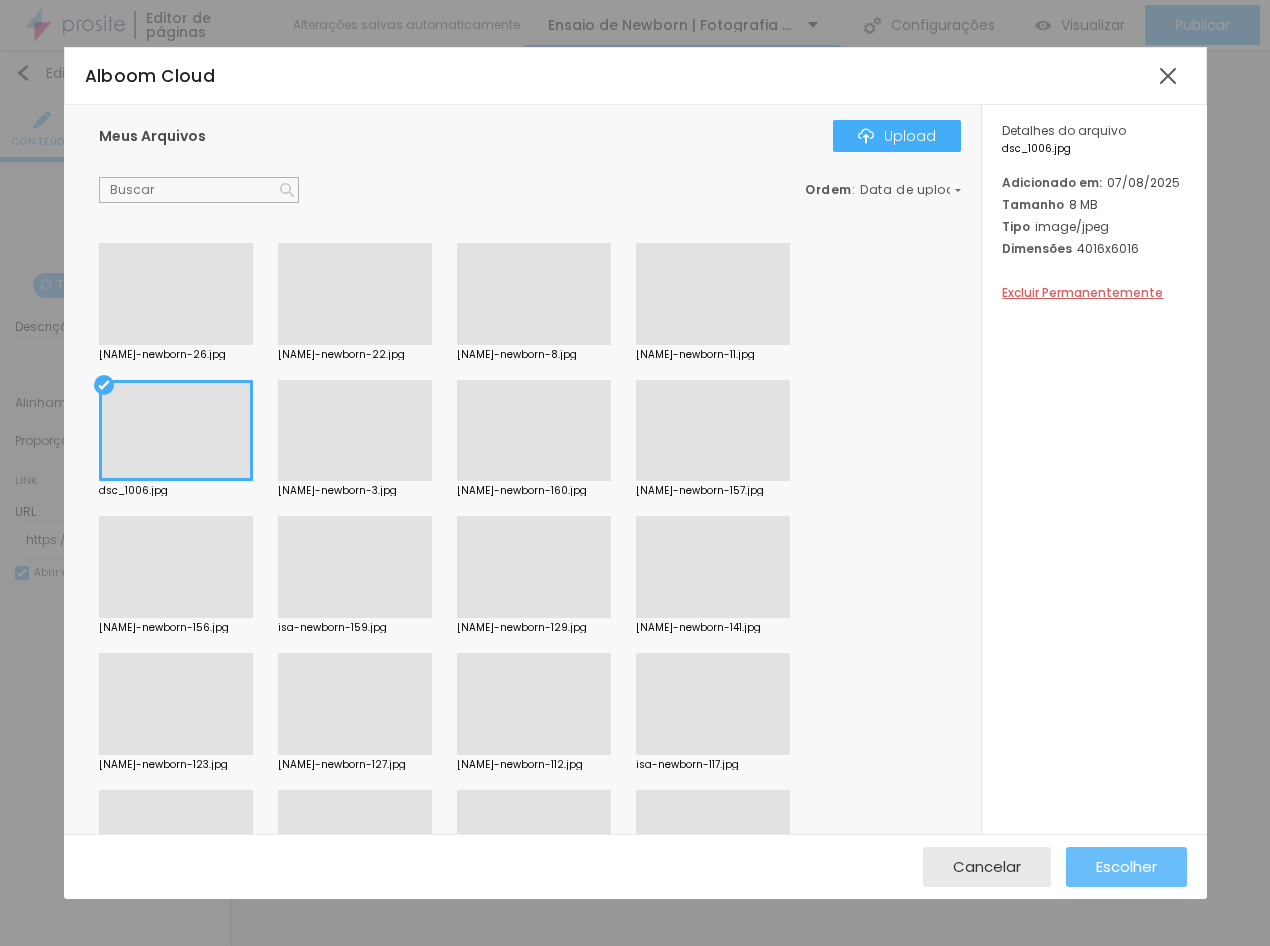 click on "Escolher" at bounding box center (1126, 866) 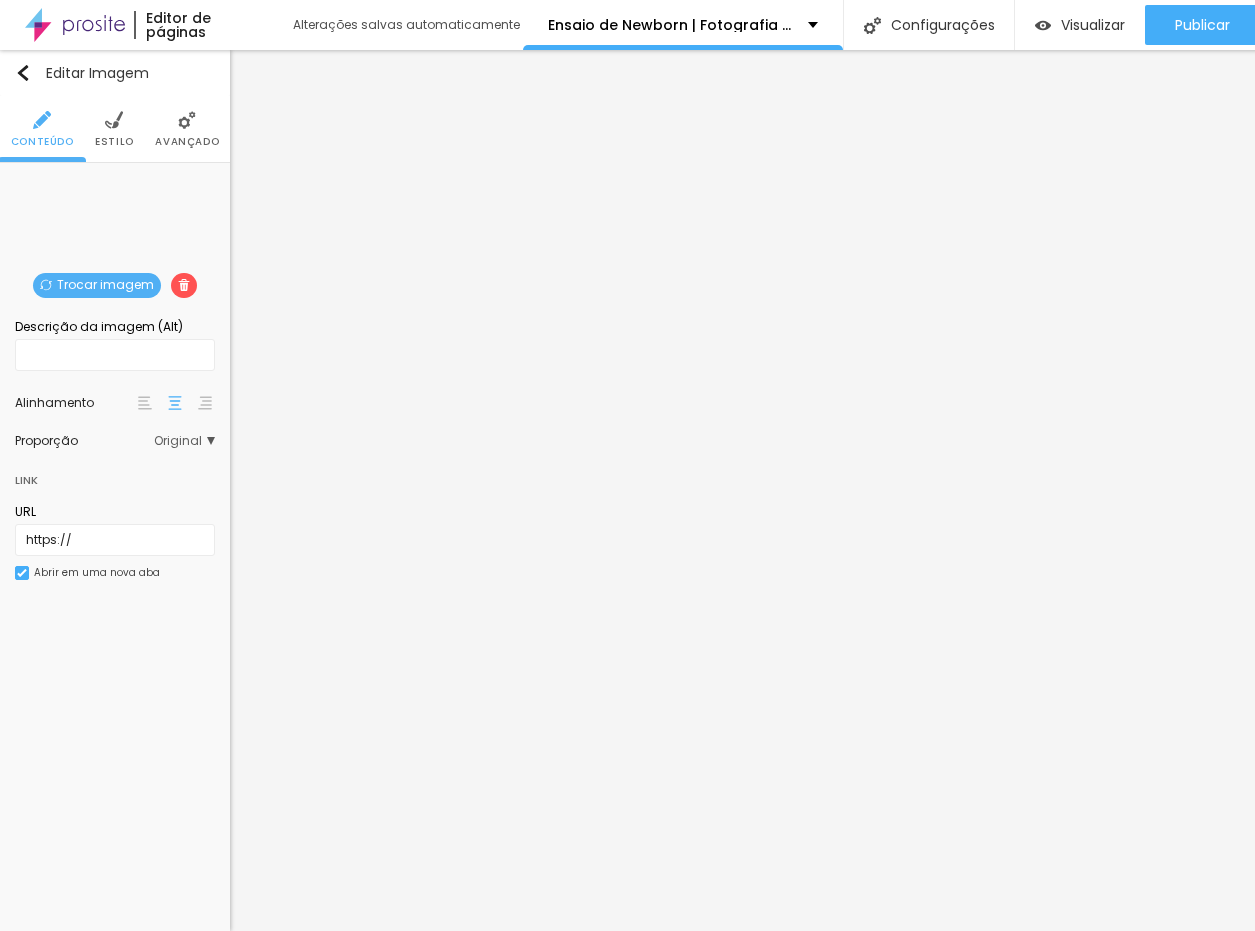 click on "Trocar imagem" at bounding box center (97, 285) 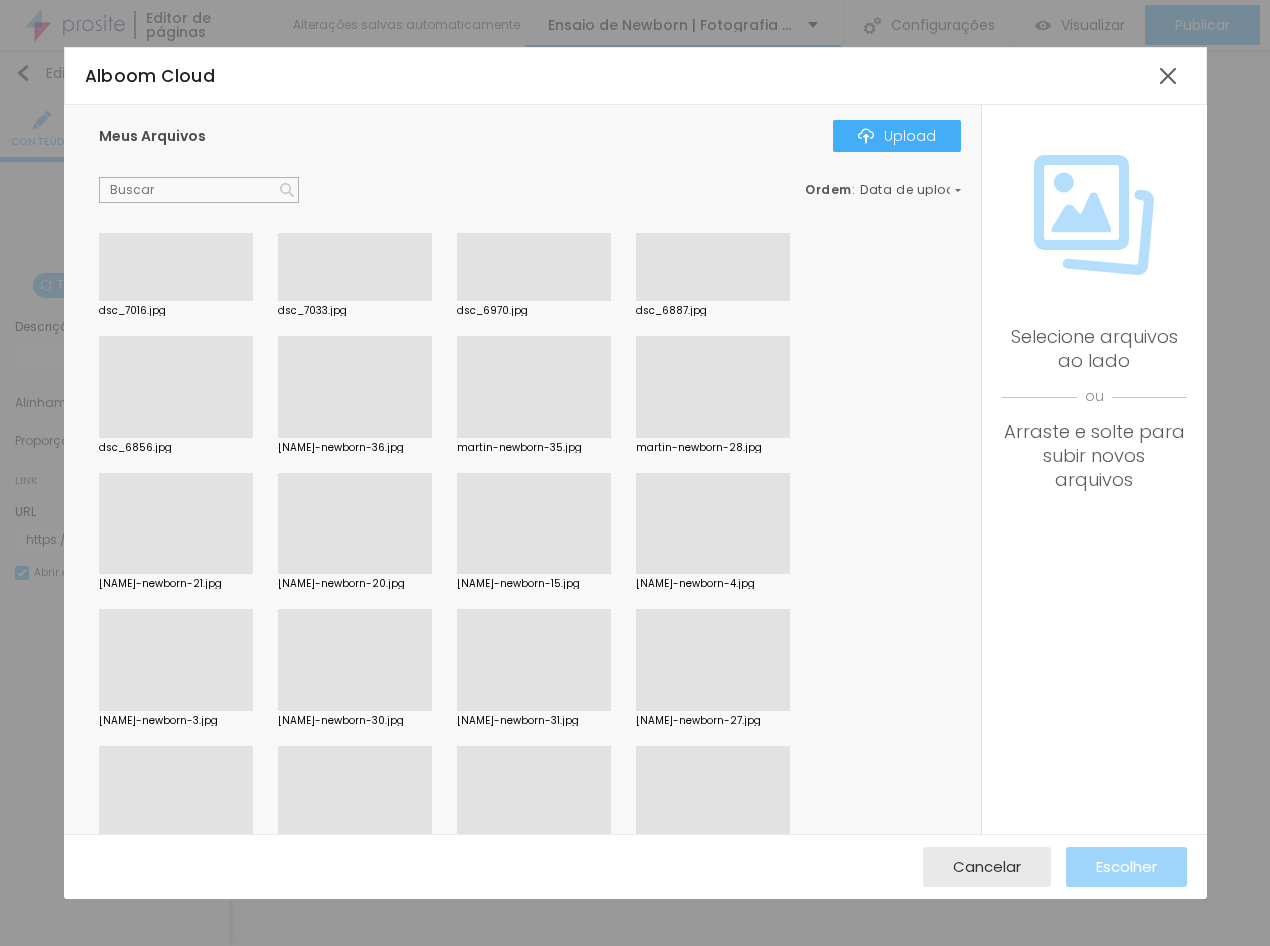 scroll, scrollTop: 1100, scrollLeft: 0, axis: vertical 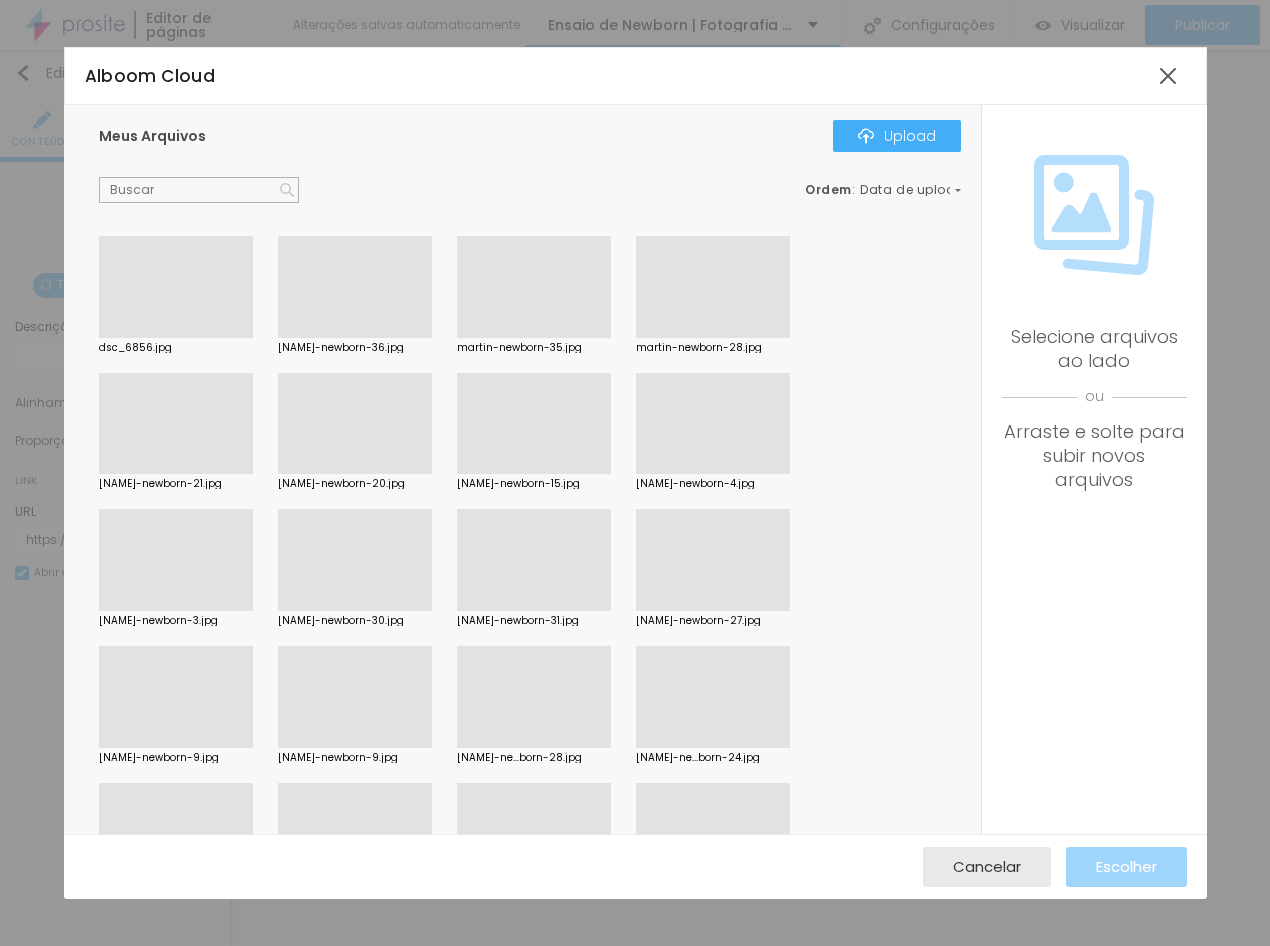 click at bounding box center (534, 748) 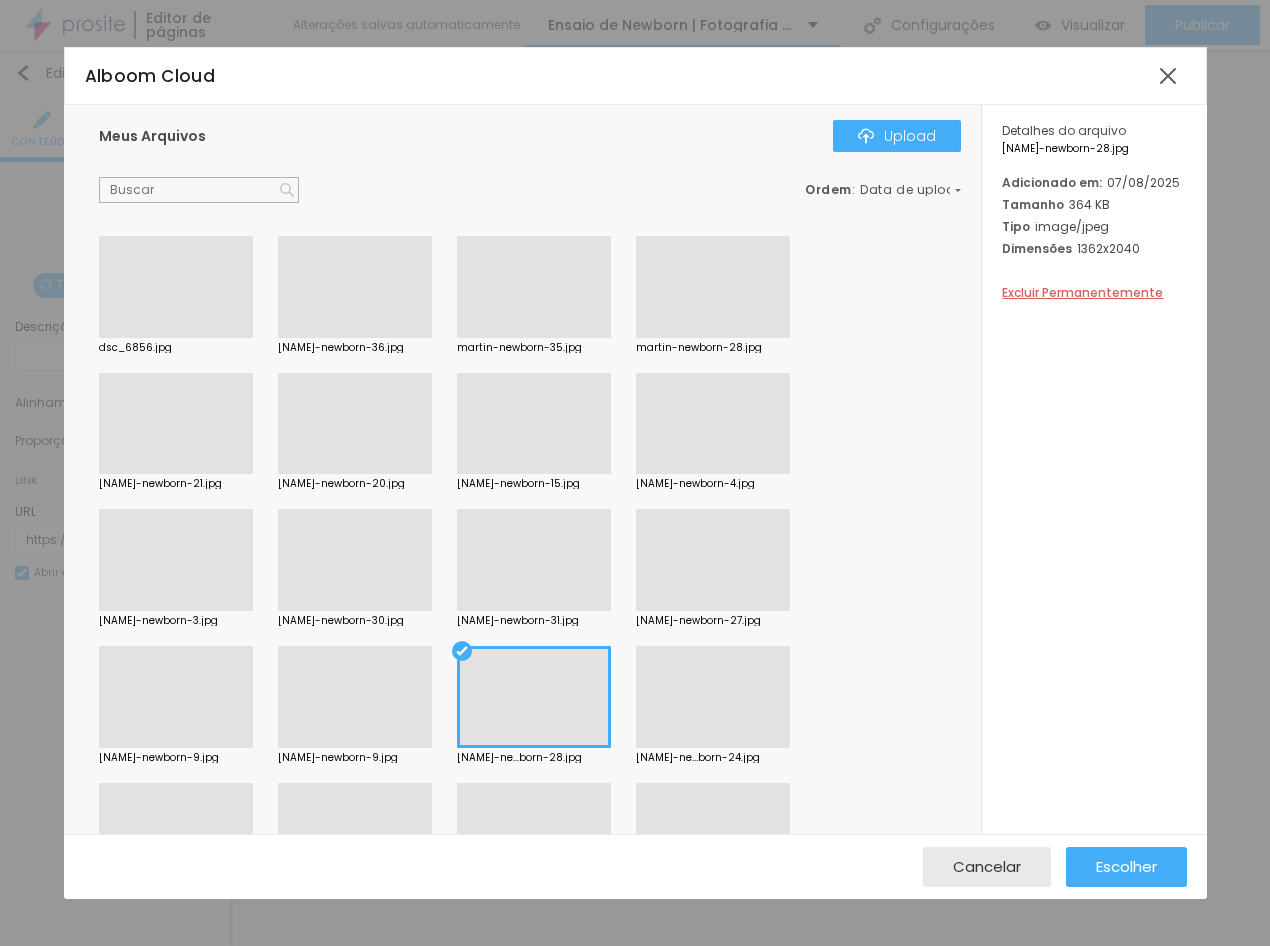 scroll, scrollTop: 1200, scrollLeft: 0, axis: vertical 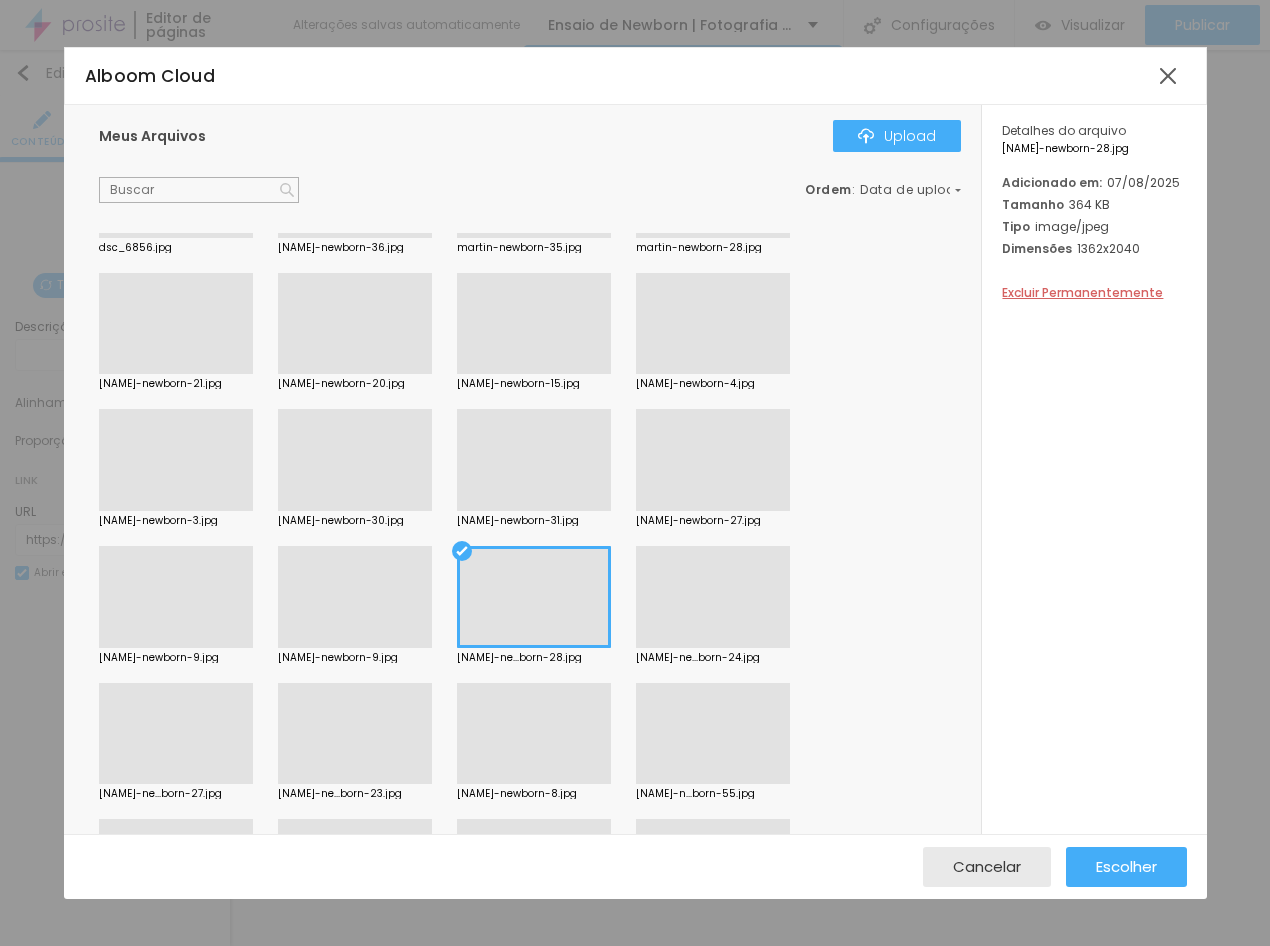 click at bounding box center [713, 648] 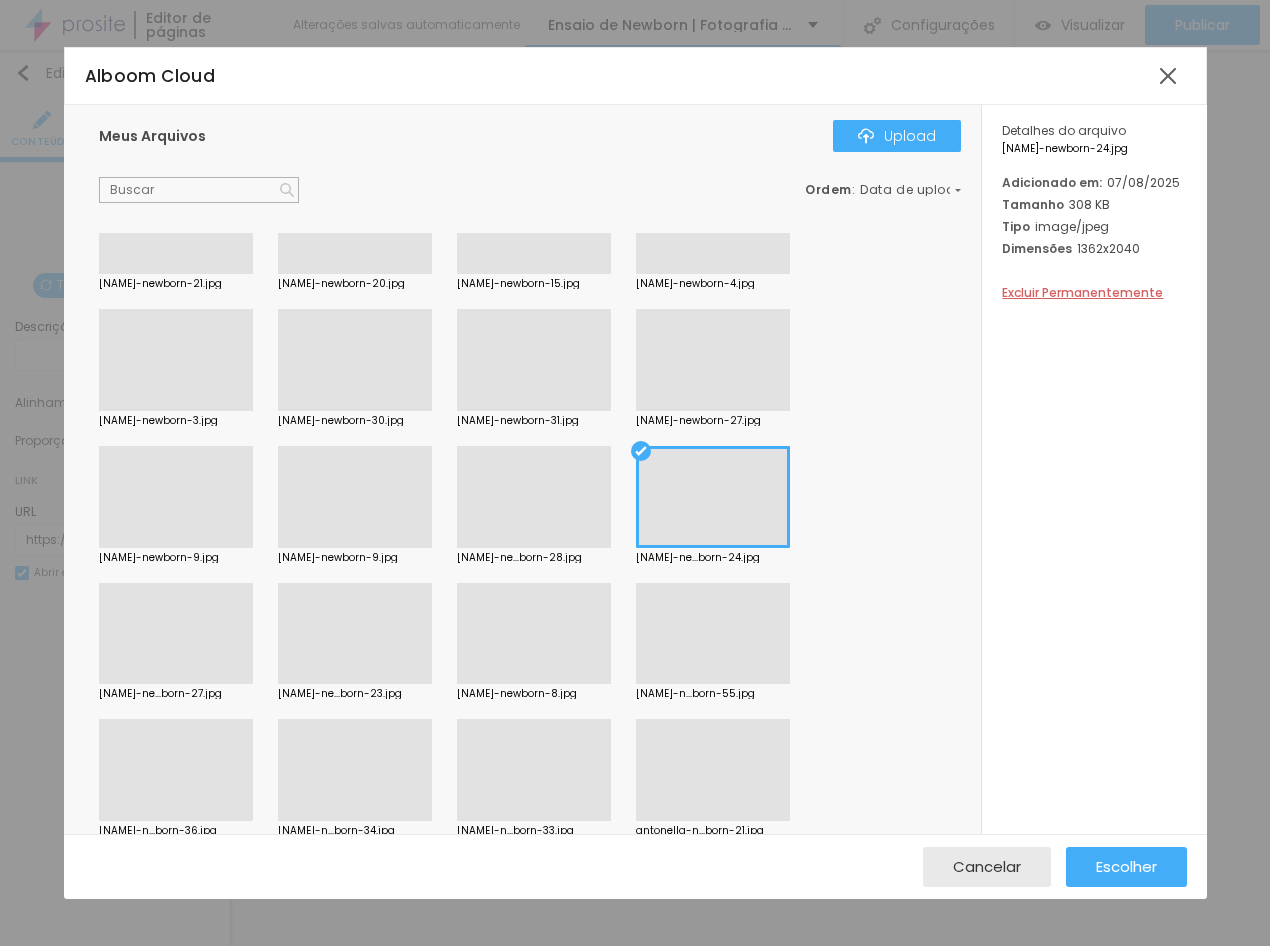 scroll, scrollTop: 1400, scrollLeft: 0, axis: vertical 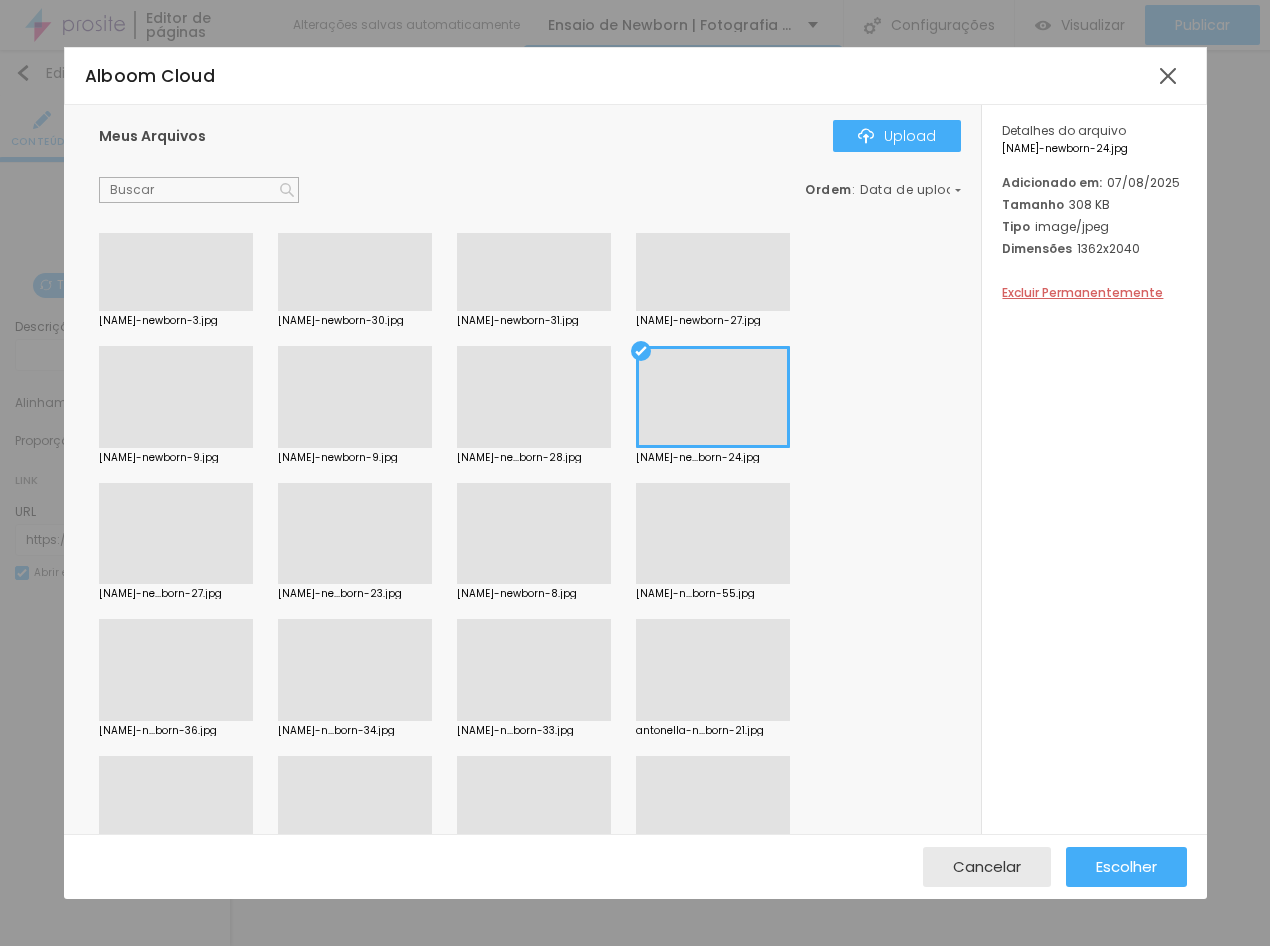 click at bounding box center [534, 721] 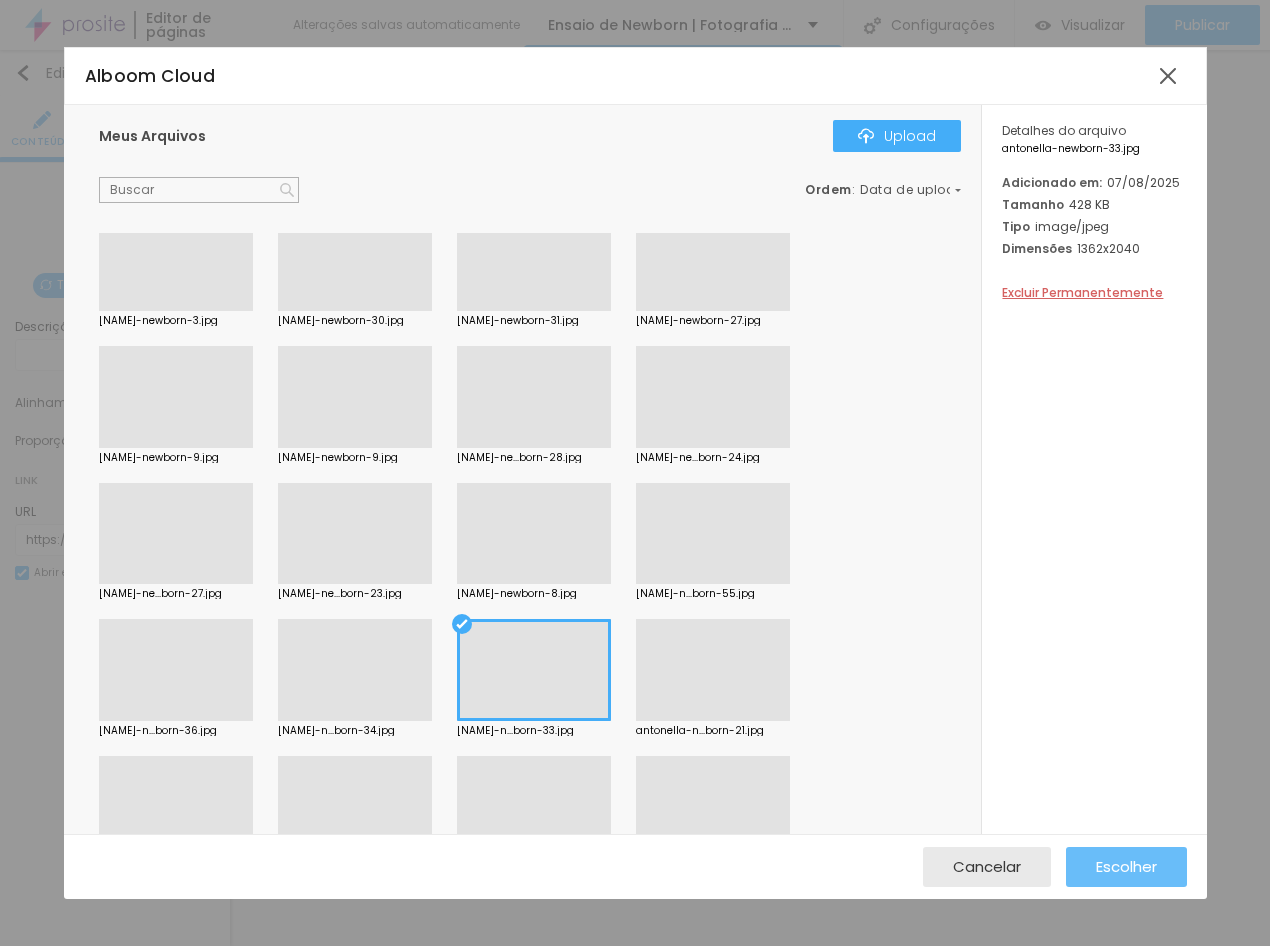 click on "Escolher" at bounding box center [1126, 867] 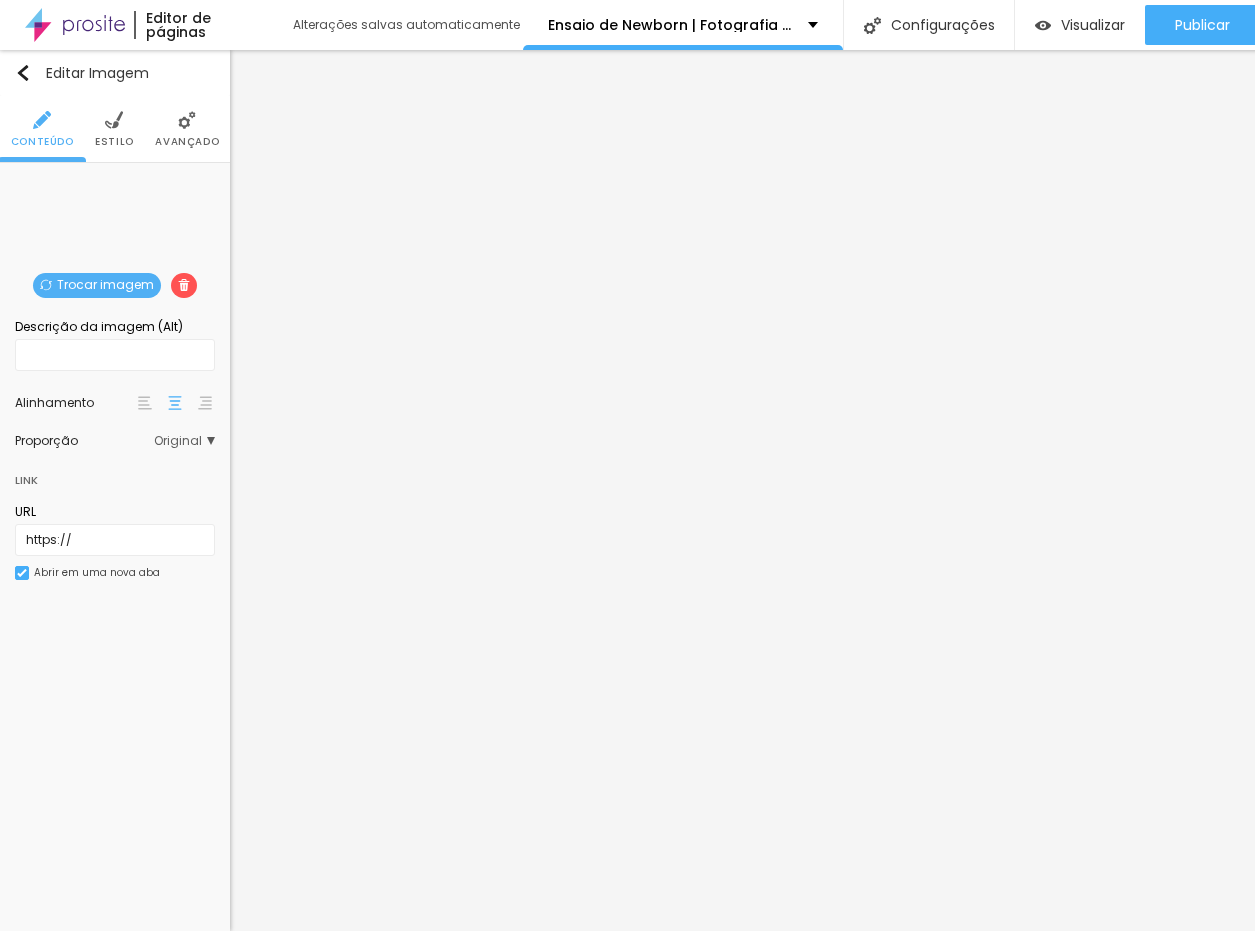 click on "Trocar imagem" at bounding box center (97, 285) 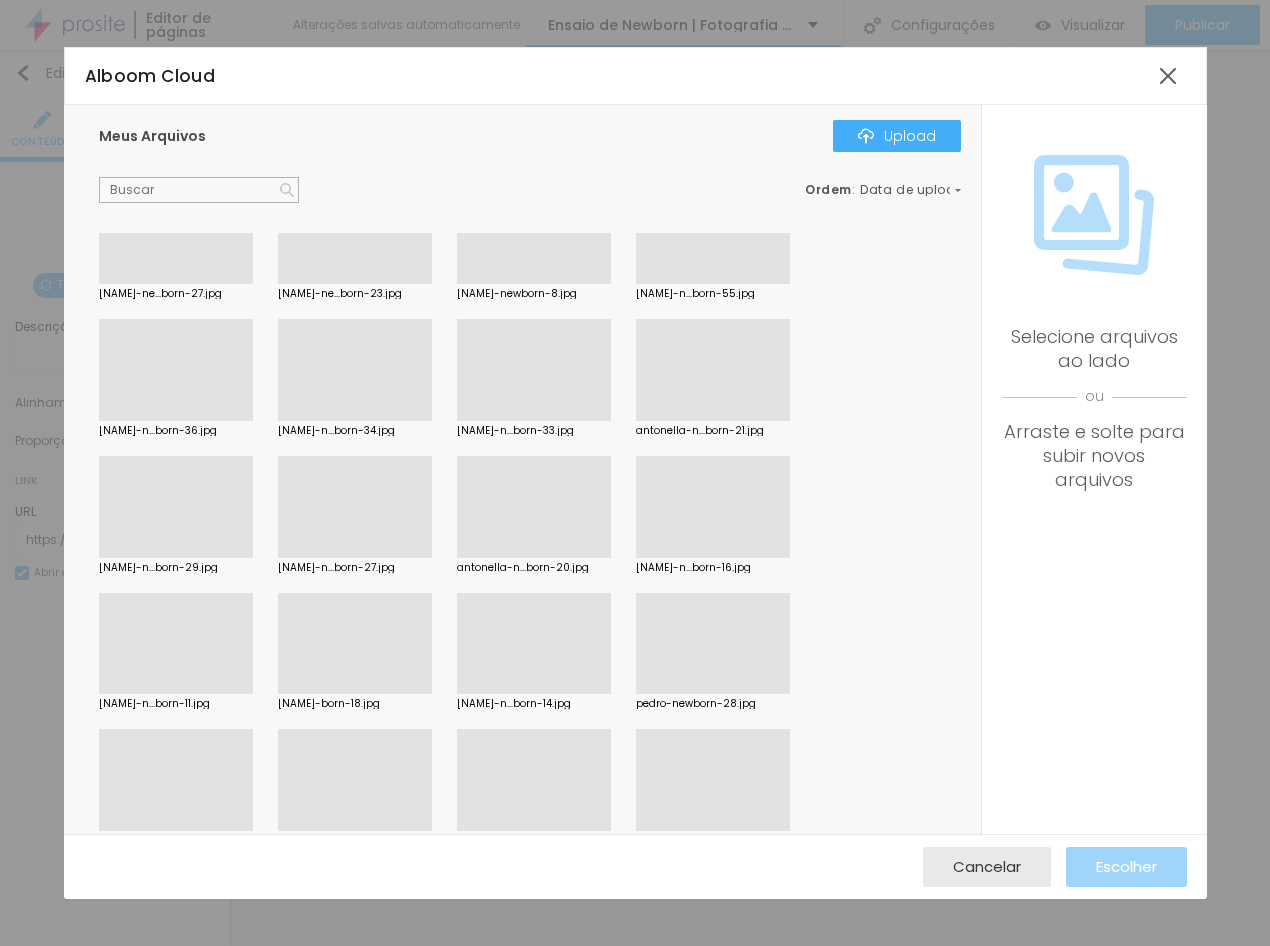 scroll, scrollTop: 1800, scrollLeft: 0, axis: vertical 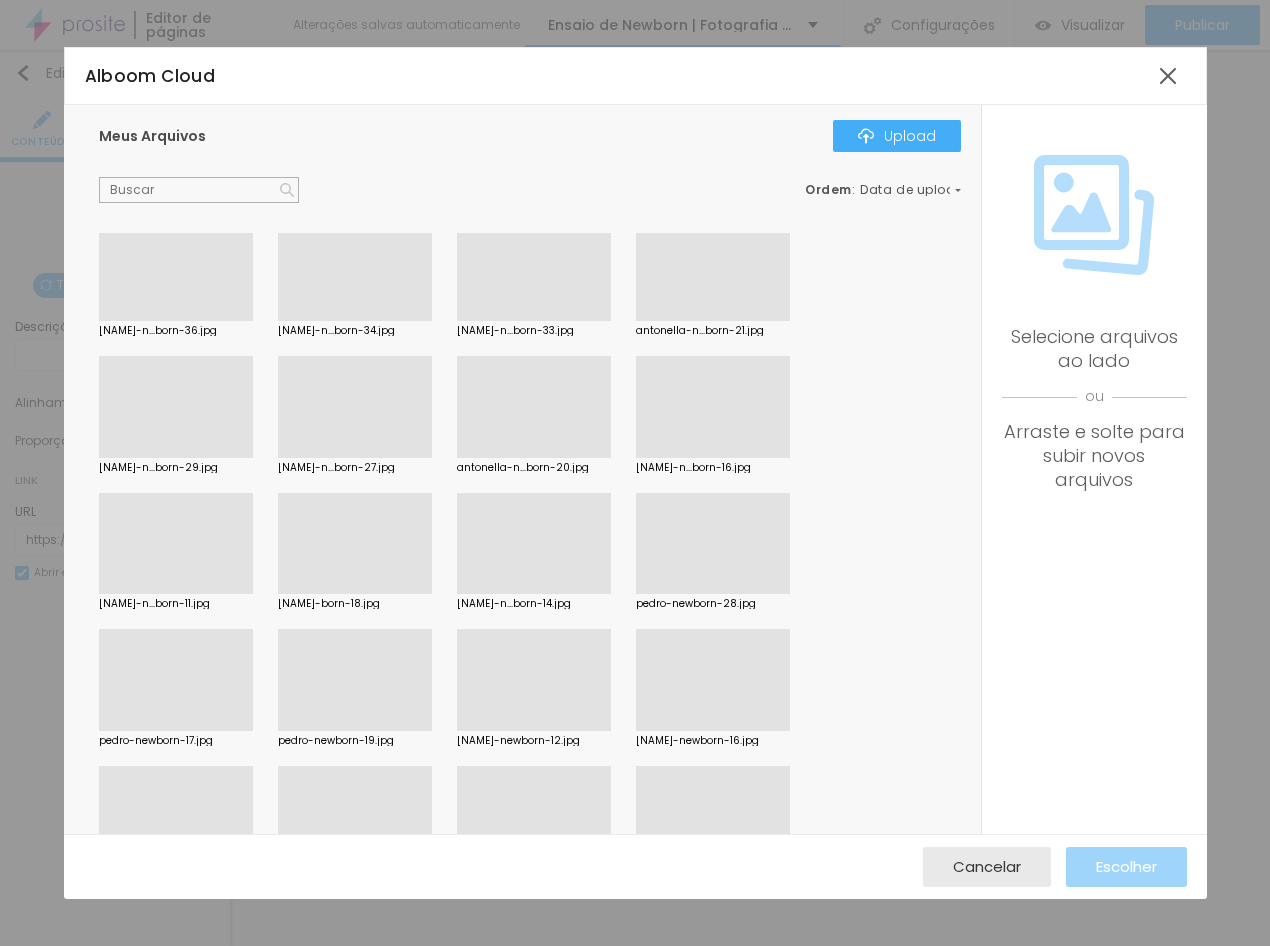 click at bounding box center [355, 731] 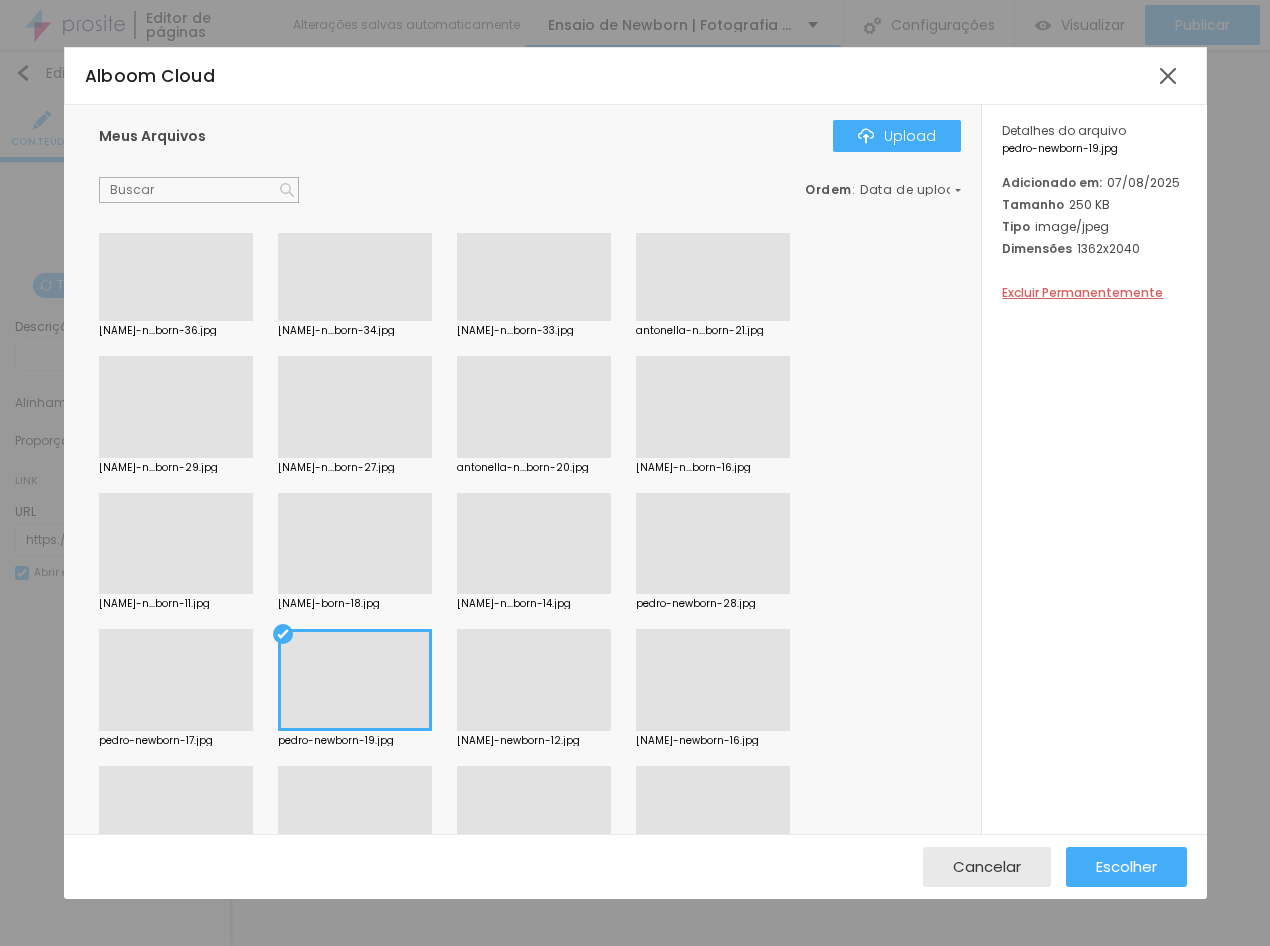 scroll, scrollTop: 1900, scrollLeft: 0, axis: vertical 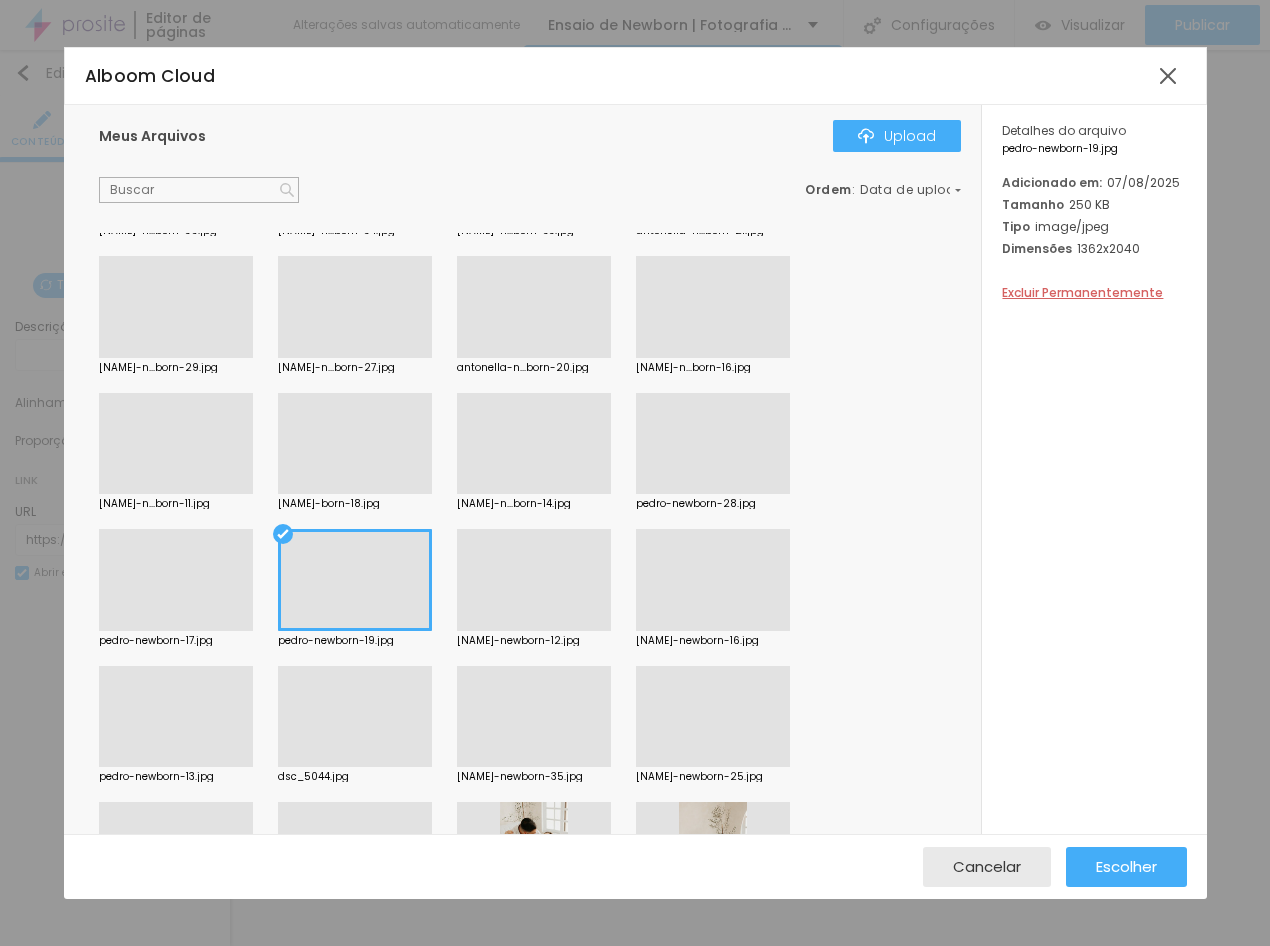 click at bounding box center [713, 494] 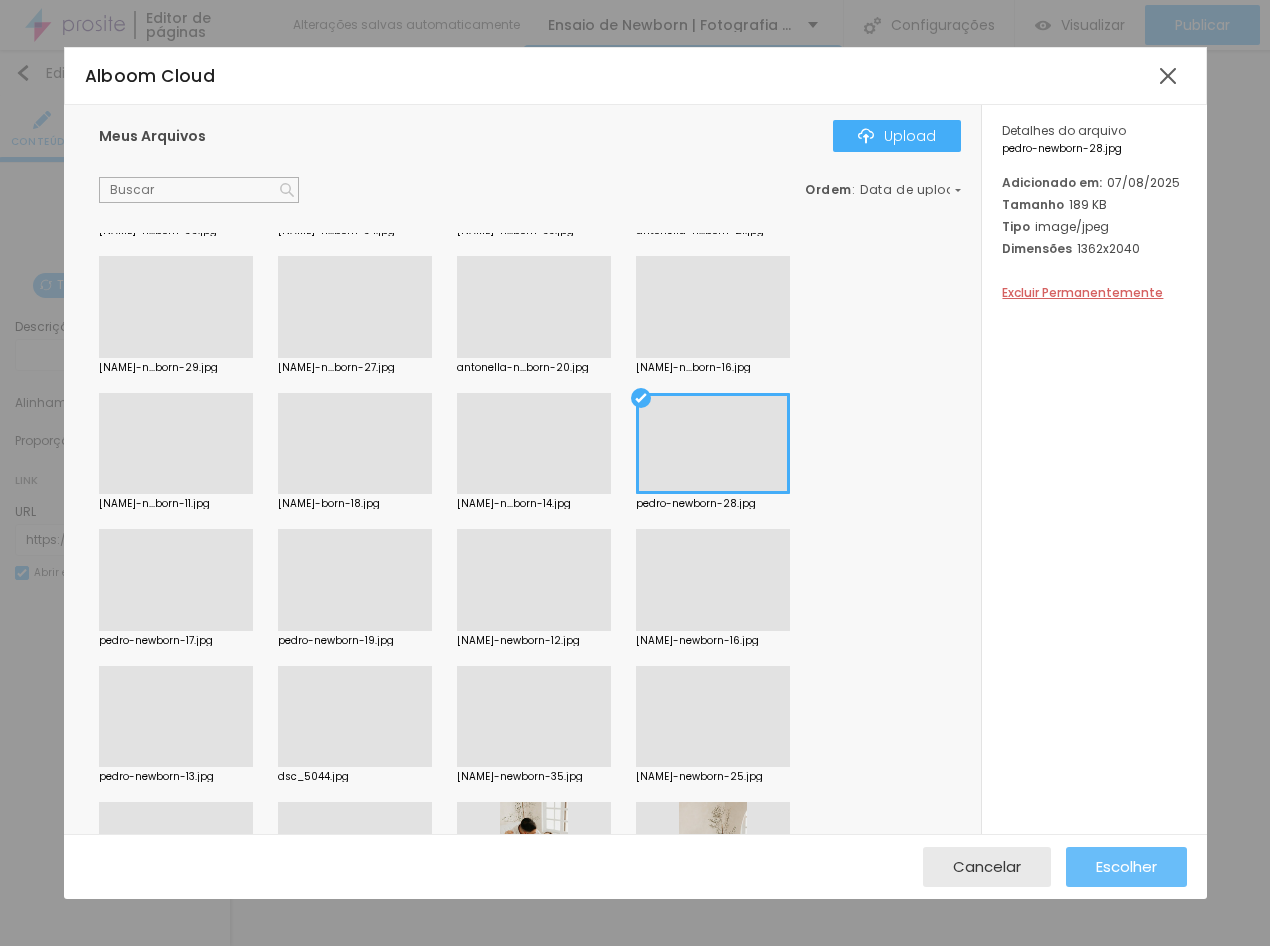 click on "Escolher" at bounding box center (1126, 866) 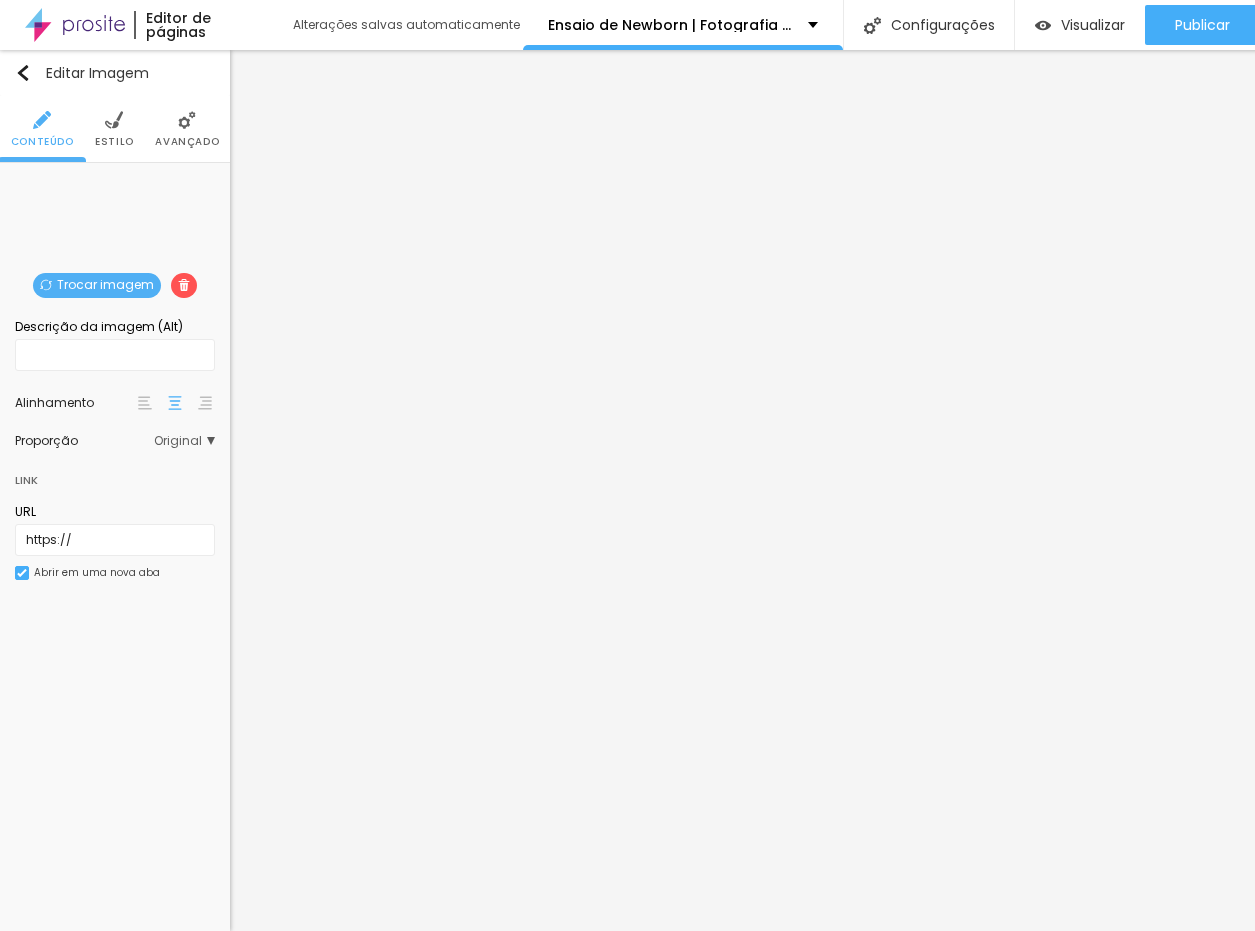 click on "Trocar imagem" at bounding box center [97, 285] 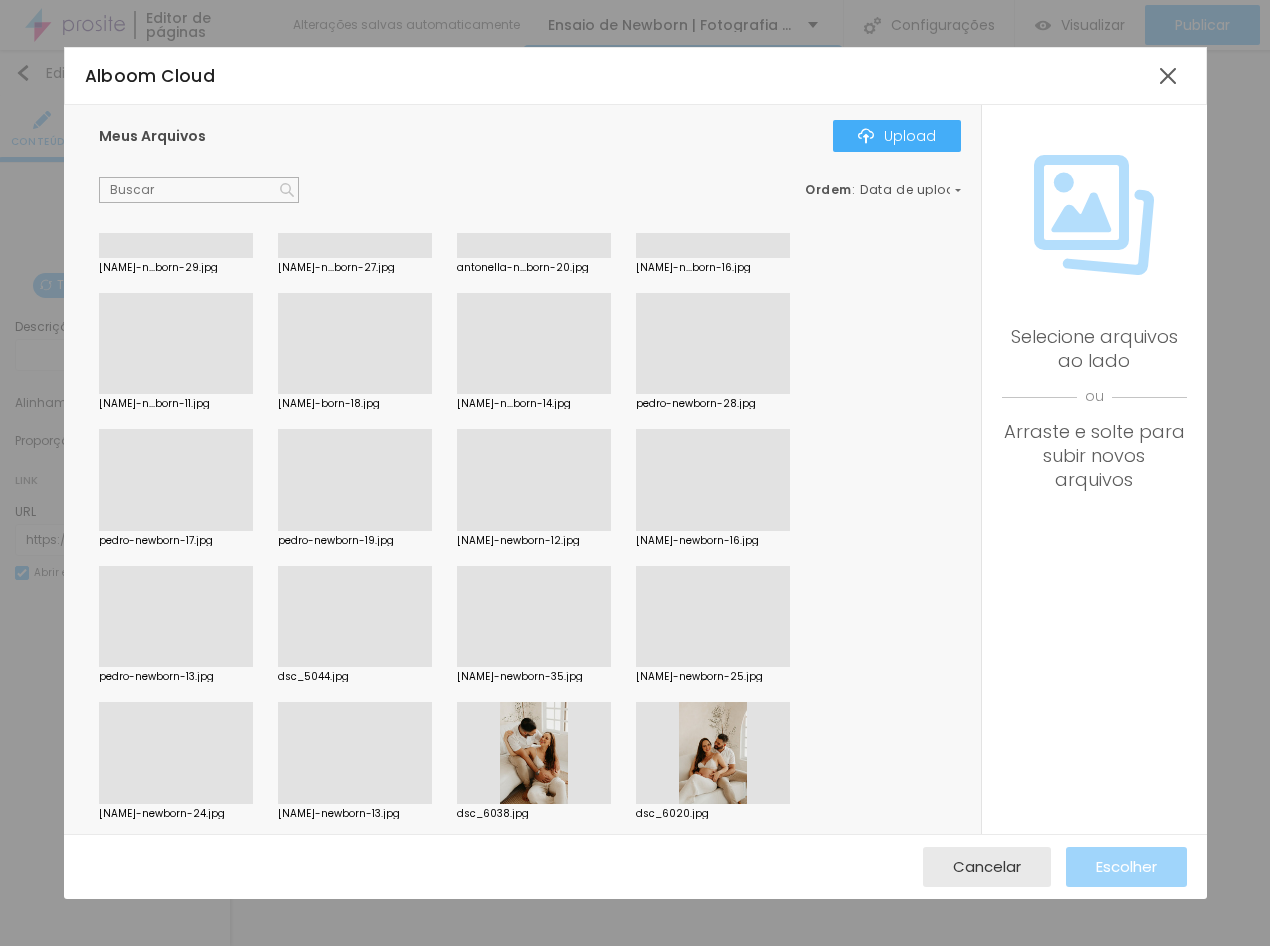 scroll, scrollTop: 1900, scrollLeft: 0, axis: vertical 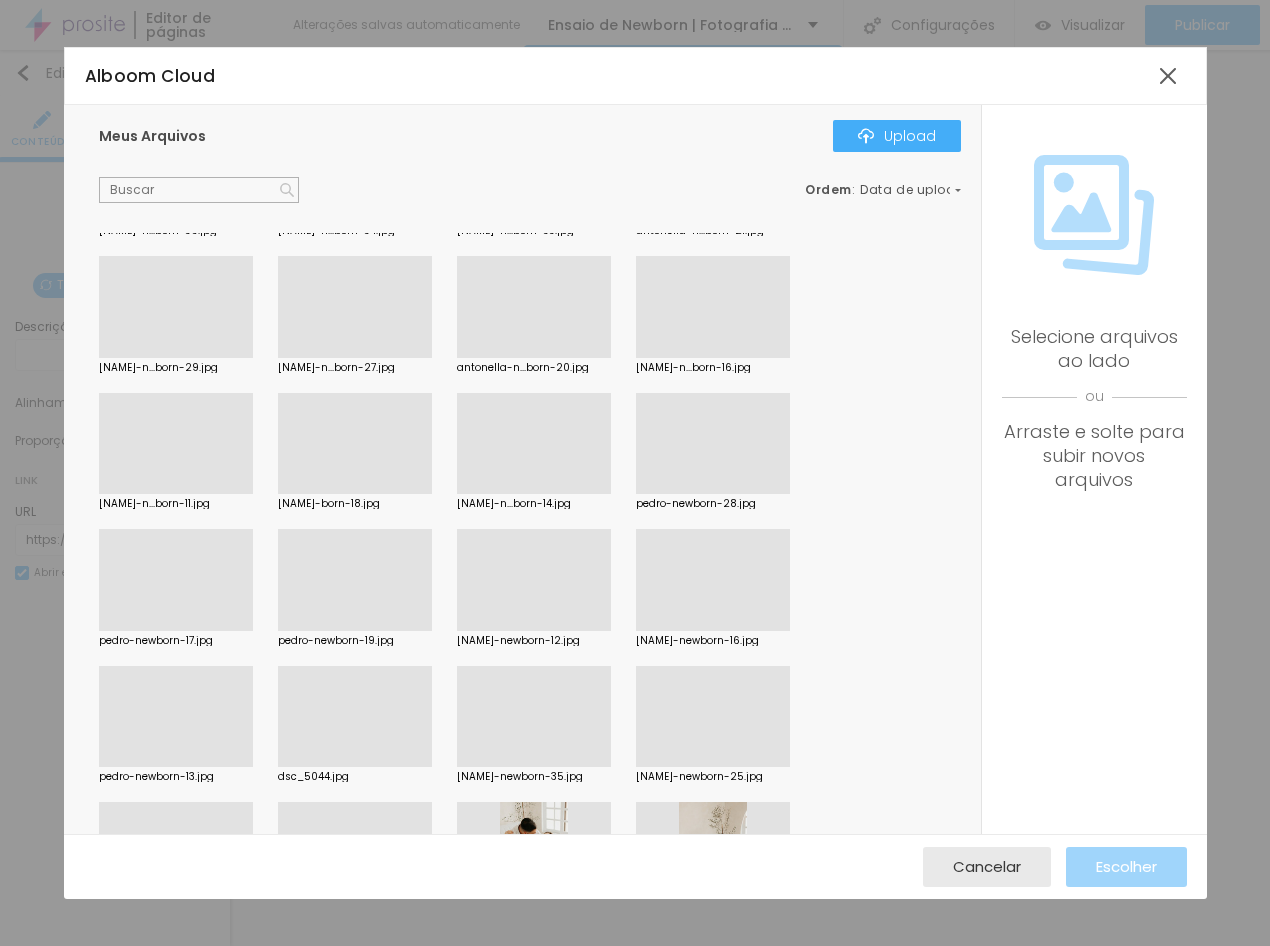 click at bounding box center (355, 631) 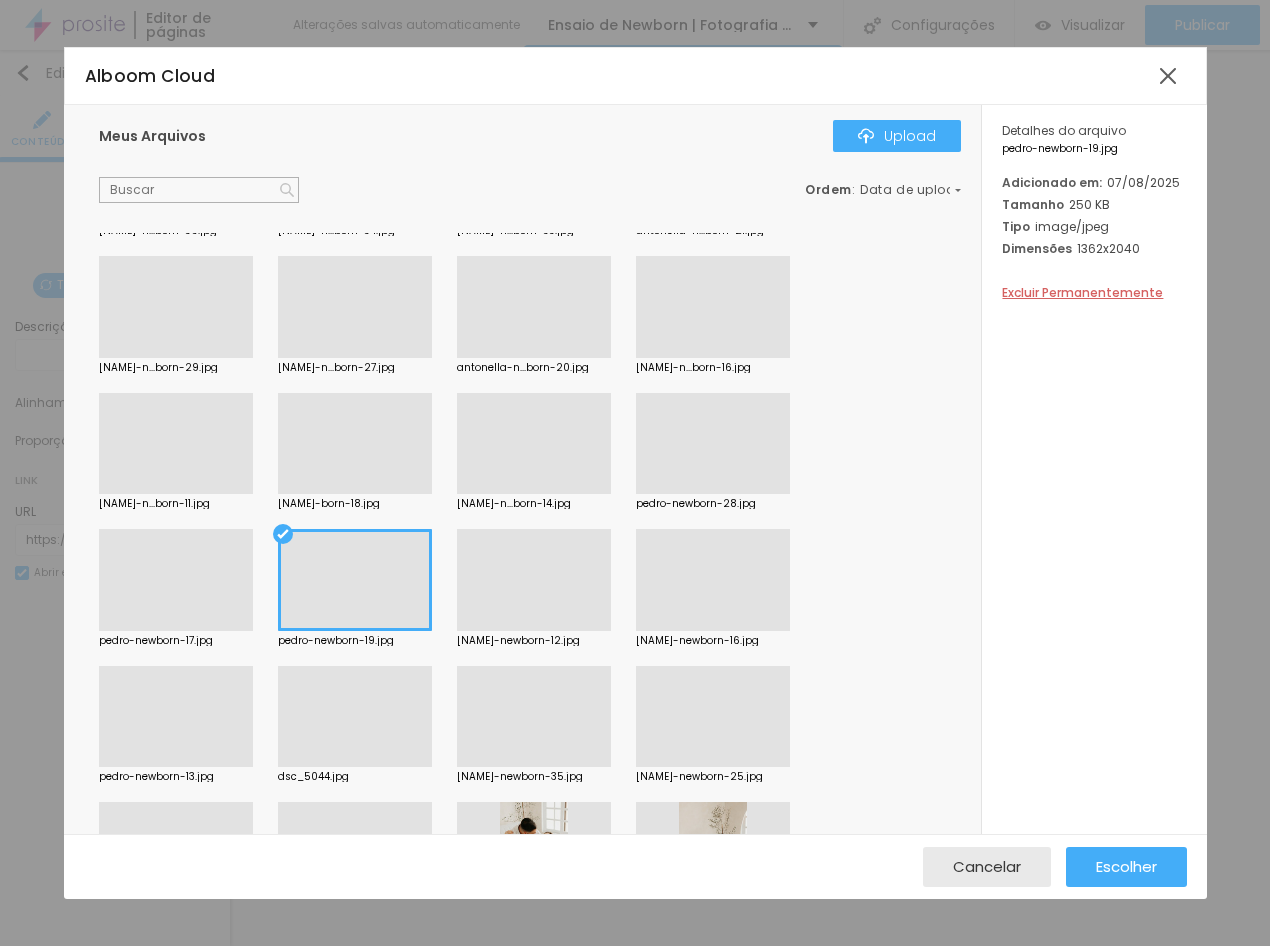 click at bounding box center (355, 494) 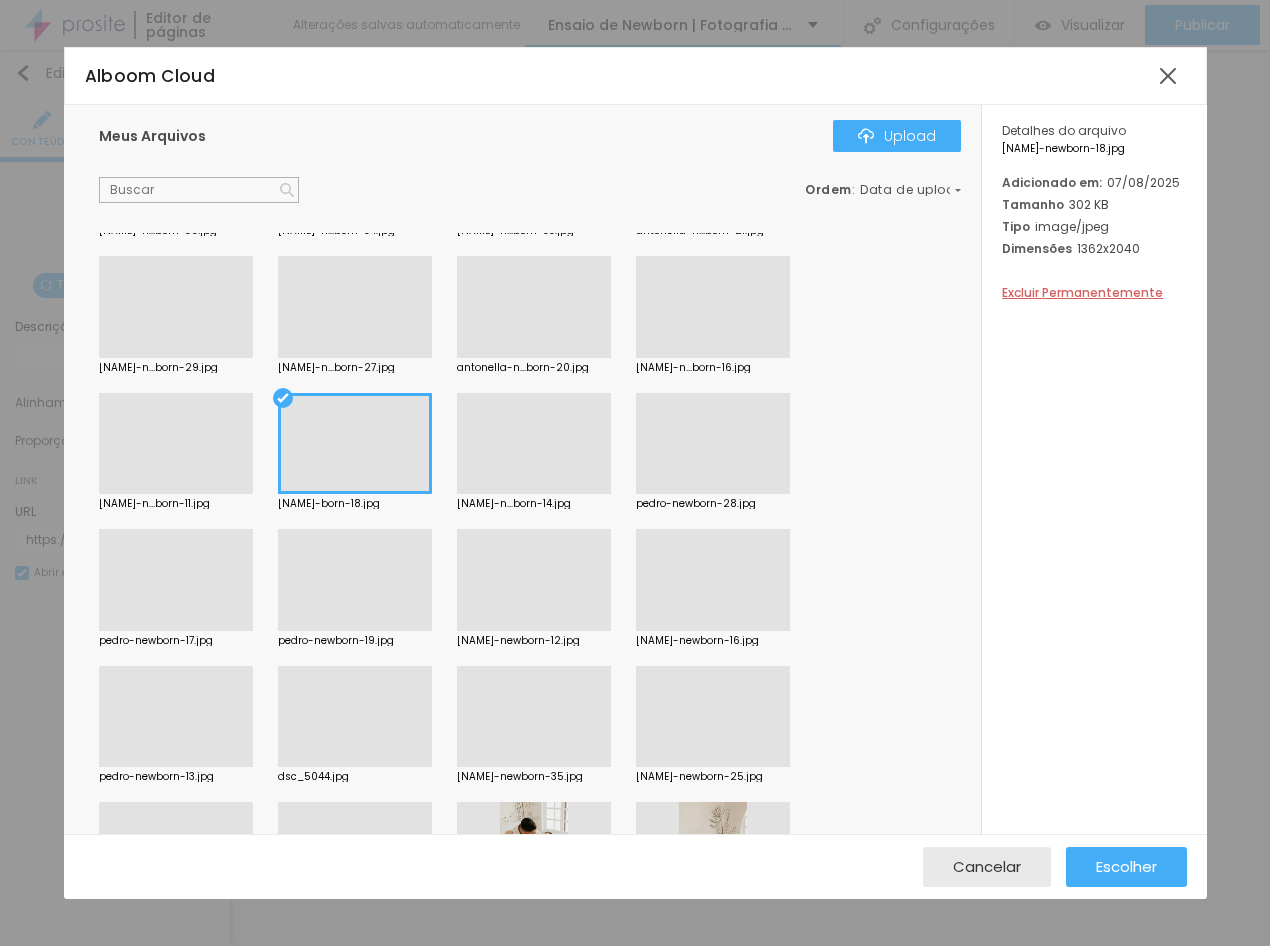 click at bounding box center [713, 358] 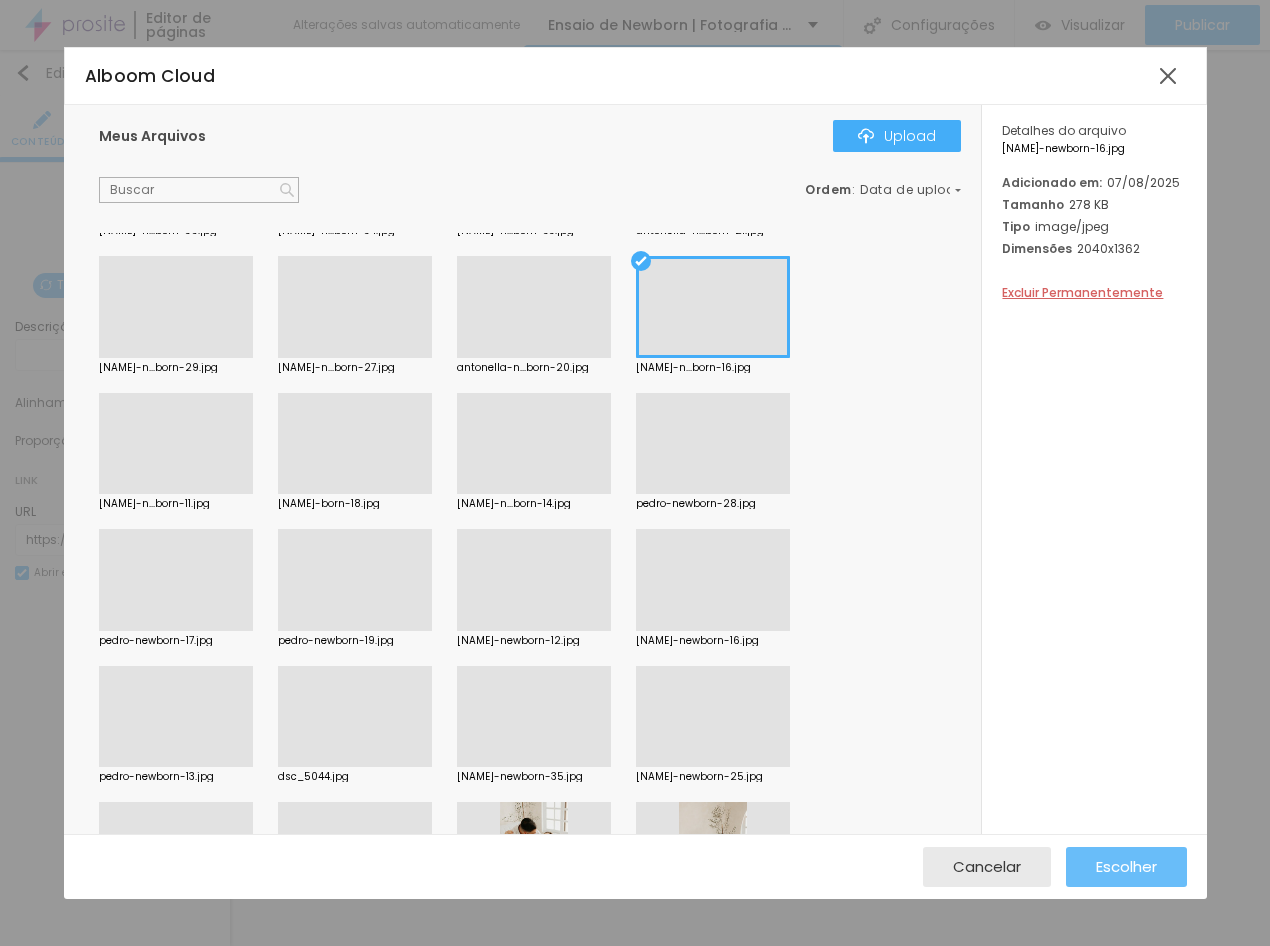 click on "Escolher" at bounding box center (1126, 866) 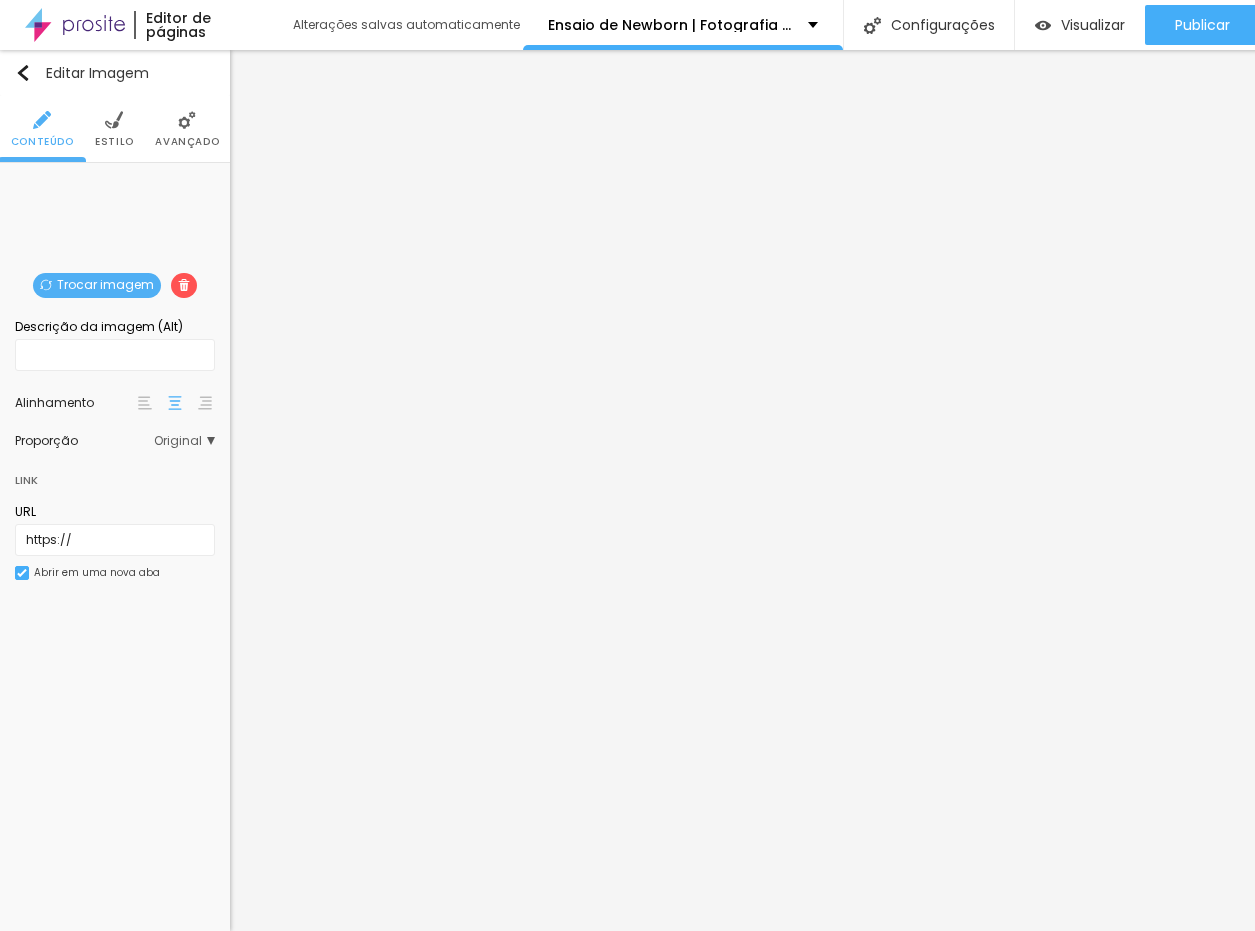 click on "Trocar imagem" at bounding box center (97, 285) 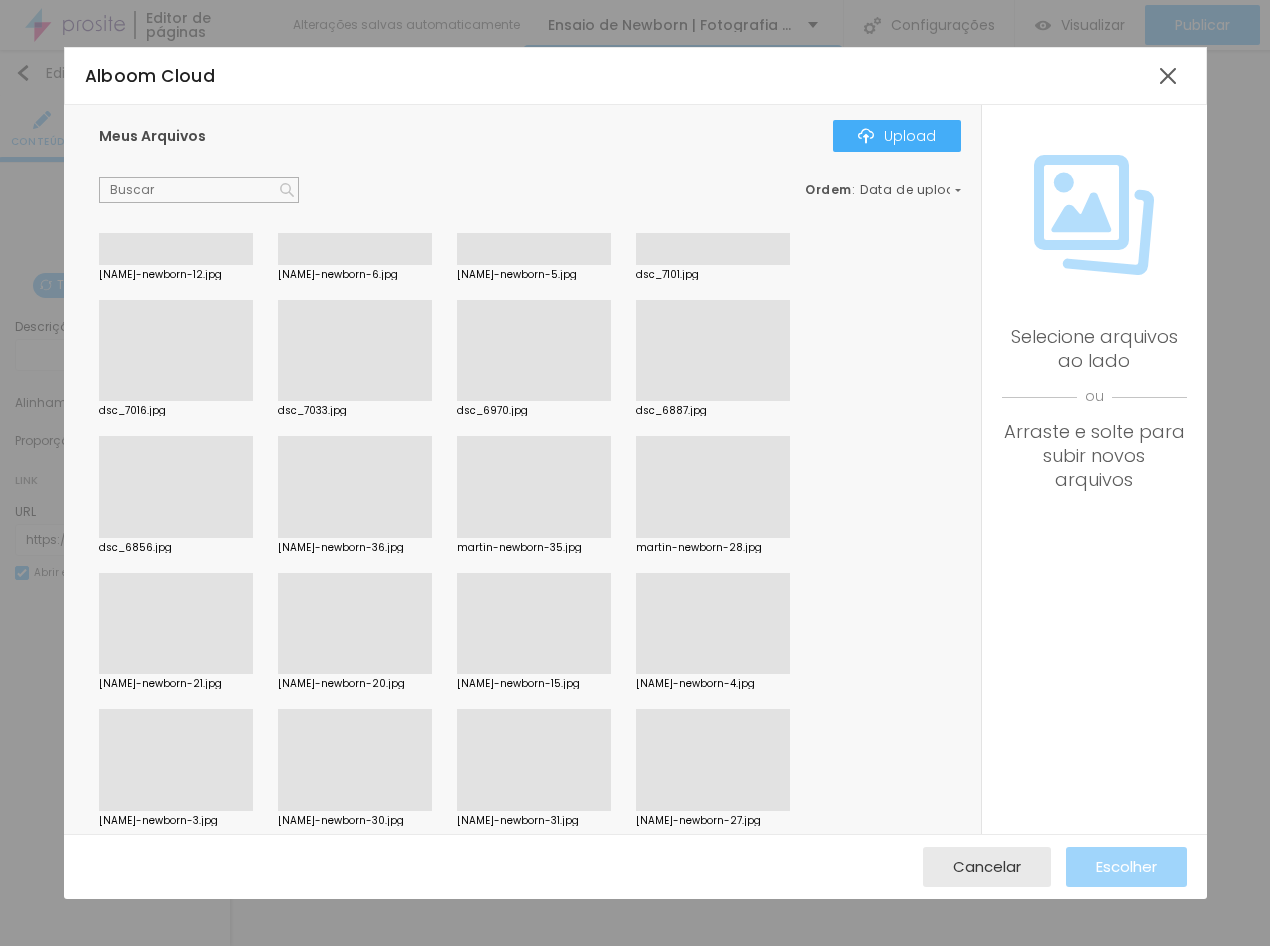 scroll, scrollTop: 1000, scrollLeft: 0, axis: vertical 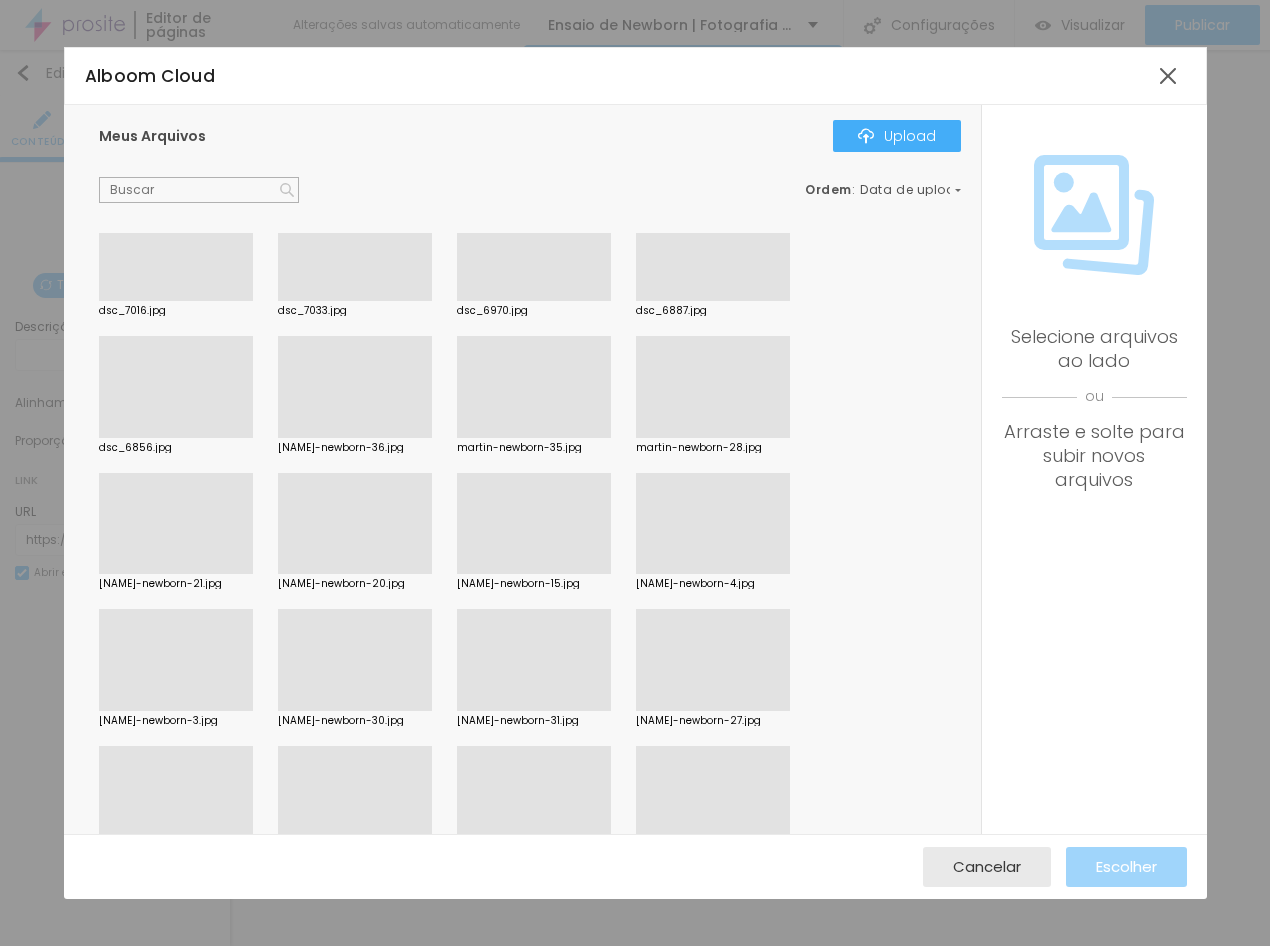 click at bounding box center [355, 574] 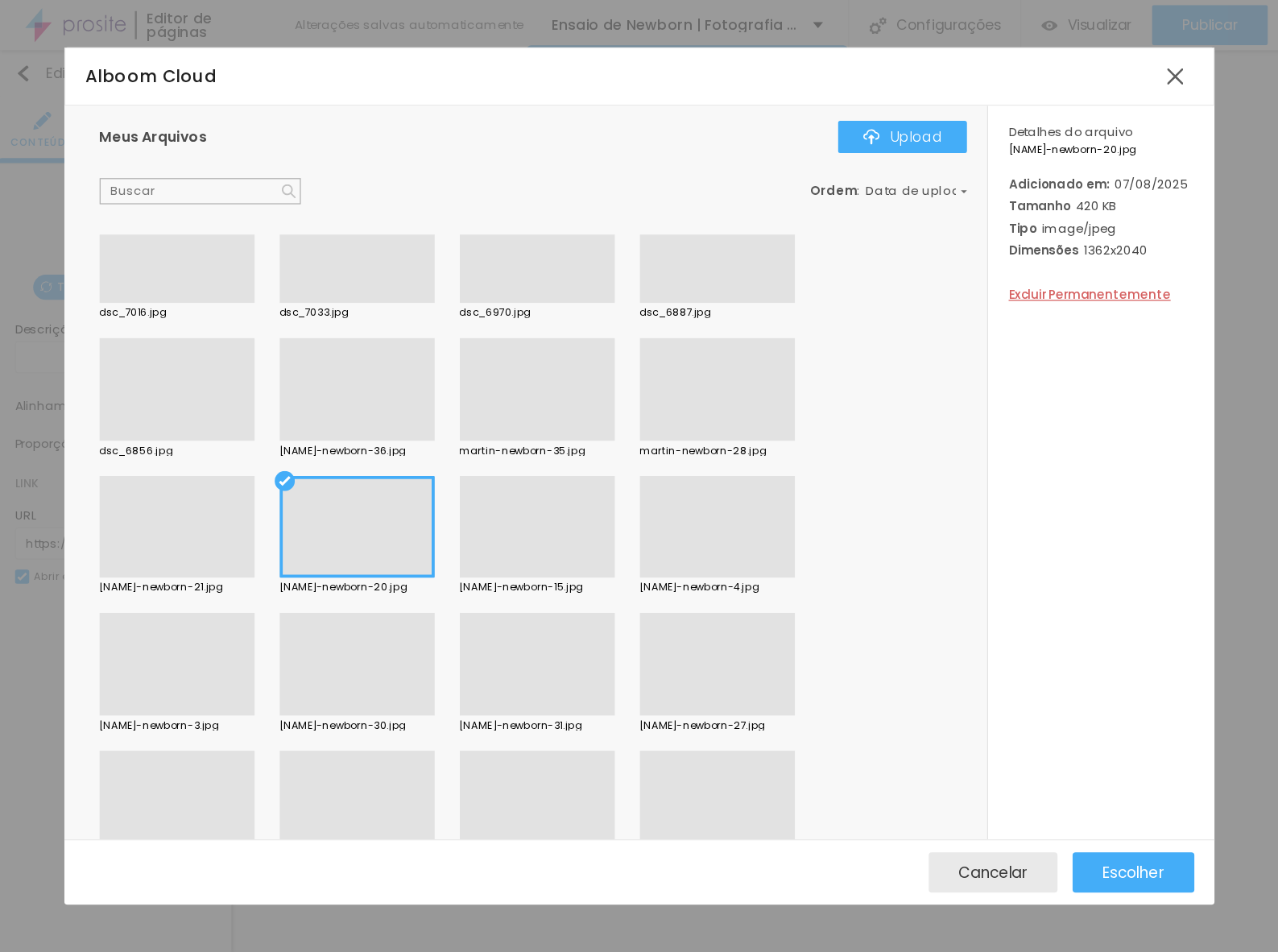 scroll, scrollTop: 886, scrollLeft: 0, axis: vertical 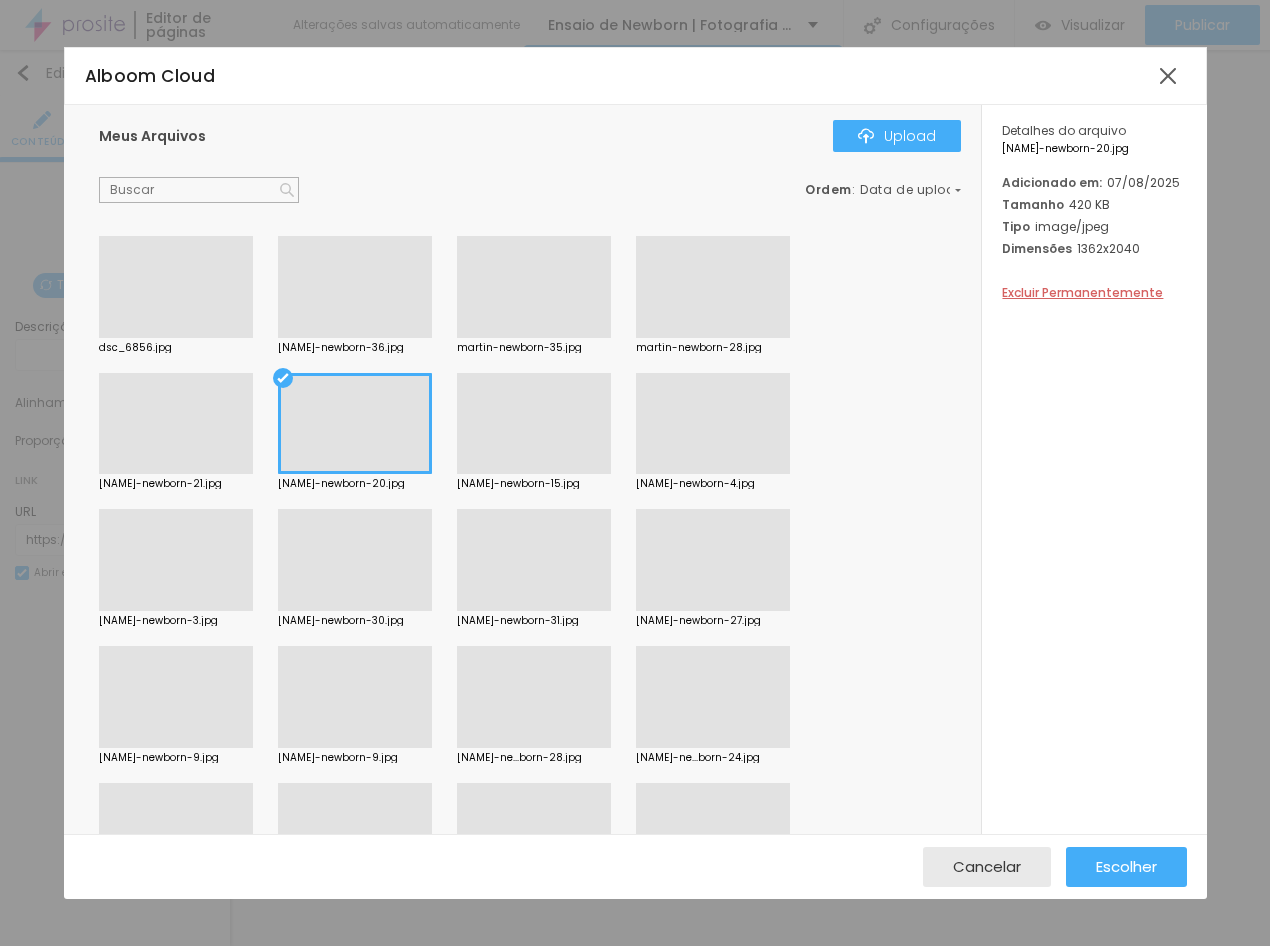 click at bounding box center (176, 748) 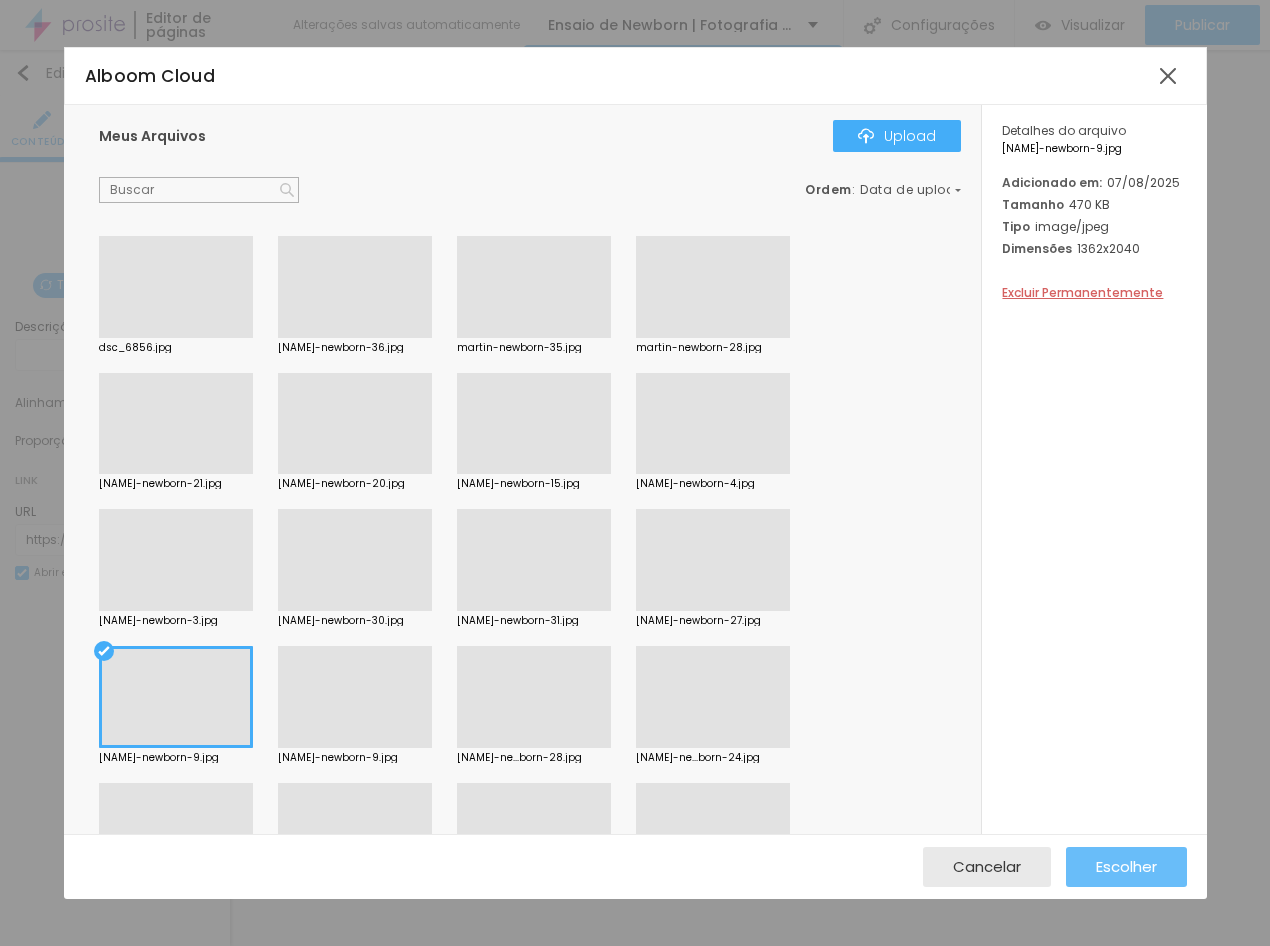 click on "Escolher" at bounding box center [1126, 866] 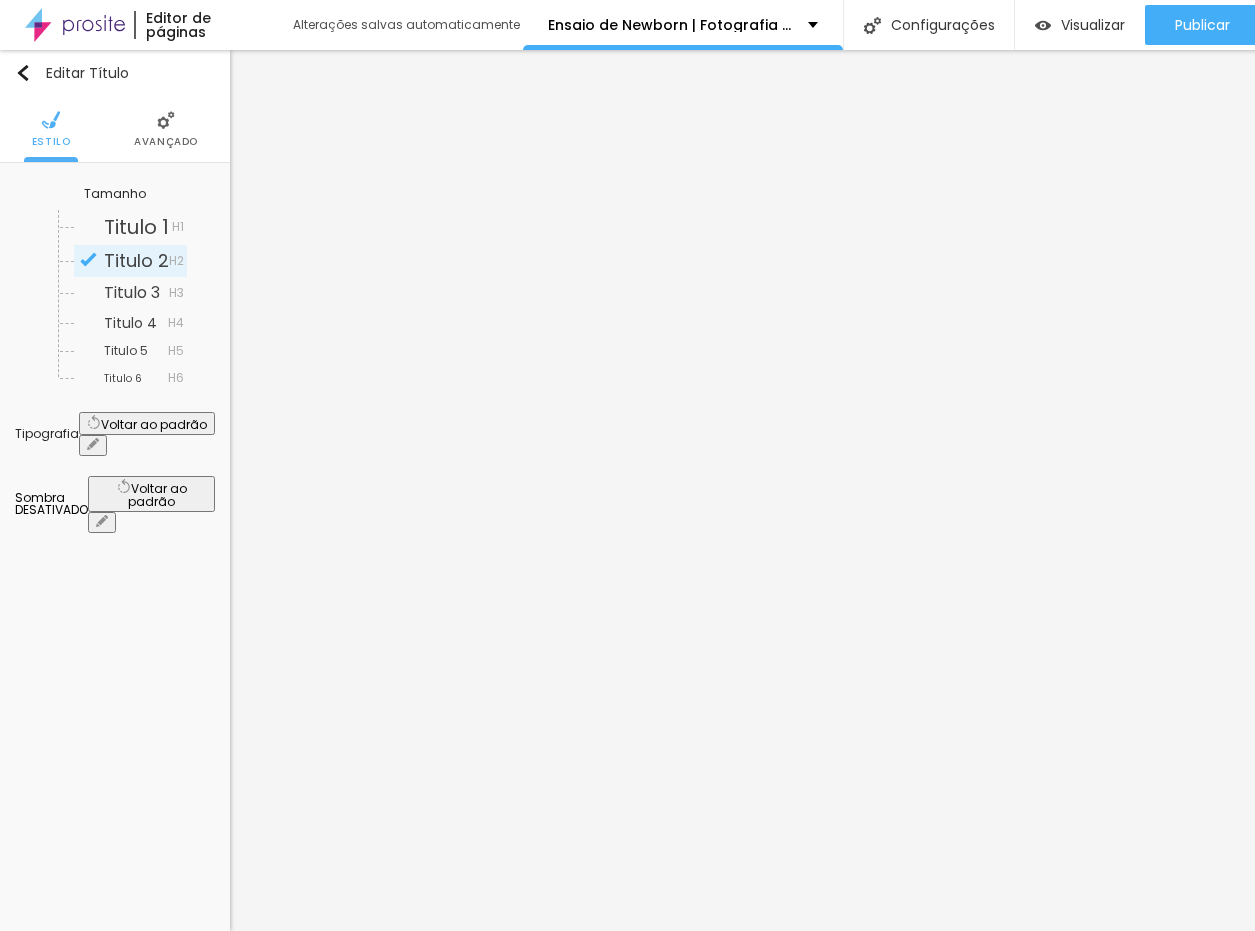 click 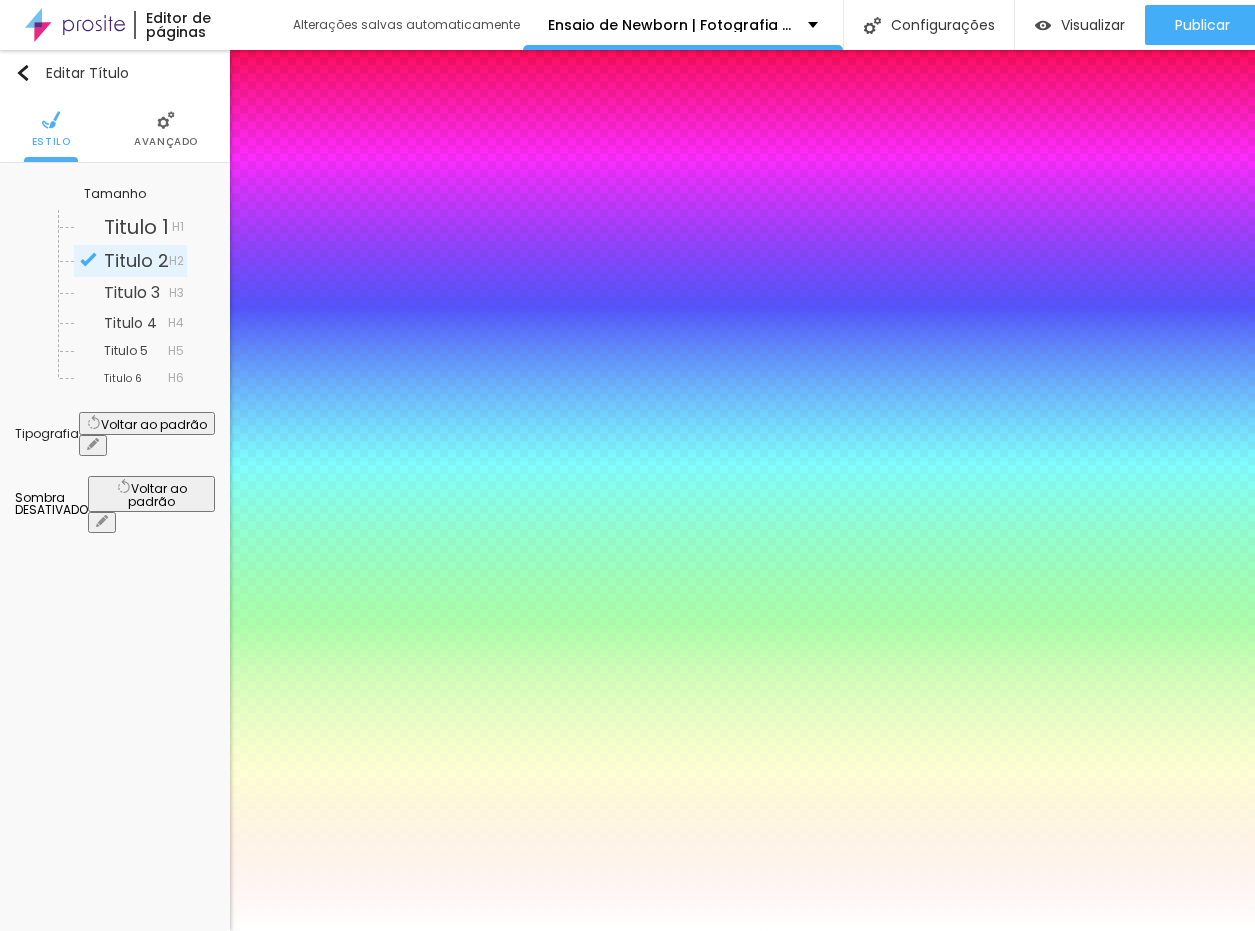 type on "1" 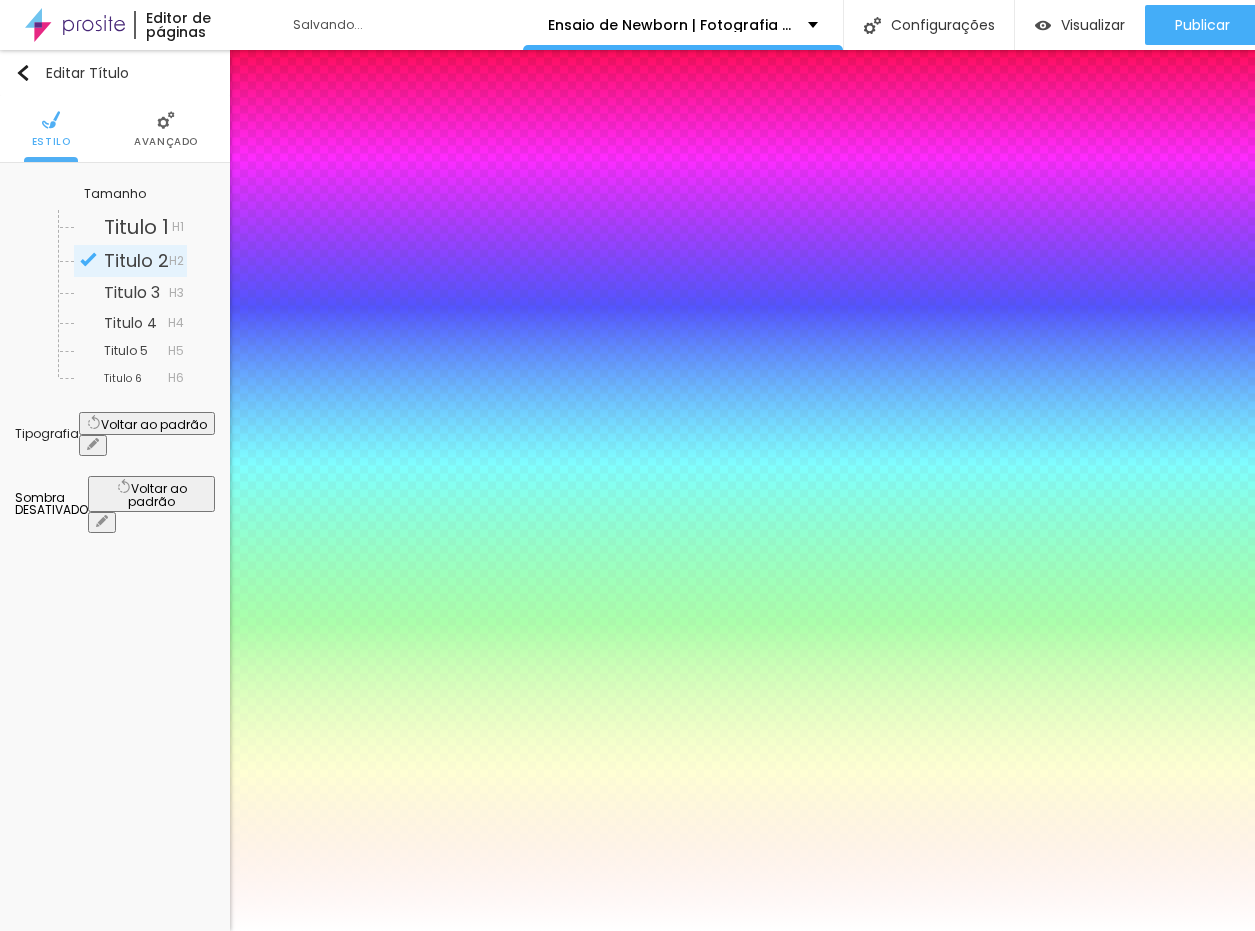 type on "32" 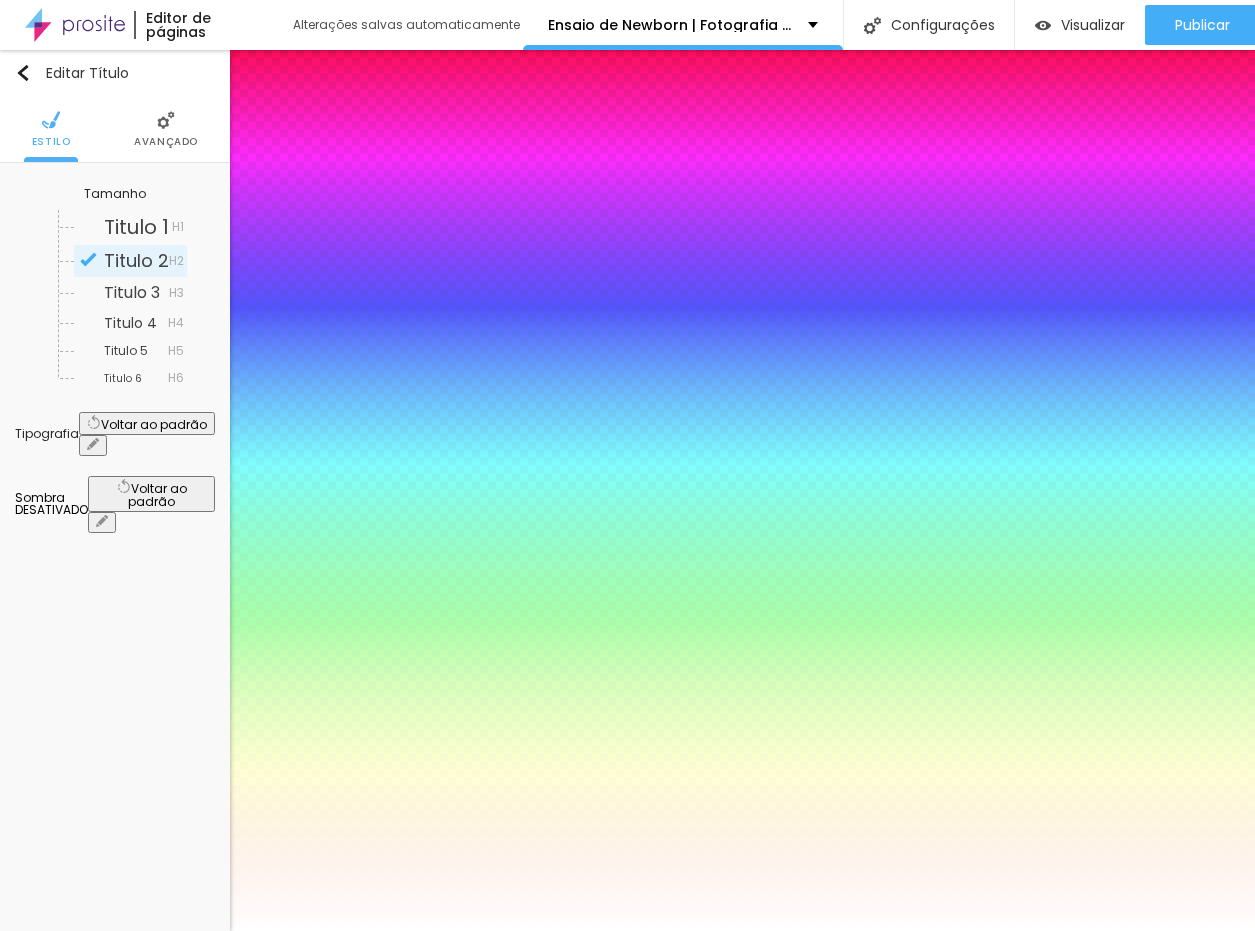 type on "32" 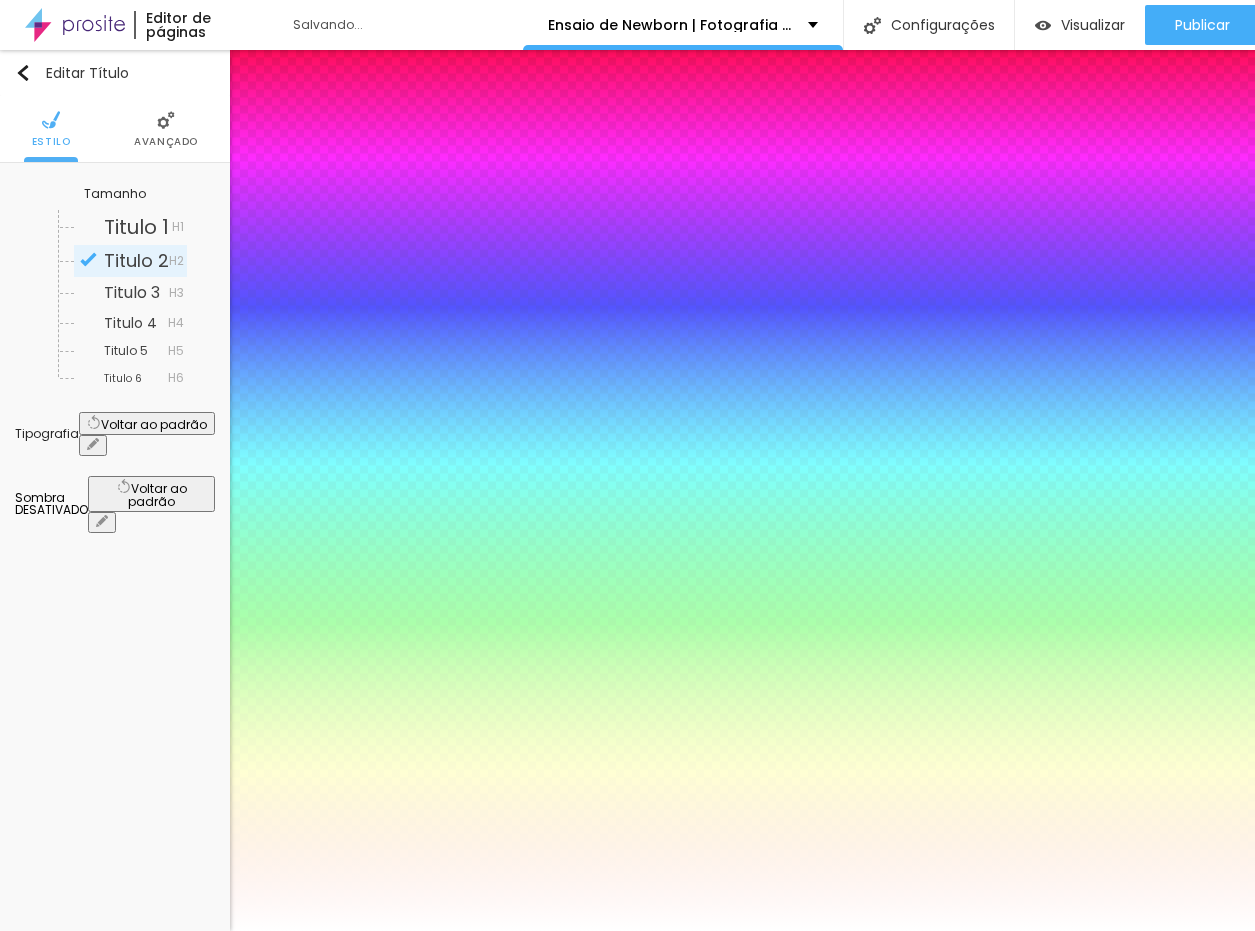type on "1" 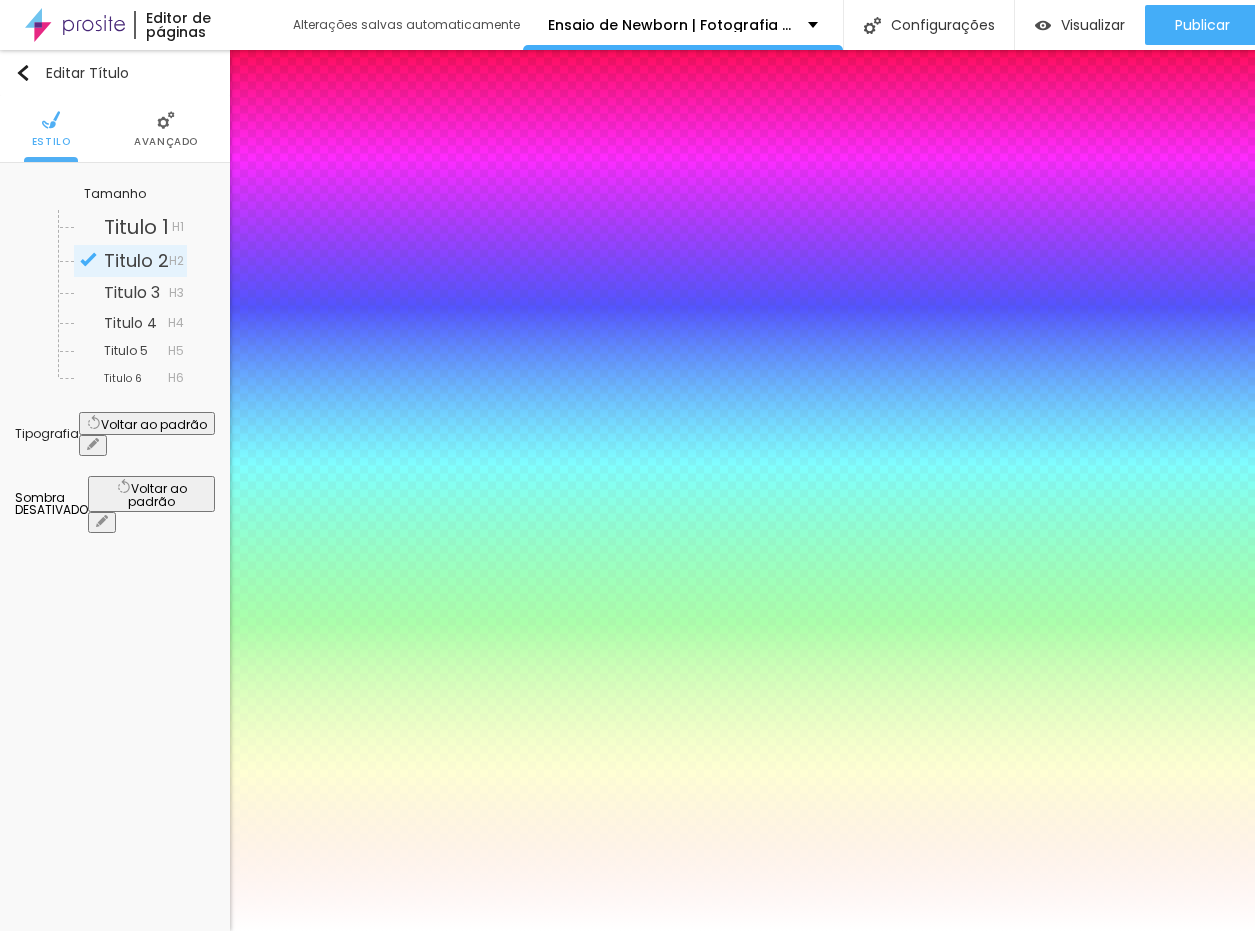 type on "22" 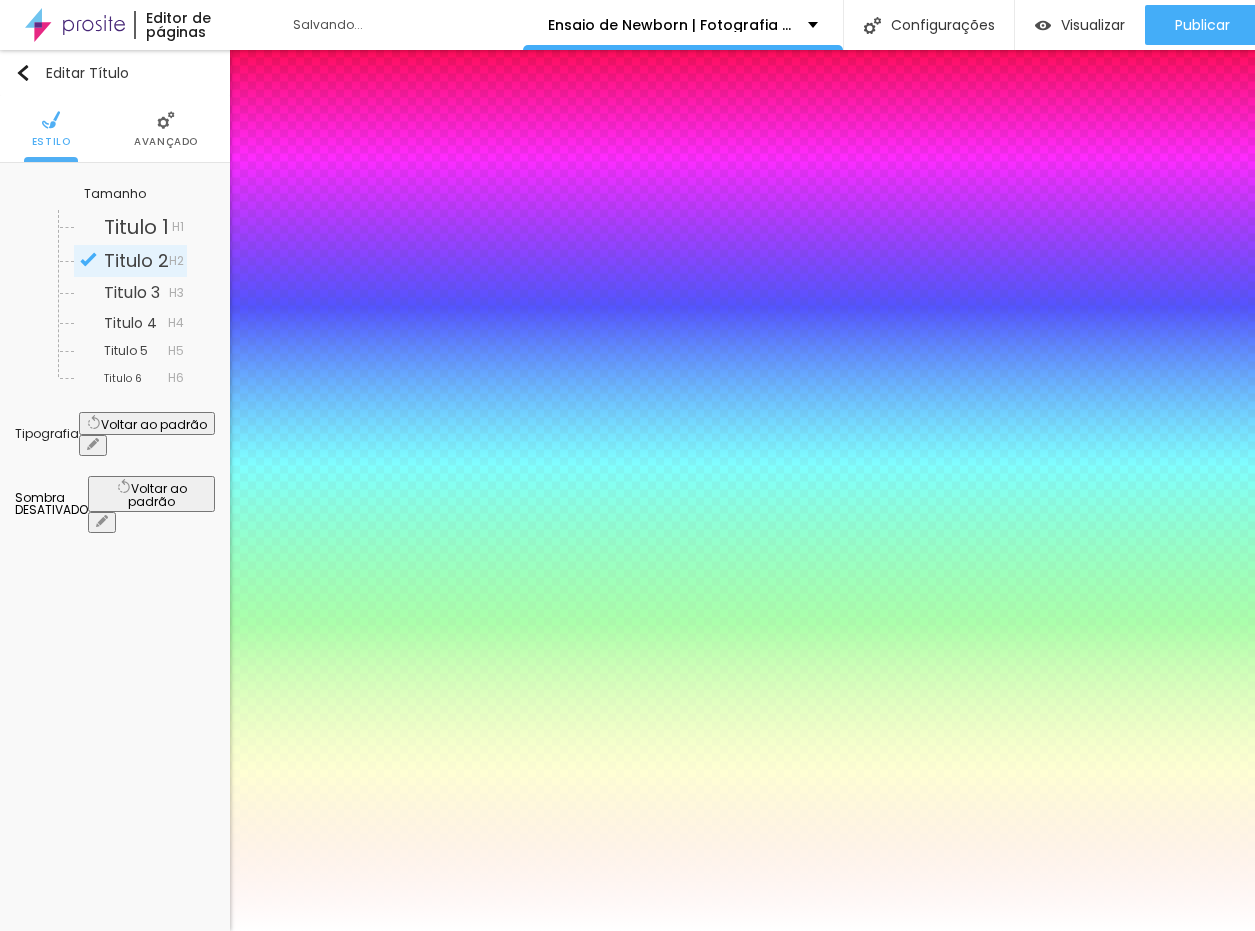 type on "1" 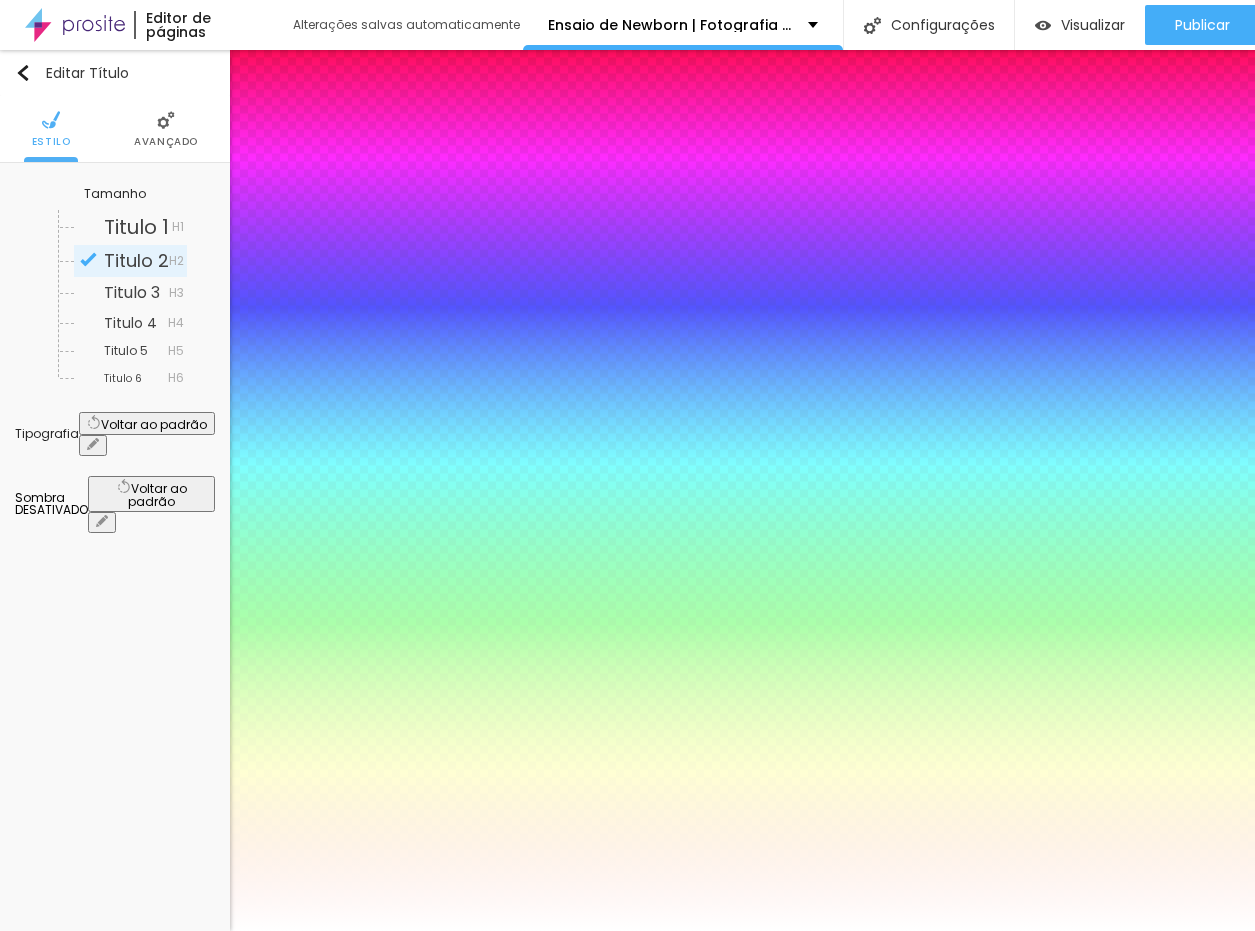 drag, startPoint x: 332, startPoint y: 701, endPoint x: 447, endPoint y: 706, distance: 115.10864 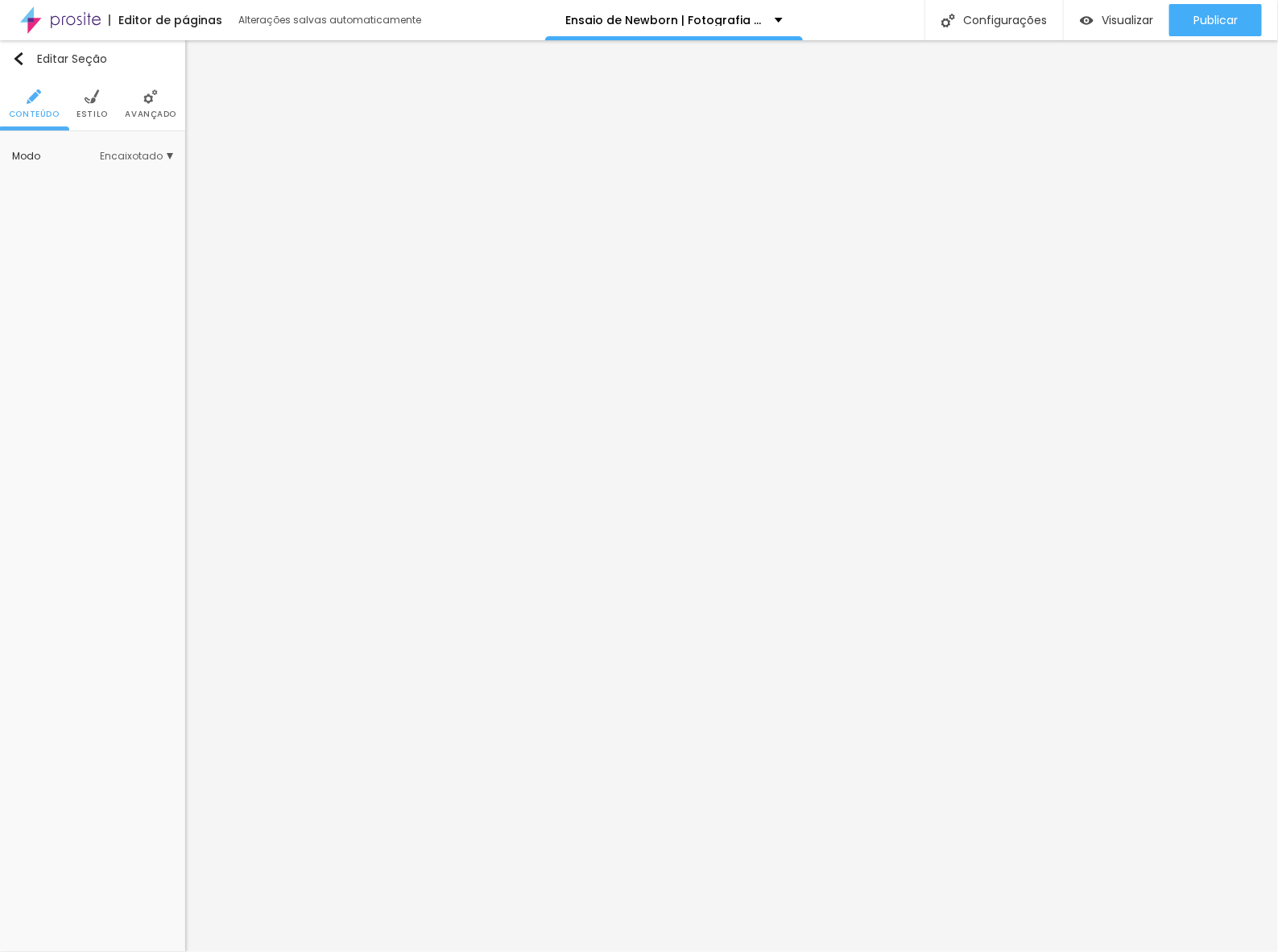 click at bounding box center (92, 97) 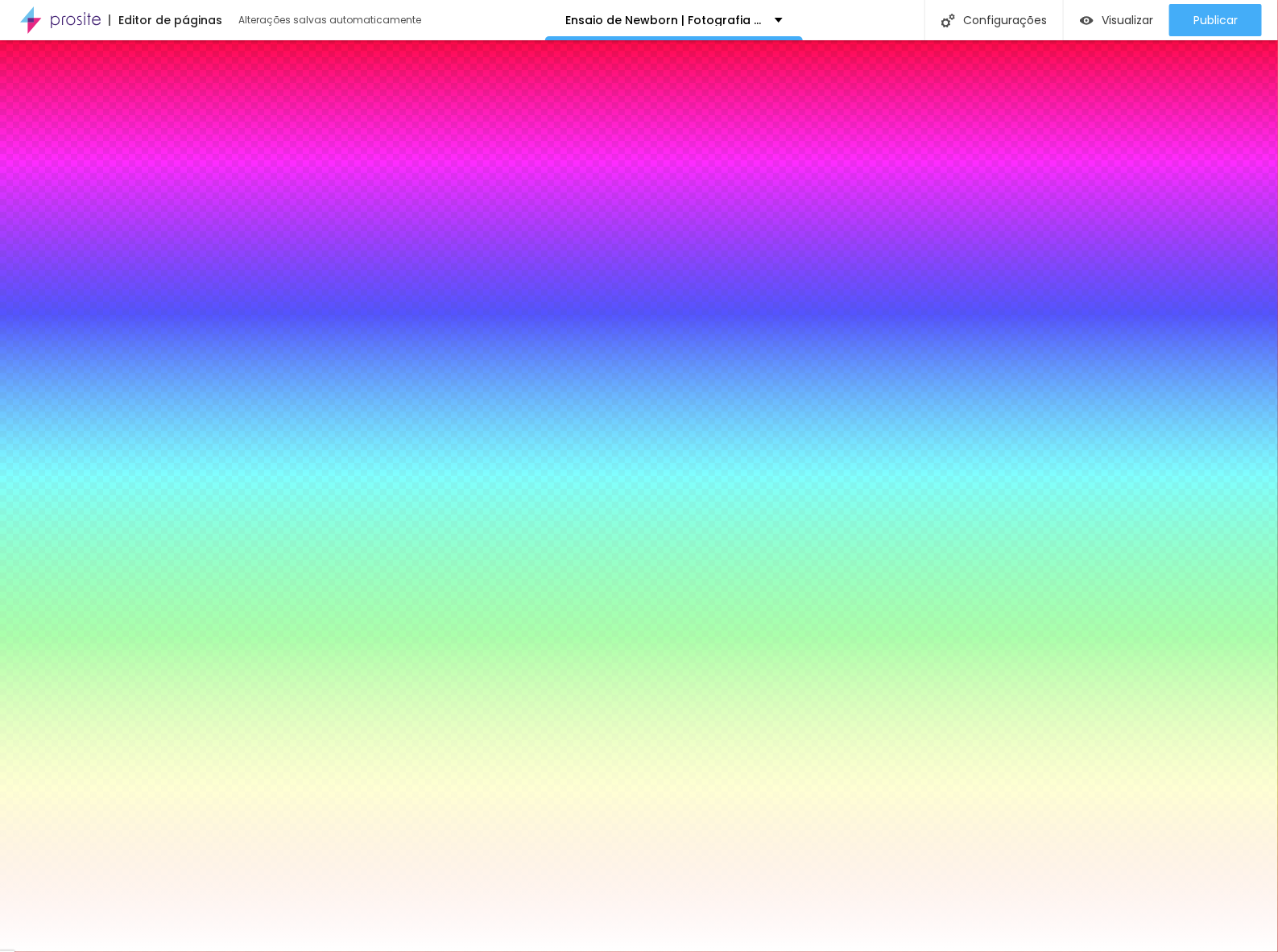 click on "Trocar imagem" at bounding box center (78, 230) 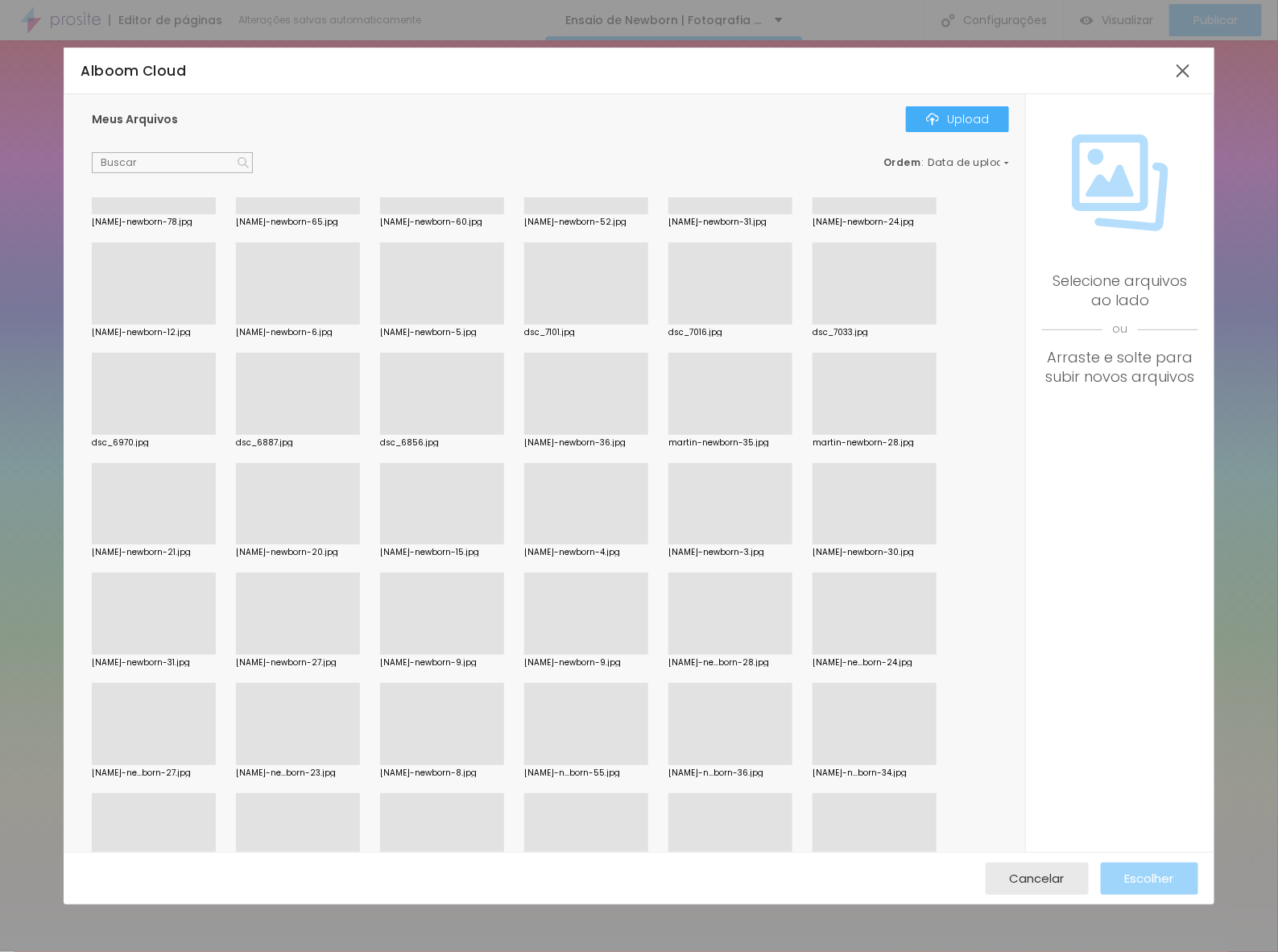 scroll, scrollTop: 503, scrollLeft: 0, axis: vertical 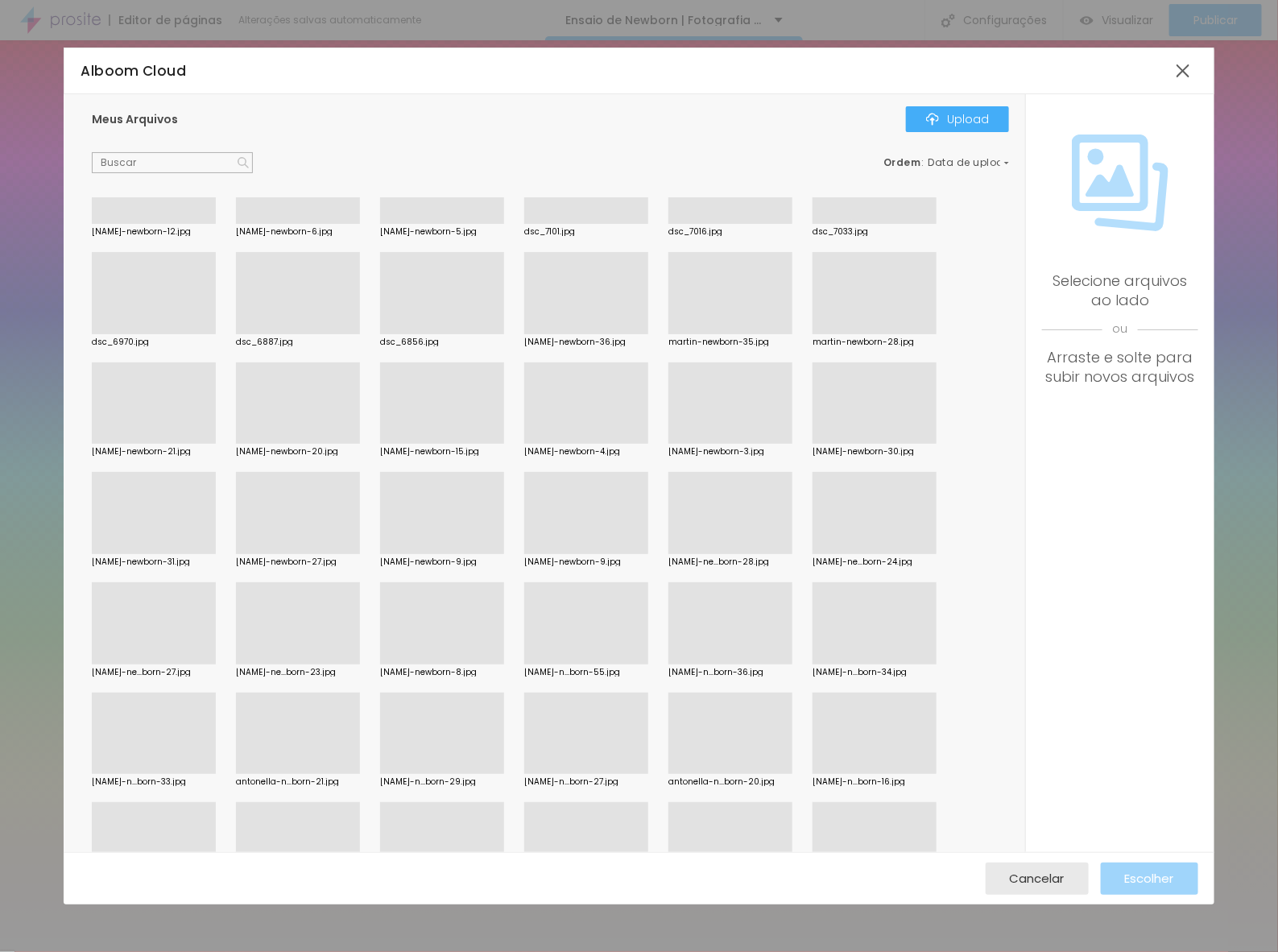click at bounding box center [442, 664] 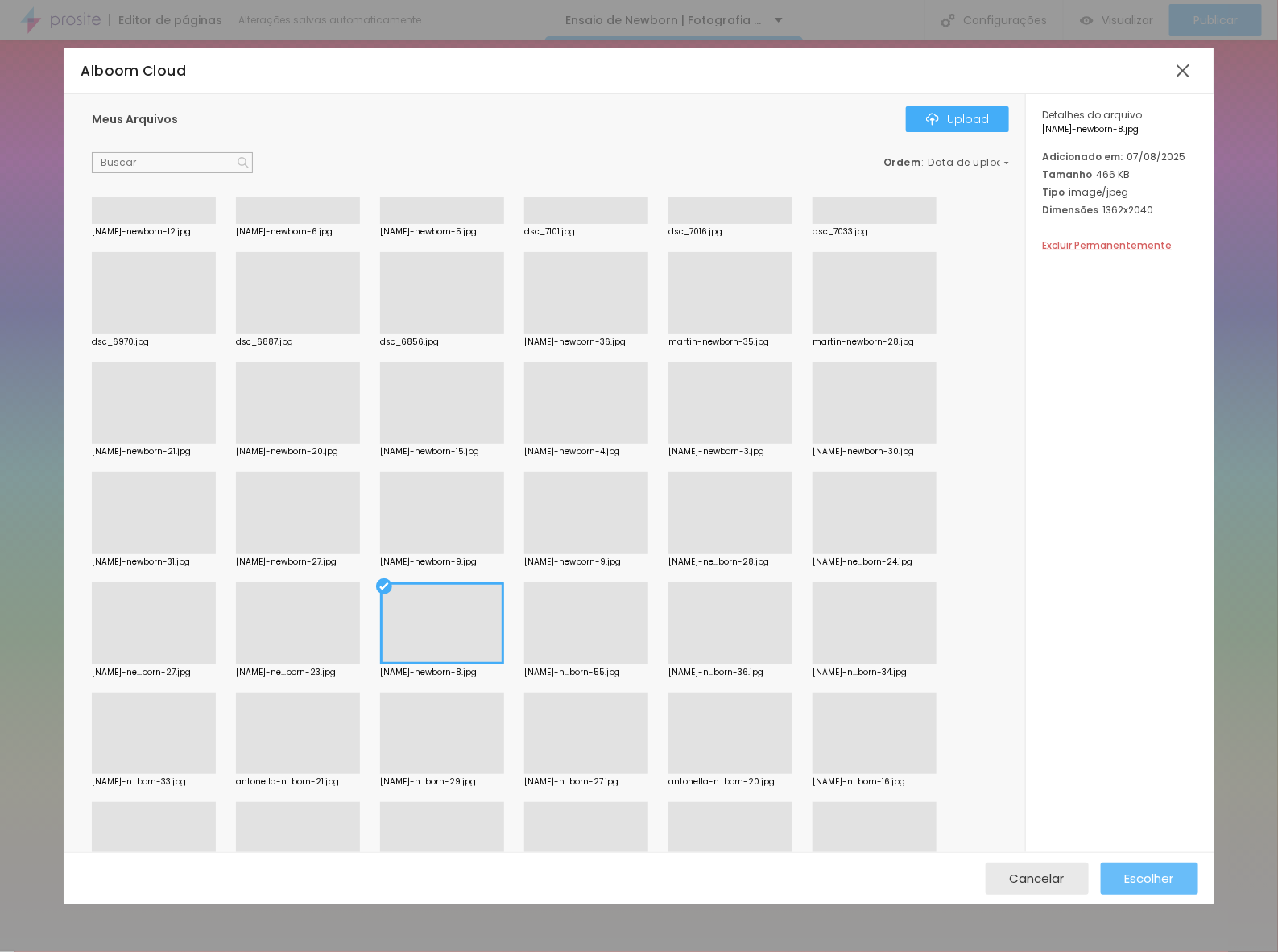 click on "Escolher" at bounding box center (1149, 878) 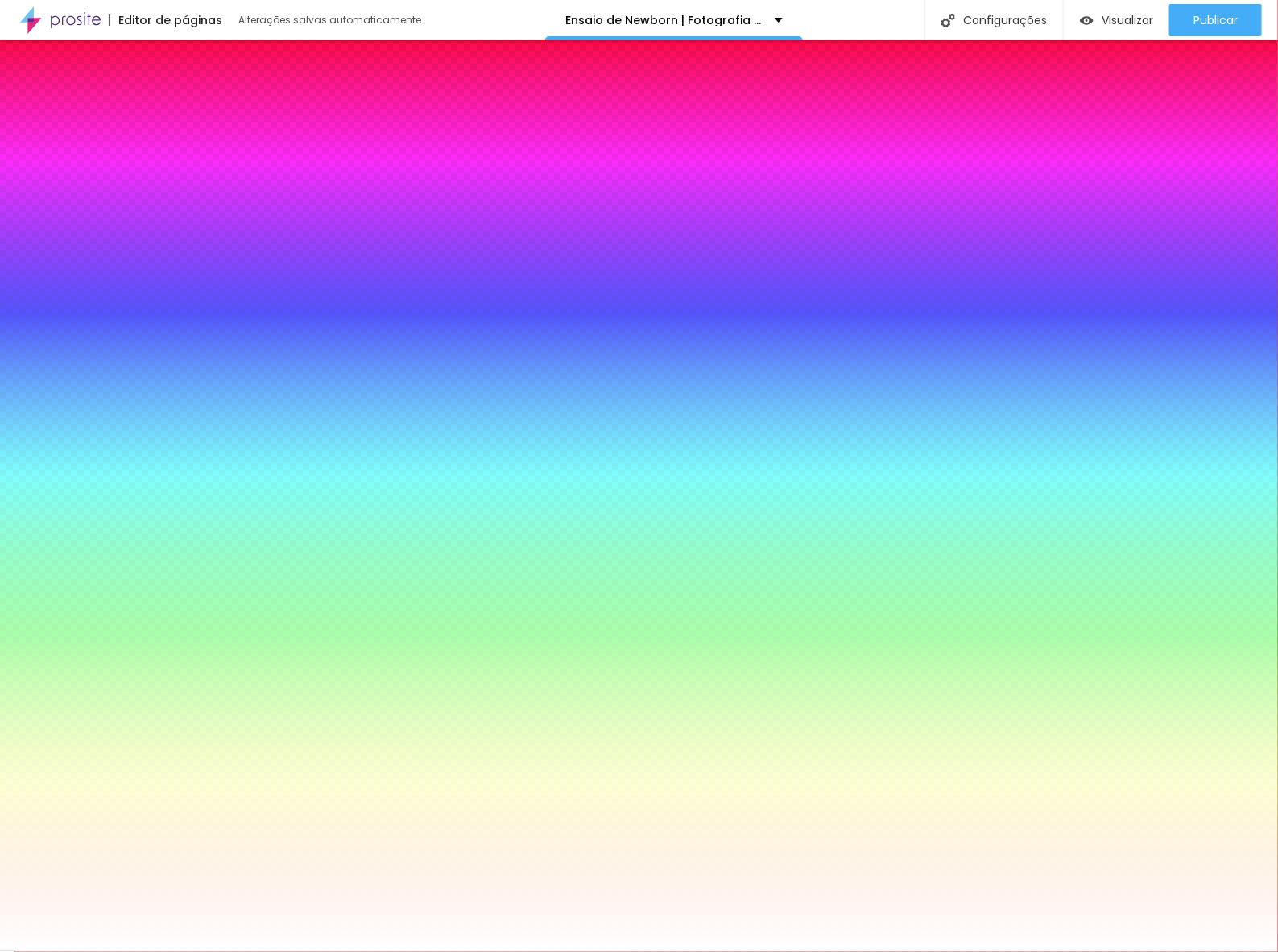 click on "Trocar imagem" at bounding box center [78, 230] 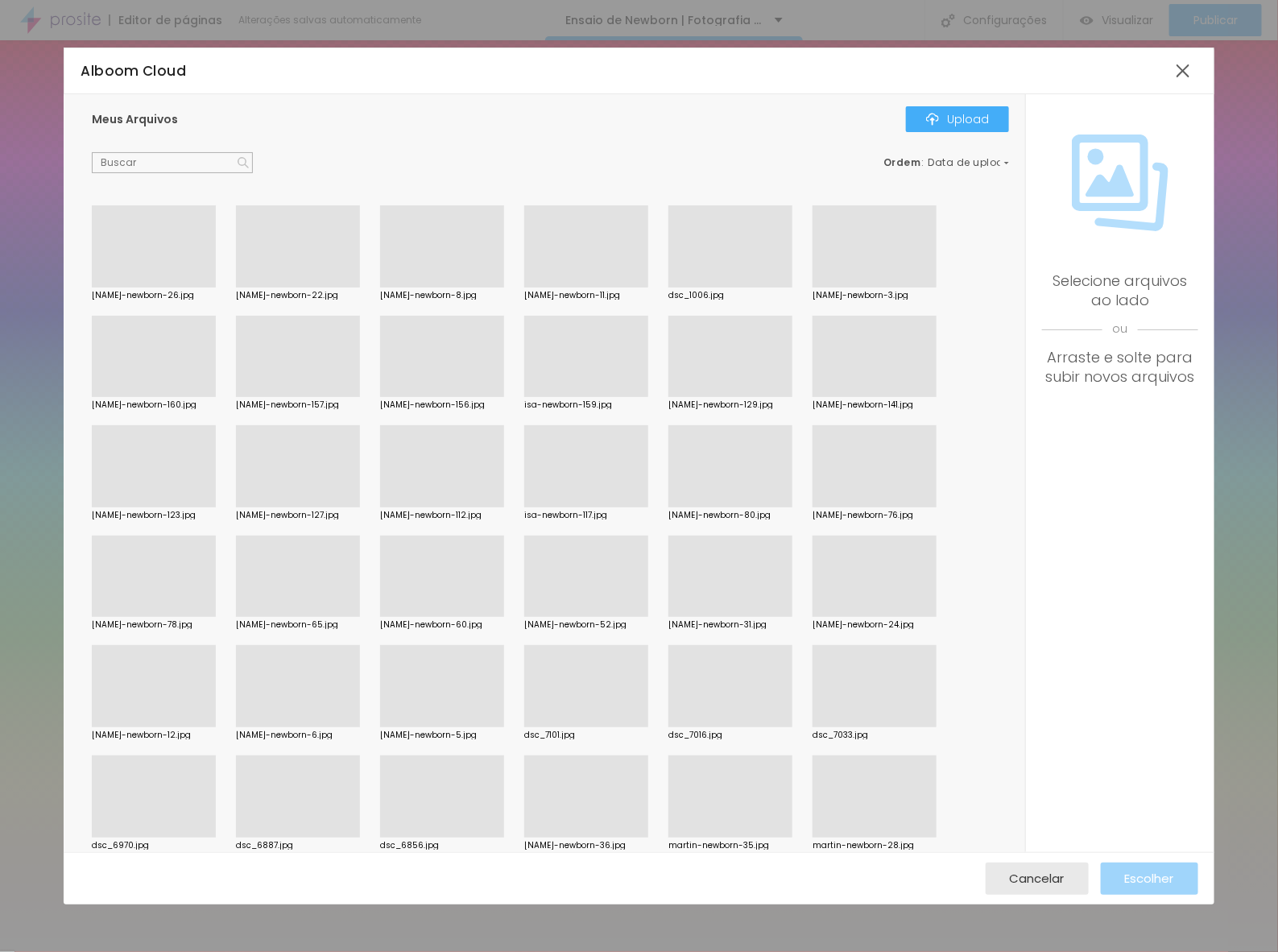 scroll, scrollTop: 101, scrollLeft: 0, axis: vertical 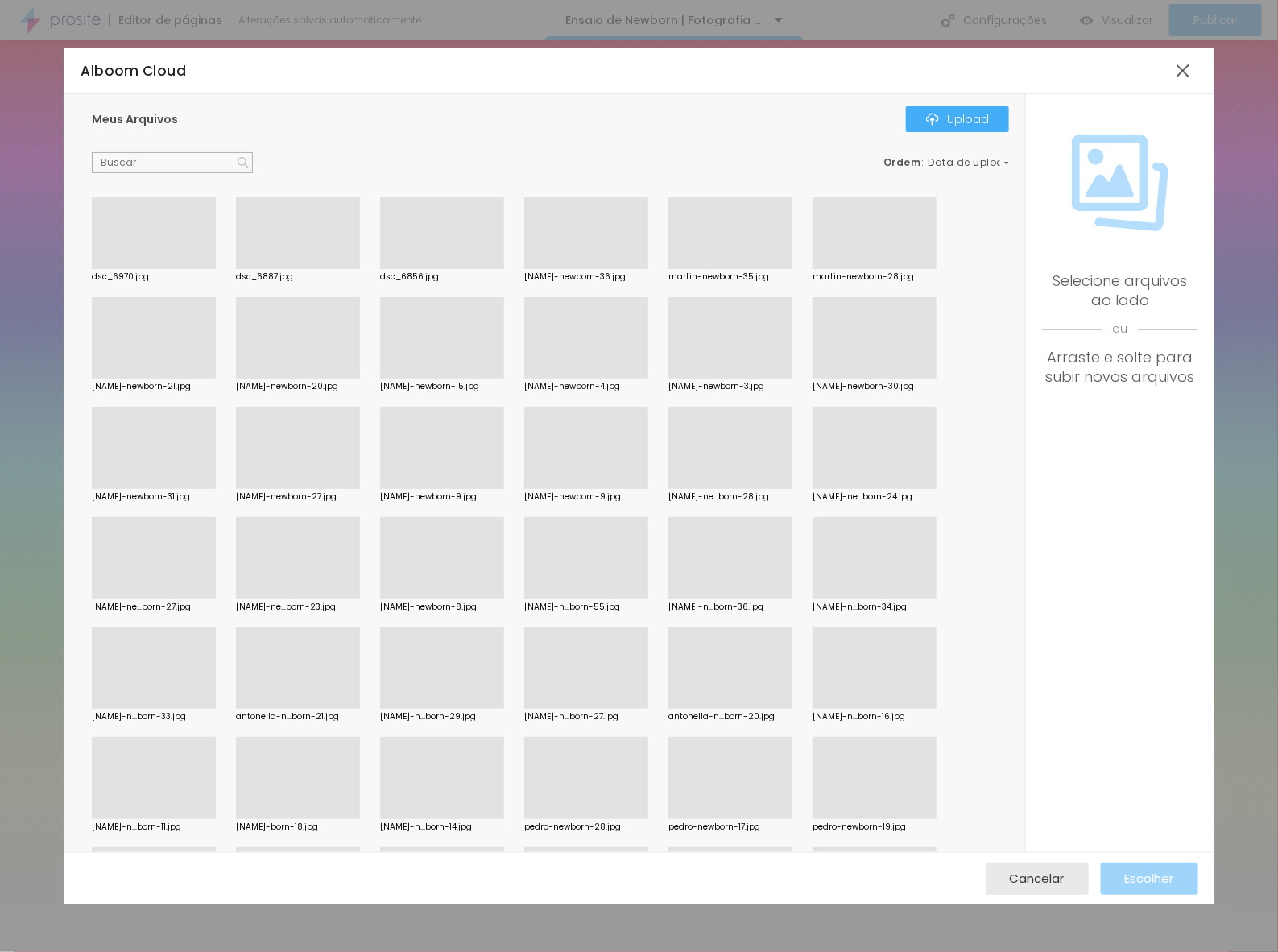 click at bounding box center (298, 489) 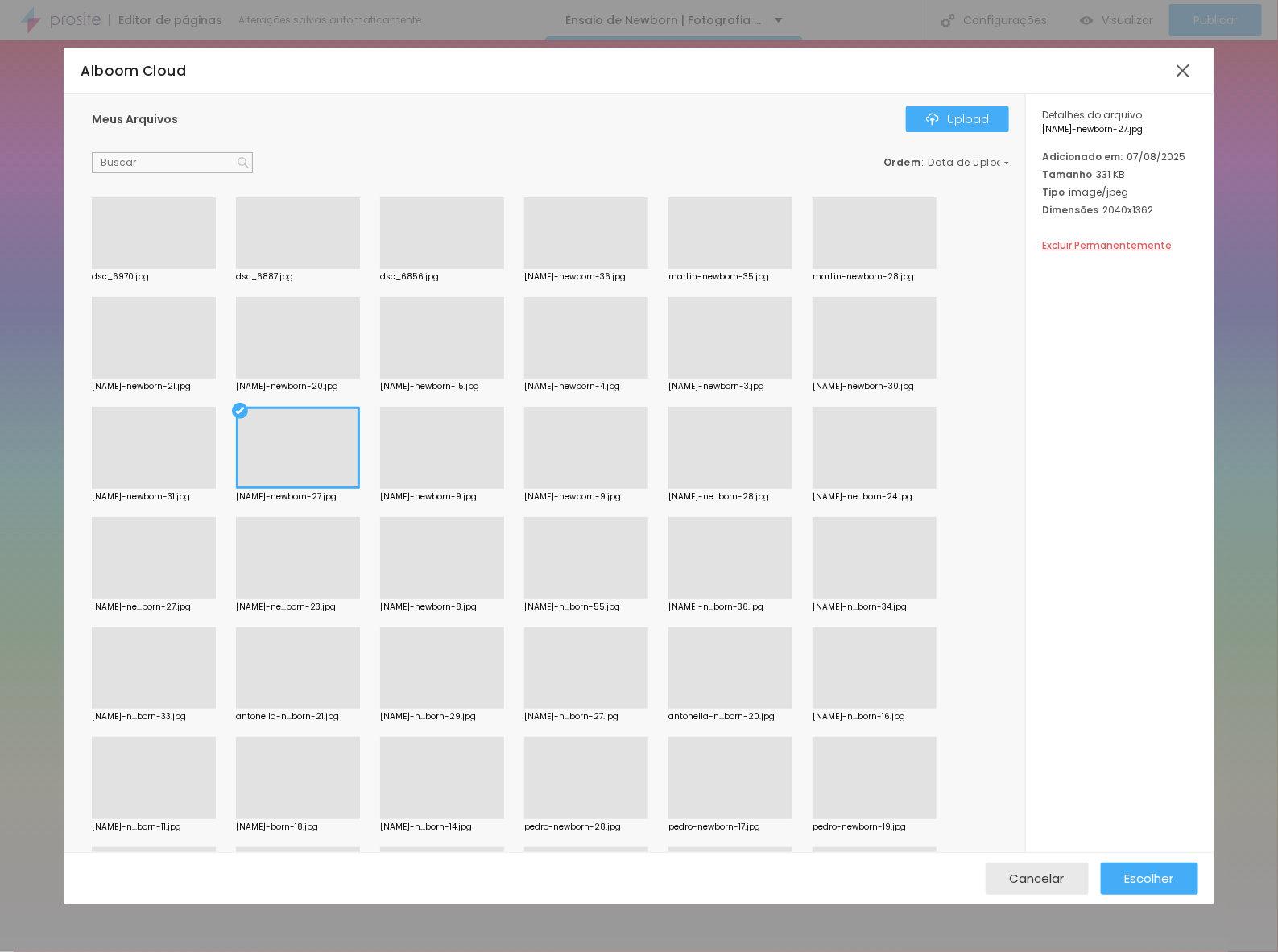click at bounding box center [154, 819] 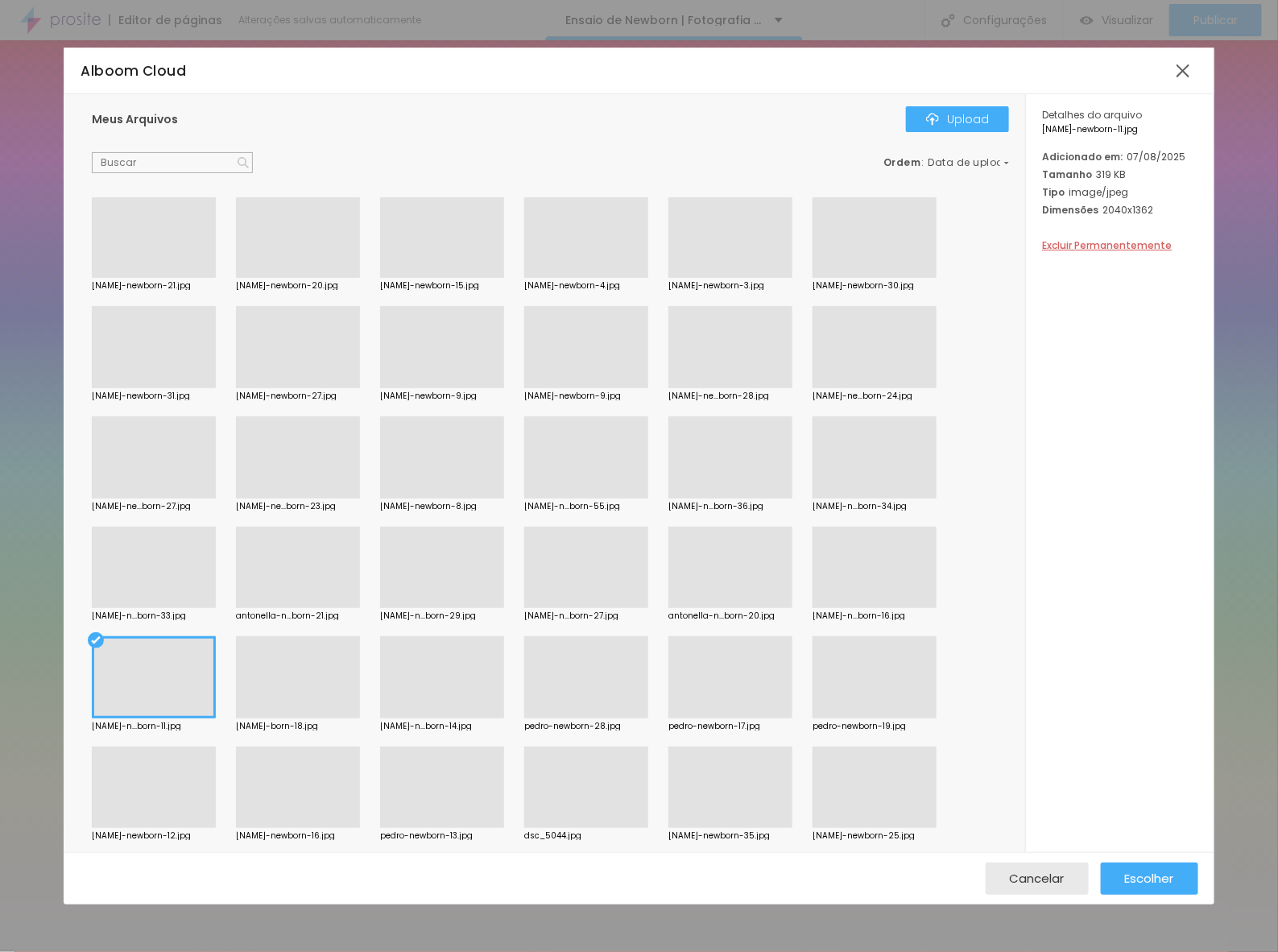 scroll, scrollTop: 770, scrollLeft: 0, axis: vertical 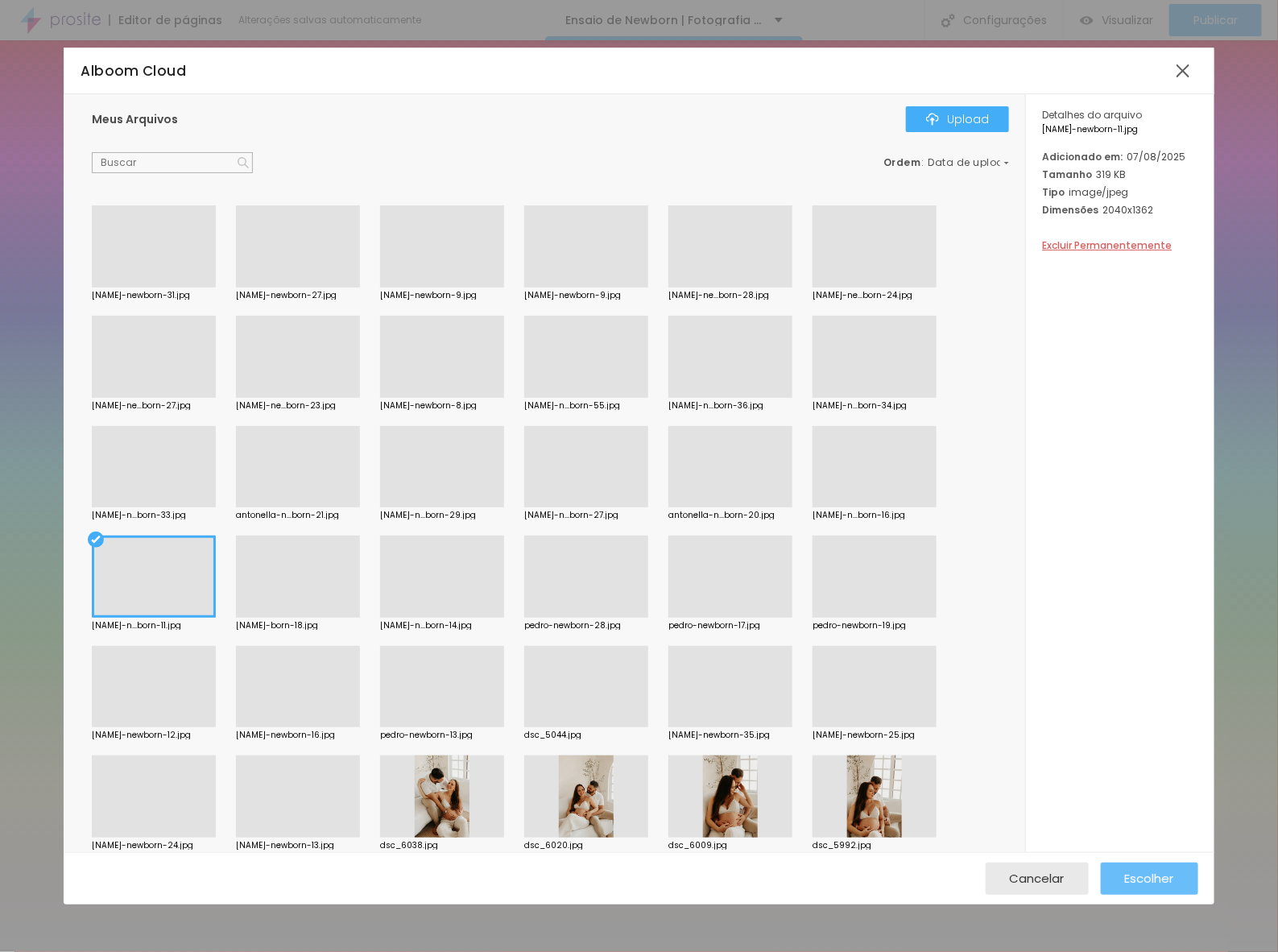 click on "Escolher" at bounding box center (1149, 879) 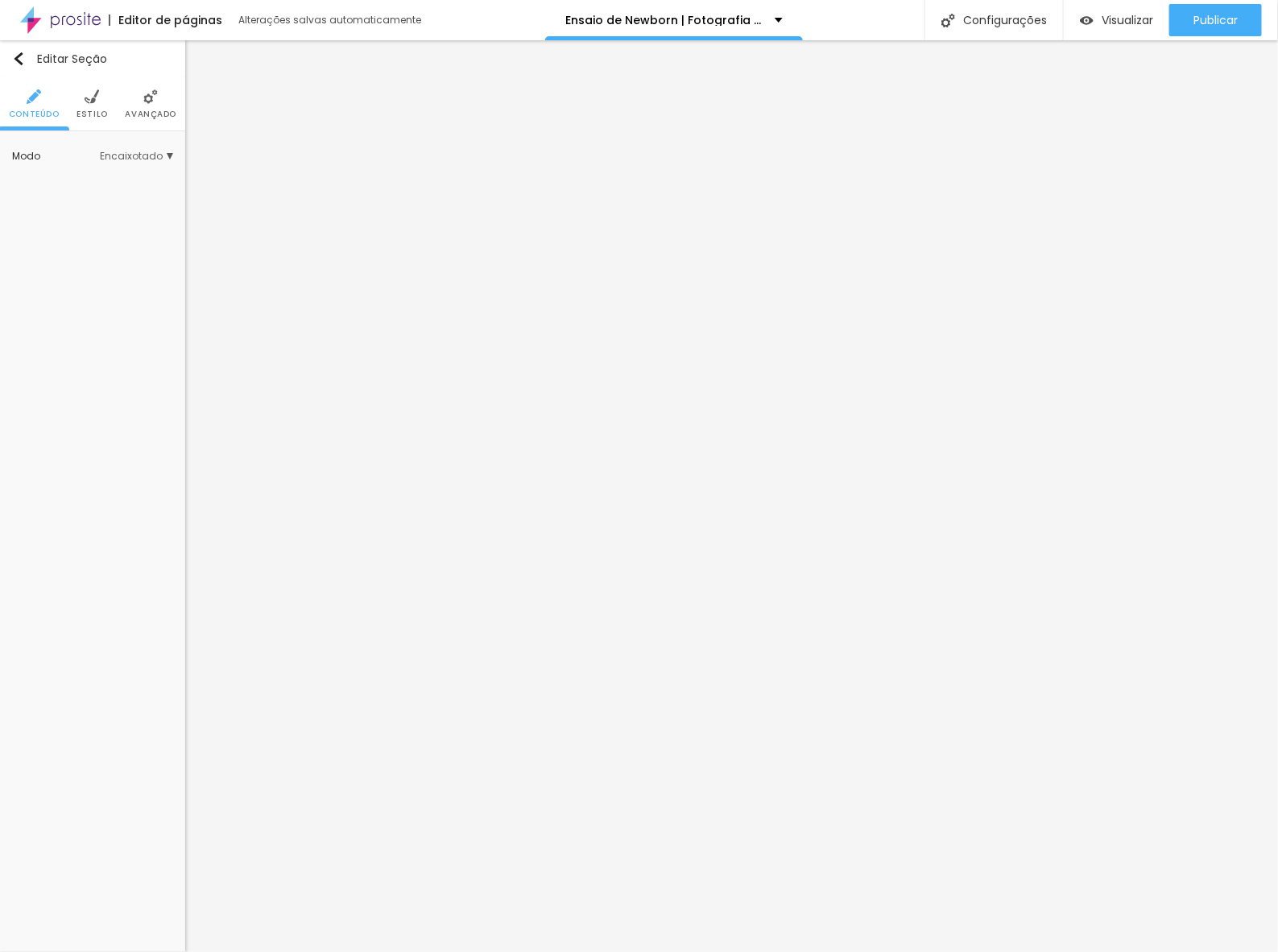 click on "Estilo" at bounding box center [92, 104] 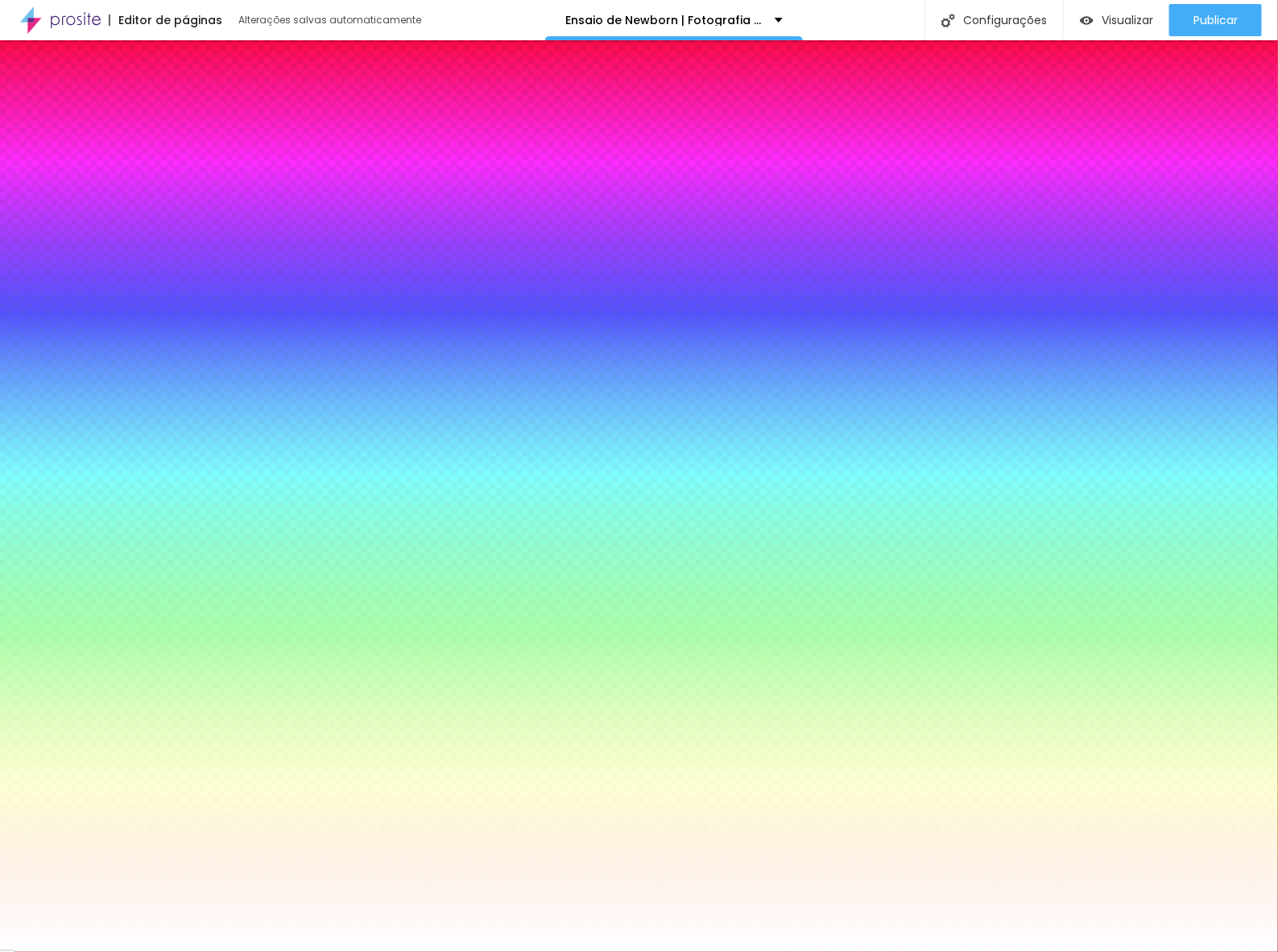 click on "Trocar imagem" at bounding box center (78, 230) 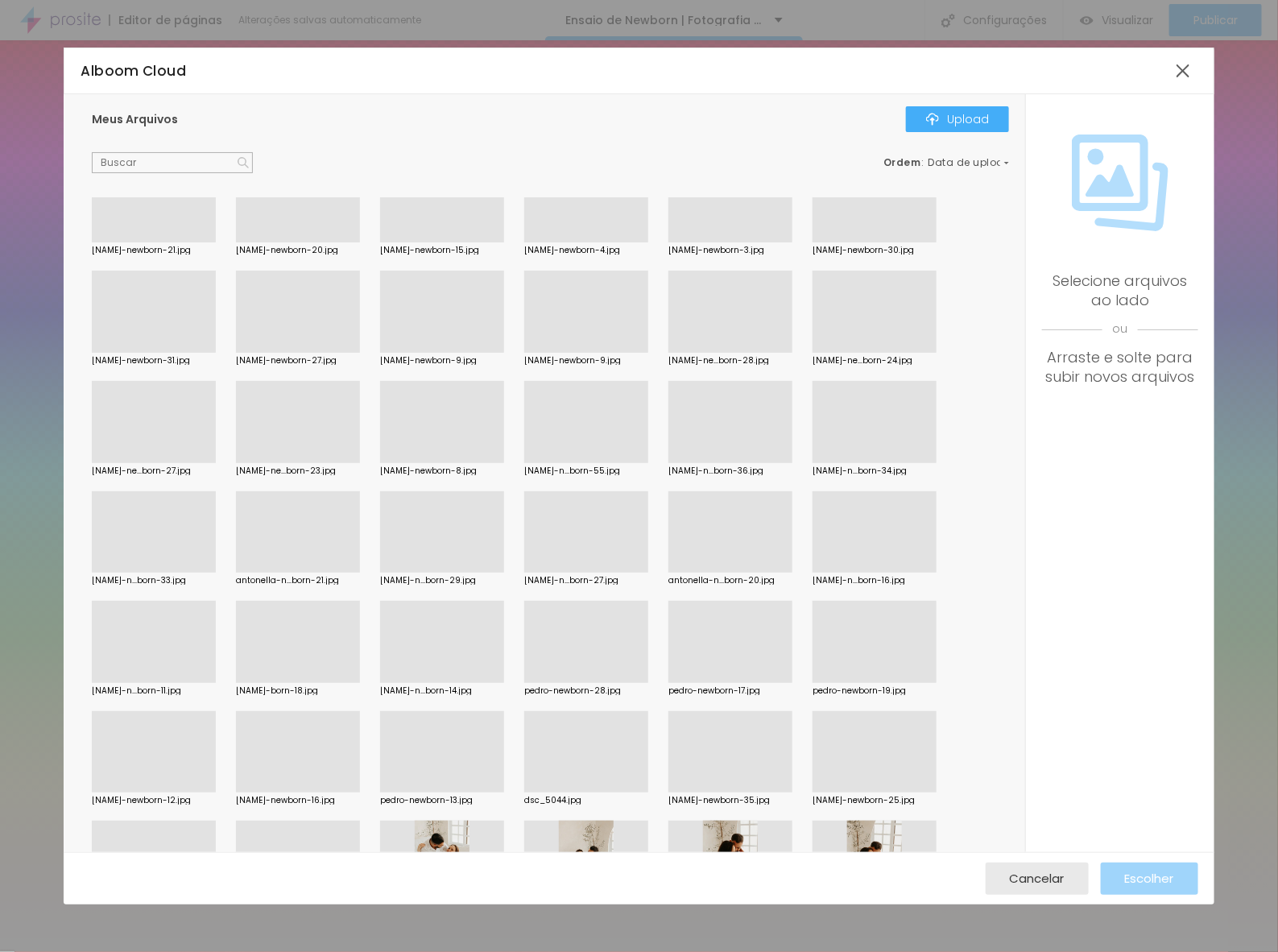 scroll, scrollTop: 906, scrollLeft: 0, axis: vertical 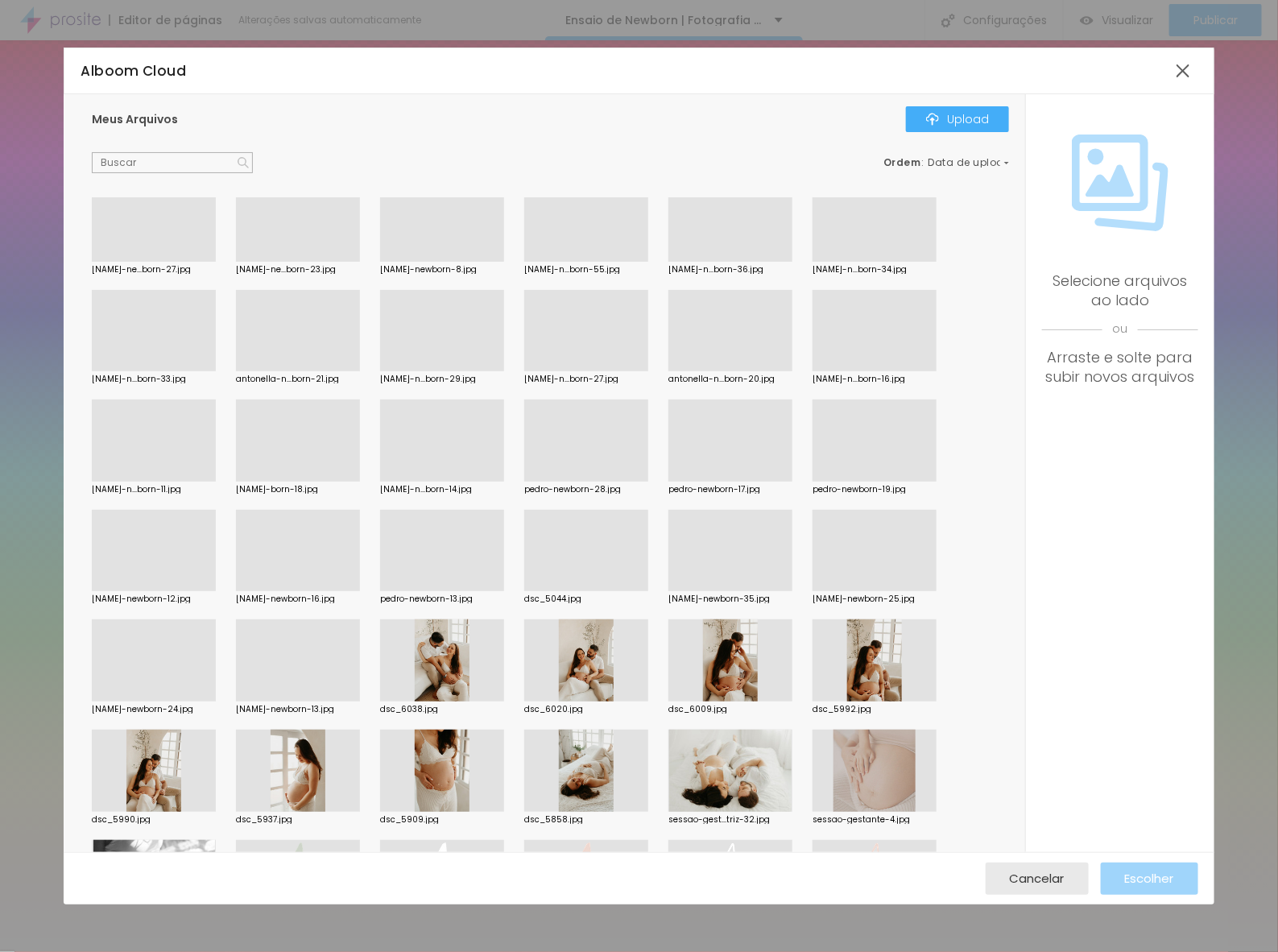 click at bounding box center (442, 591) 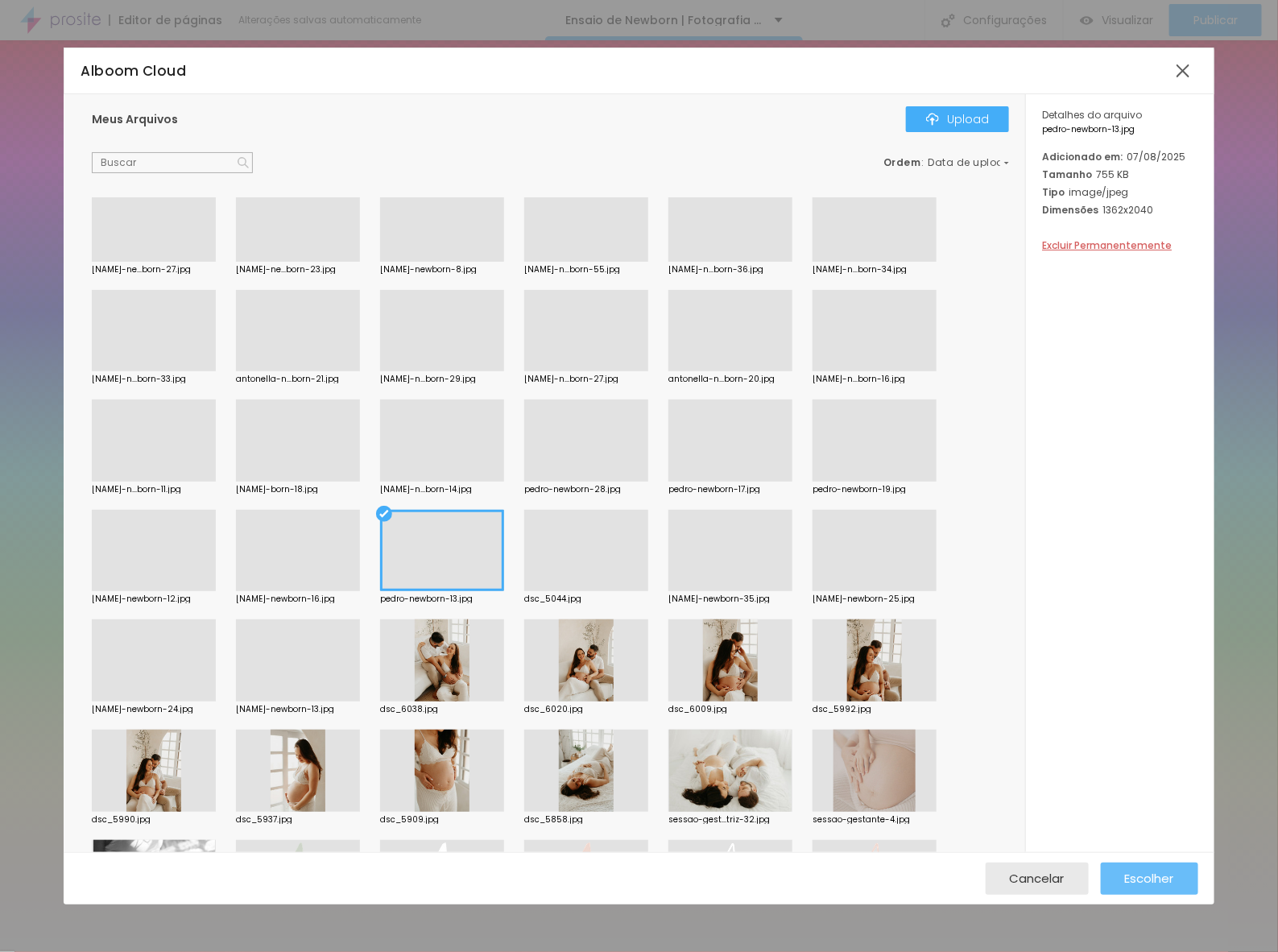 click on "Escolher" at bounding box center (1149, 878) 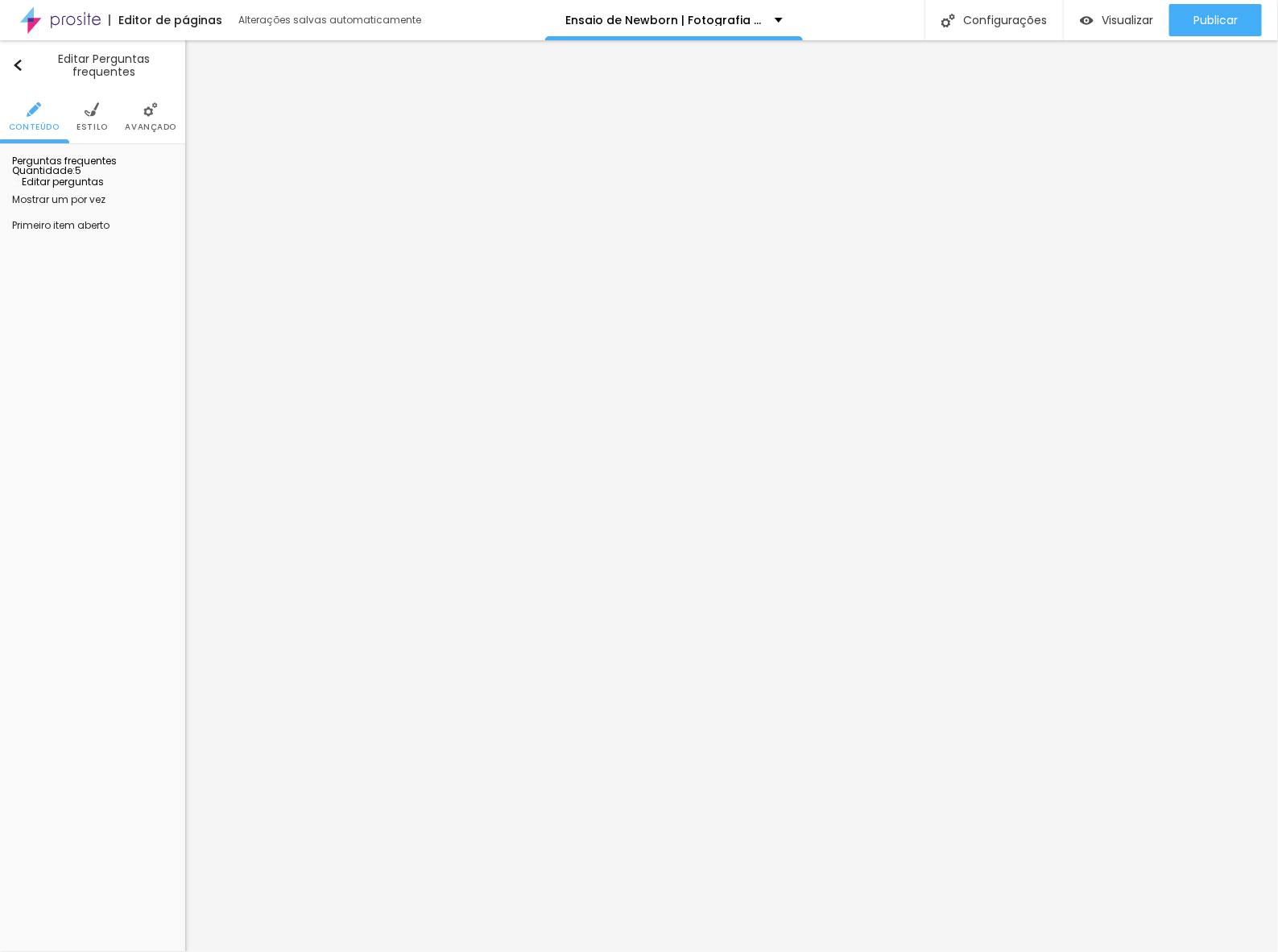 click on "Editar perguntas" at bounding box center (58, 181) 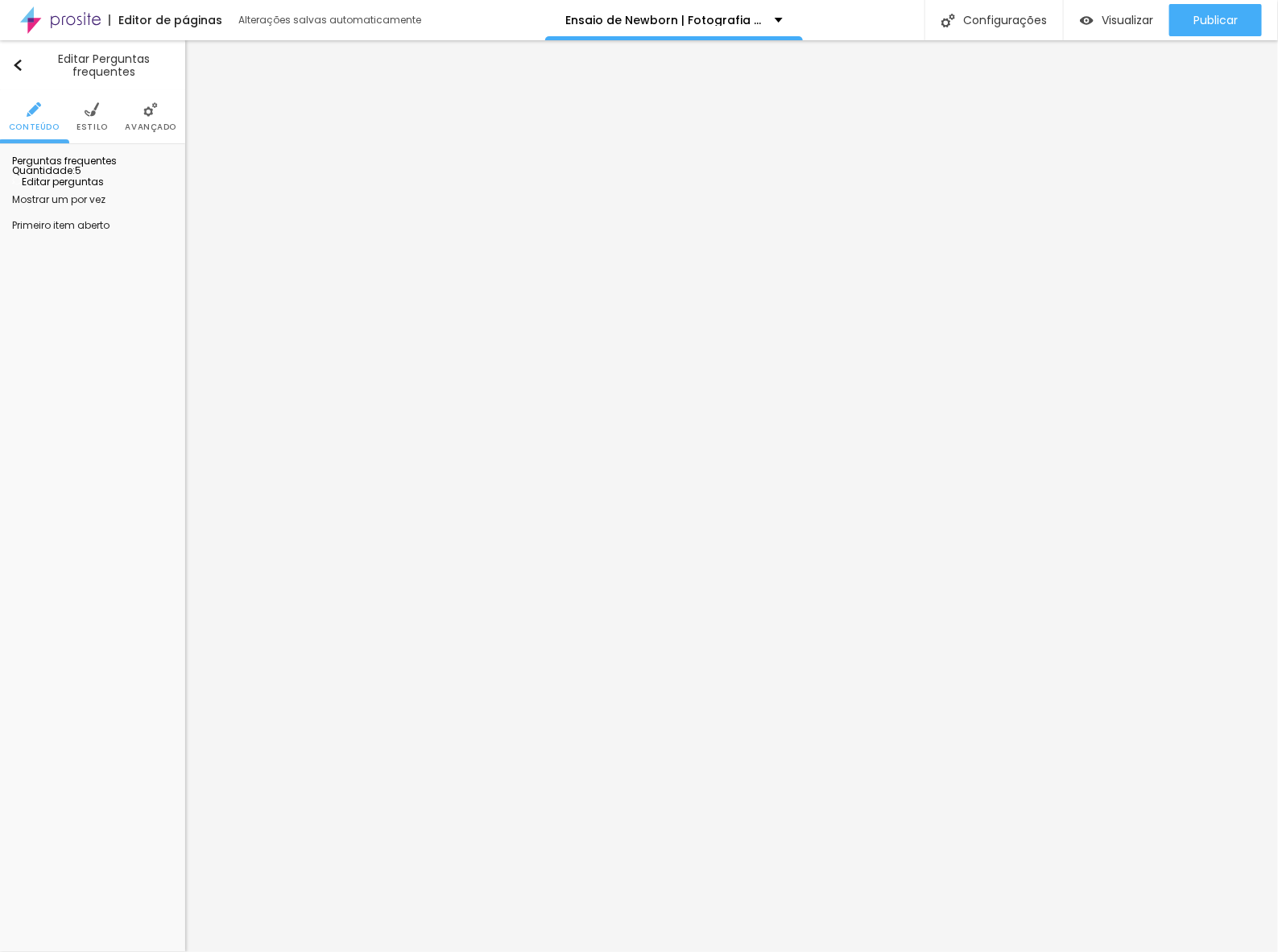 click on "Quando é ideal fazer as fotos?" at bounding box center [82, 1015] 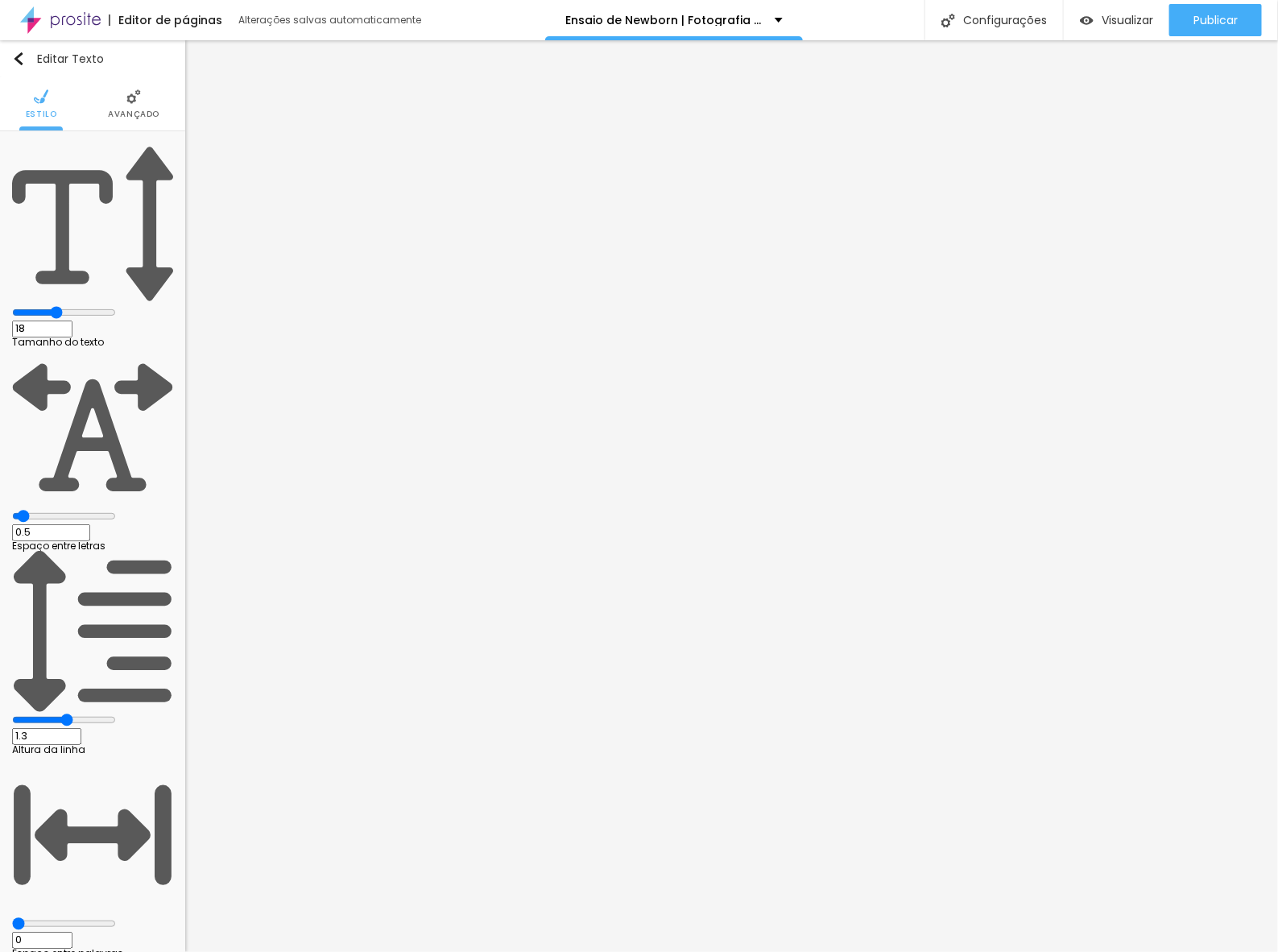 type on "0.7" 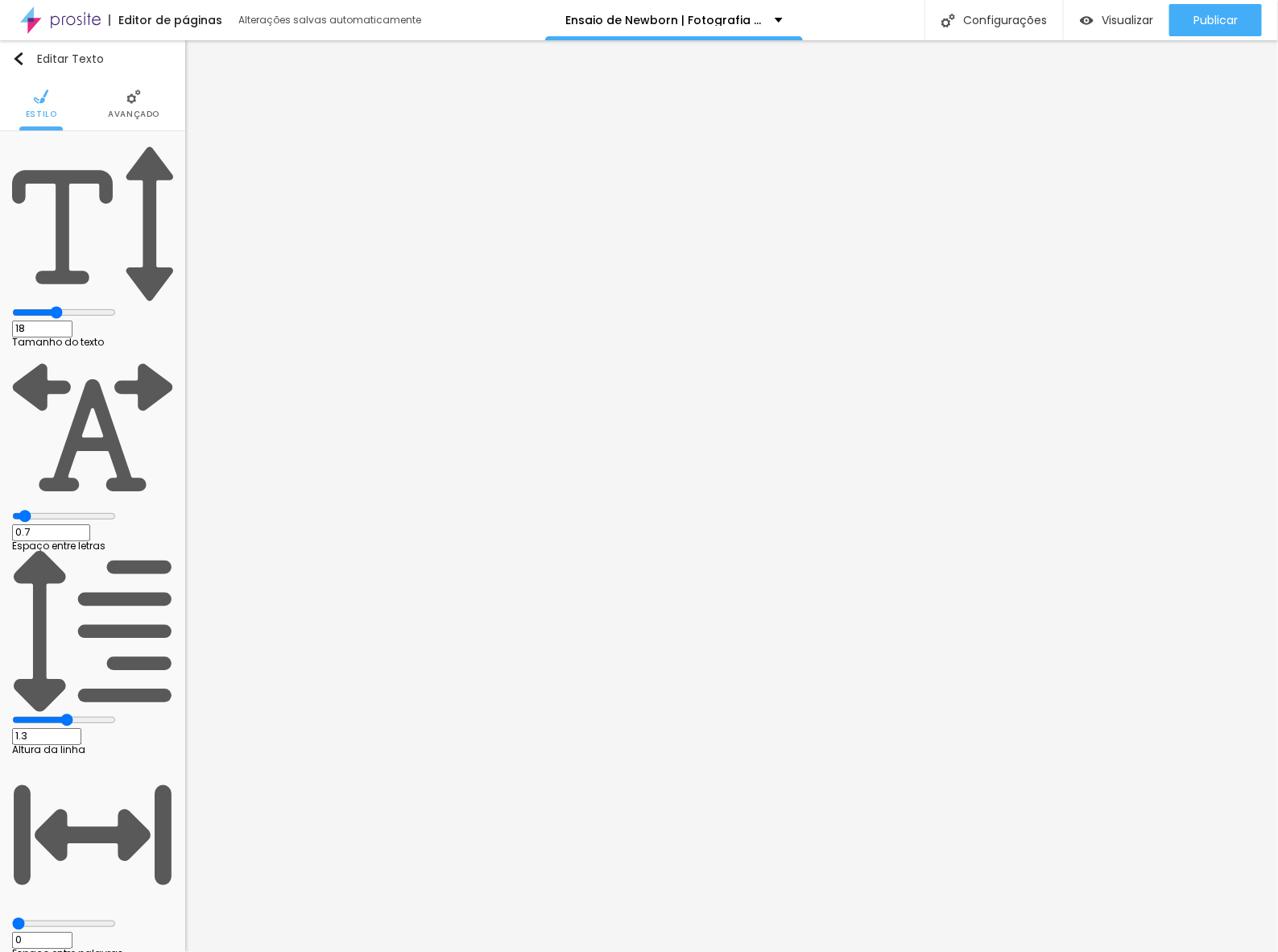 type on "0.8" 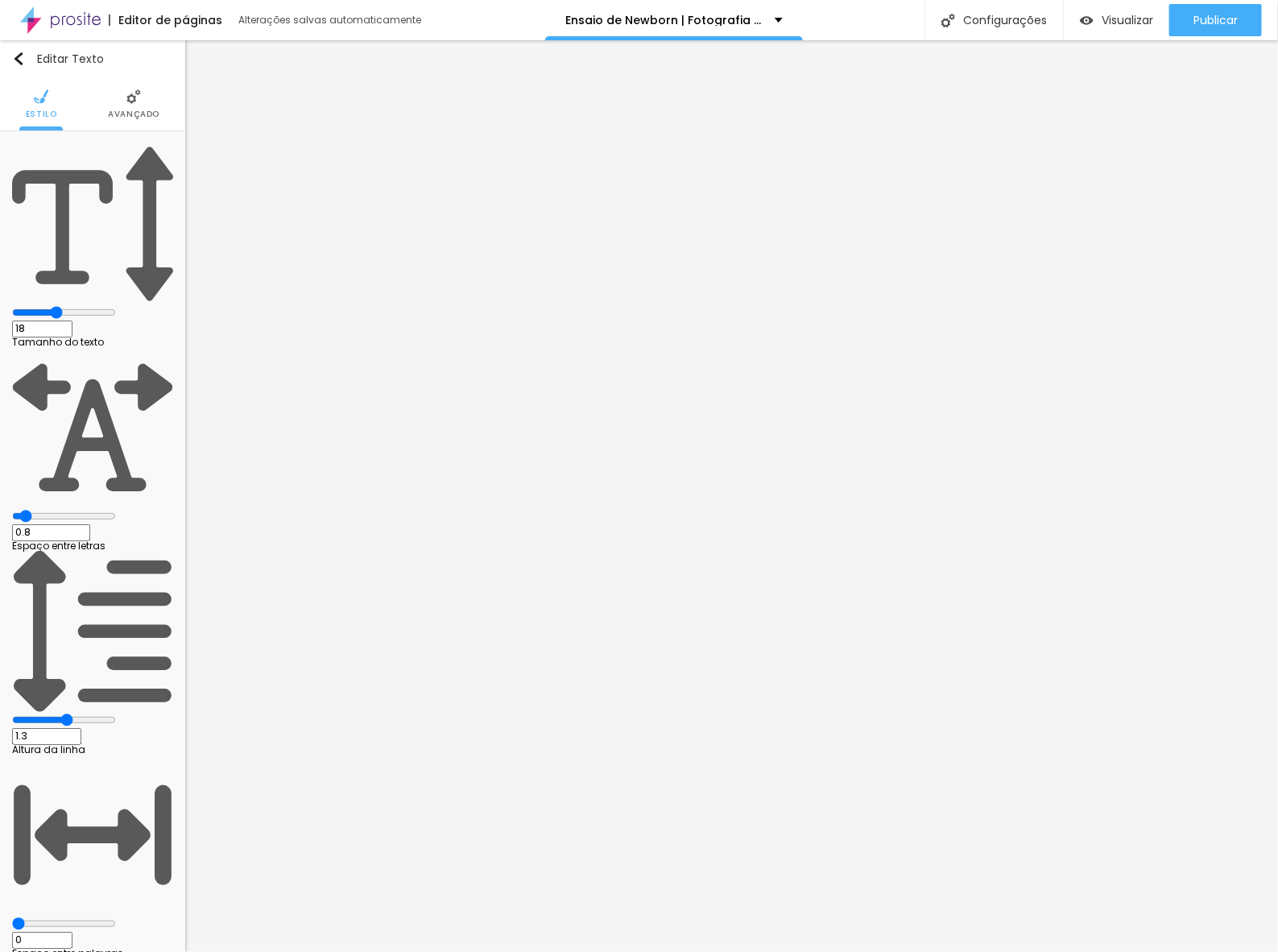 type on "0.9" 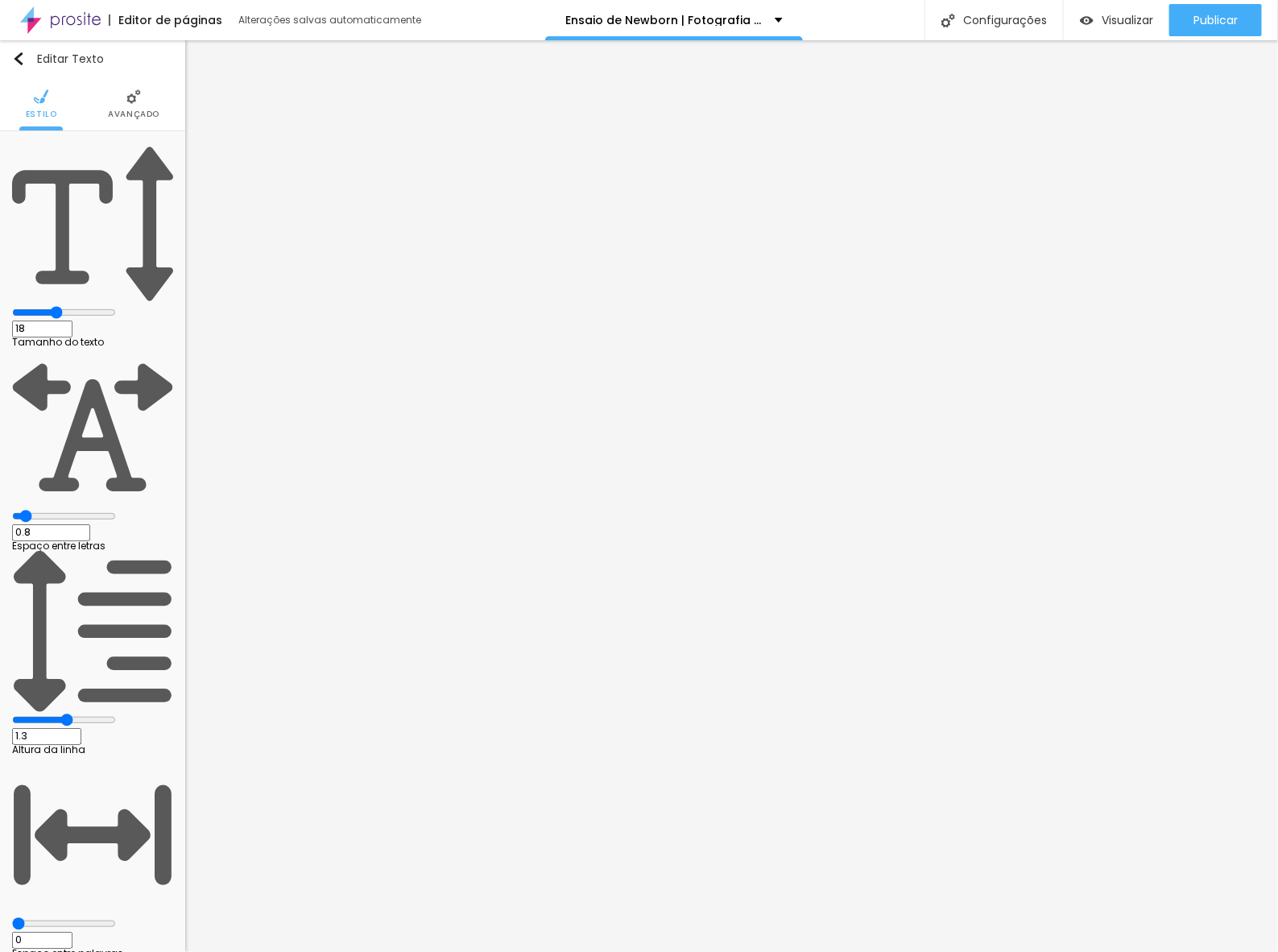type on "0.9" 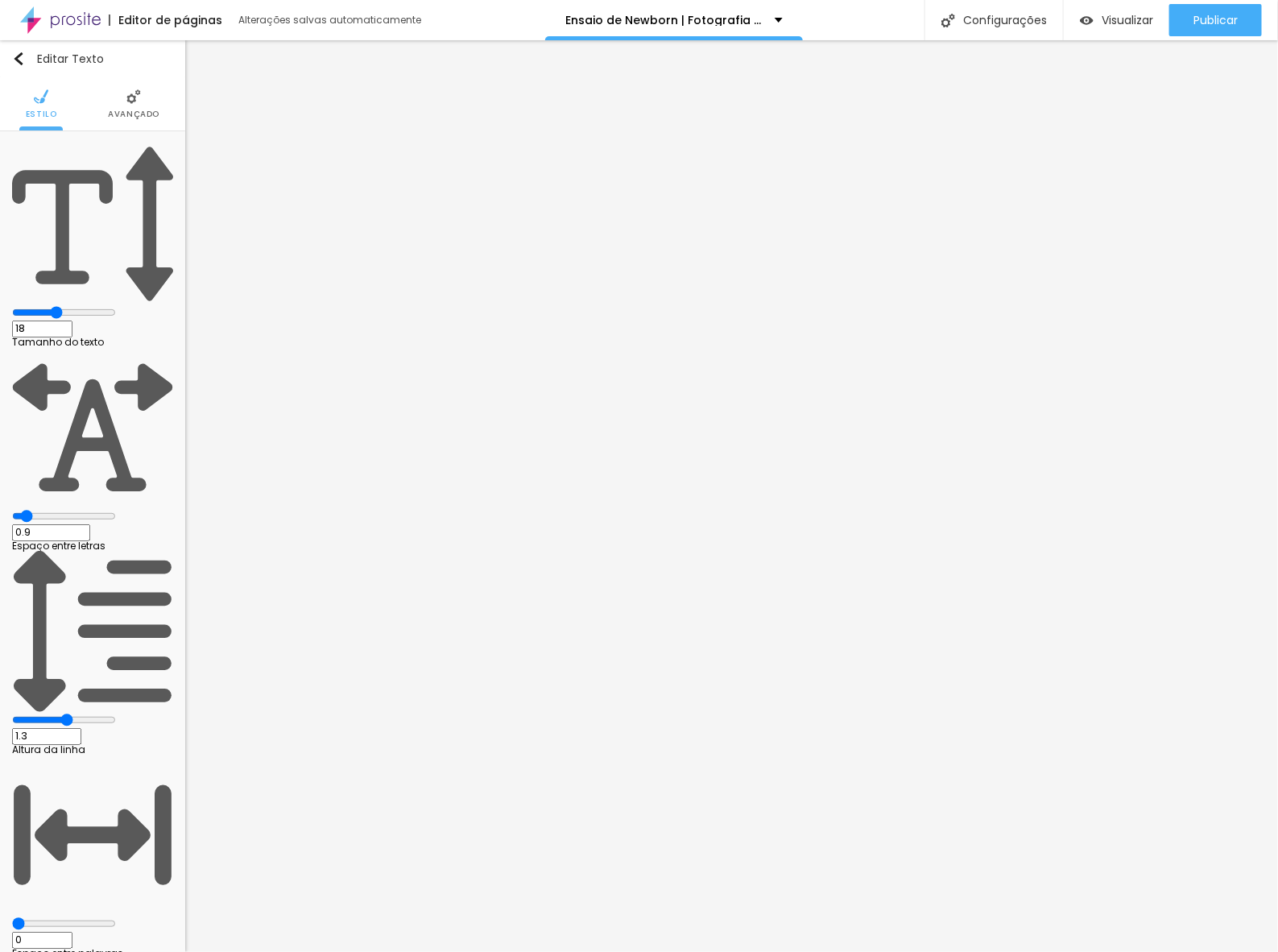 type on "1" 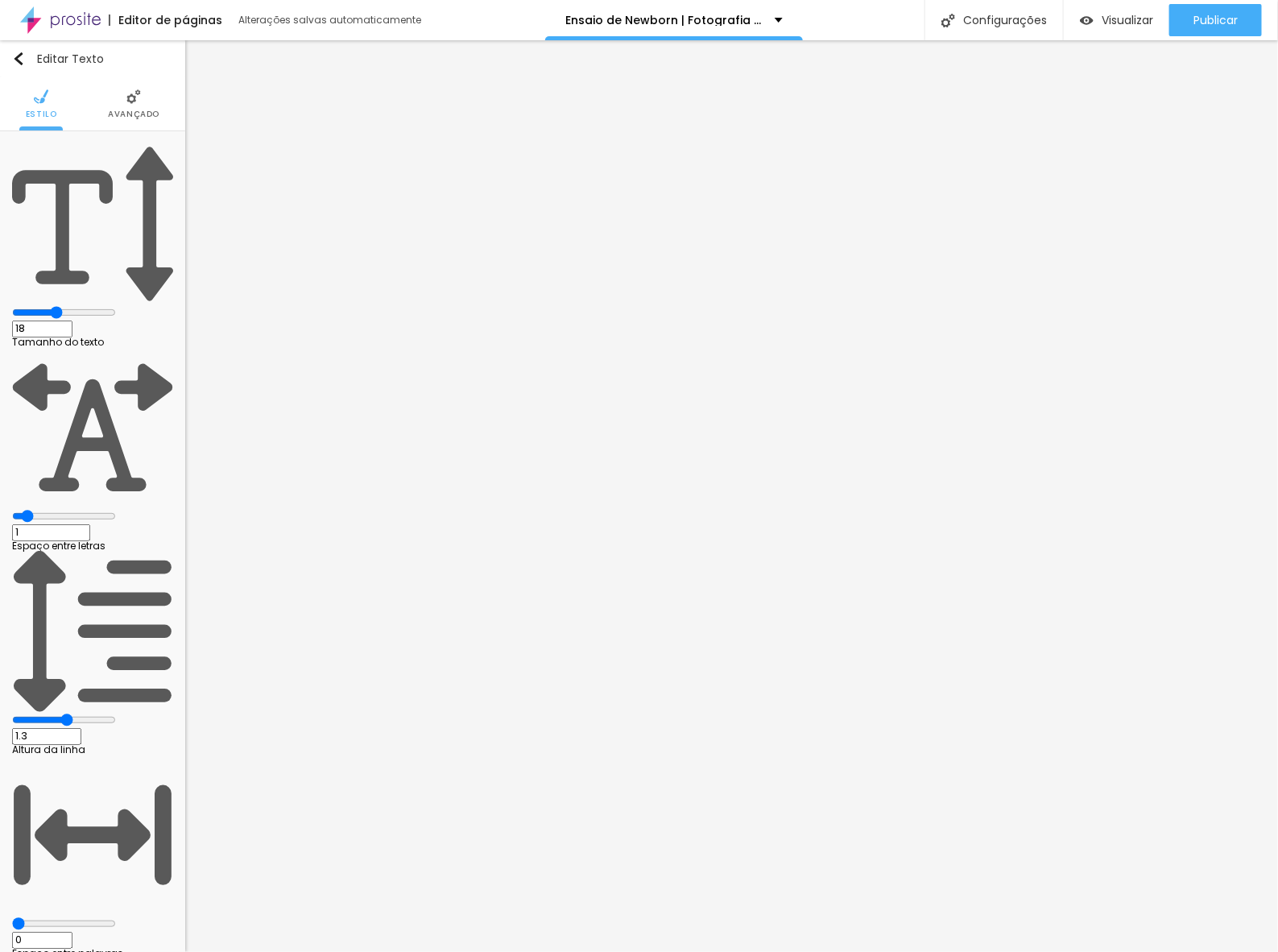 type on "1.1" 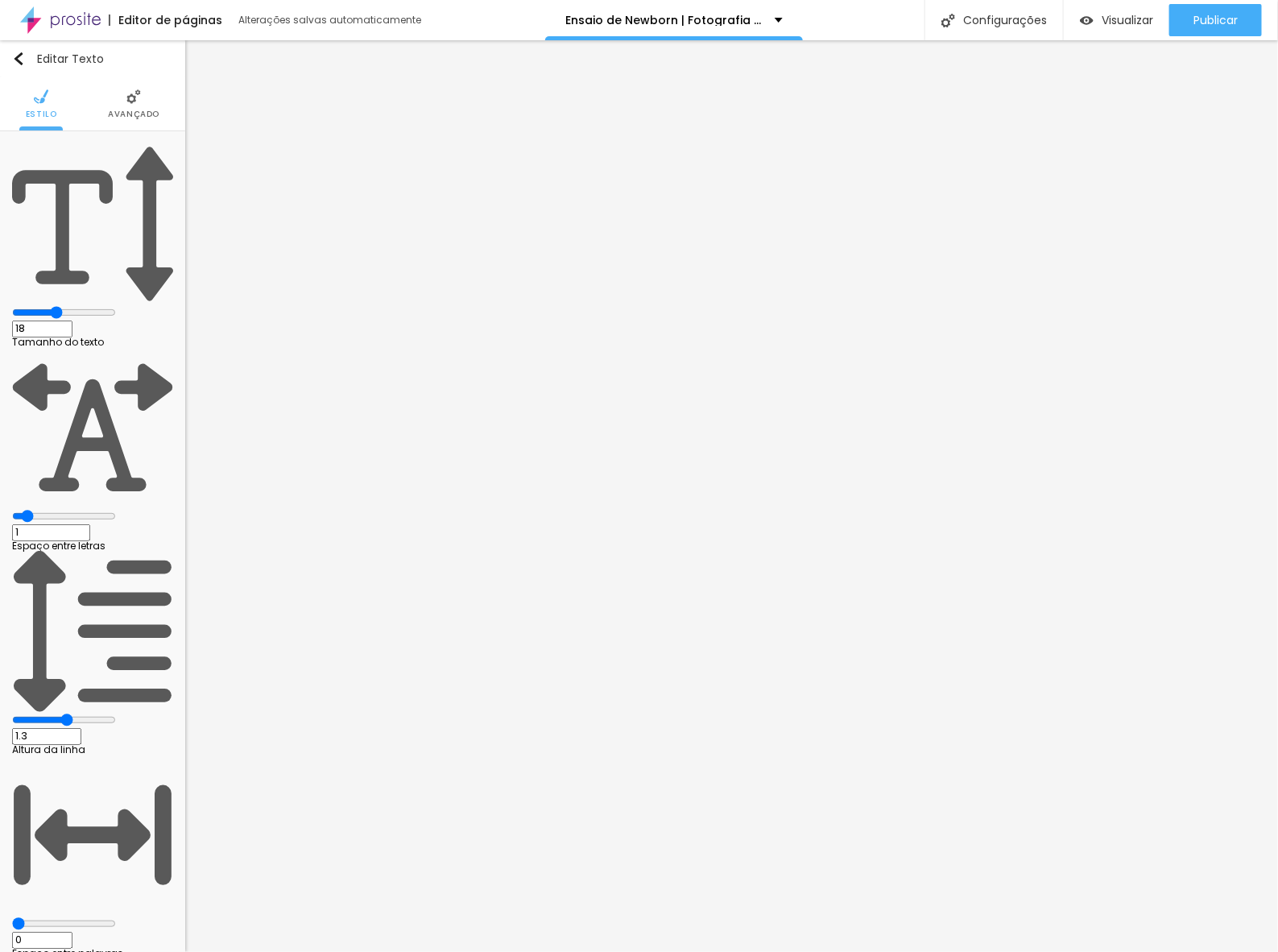 type on "1.1" 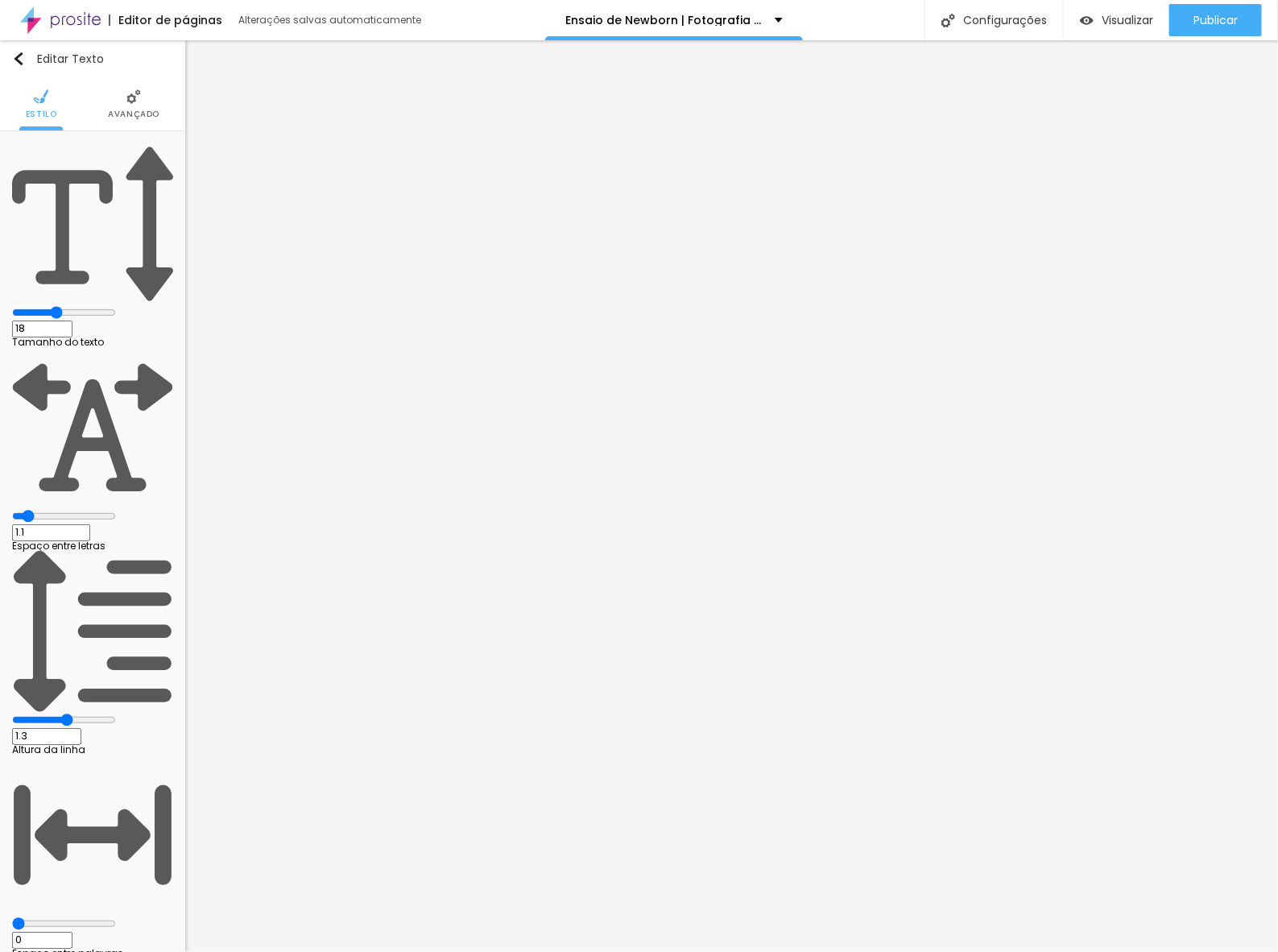 type on "1.2" 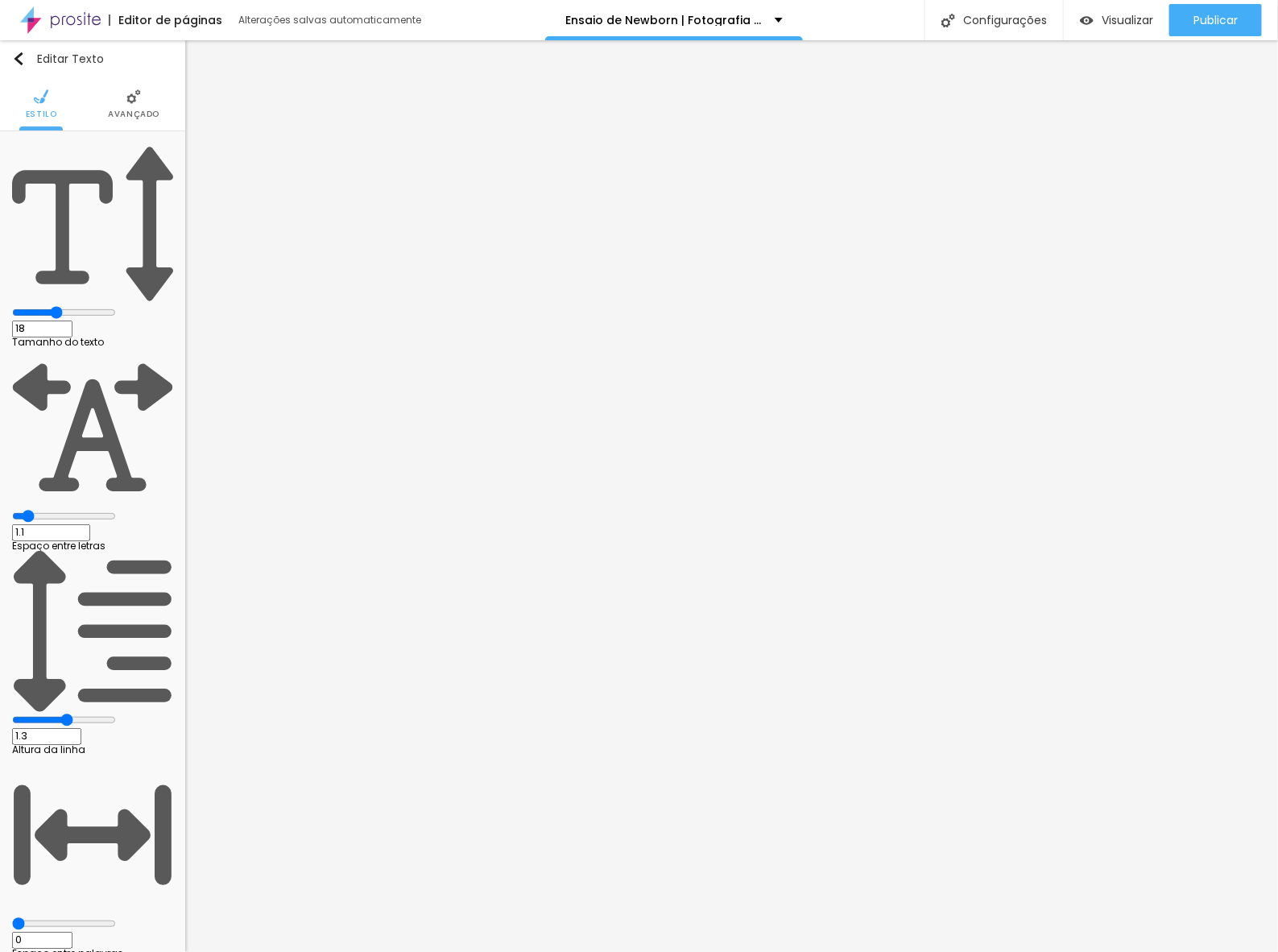 type on "1.2" 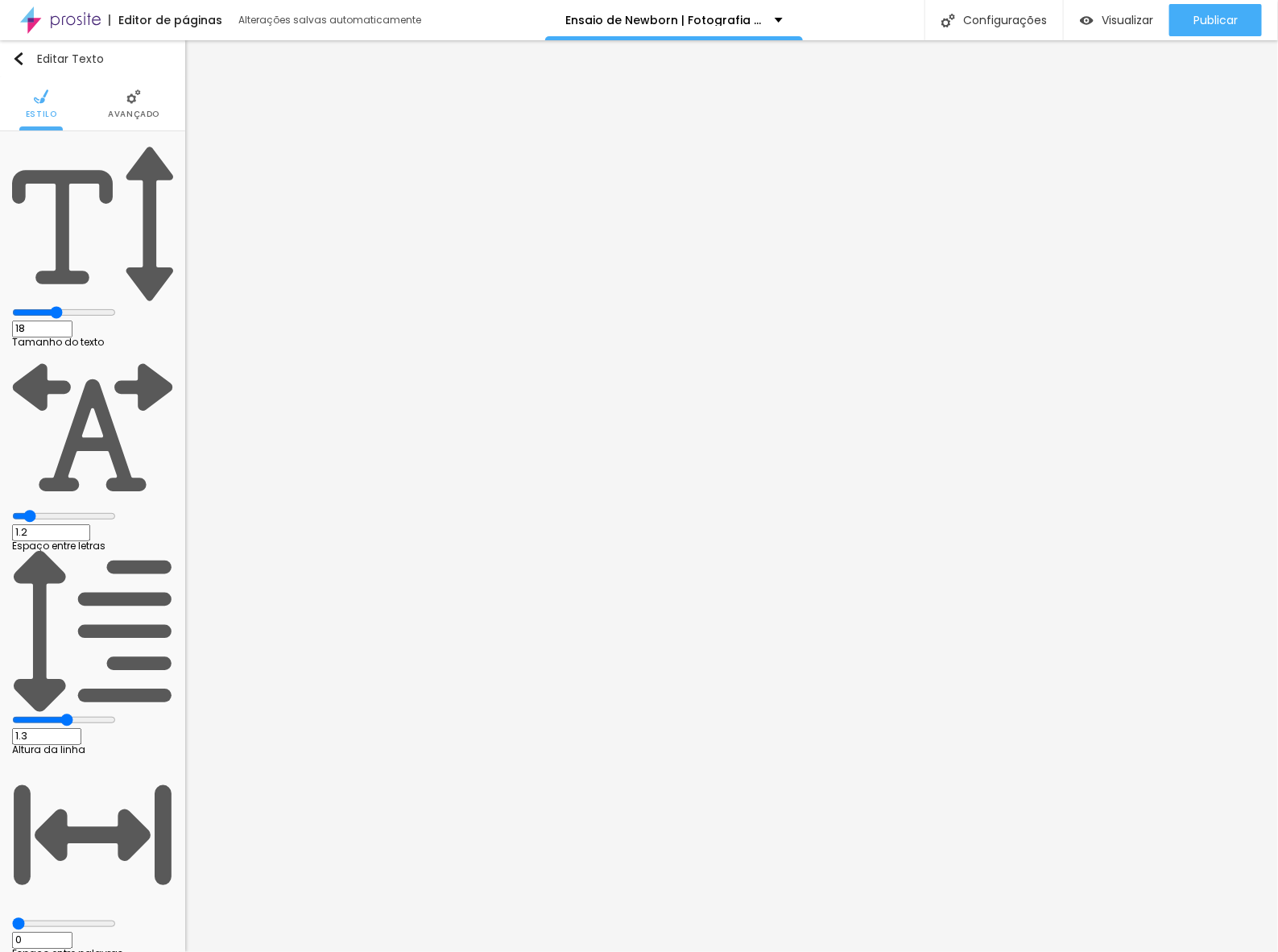 type on "1.3" 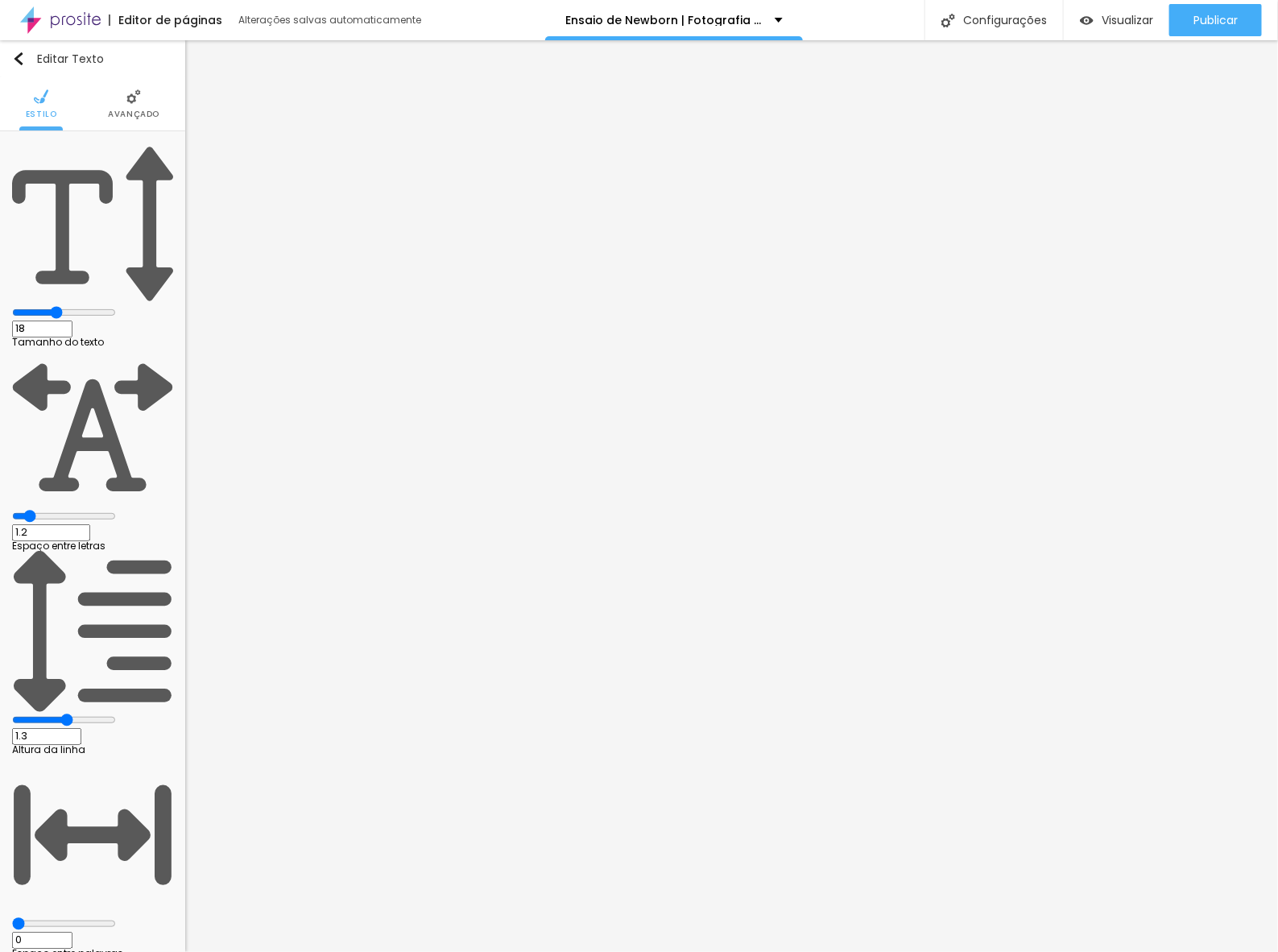 type on "1.3" 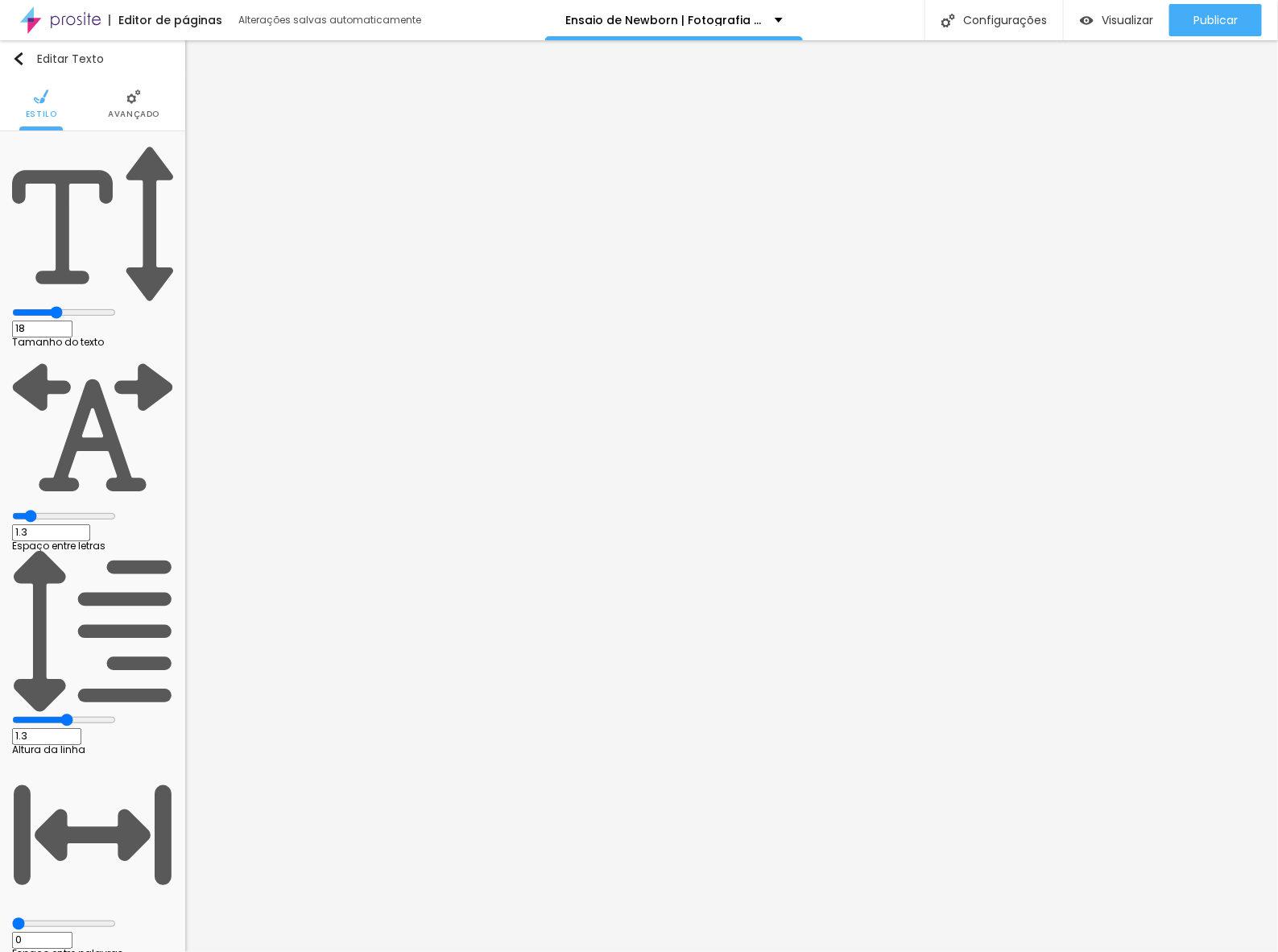type on "1.3" 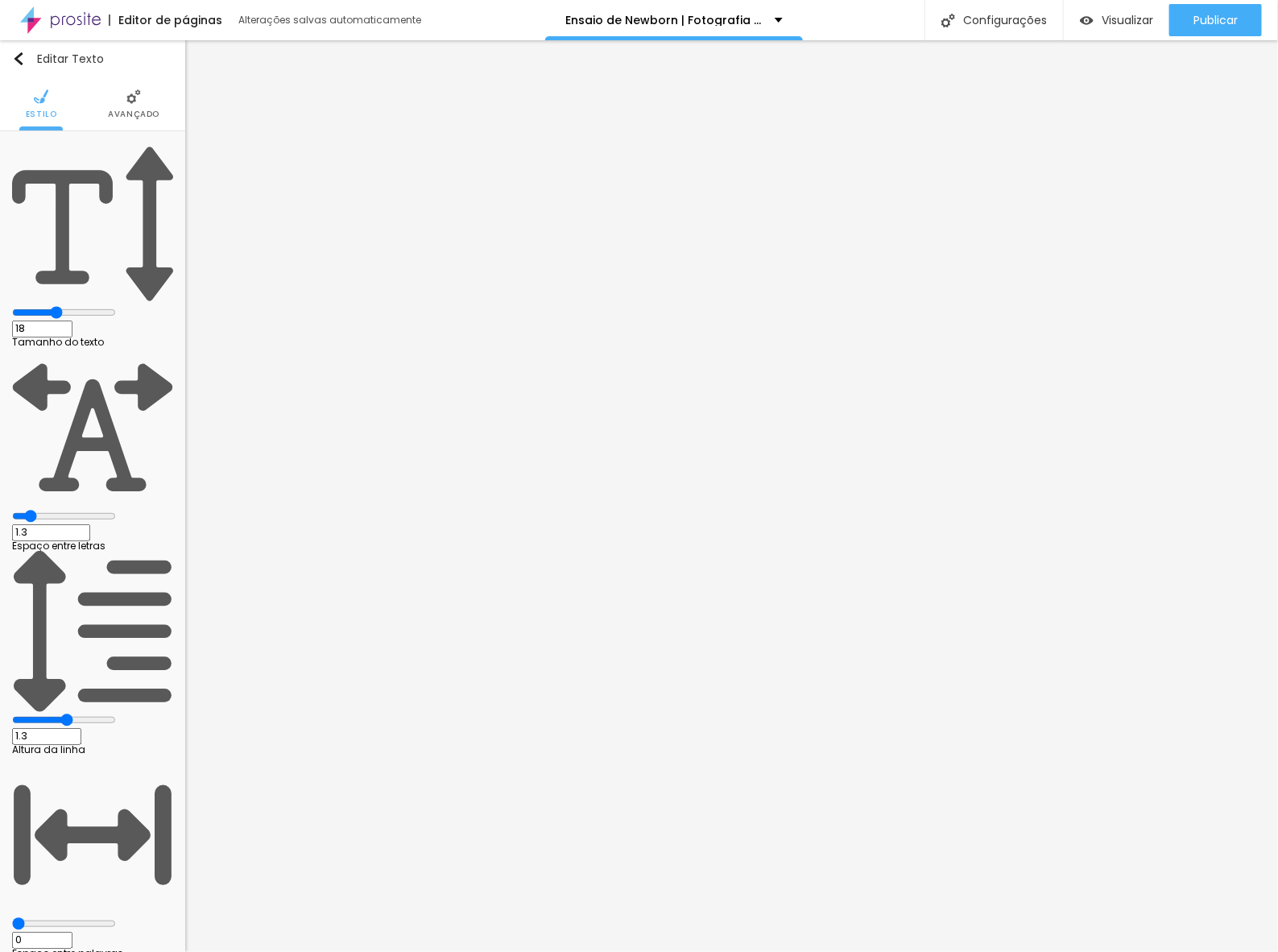 click at bounding box center [64, 516] 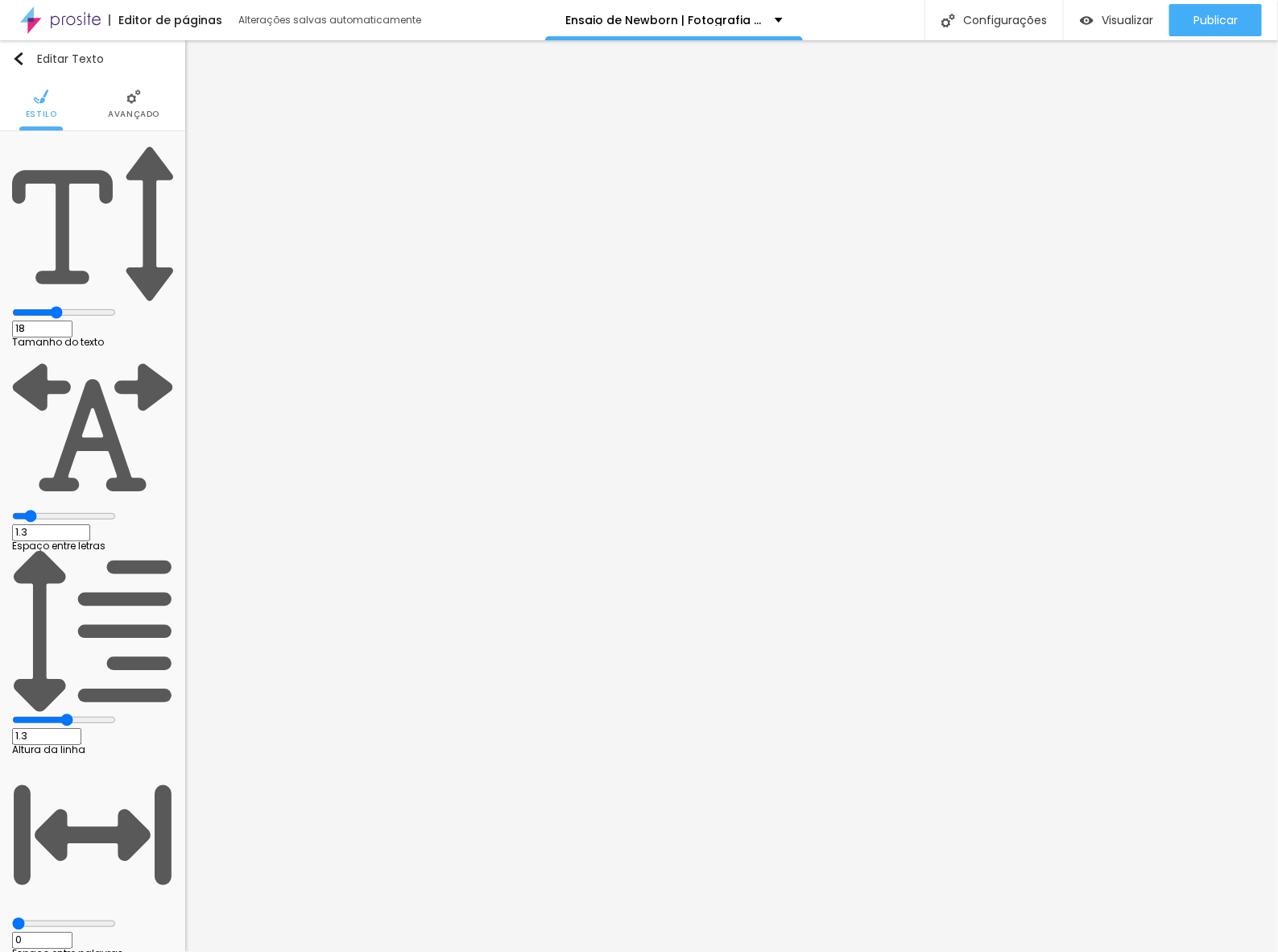 type on "0.8" 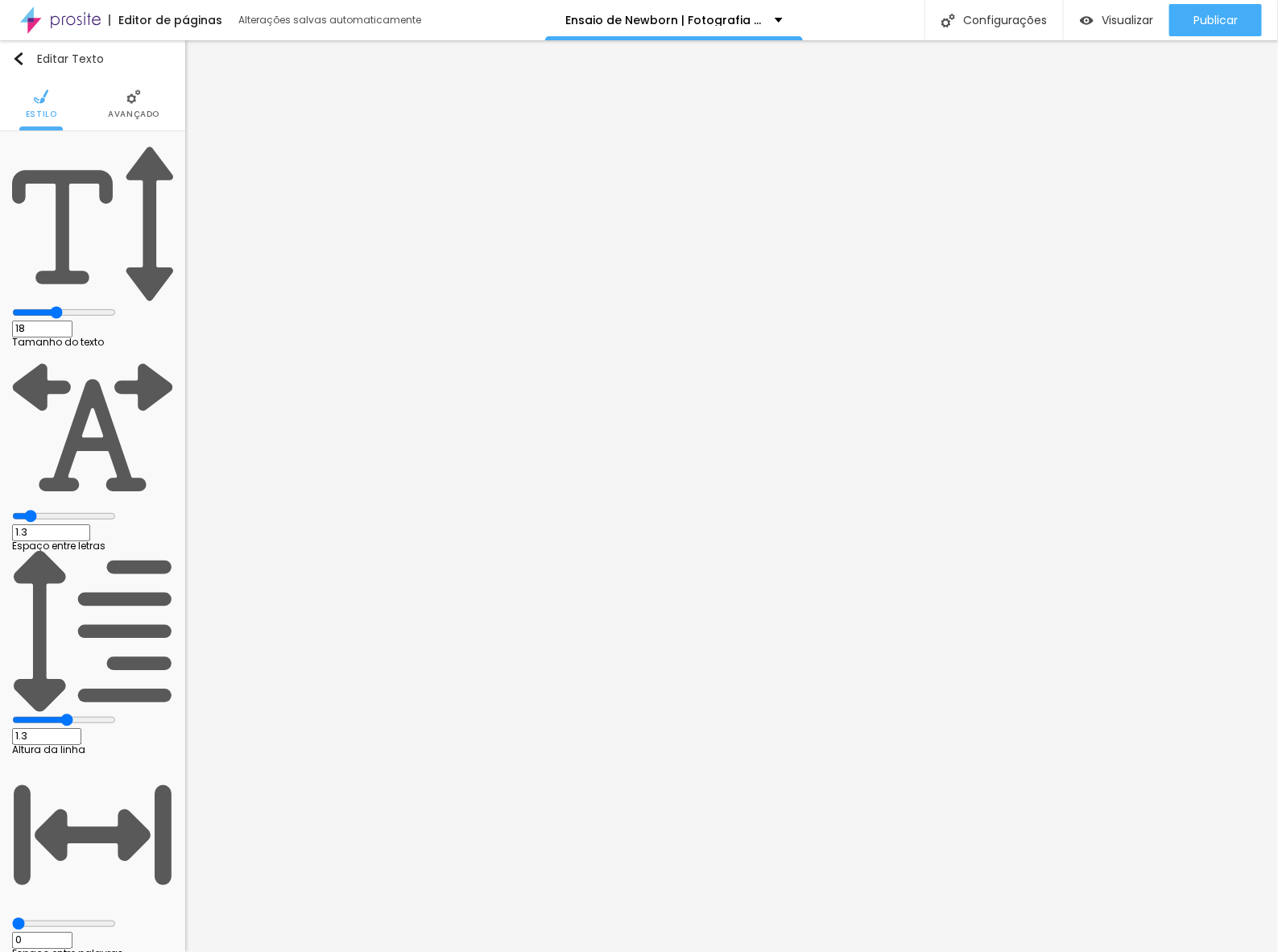 type on "0.8" 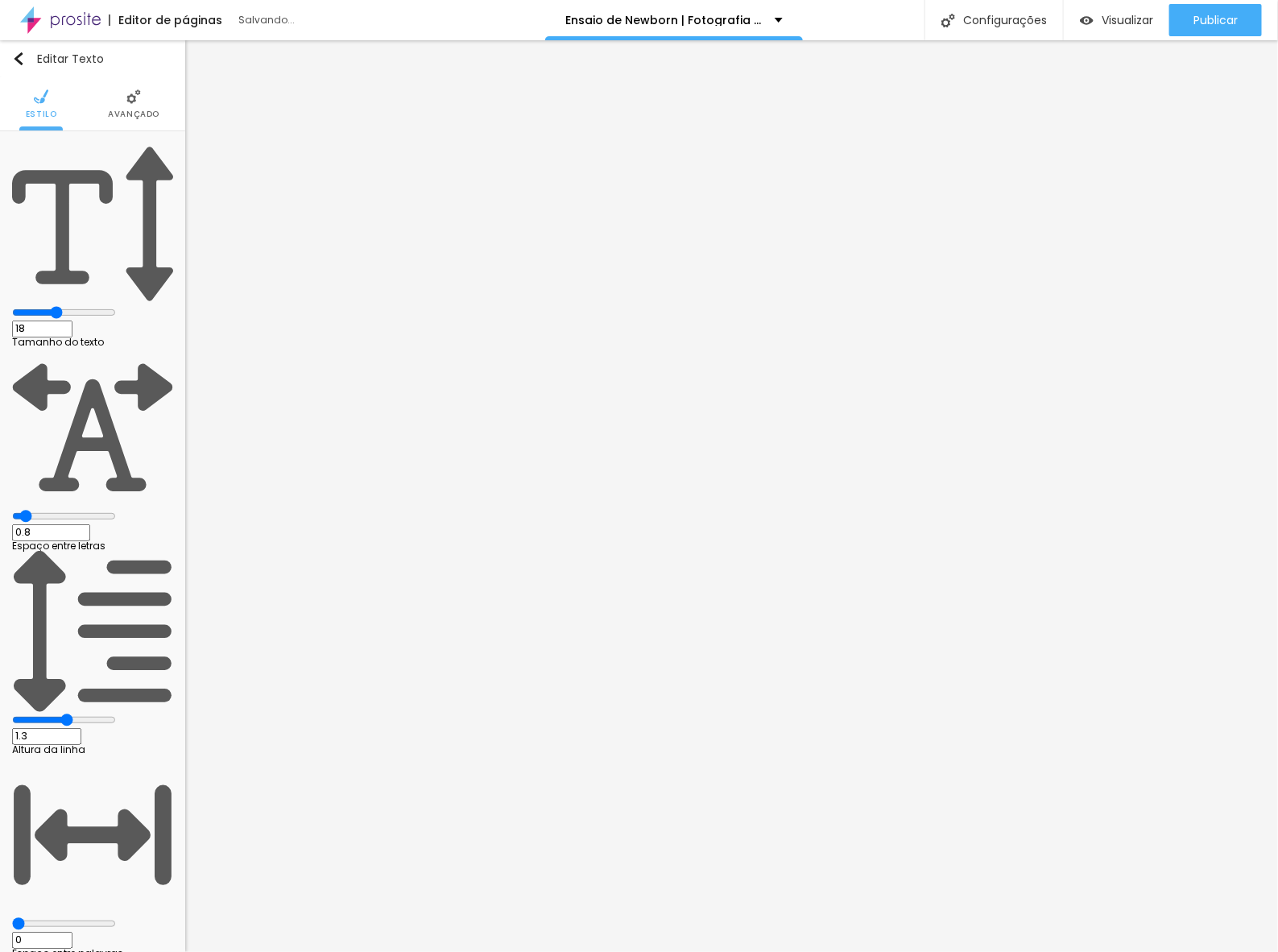 type on "0.8" 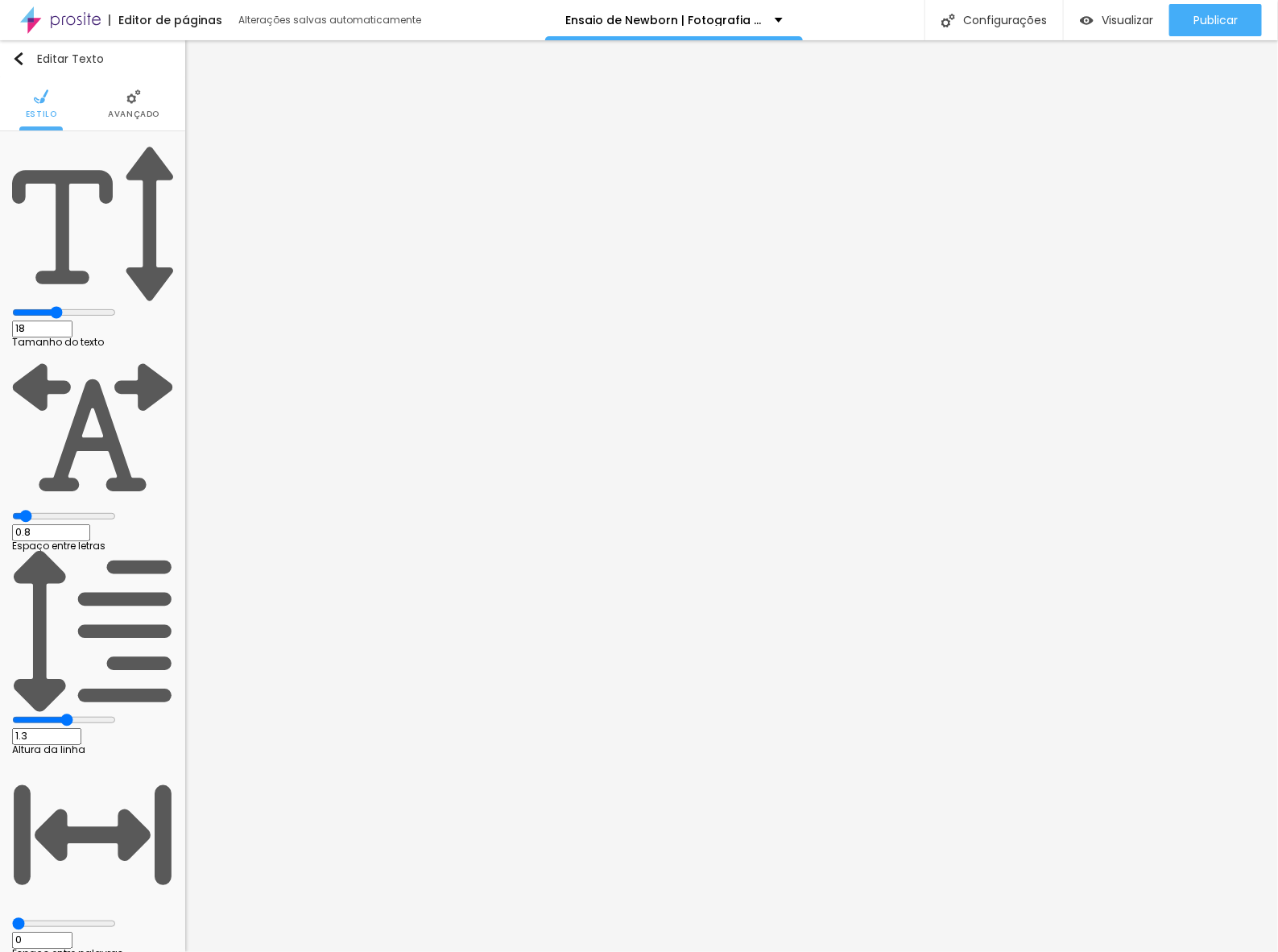 click on "0.8" at bounding box center [51, 532] 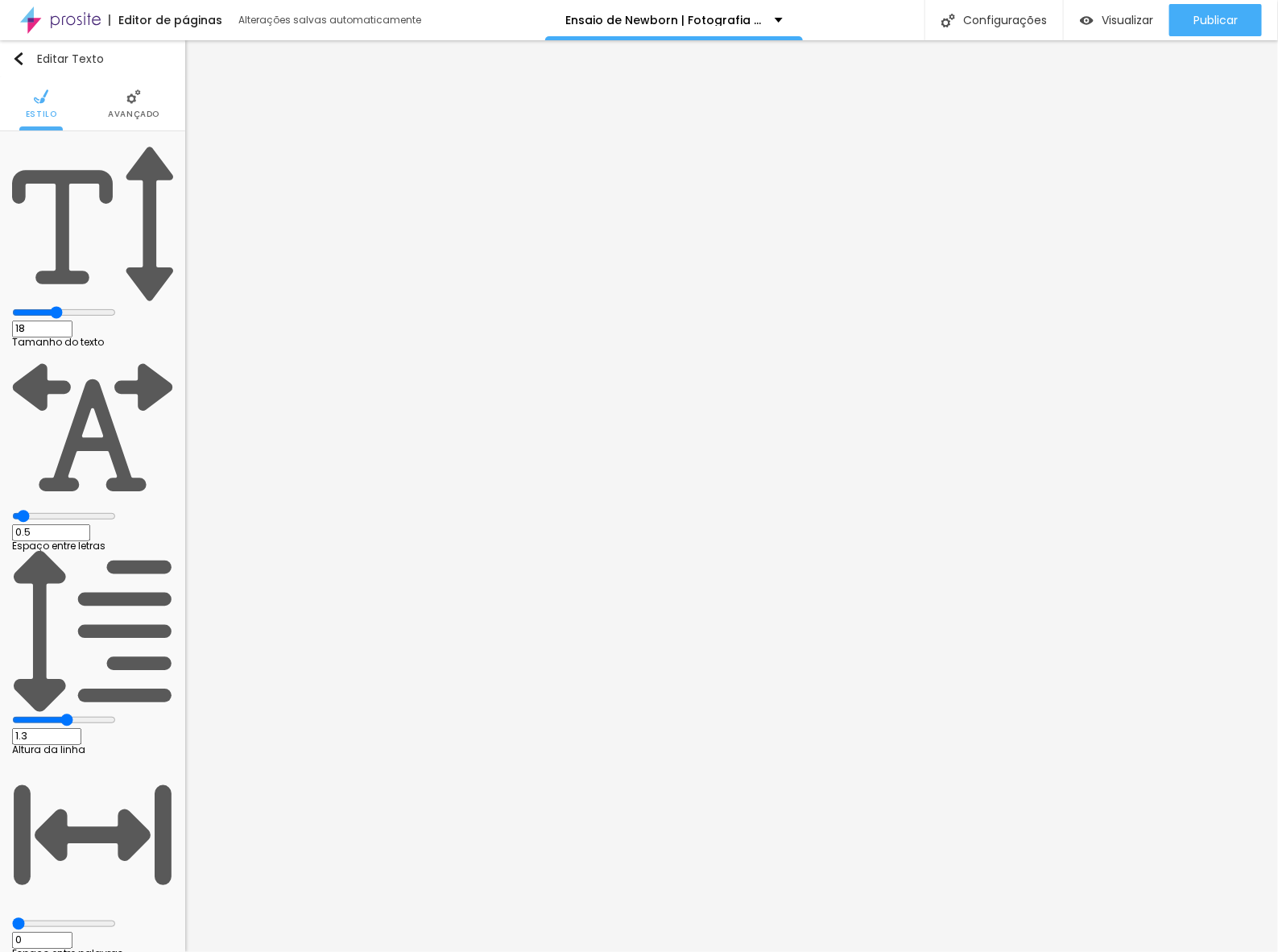 click on "0.5" at bounding box center (51, 532) 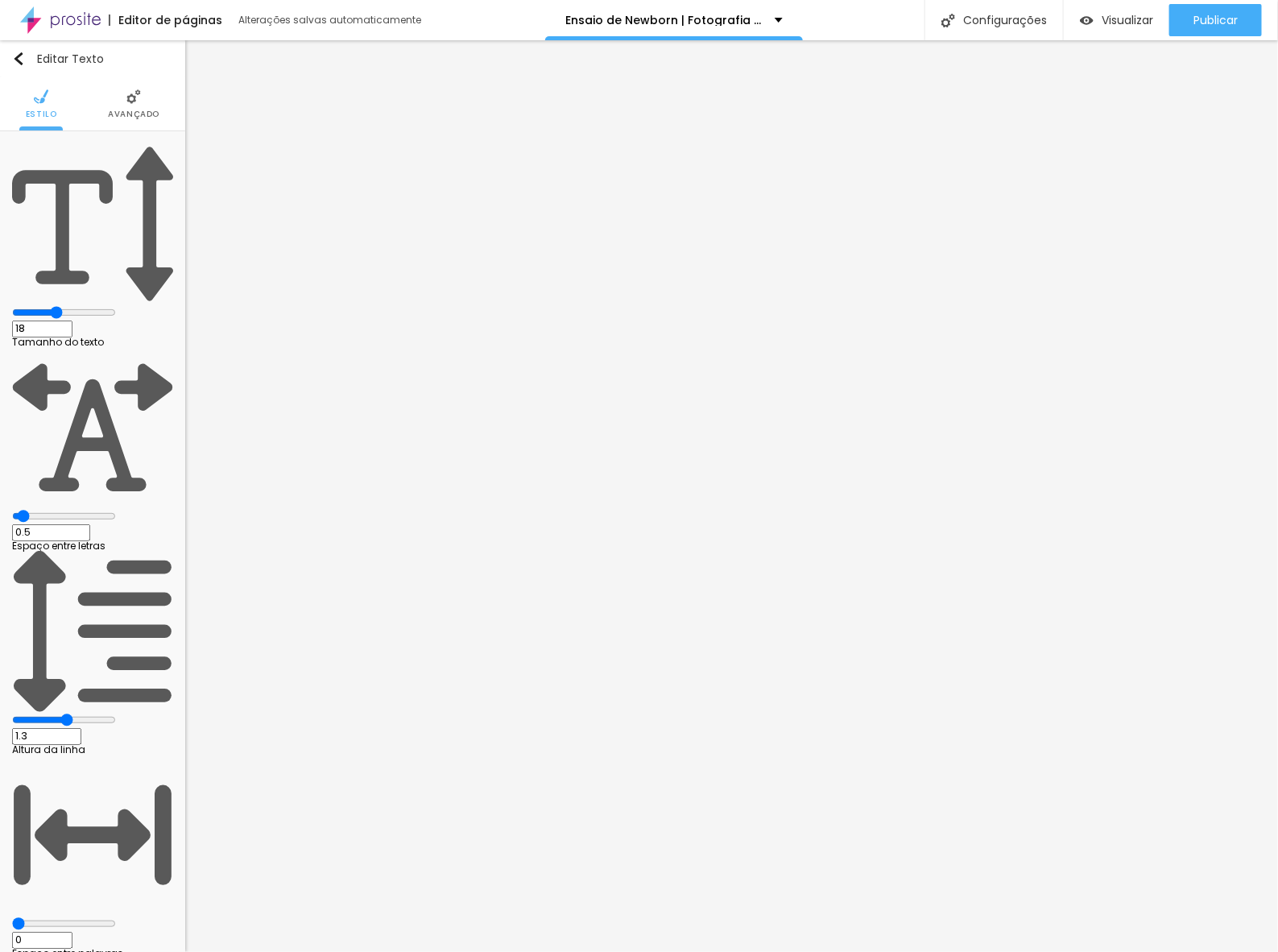 paste on "8" 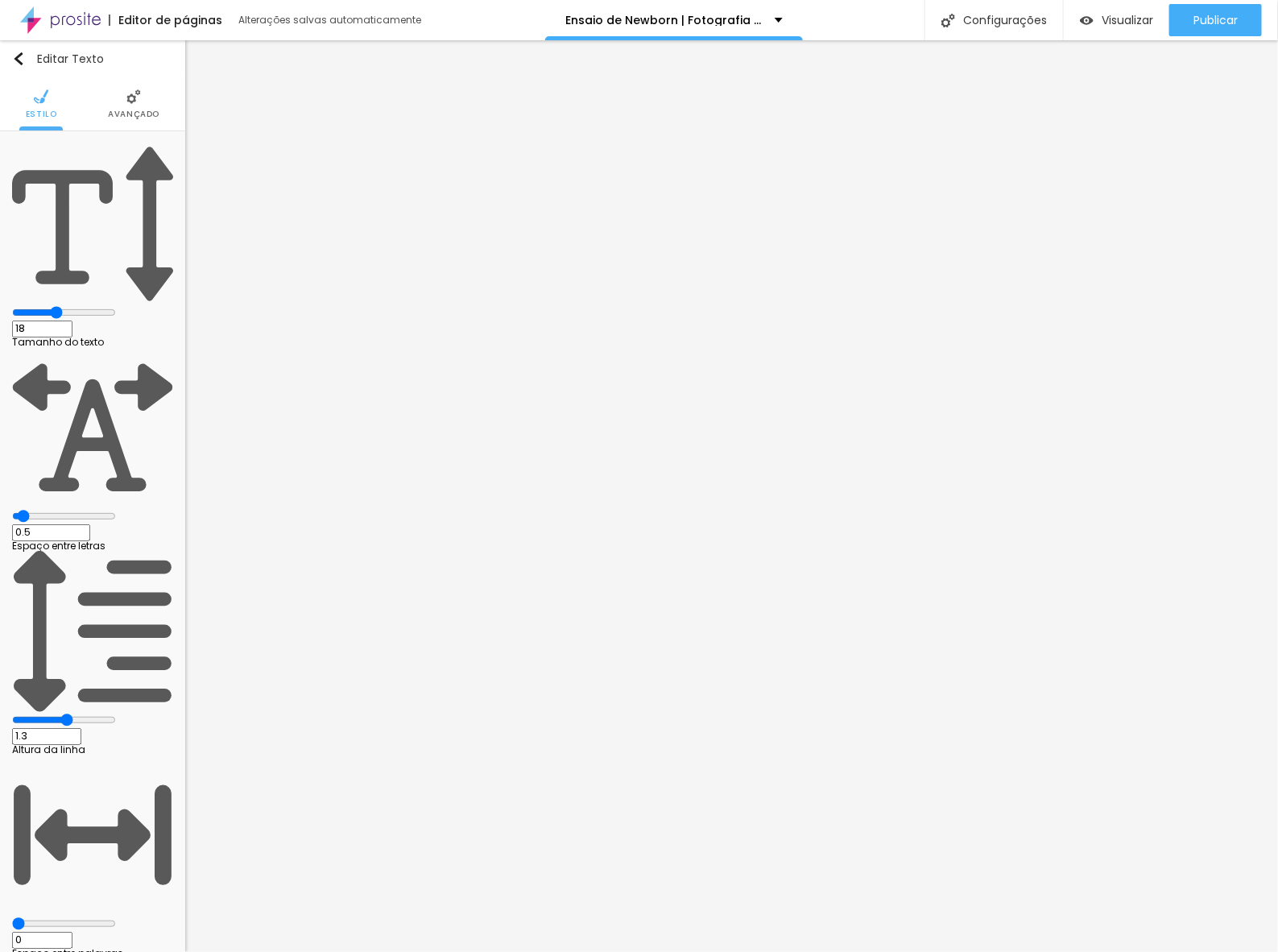 type on "0.8" 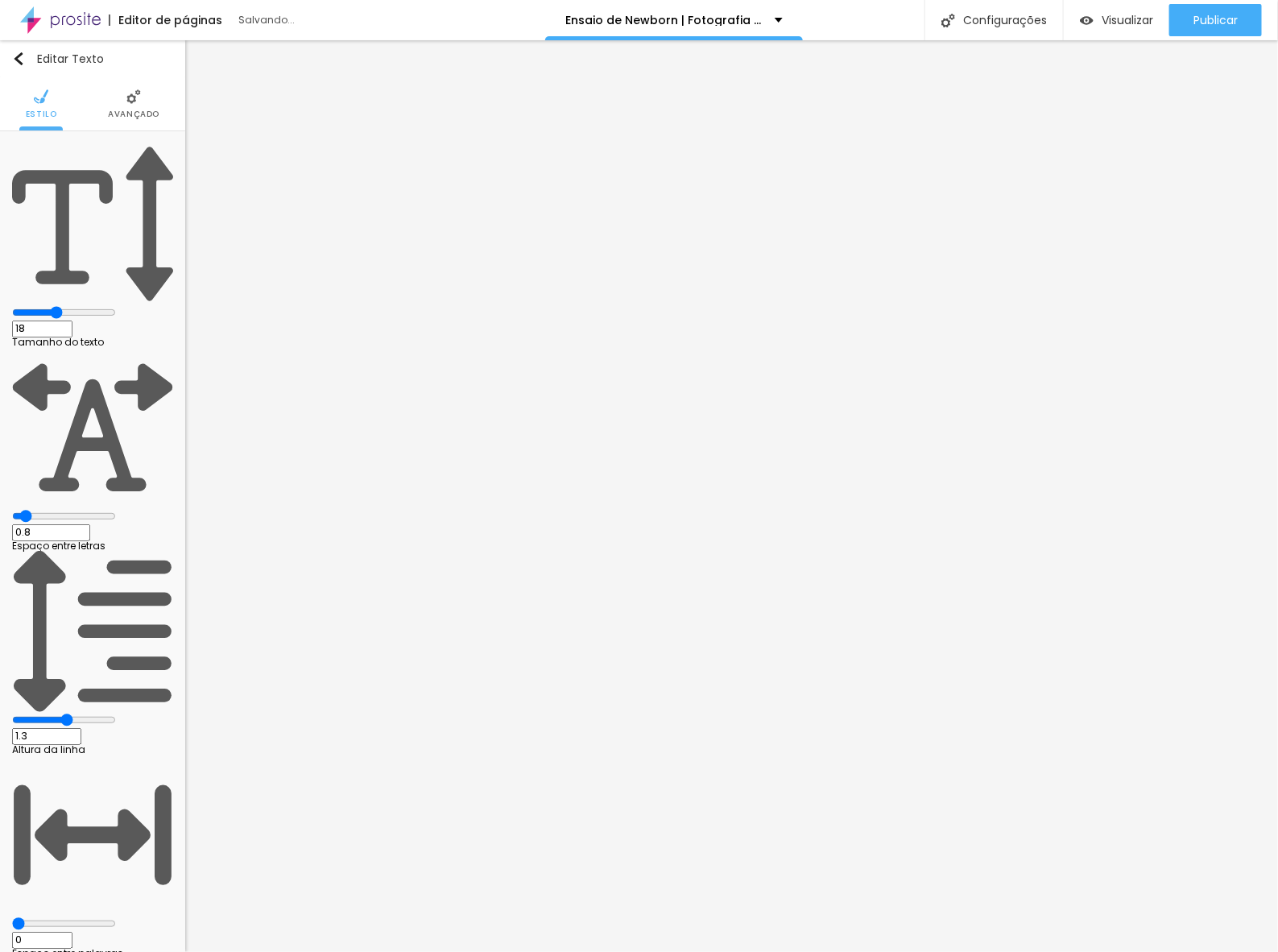 type on "0.8" 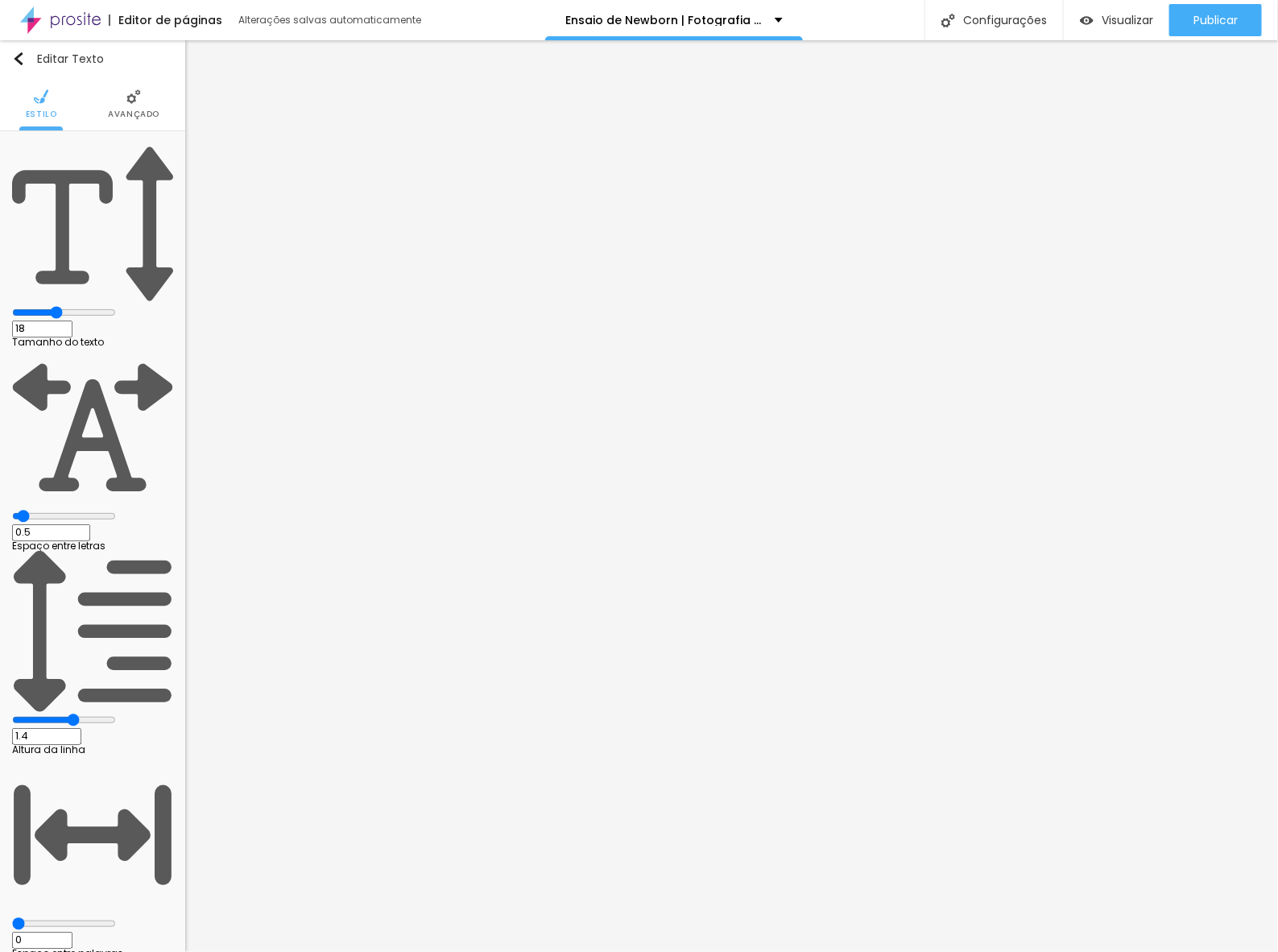 click on "0.5" at bounding box center (51, 532) 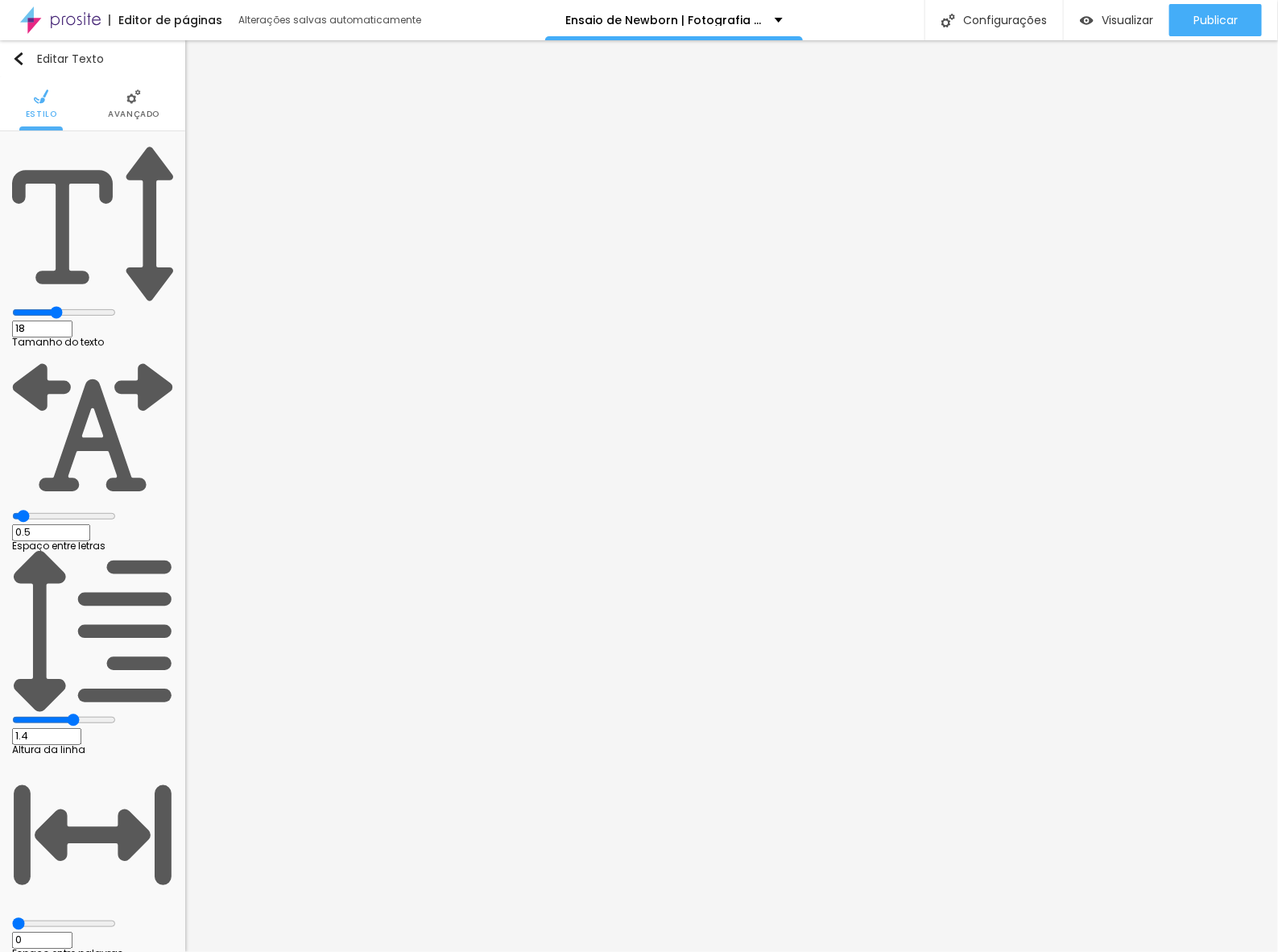 paste on "8" 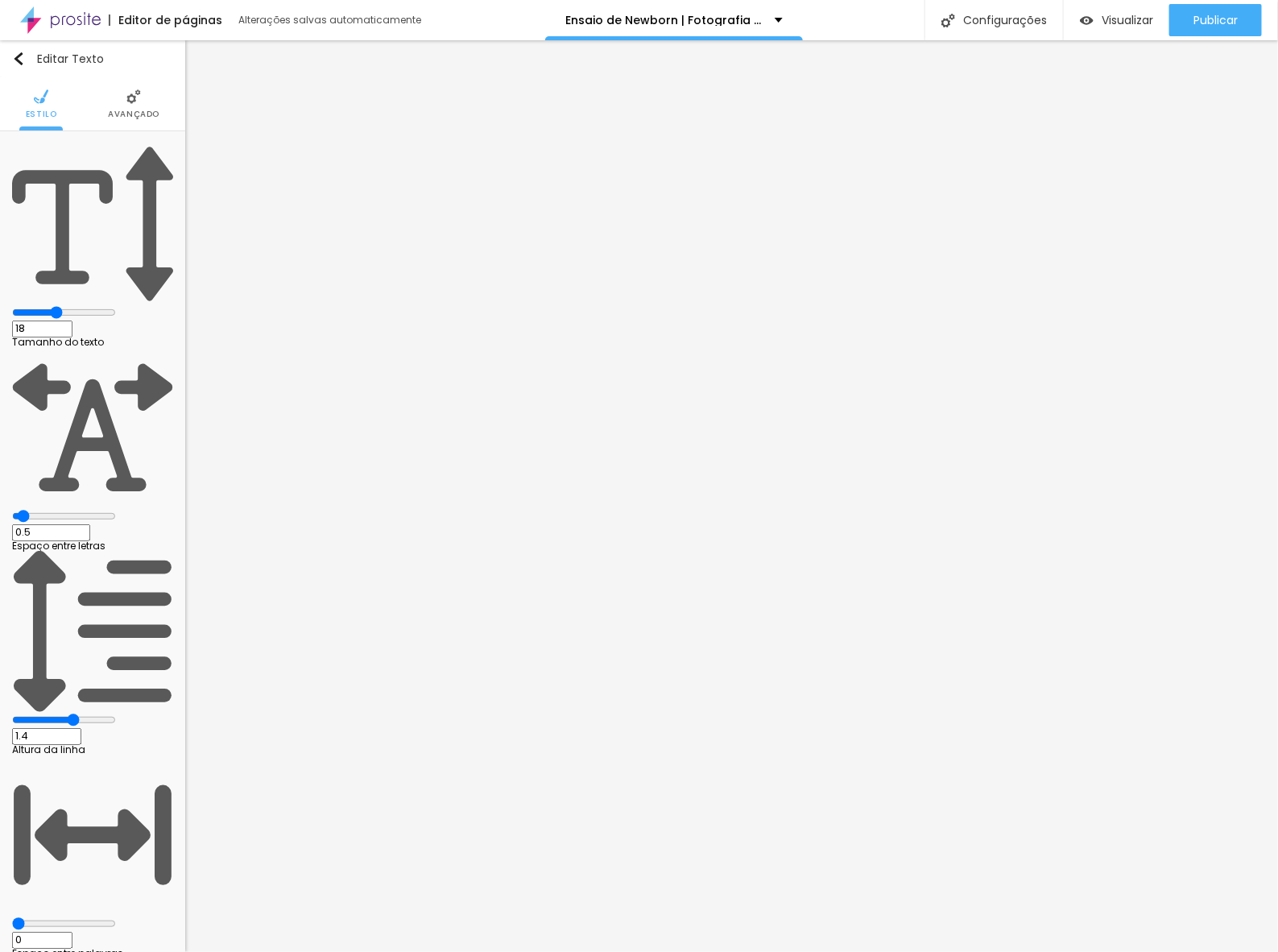 type on "0.8" 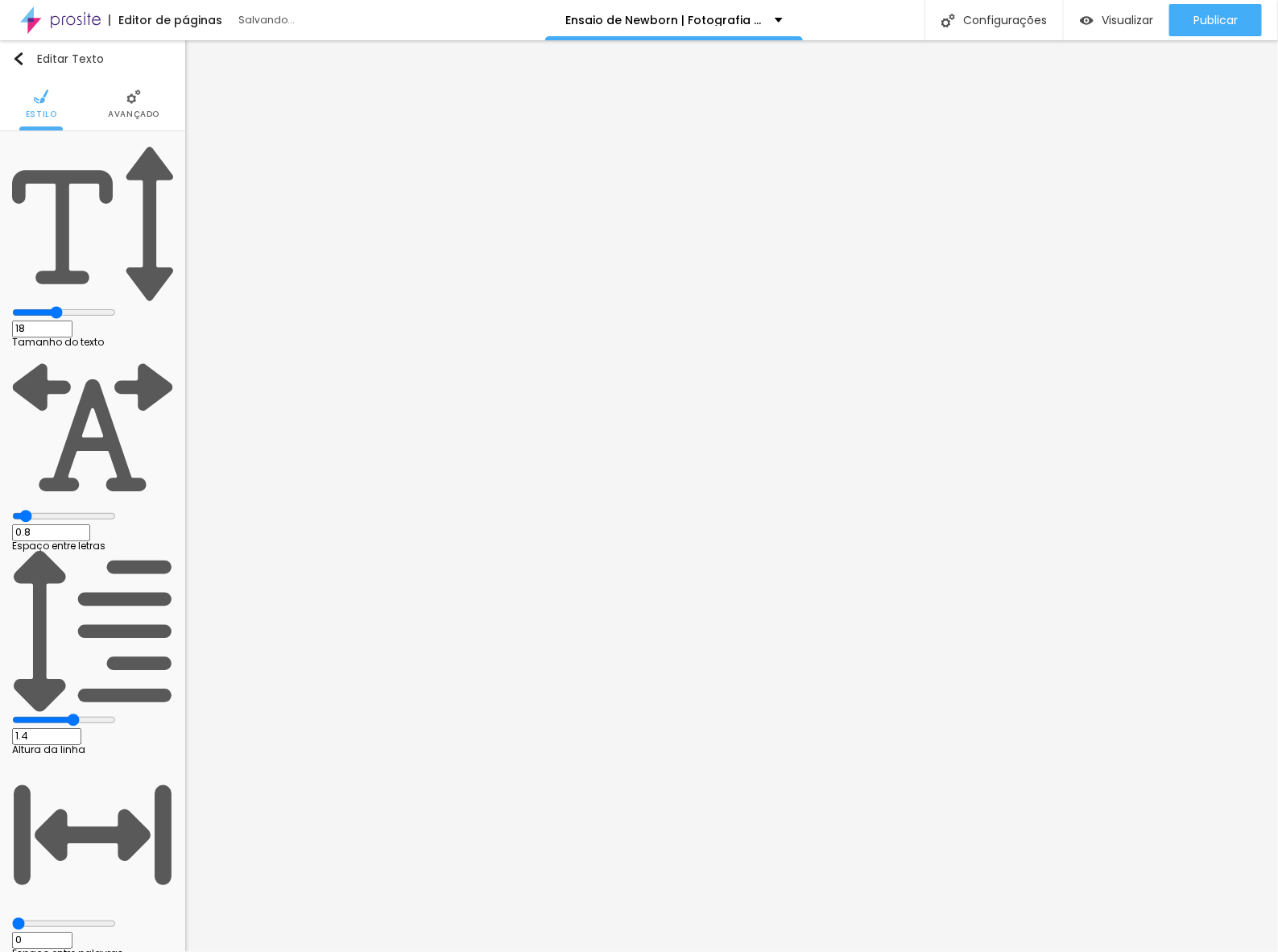 type on "0.8" 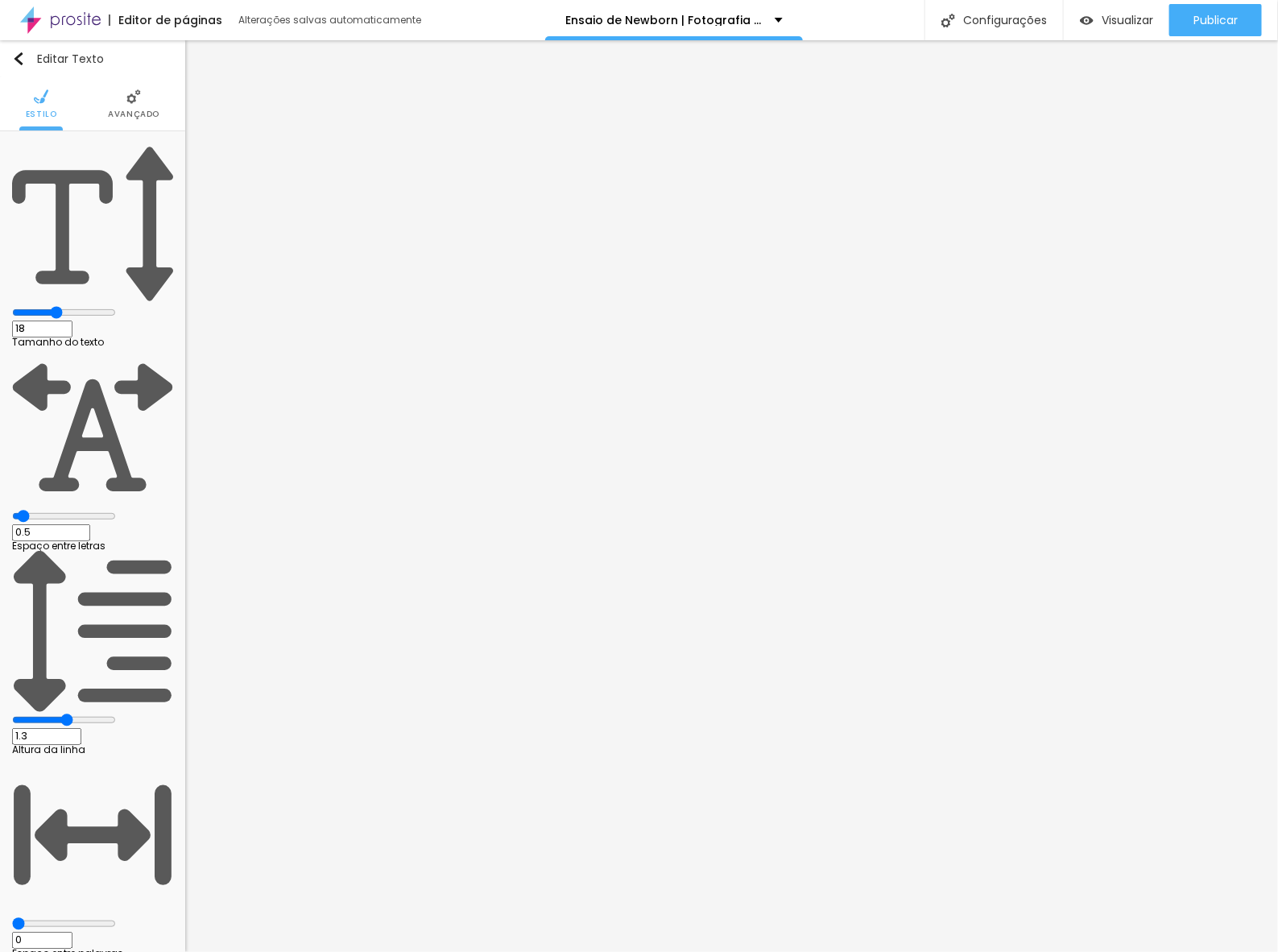 click on "0.5" at bounding box center (51, 532) 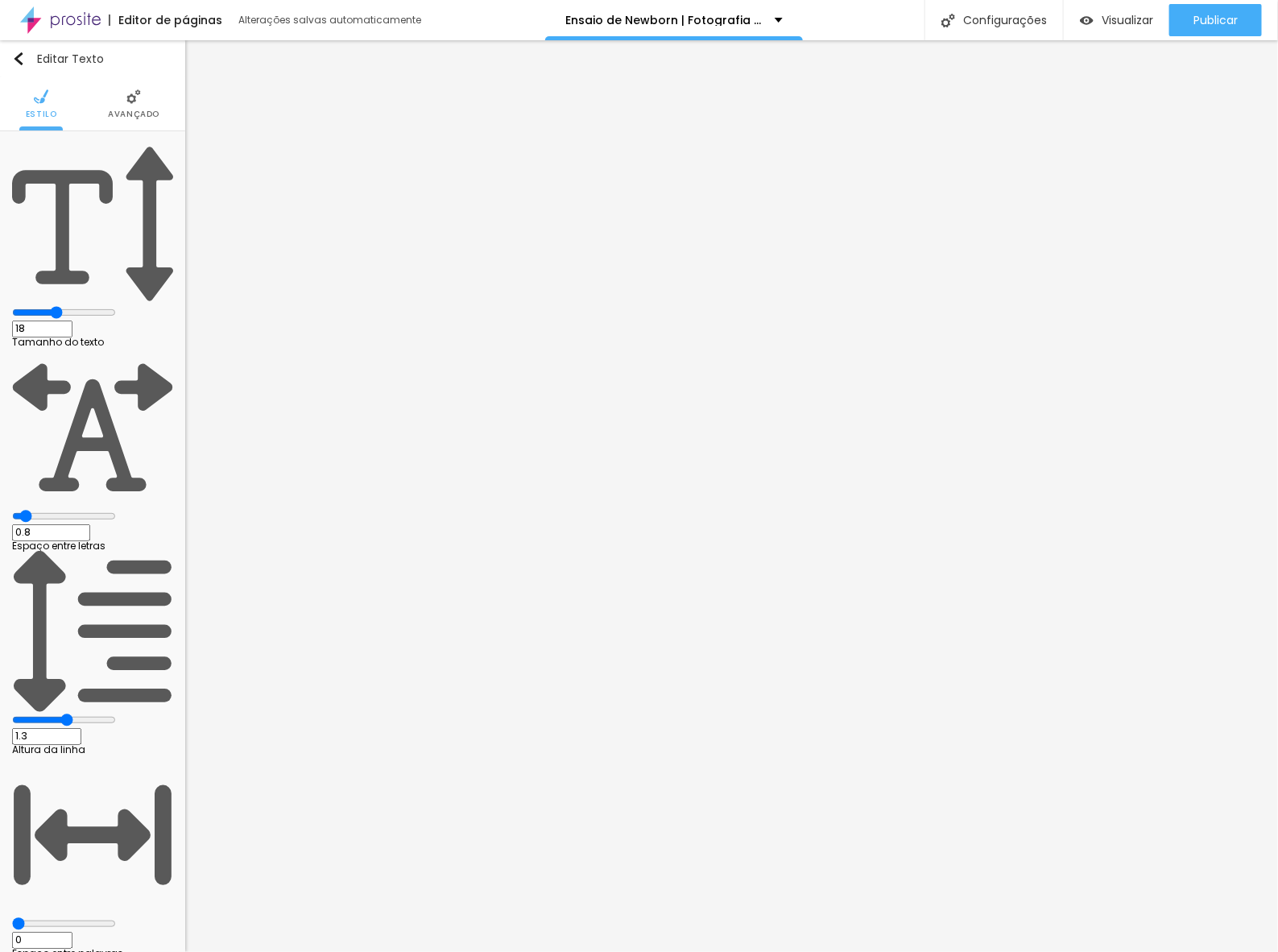 type on "0.8" 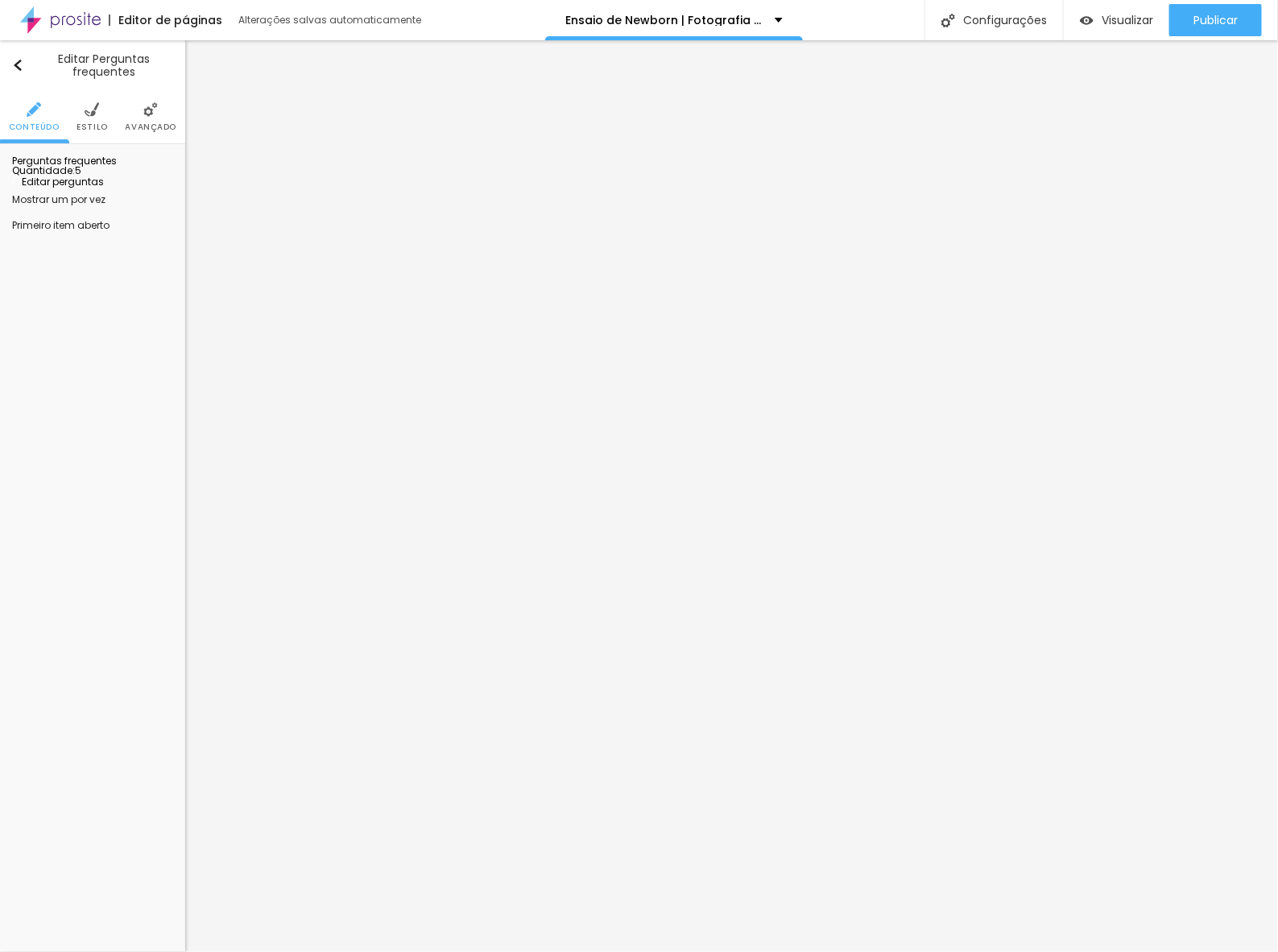 click on "Estilo" at bounding box center (92, 127) 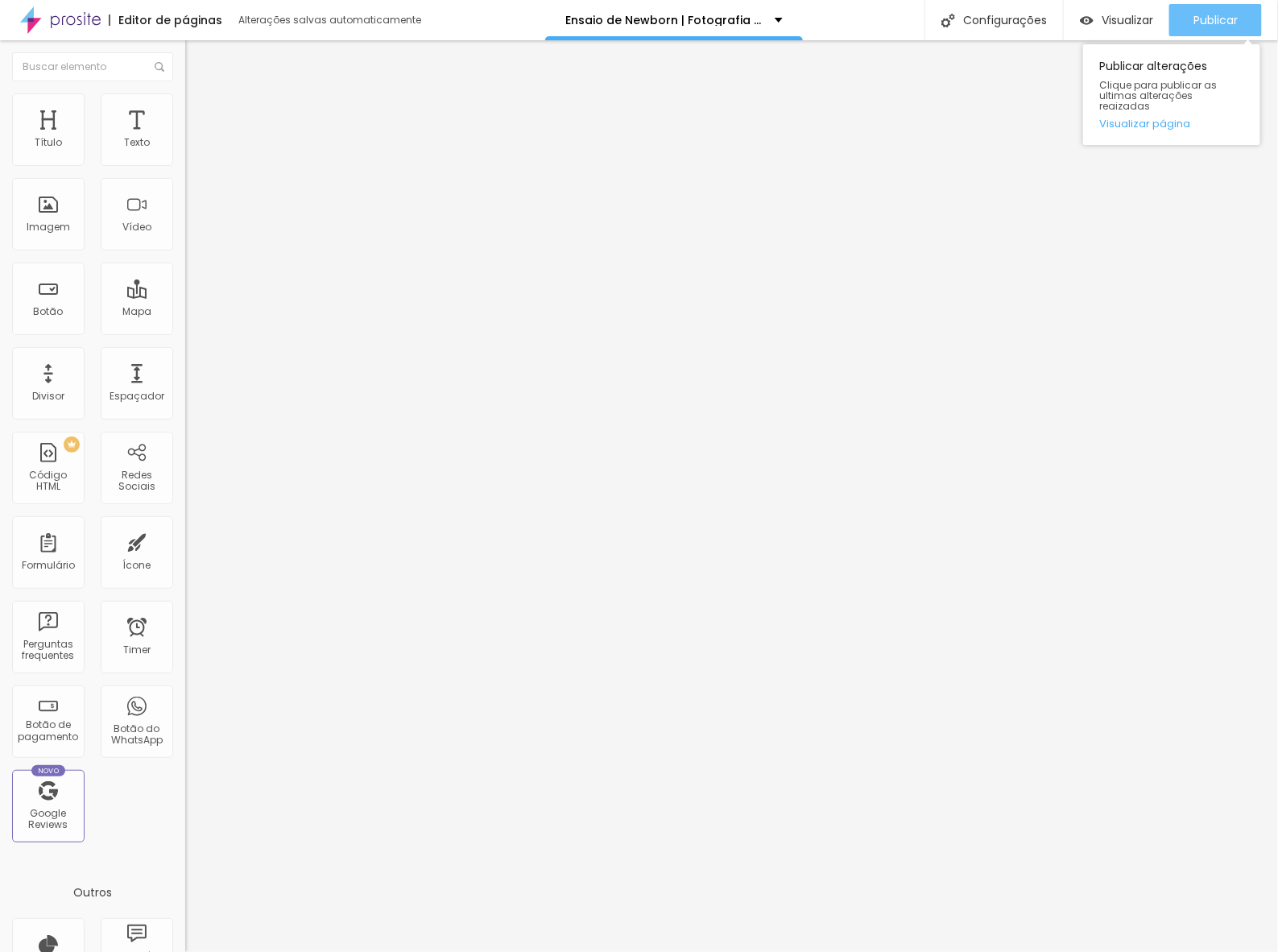 click on "Publicar" at bounding box center [1215, 20] 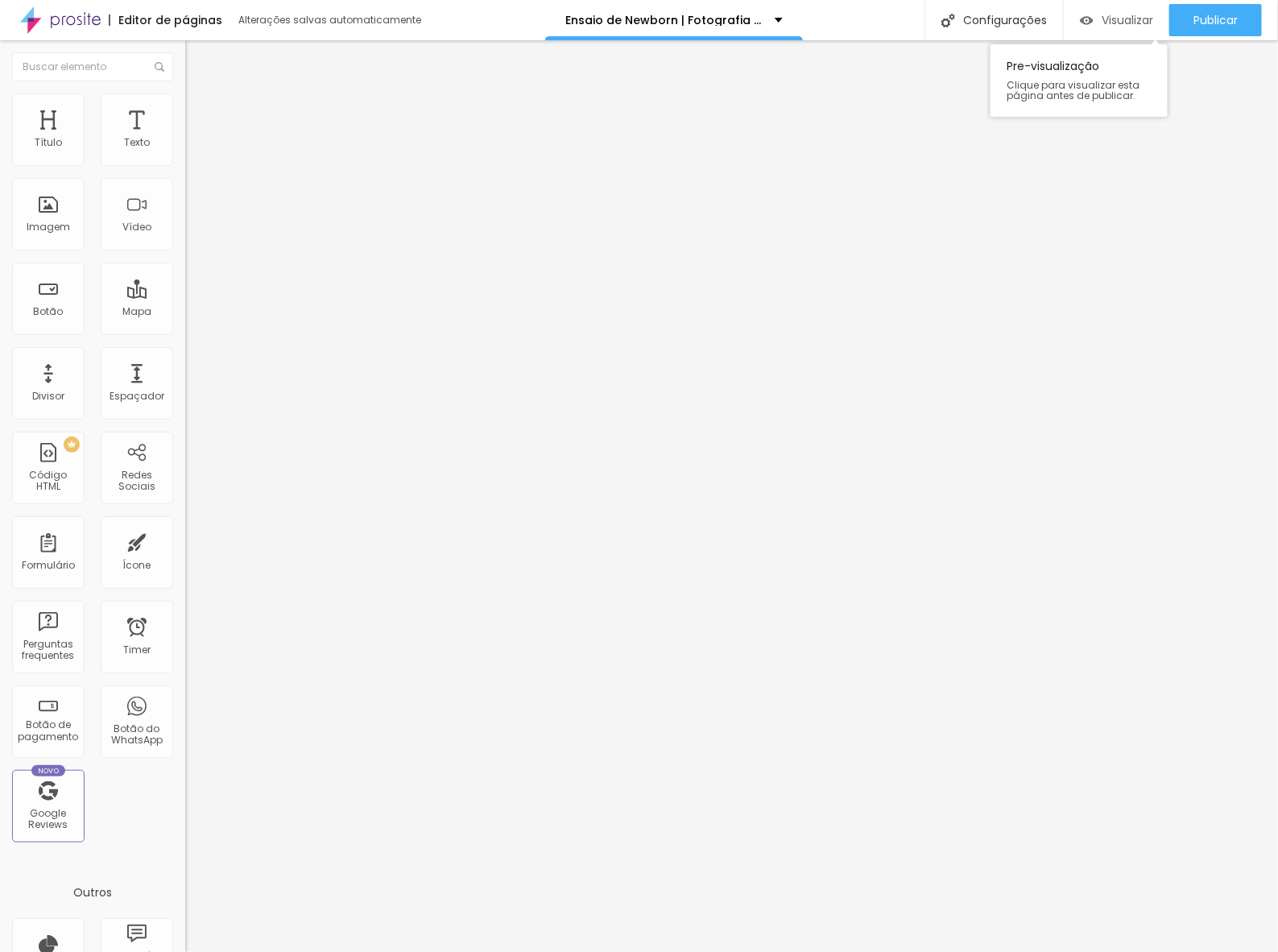 click on "Visualizar" at bounding box center (1127, 20) 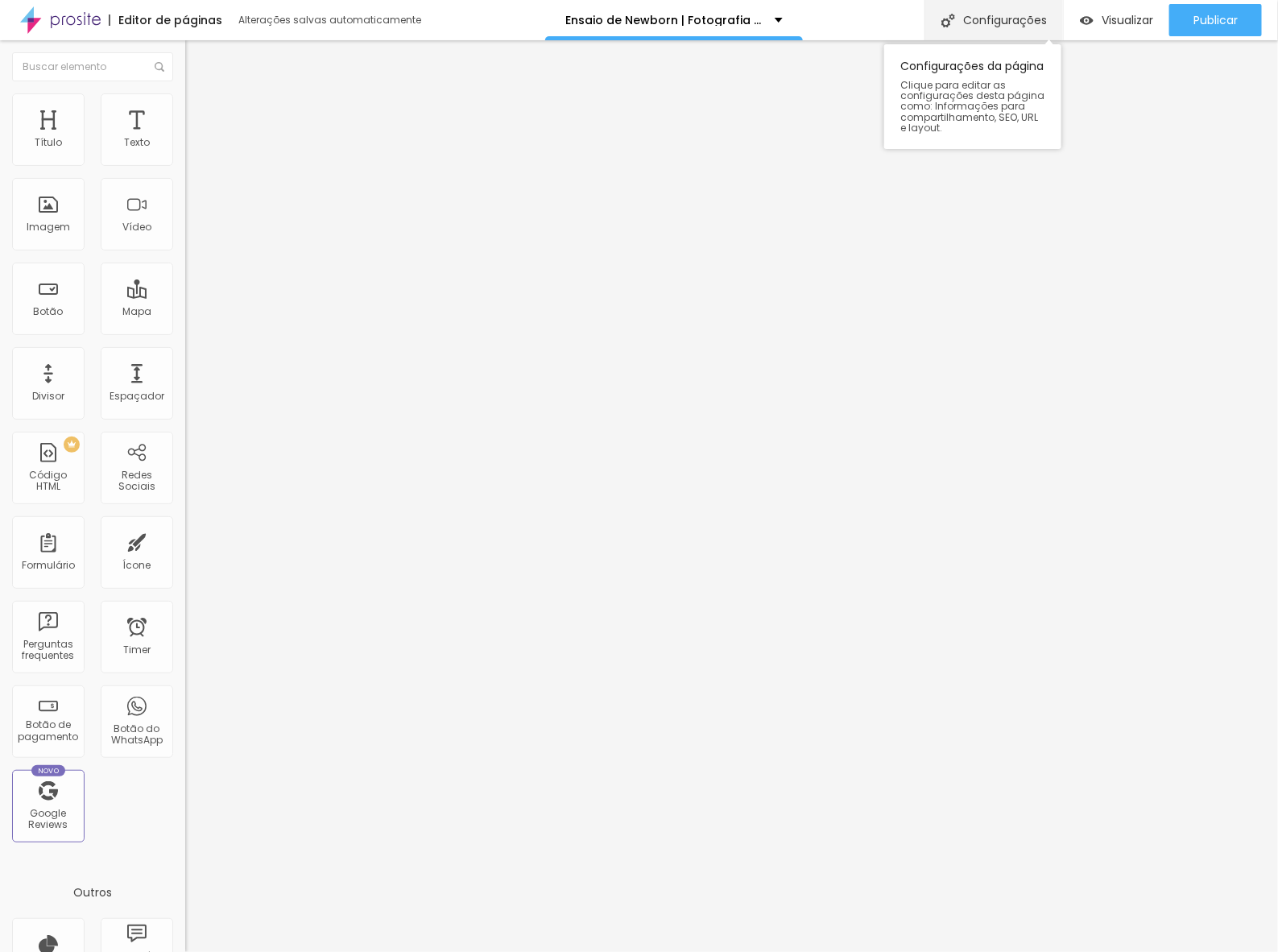 click on "Configurações" at bounding box center (994, 20) 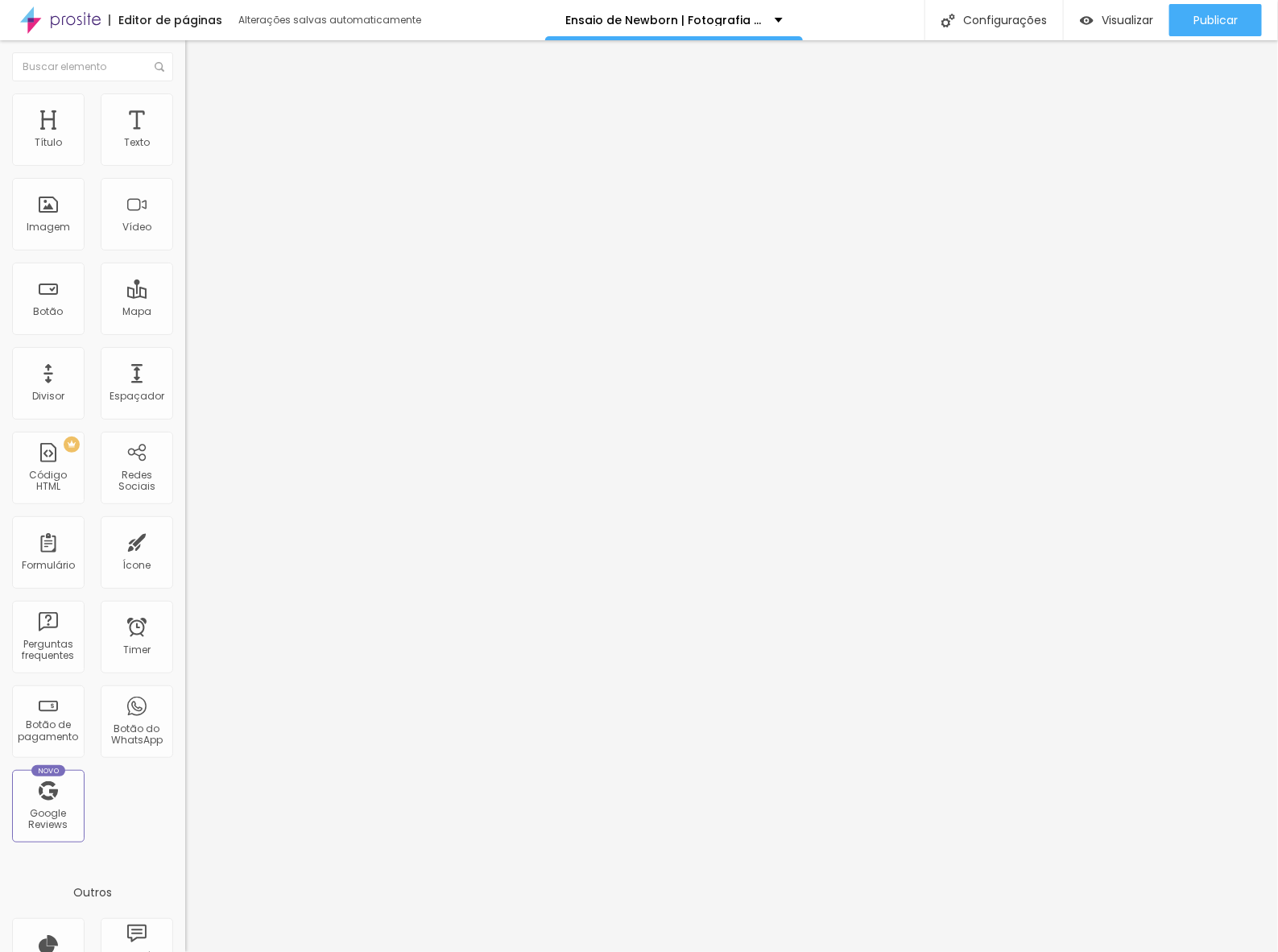 drag, startPoint x: 610, startPoint y: 365, endPoint x: 858, endPoint y: 362, distance: 248.01814 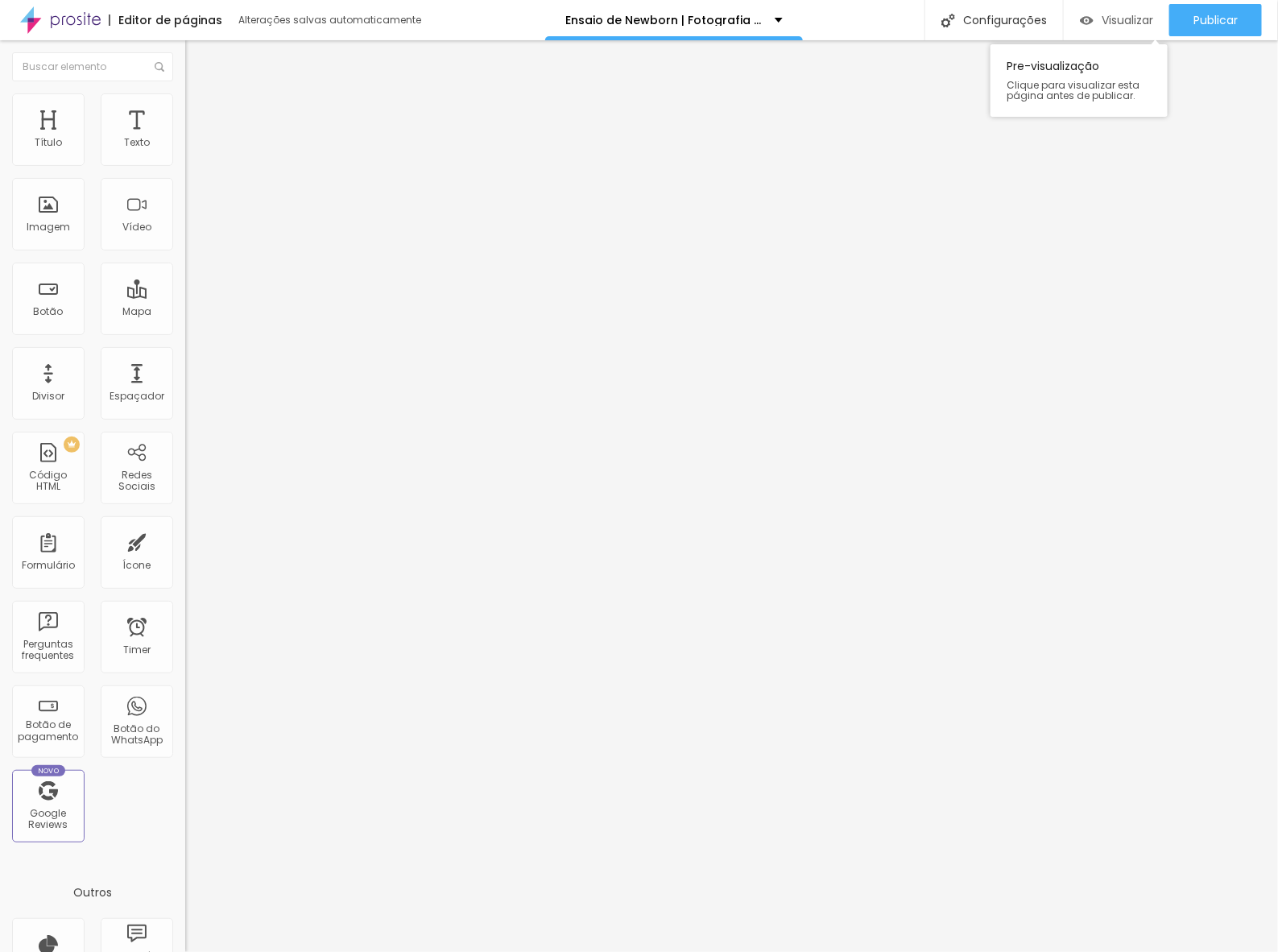 click on "Visualizar" at bounding box center (1127, 20) 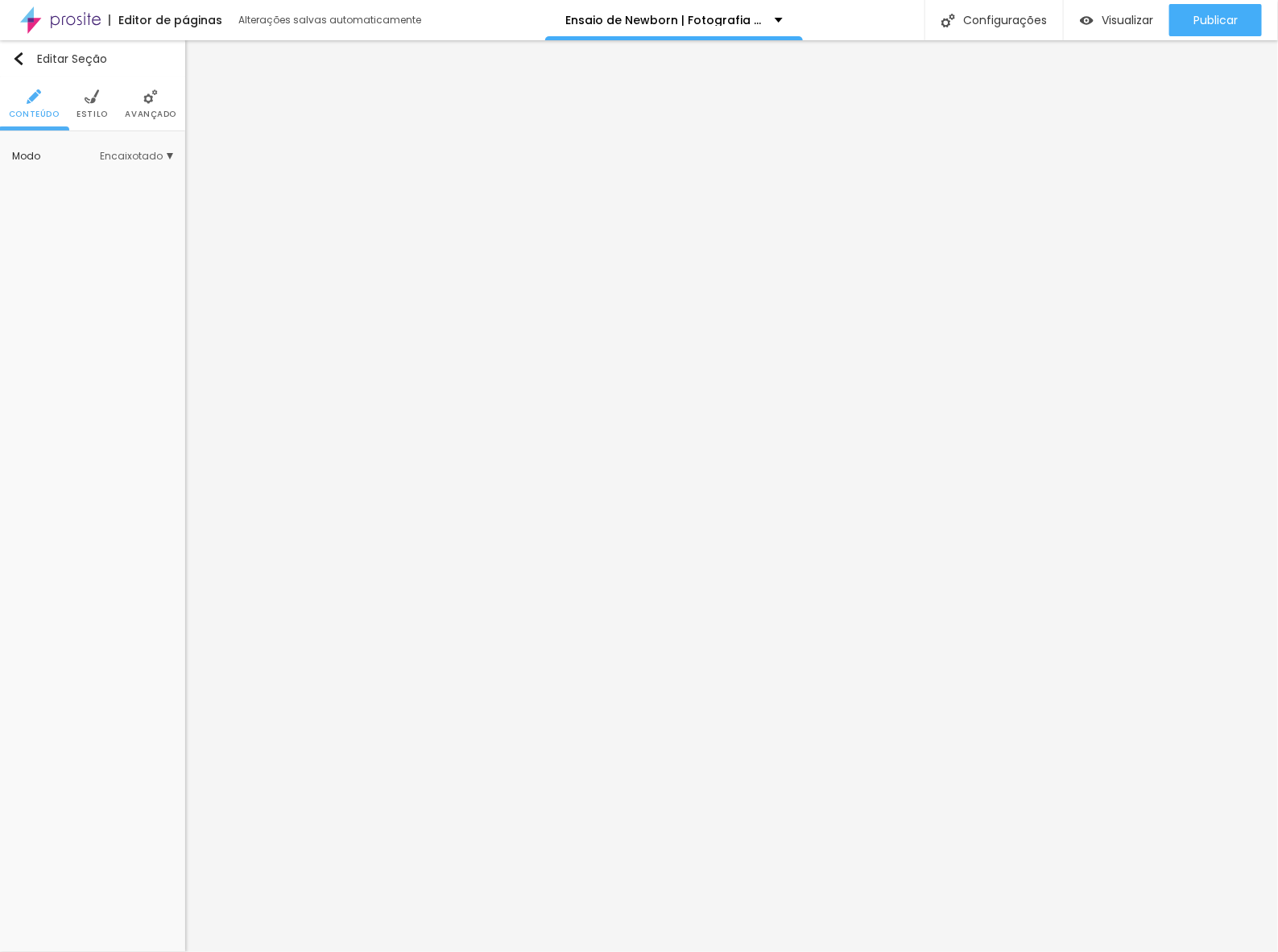 click at bounding box center (92, 97) 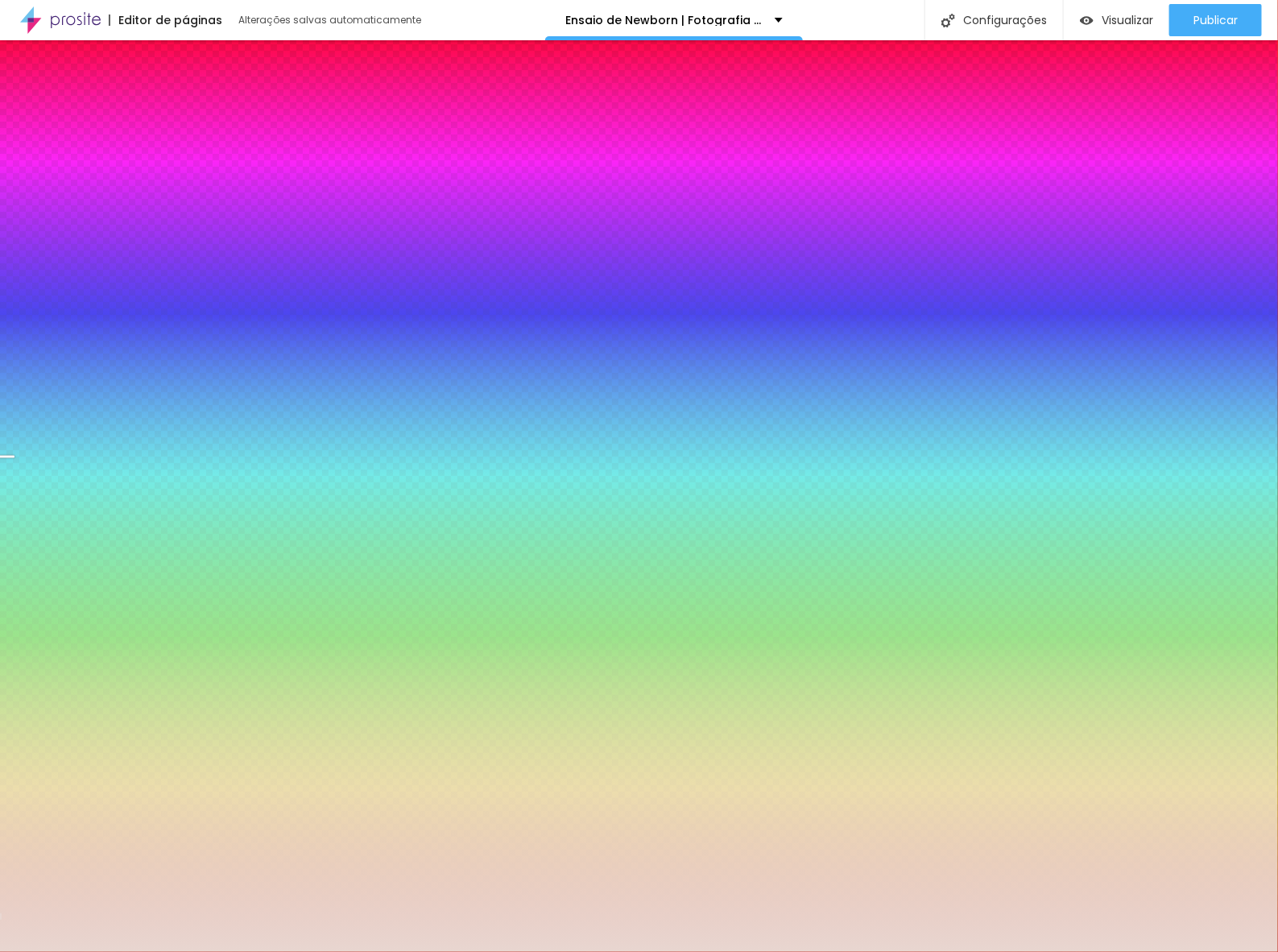 click on "Trocar imagem" at bounding box center (93, 153) 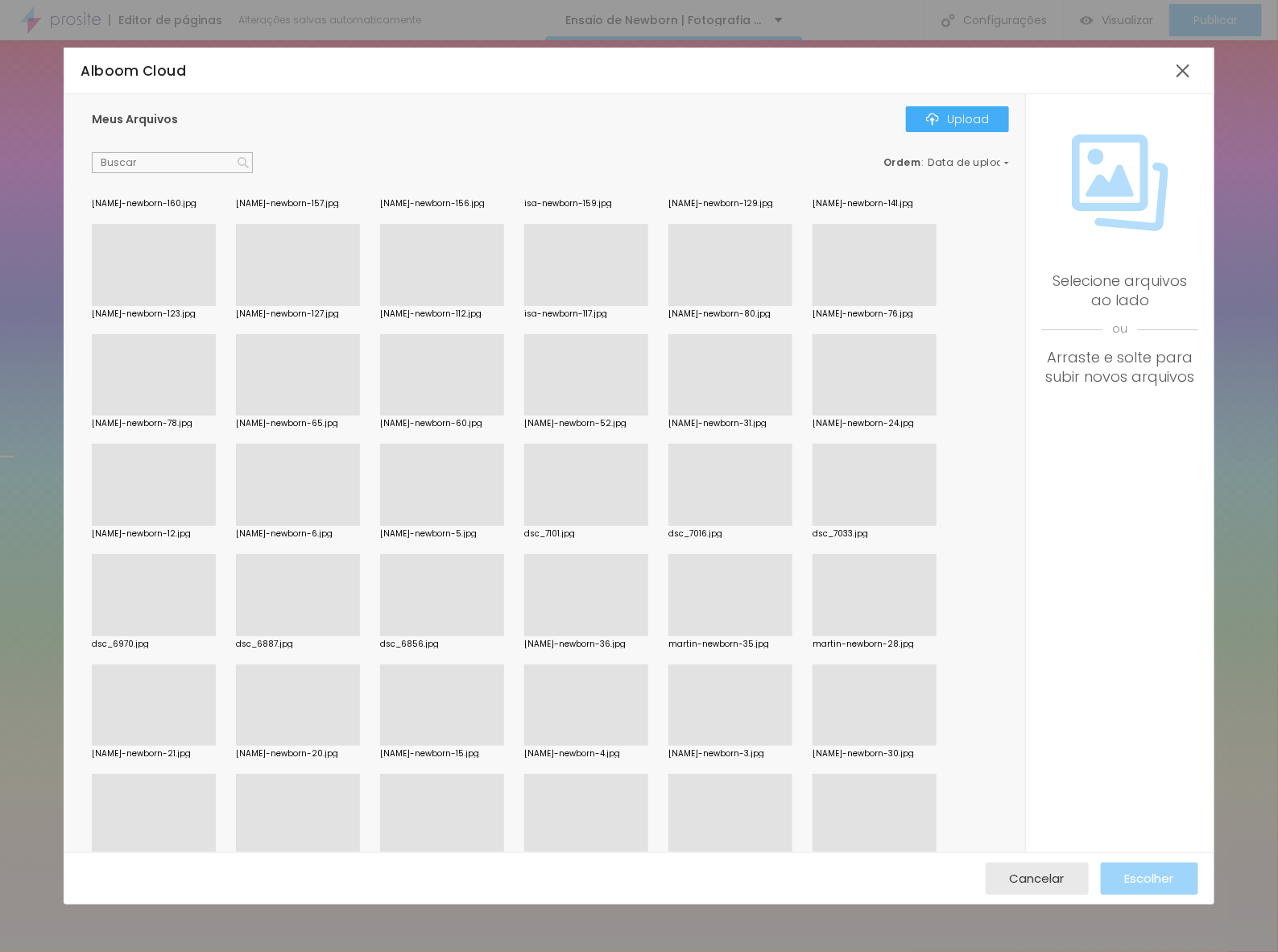 scroll, scrollTop: 0, scrollLeft: 0, axis: both 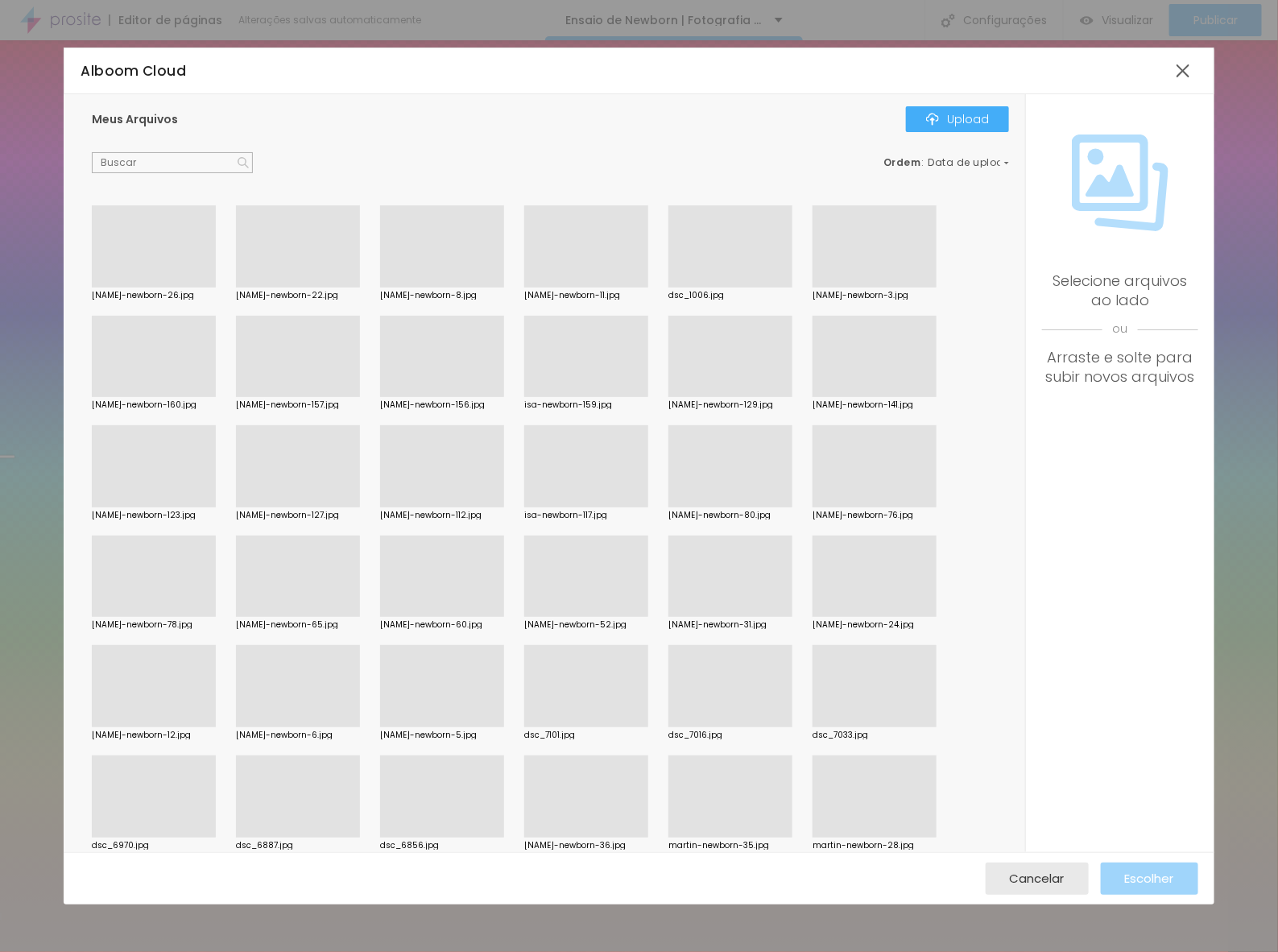 click at bounding box center [730, 397] 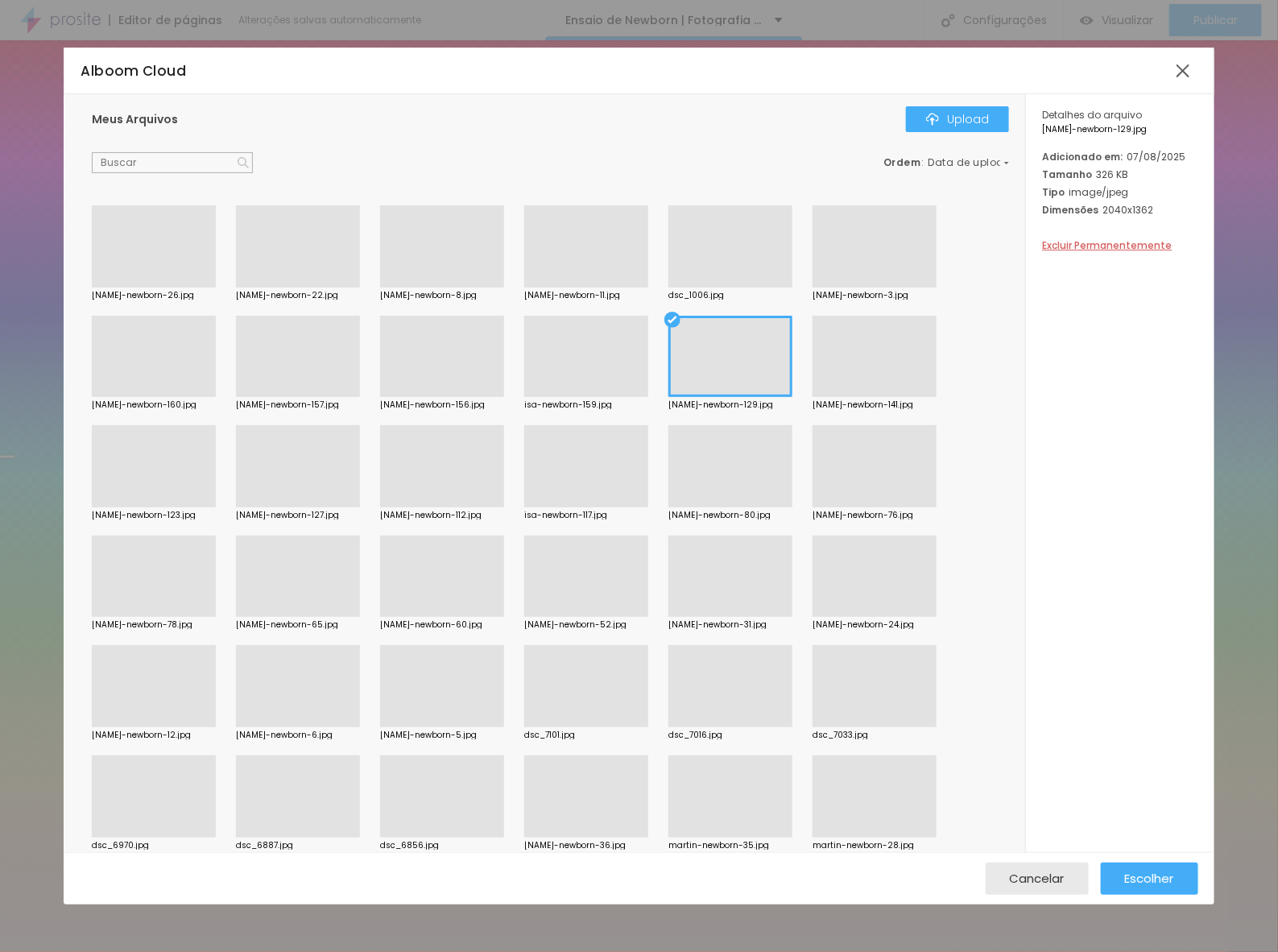 scroll, scrollTop: 101, scrollLeft: 0, axis: vertical 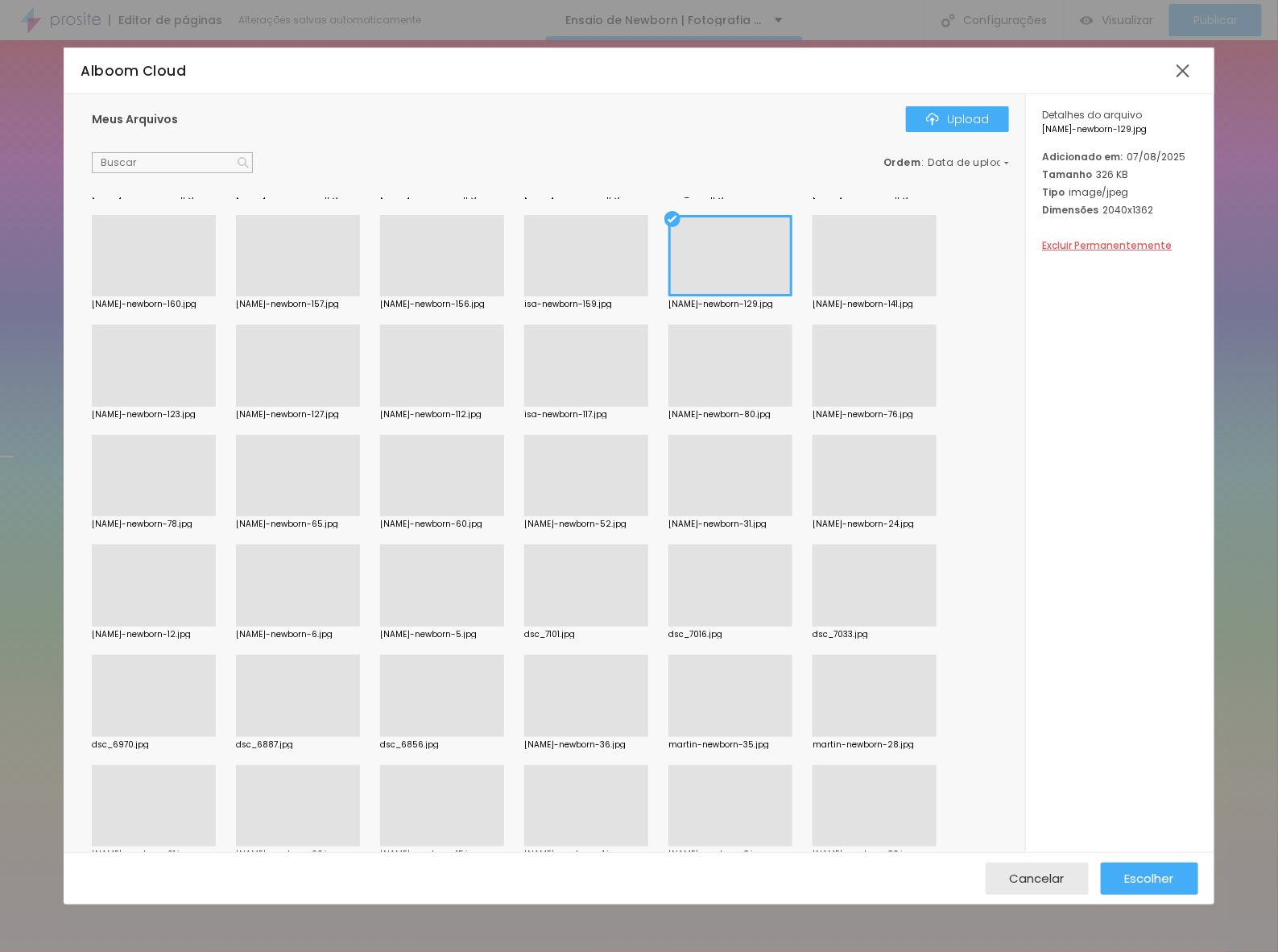 click at bounding box center [586, 627] 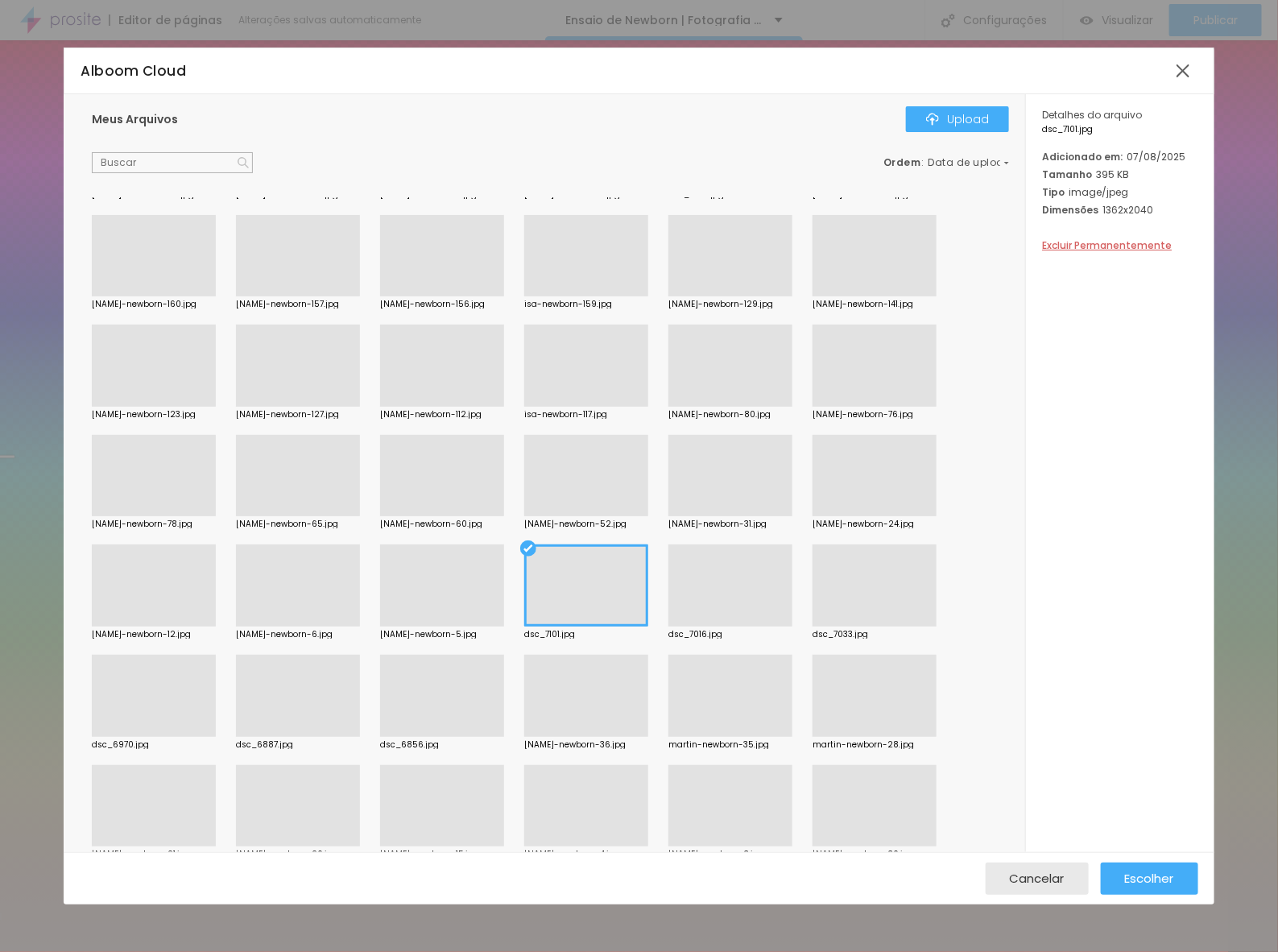 click at bounding box center (154, 627) 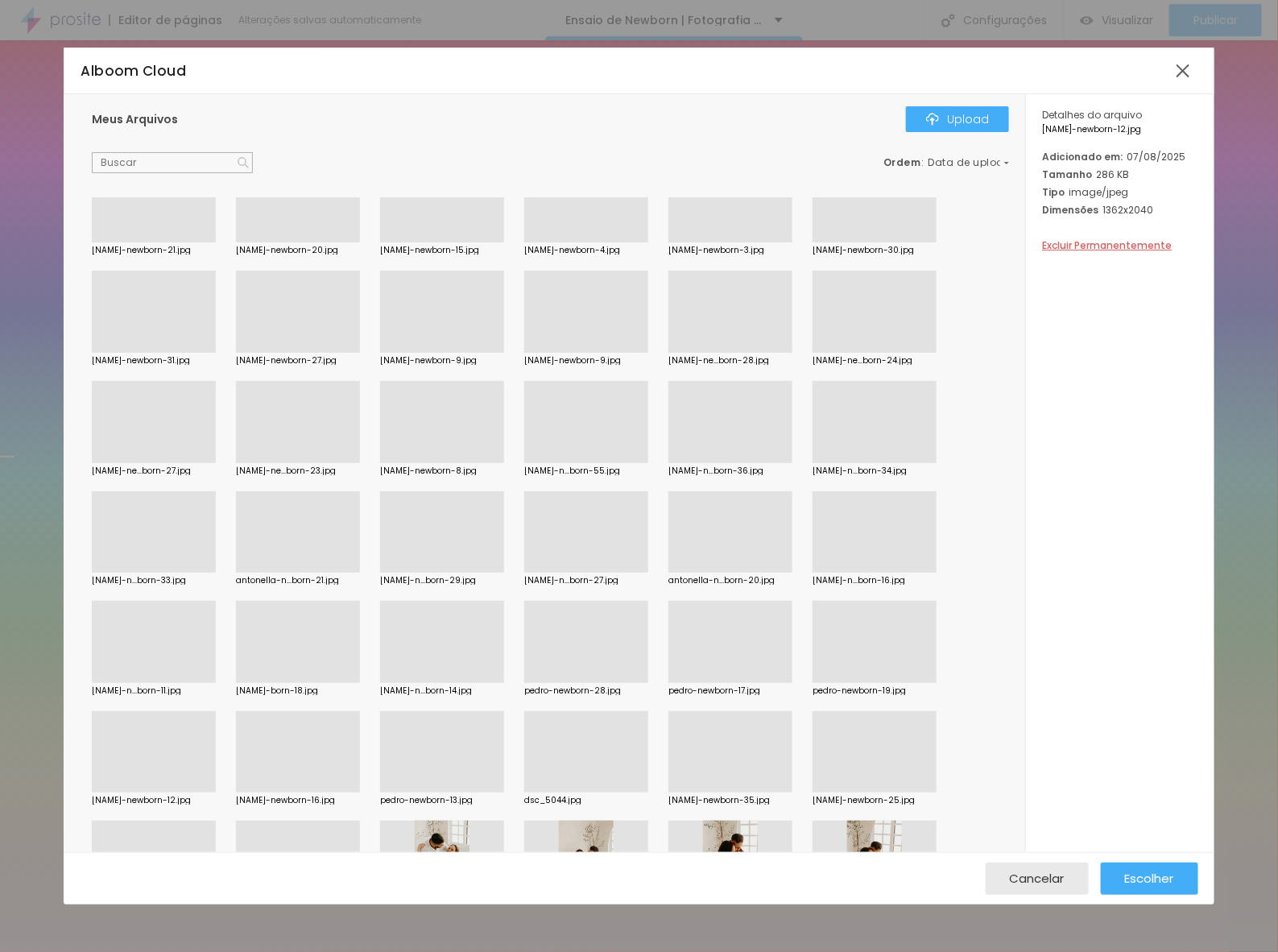 scroll, scrollTop: 805, scrollLeft: 0, axis: vertical 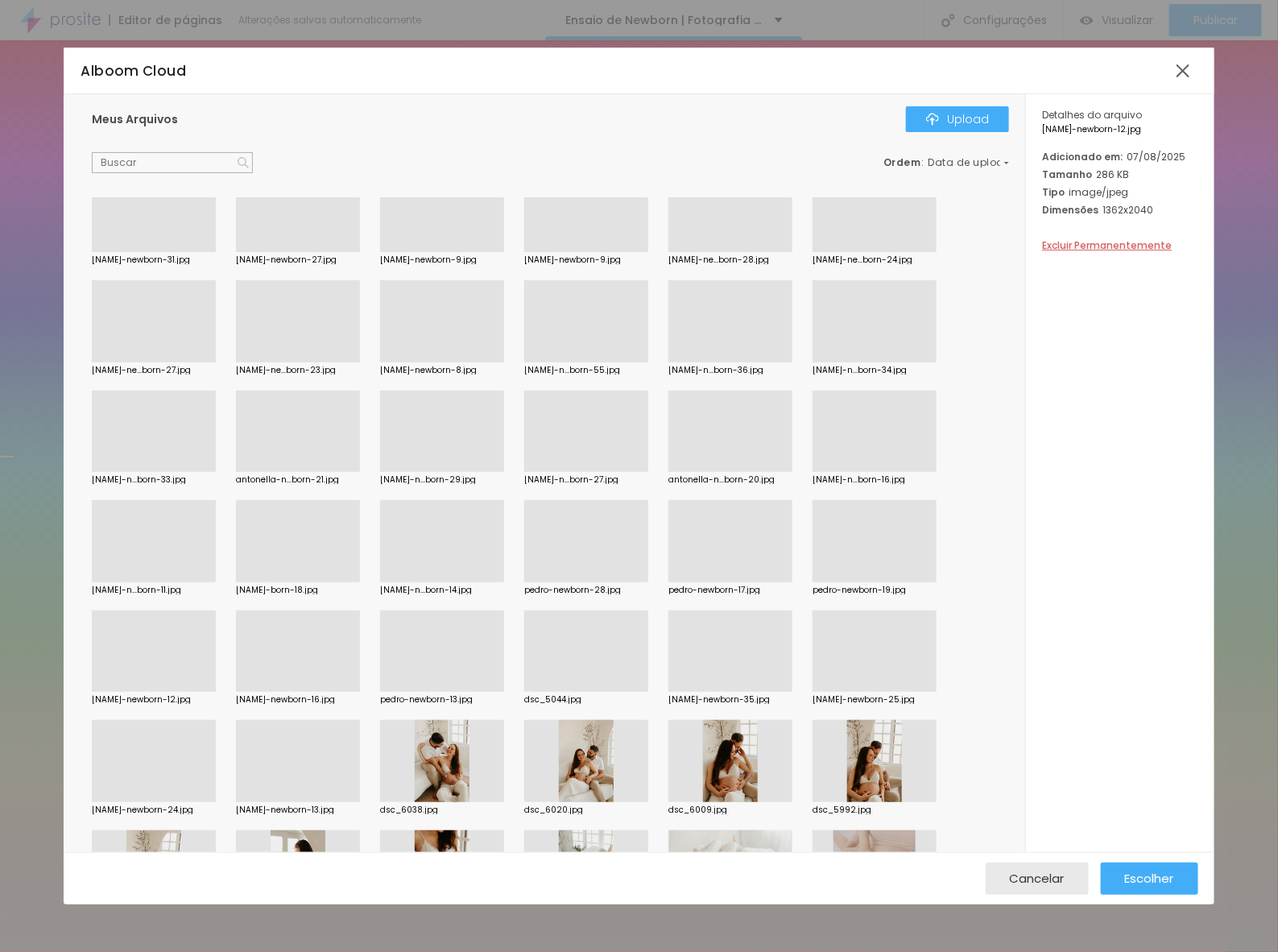 click at bounding box center (875, 692) 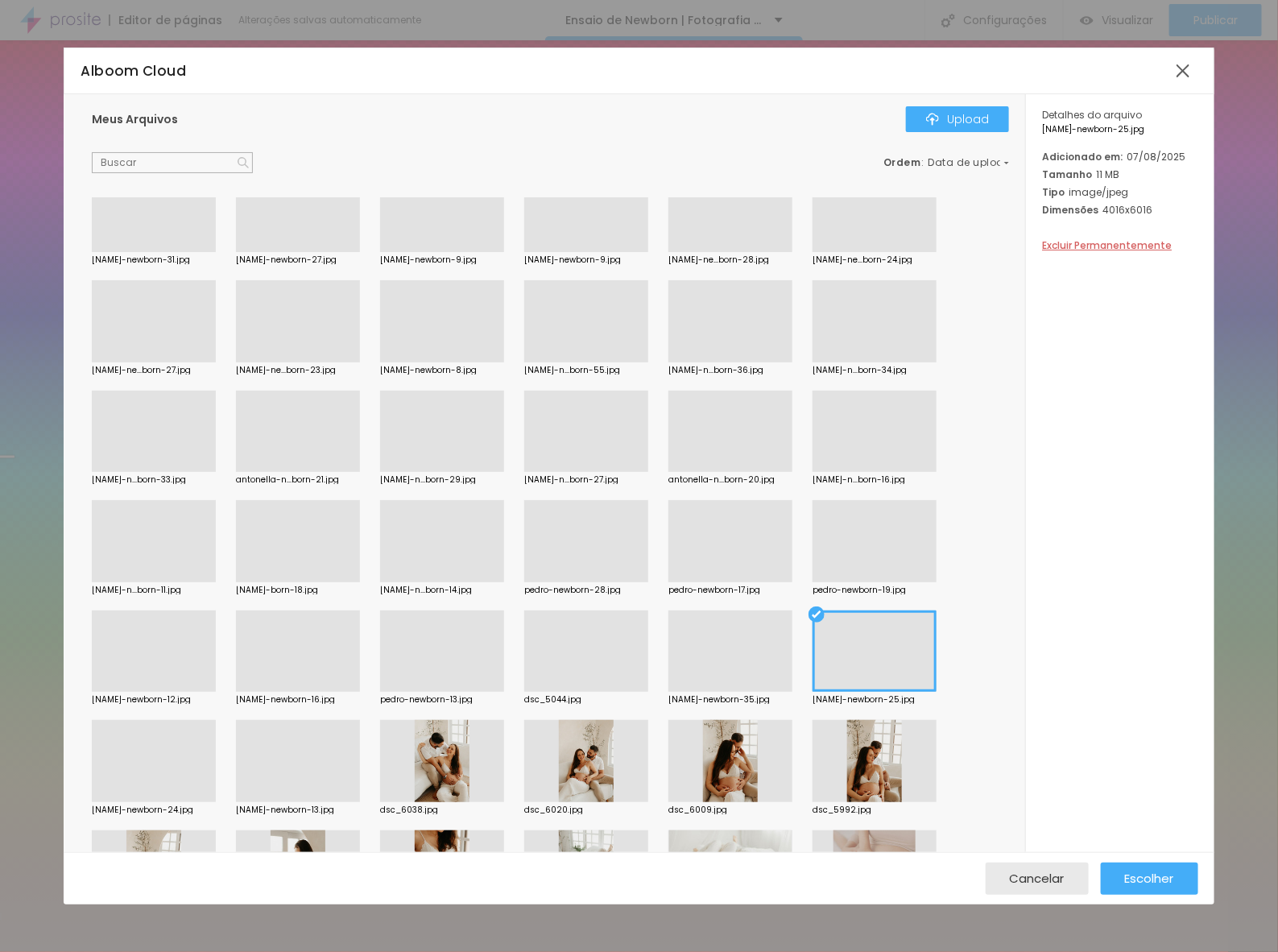 click at bounding box center (298, 802) 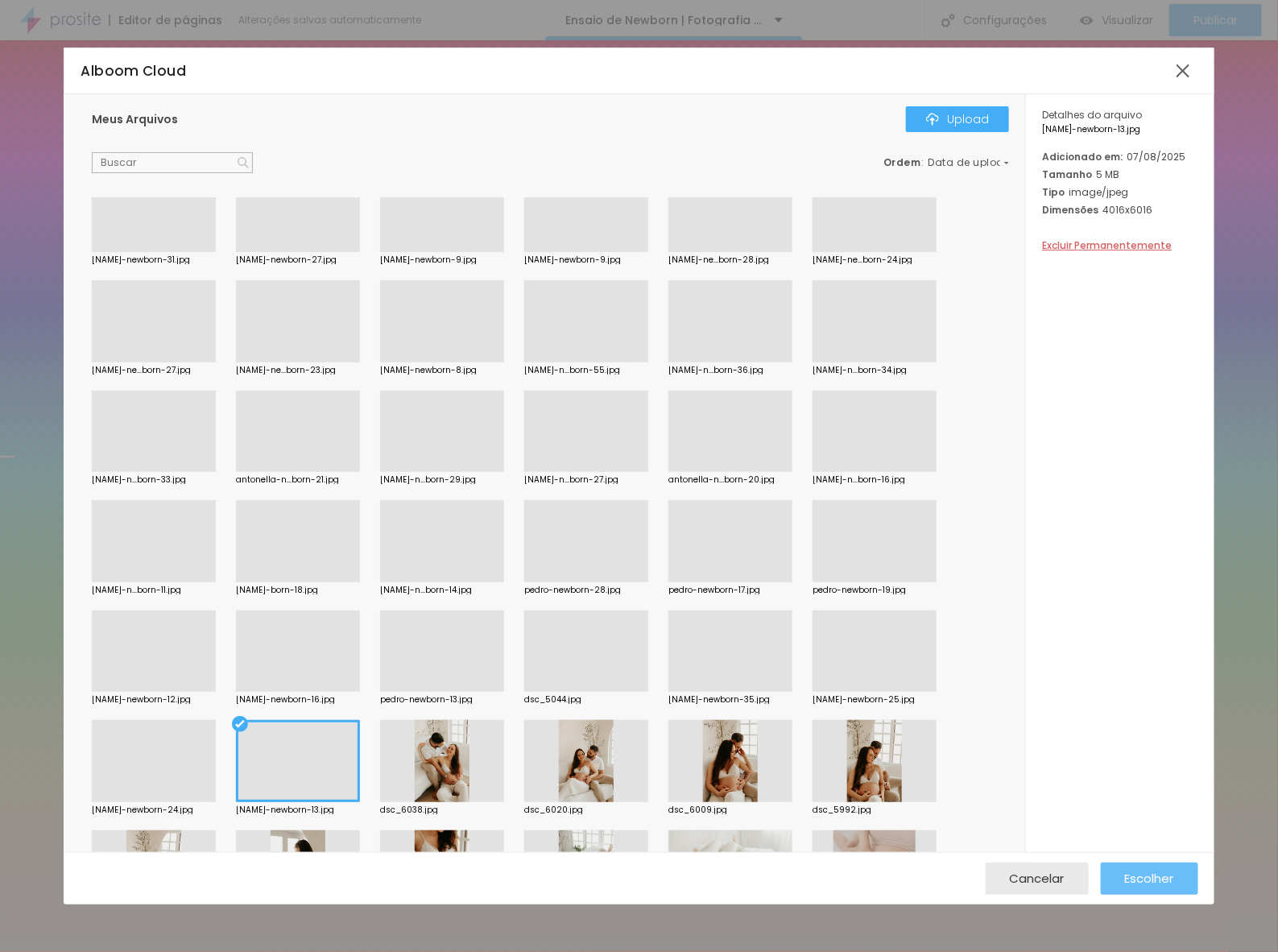 click on "Escolher" at bounding box center [1149, 878] 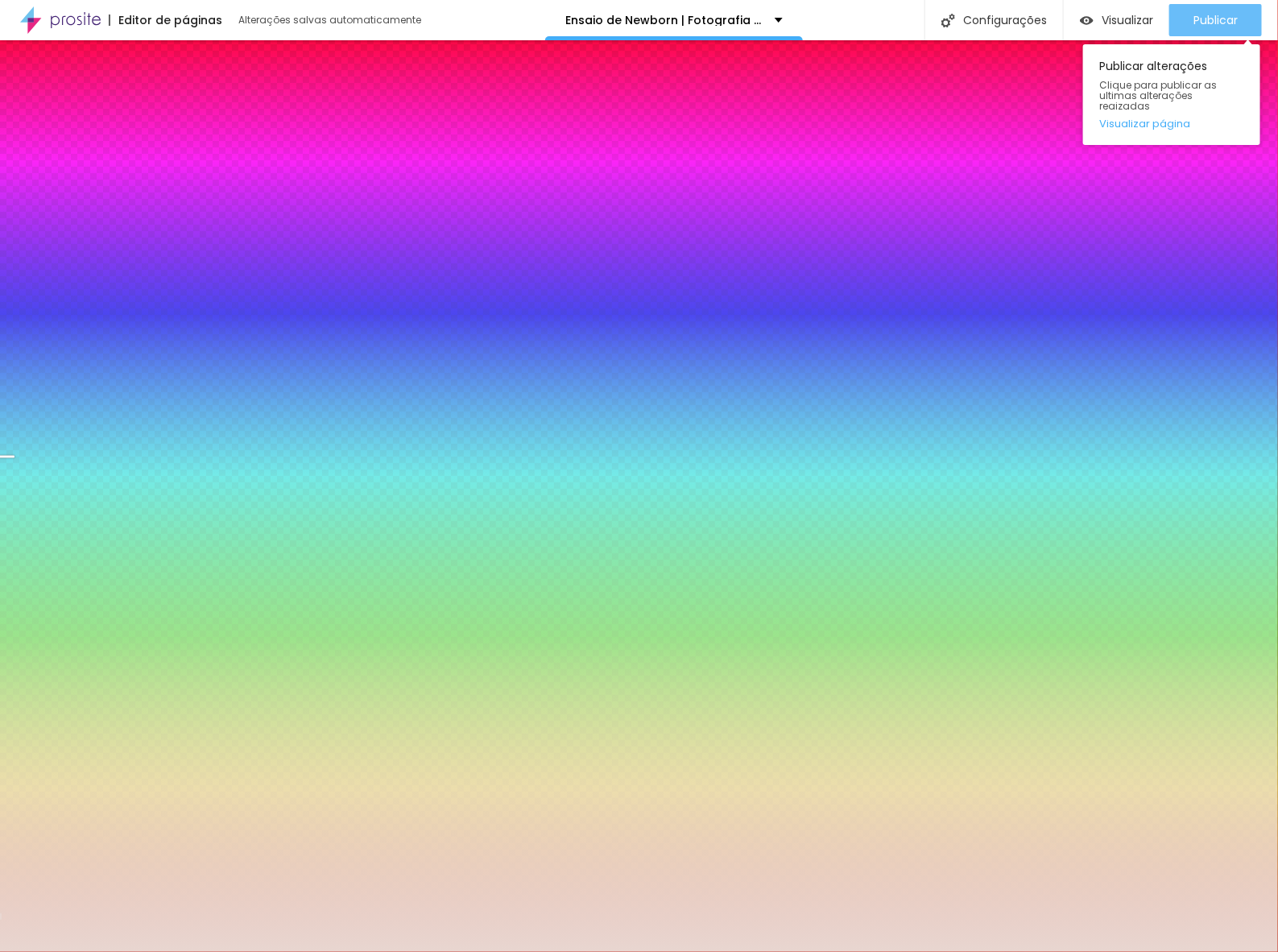 click on "Publicar" at bounding box center (1215, 20) 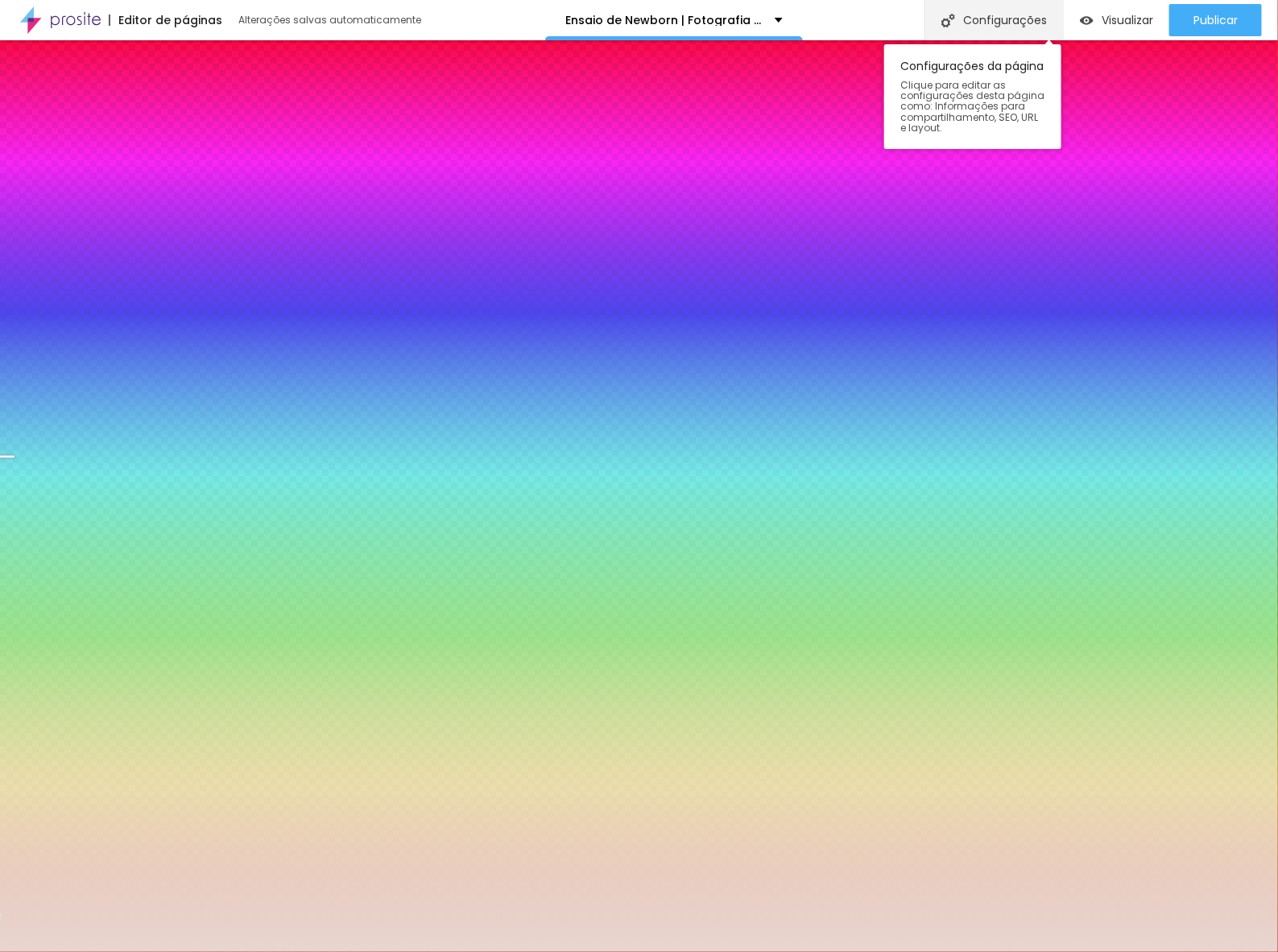 click on "Configurações" at bounding box center (994, 20) 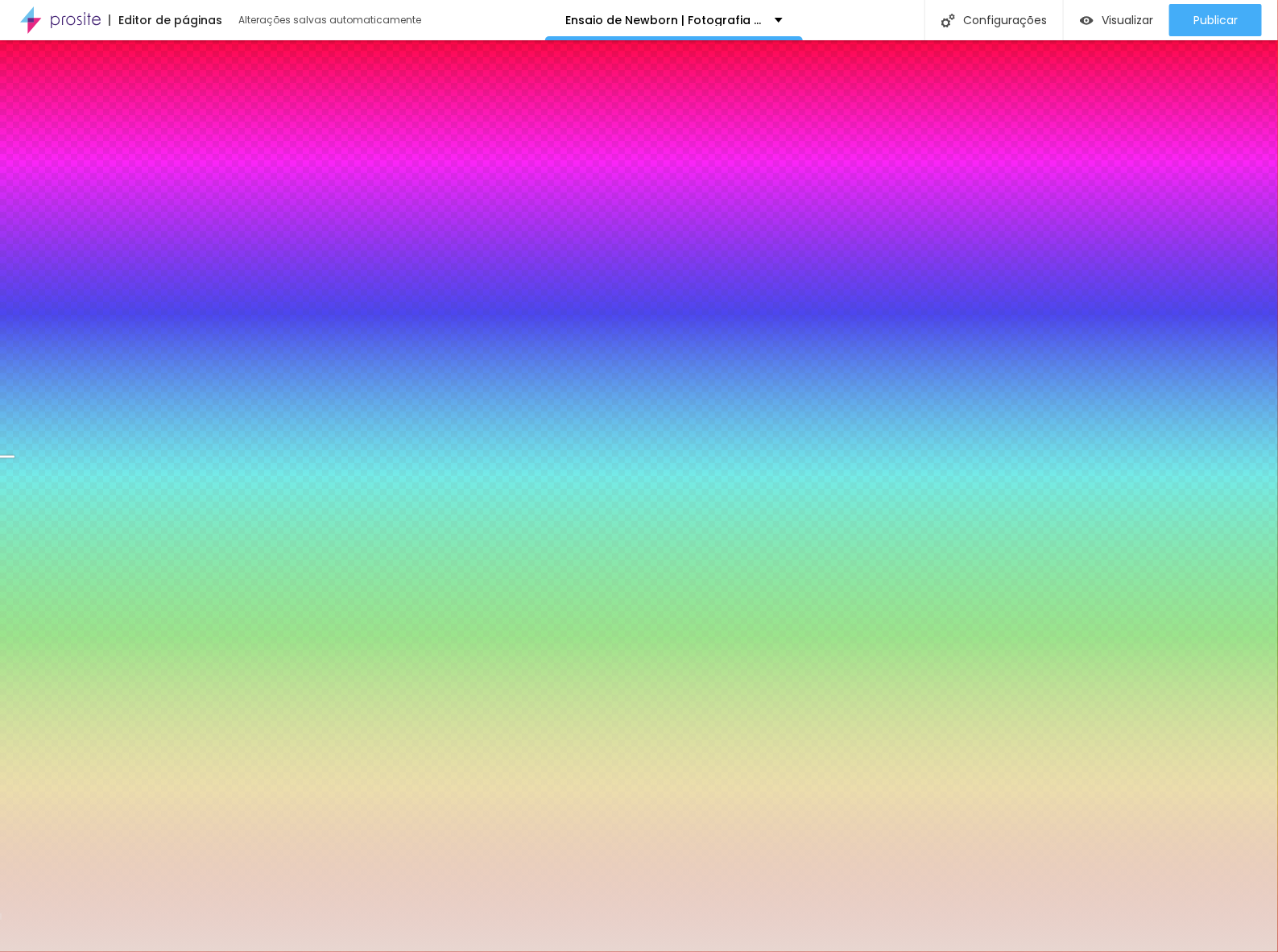 drag, startPoint x: 553, startPoint y: 366, endPoint x: 534, endPoint y: 361, distance: 20 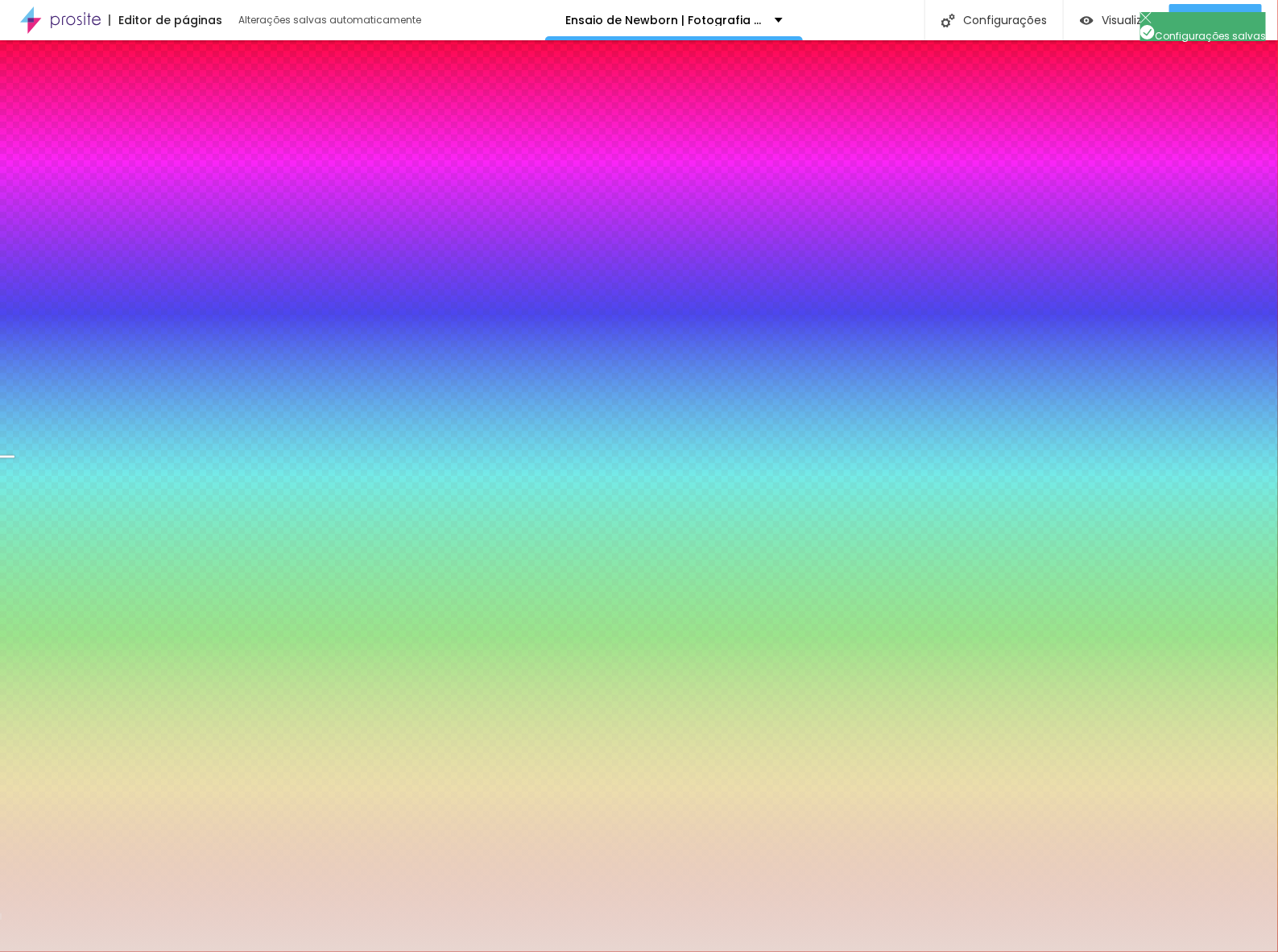 click at bounding box center [639, 969] 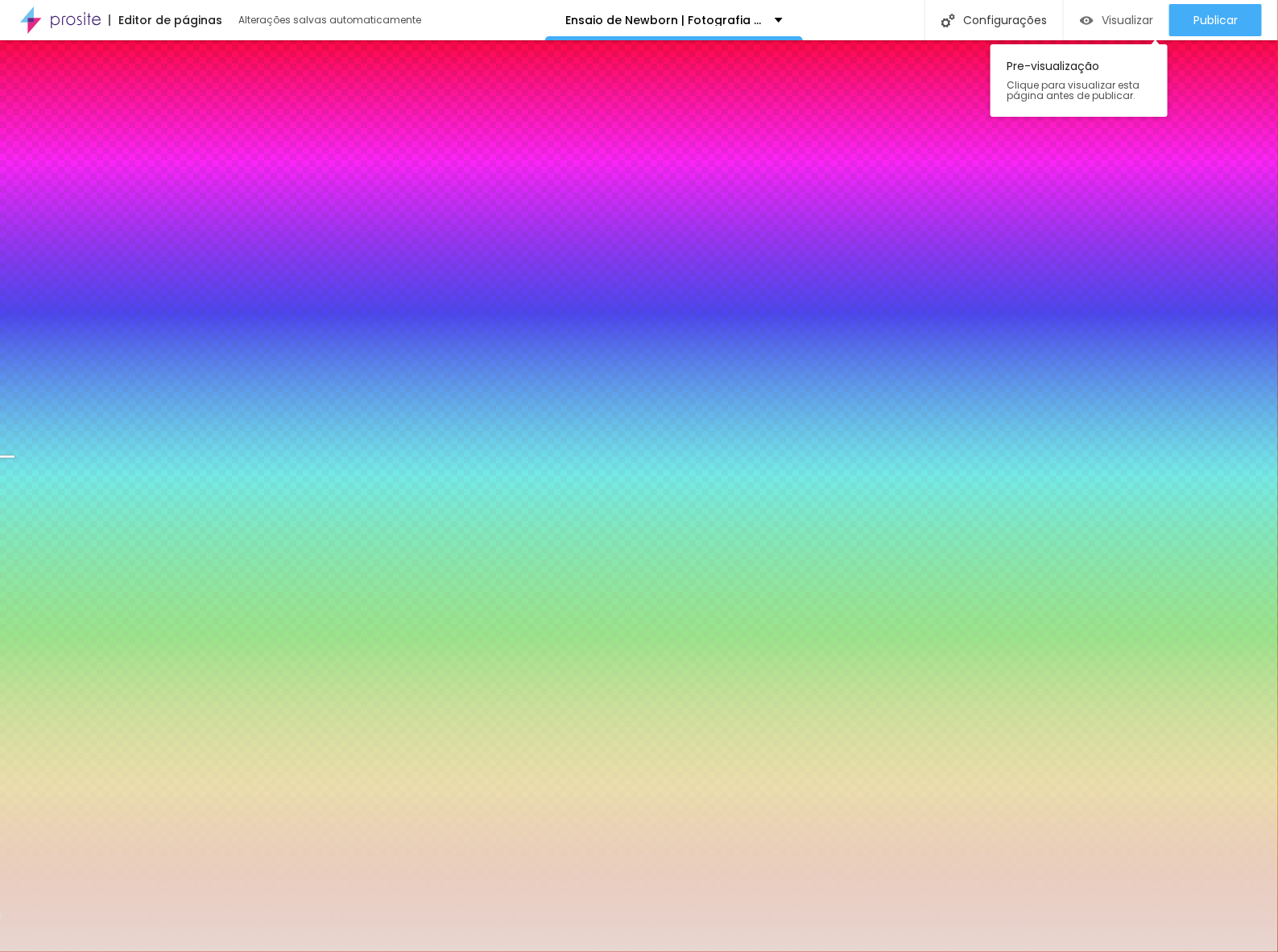 click on "Visualizar" at bounding box center (1127, 20) 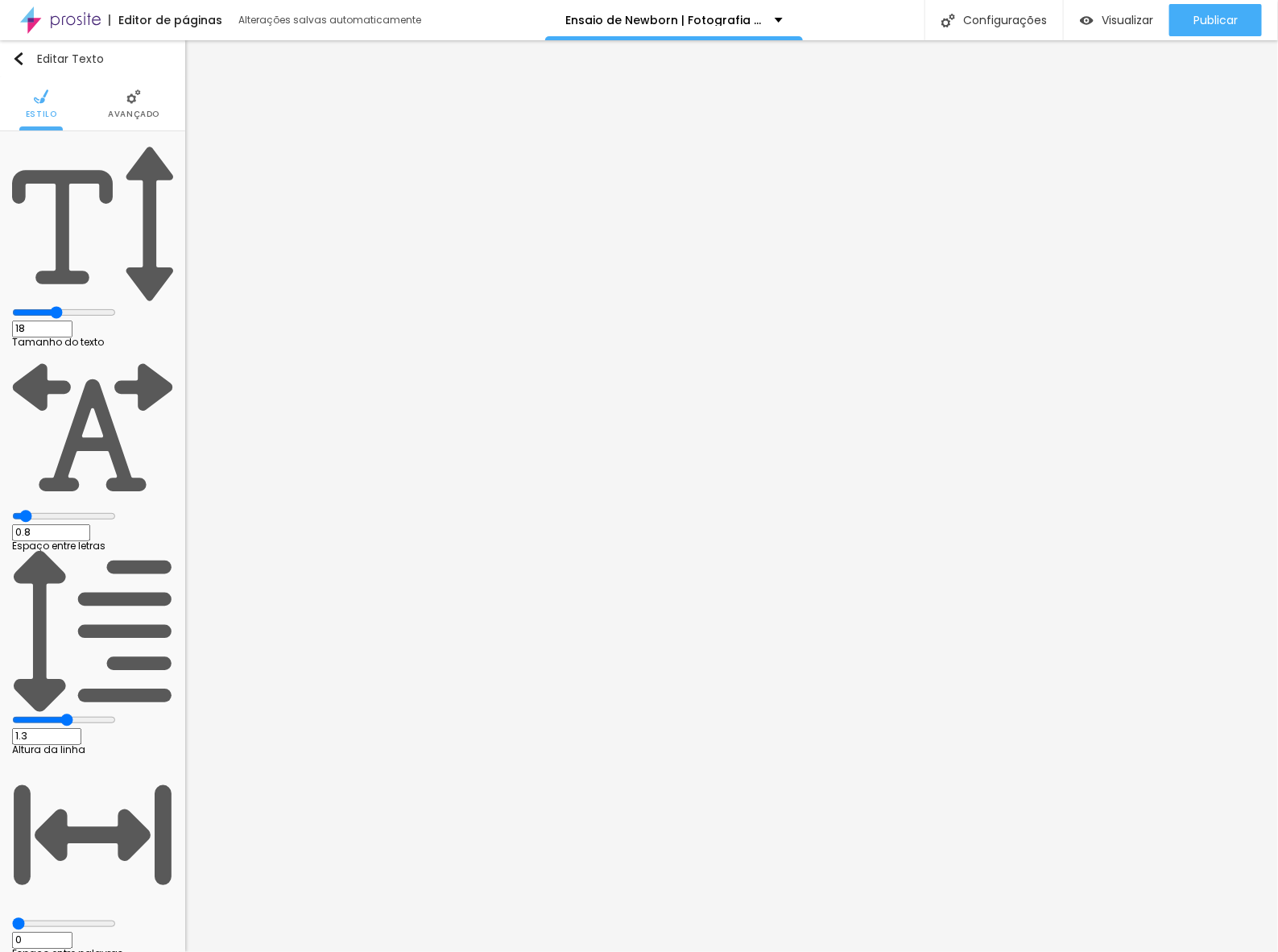 click on "Avançado" at bounding box center (134, 114) 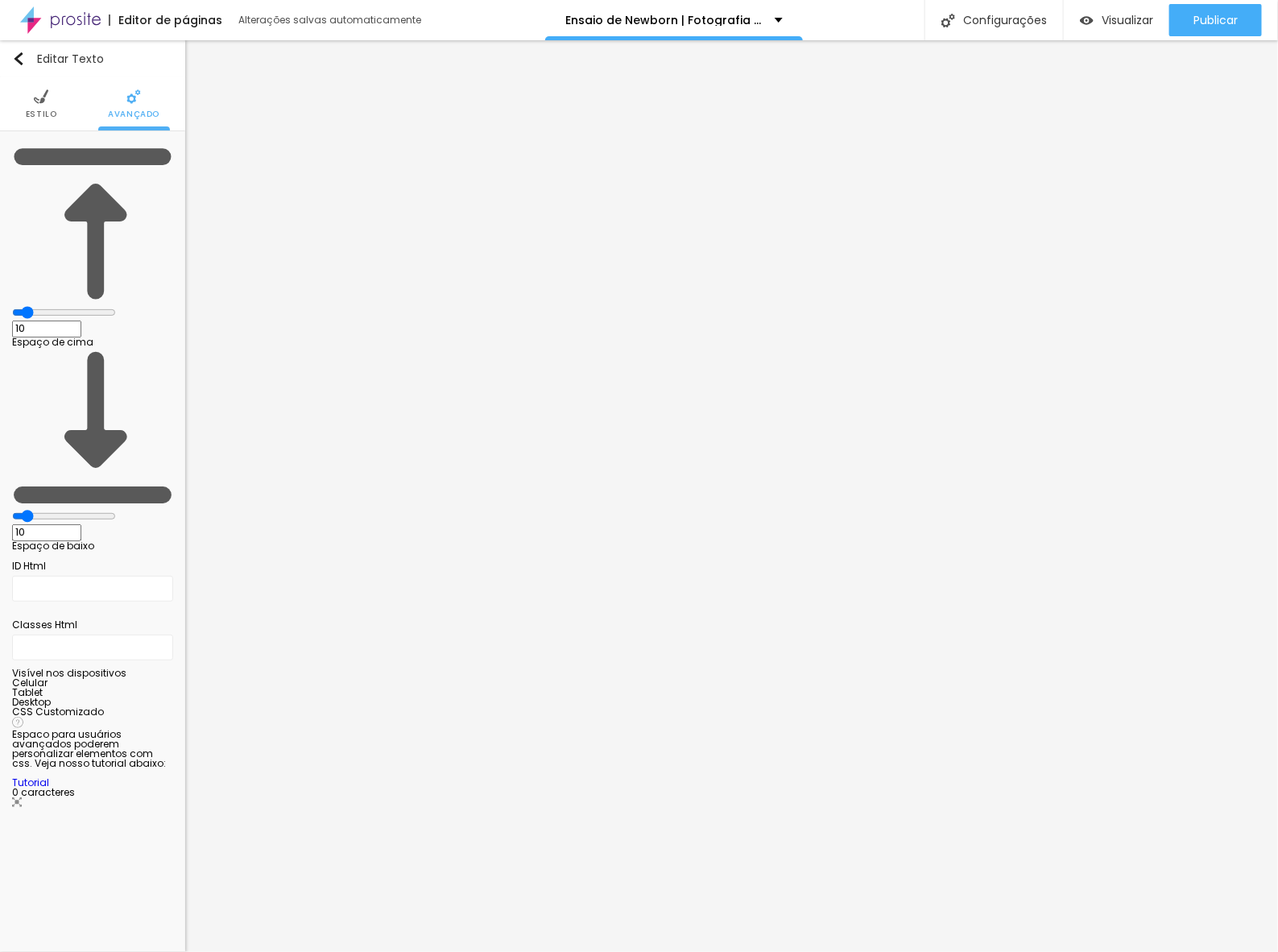 click on "Estilo" at bounding box center (41, 114) 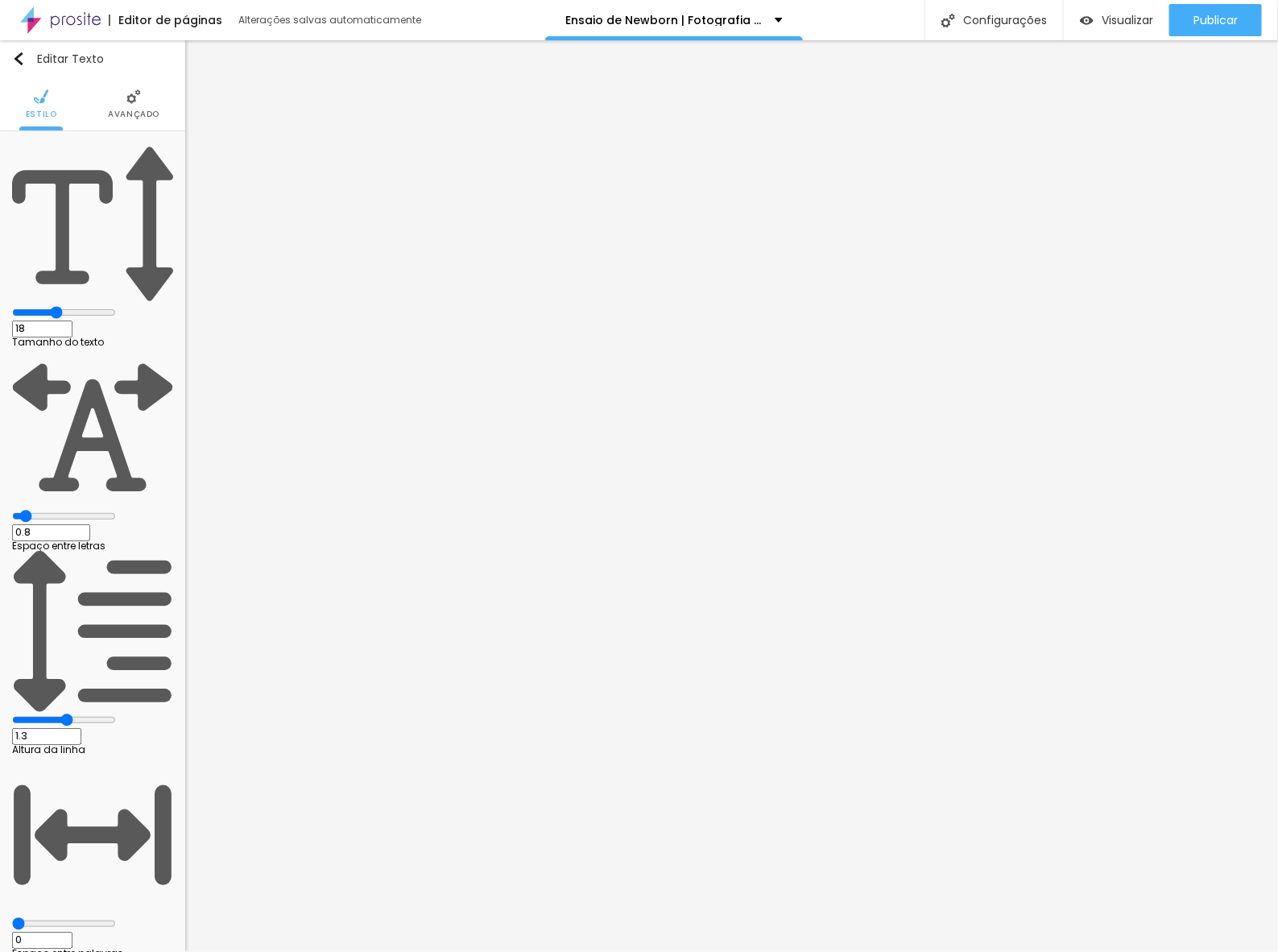 click at bounding box center [134, 97] 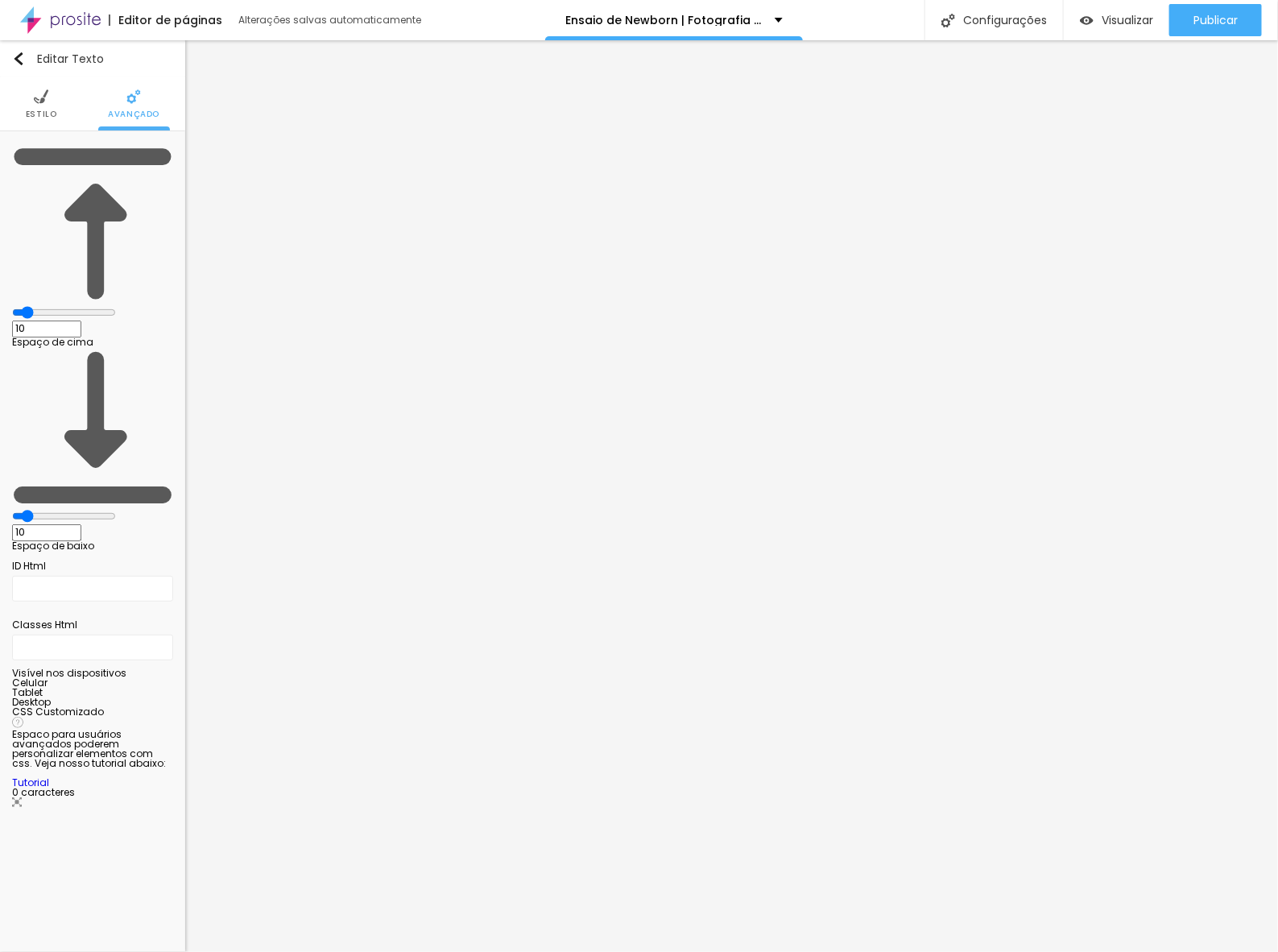 click on "Estilo" at bounding box center (41, 114) 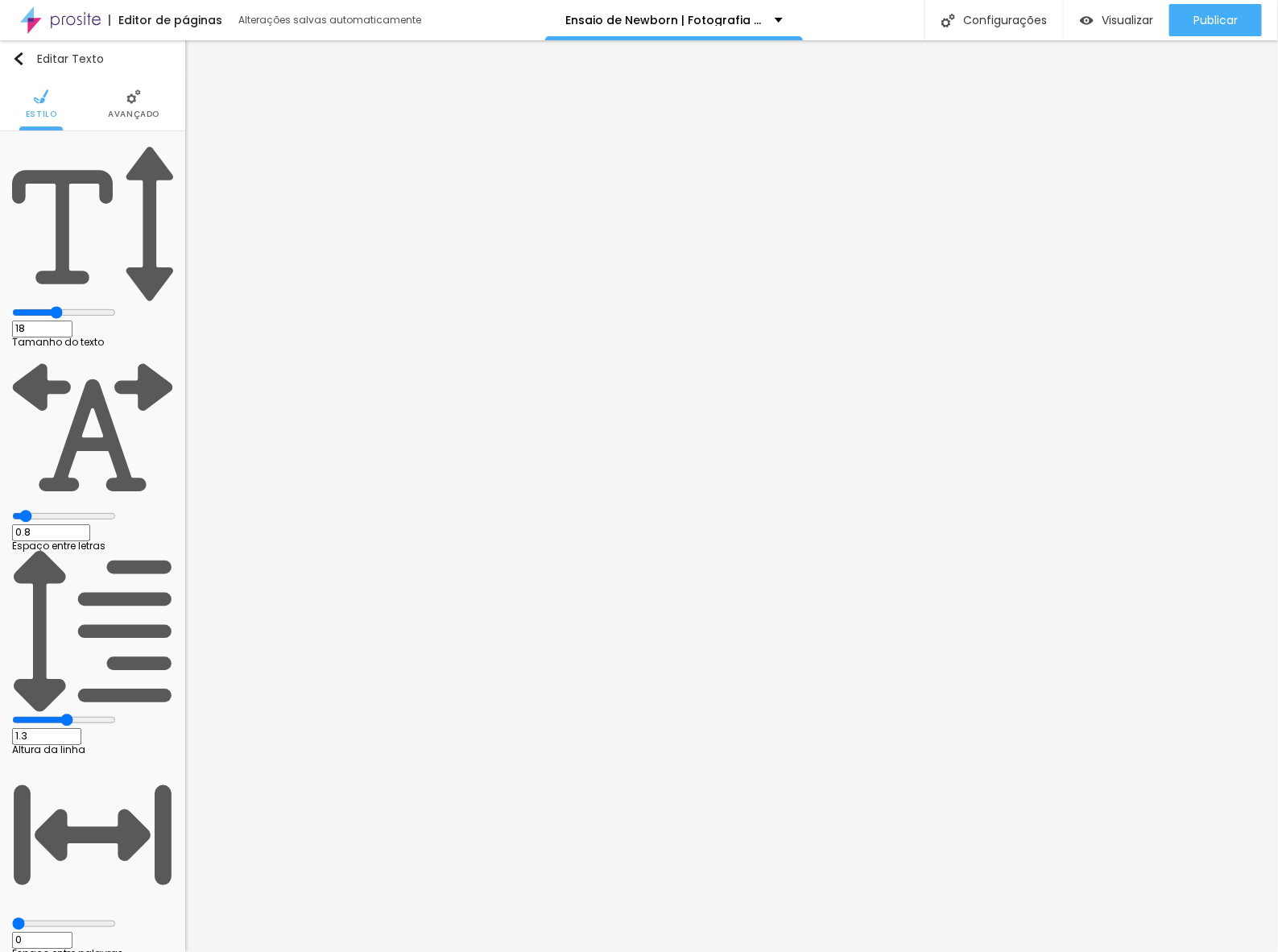 type on "19" 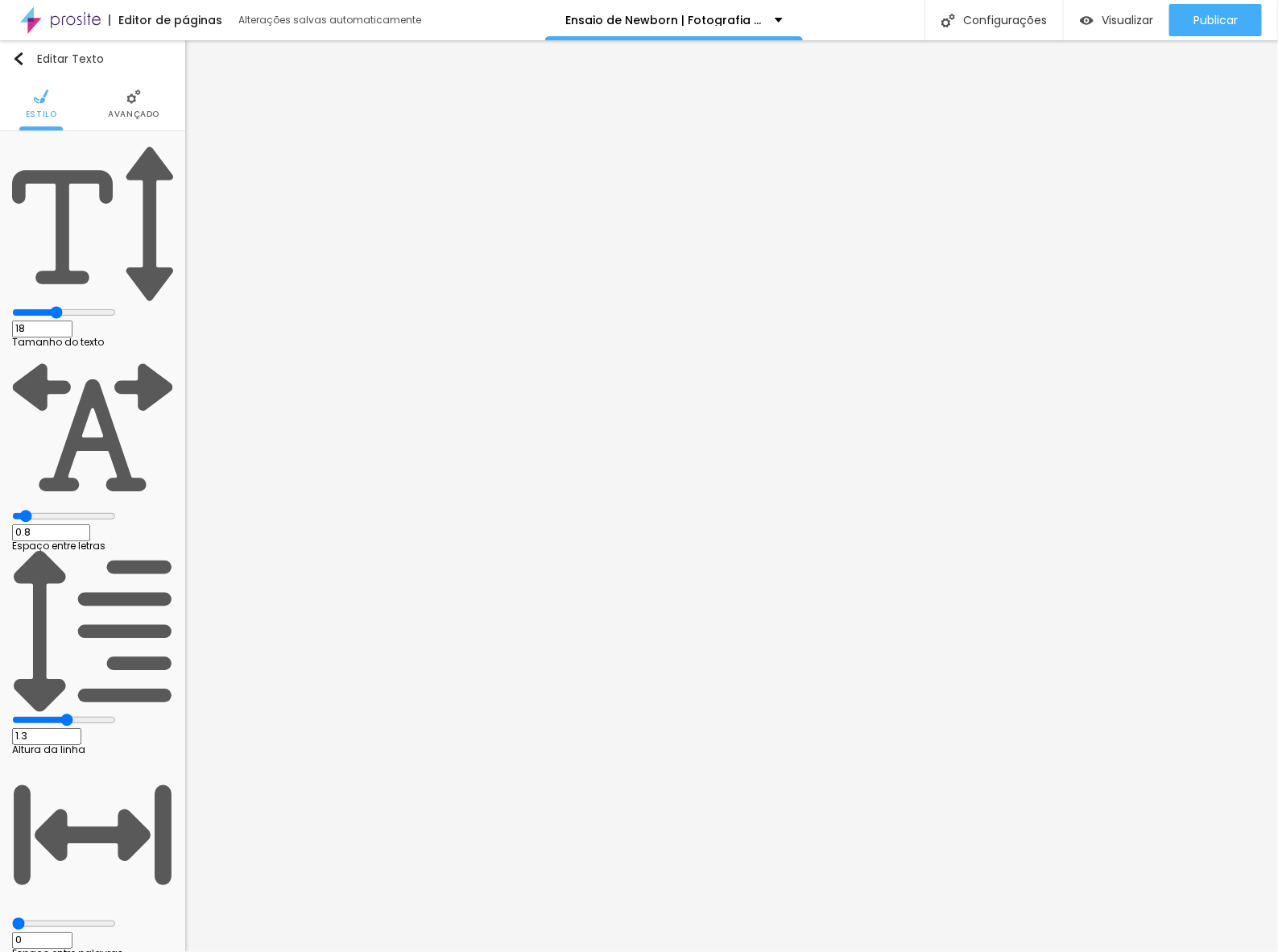 type on "19" 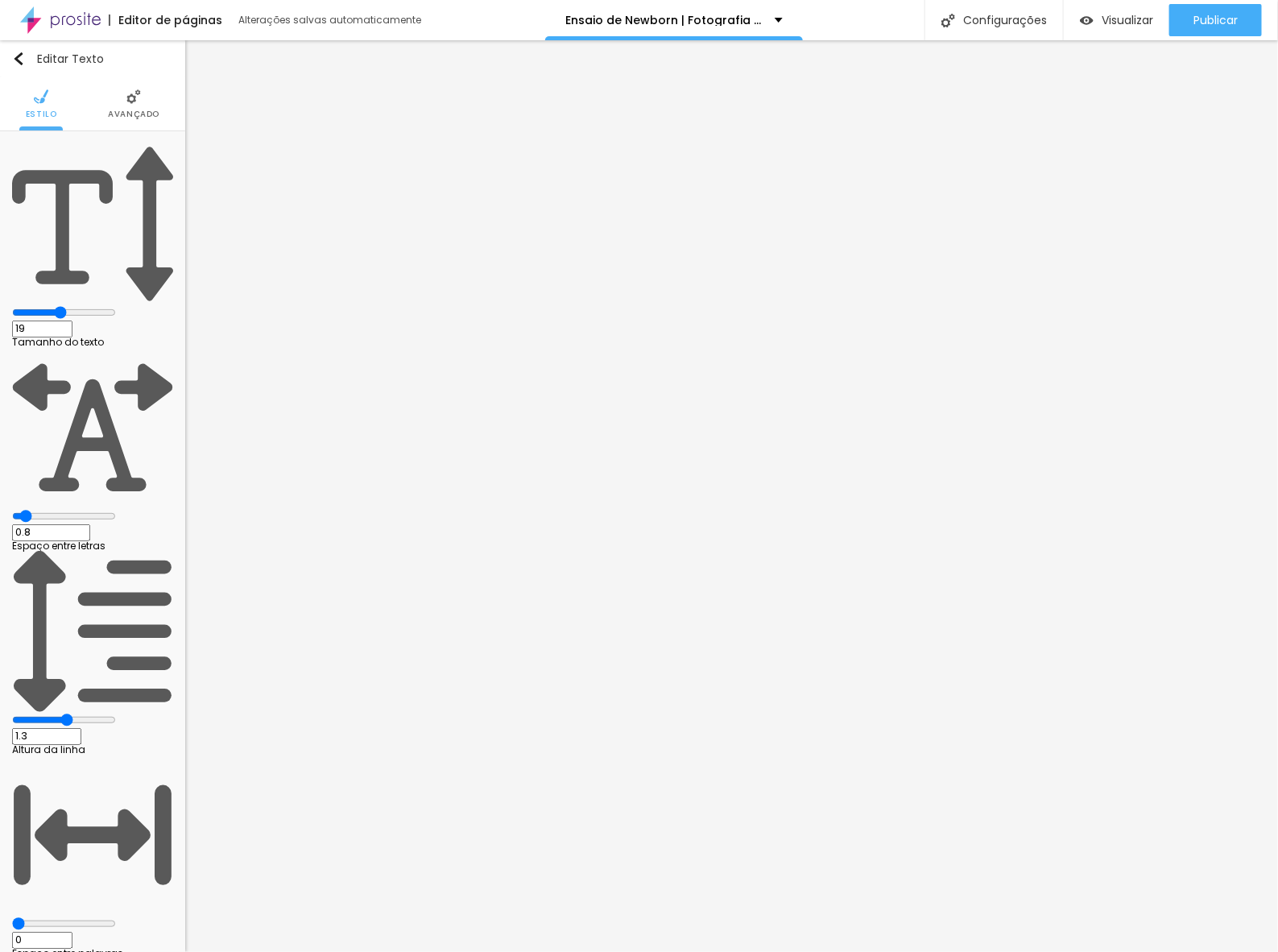 type on "20" 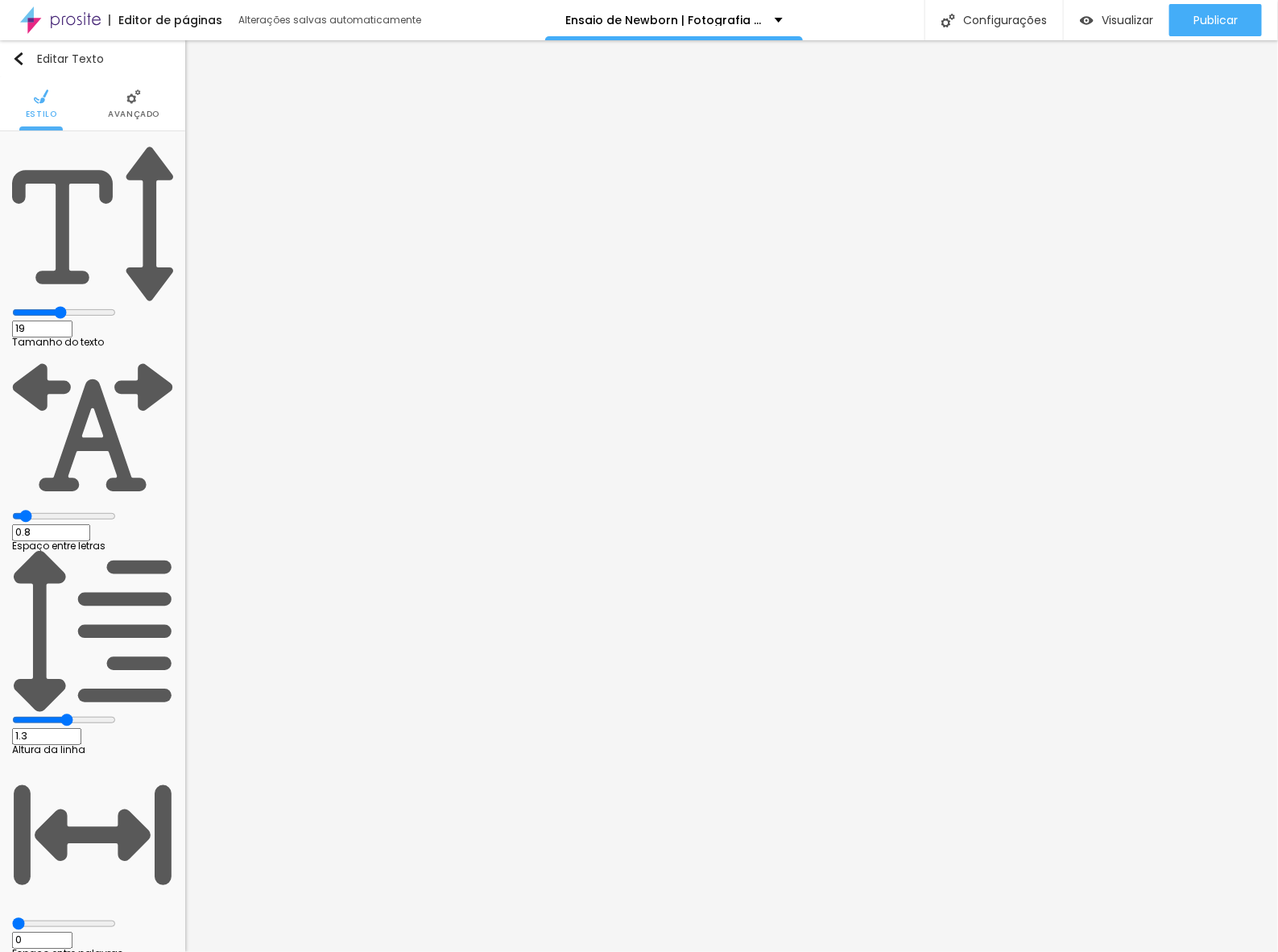 type on "20" 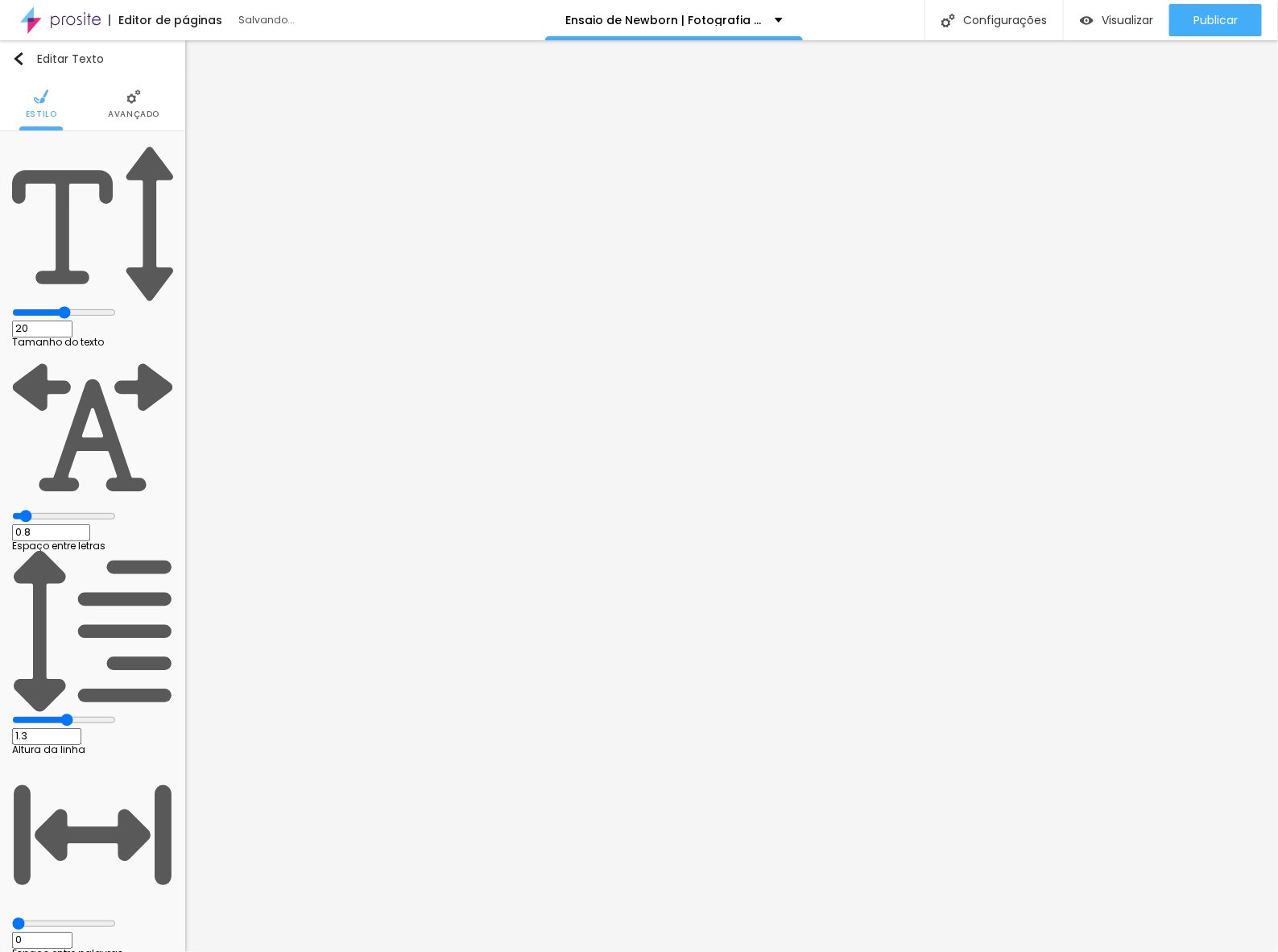 drag, startPoint x: 77, startPoint y: 159, endPoint x: 86, endPoint y: 161, distance: 9.21954 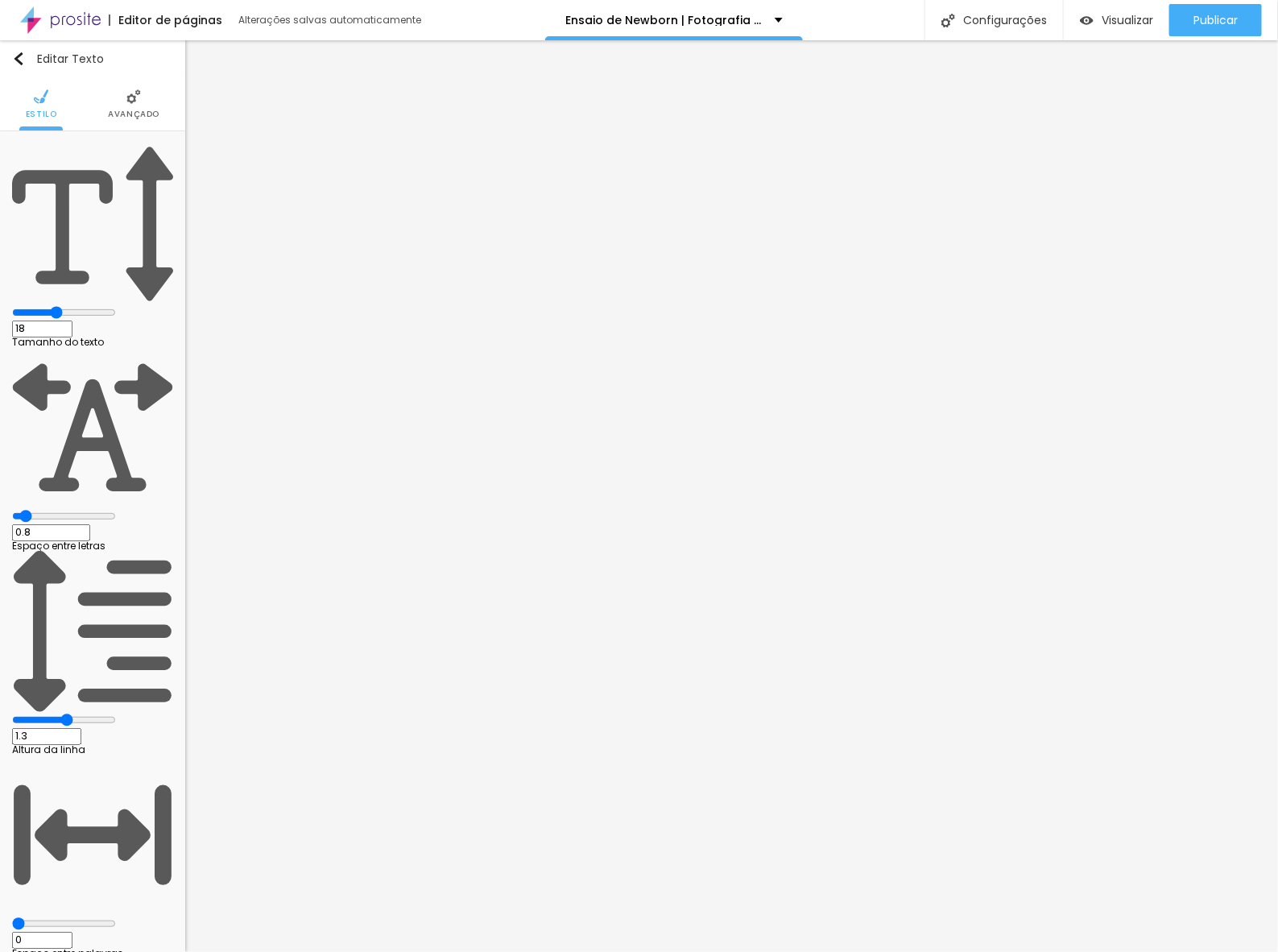 click on "18" at bounding box center (42, 329) 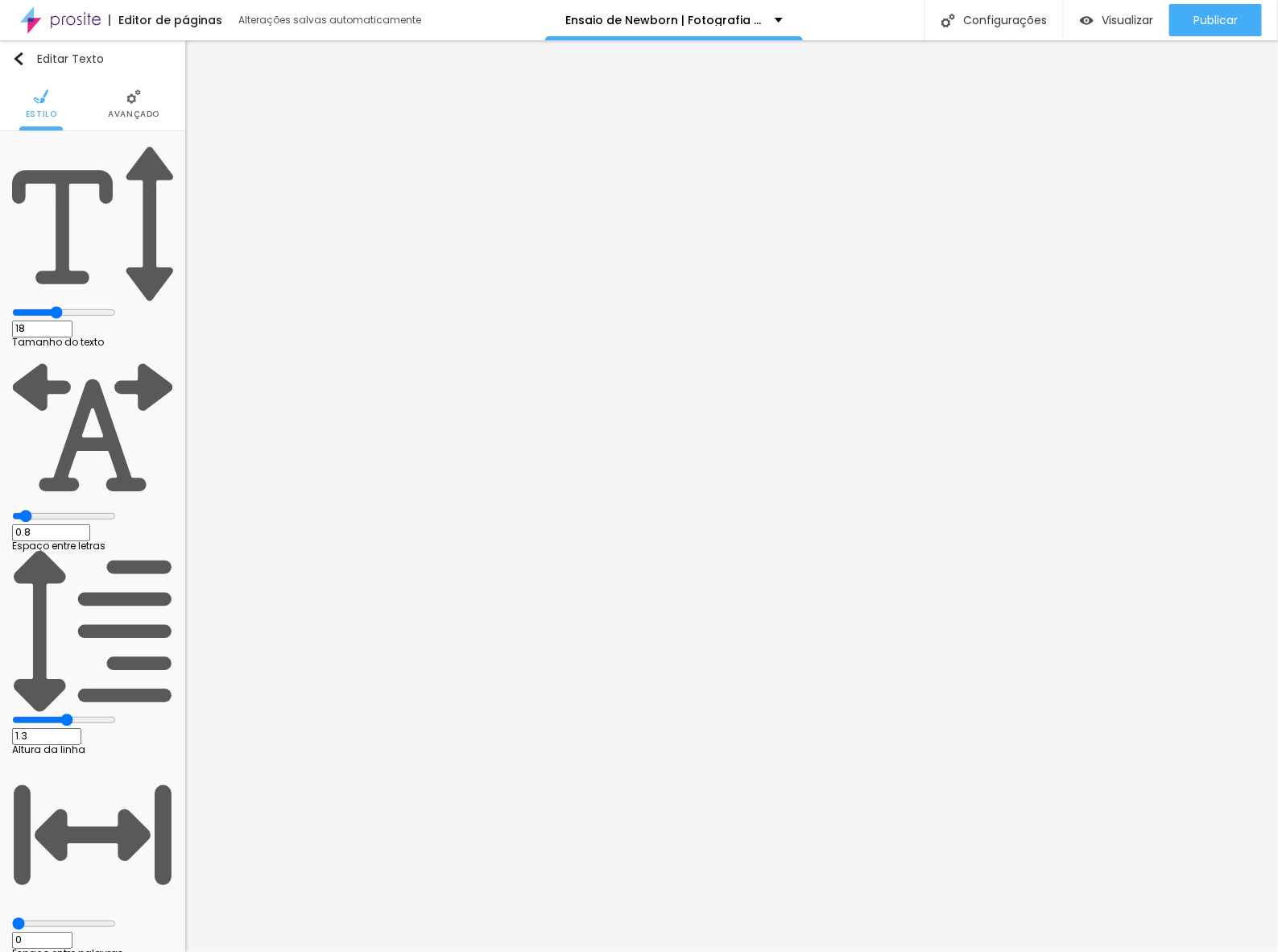 click on "18" at bounding box center (42, 329) 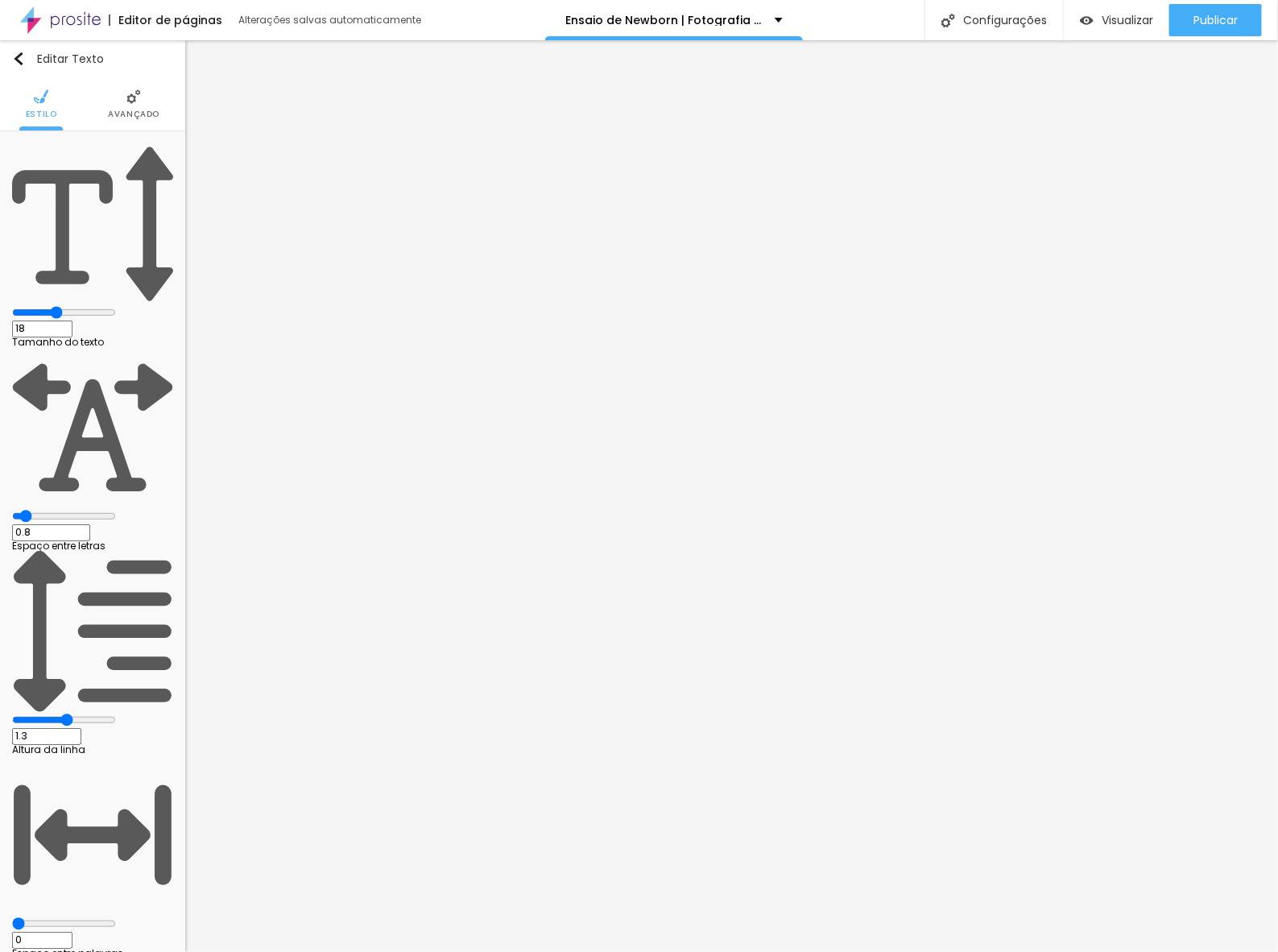 type on "8" 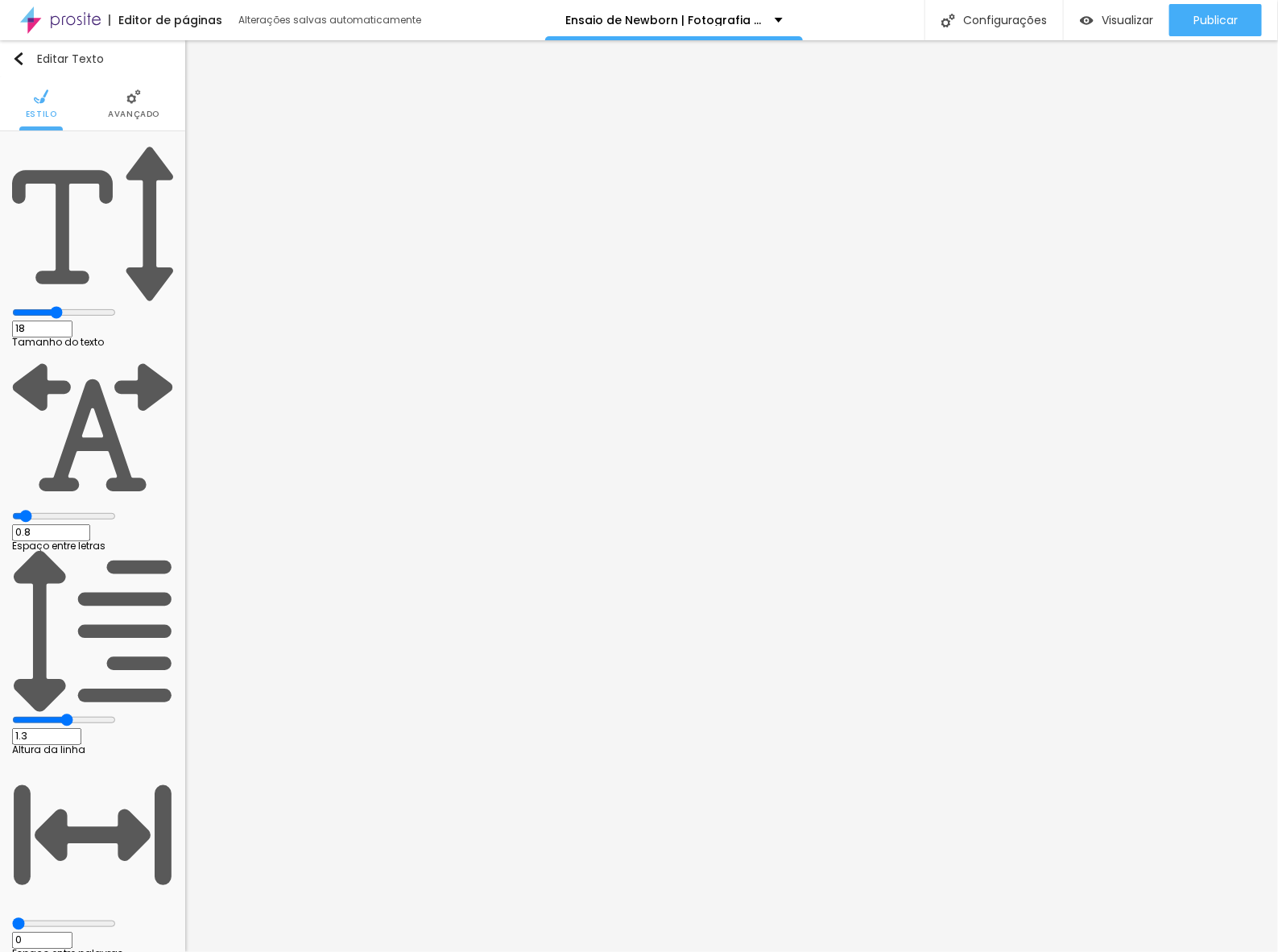 type on "2" 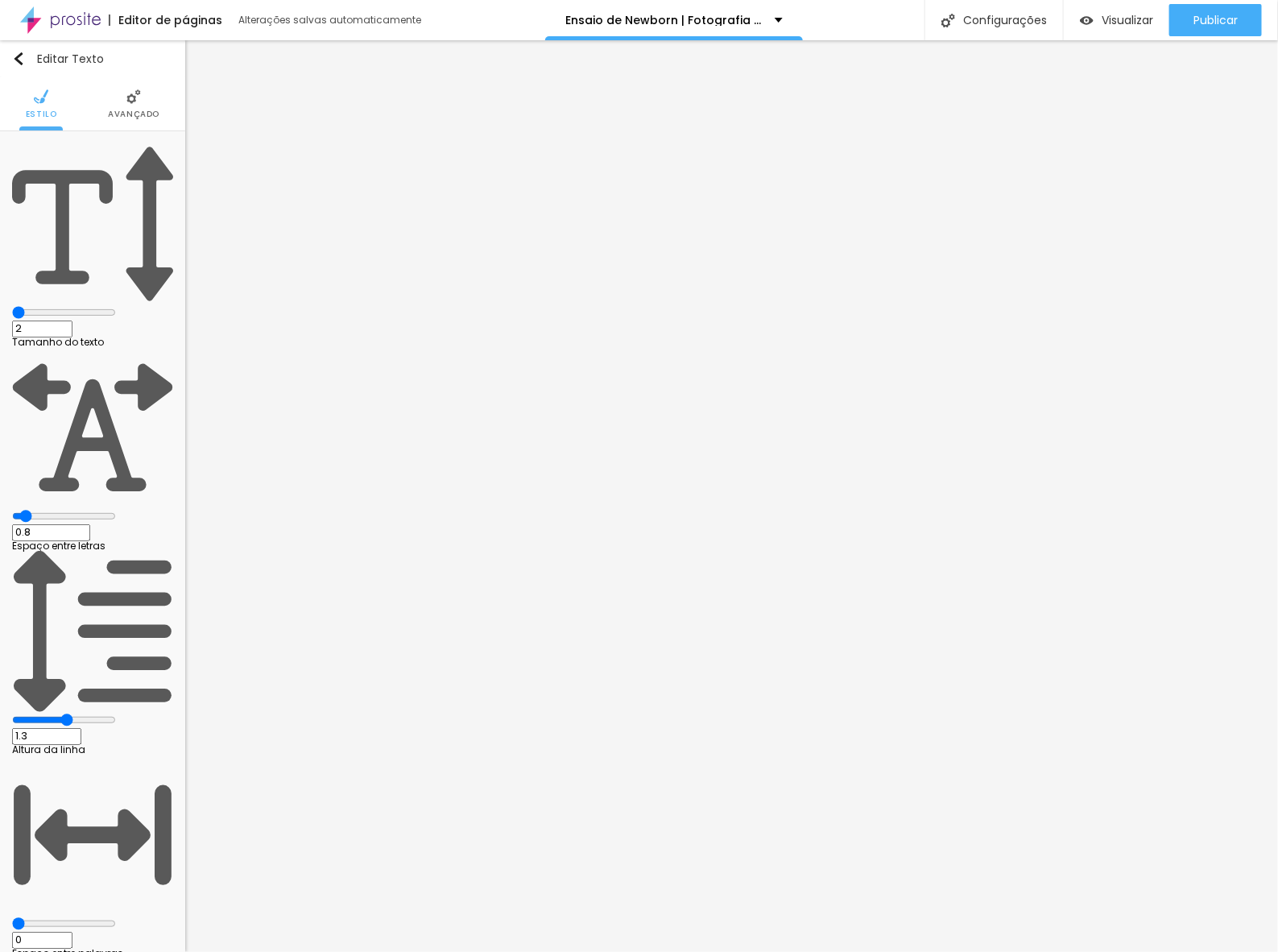 type on "20" 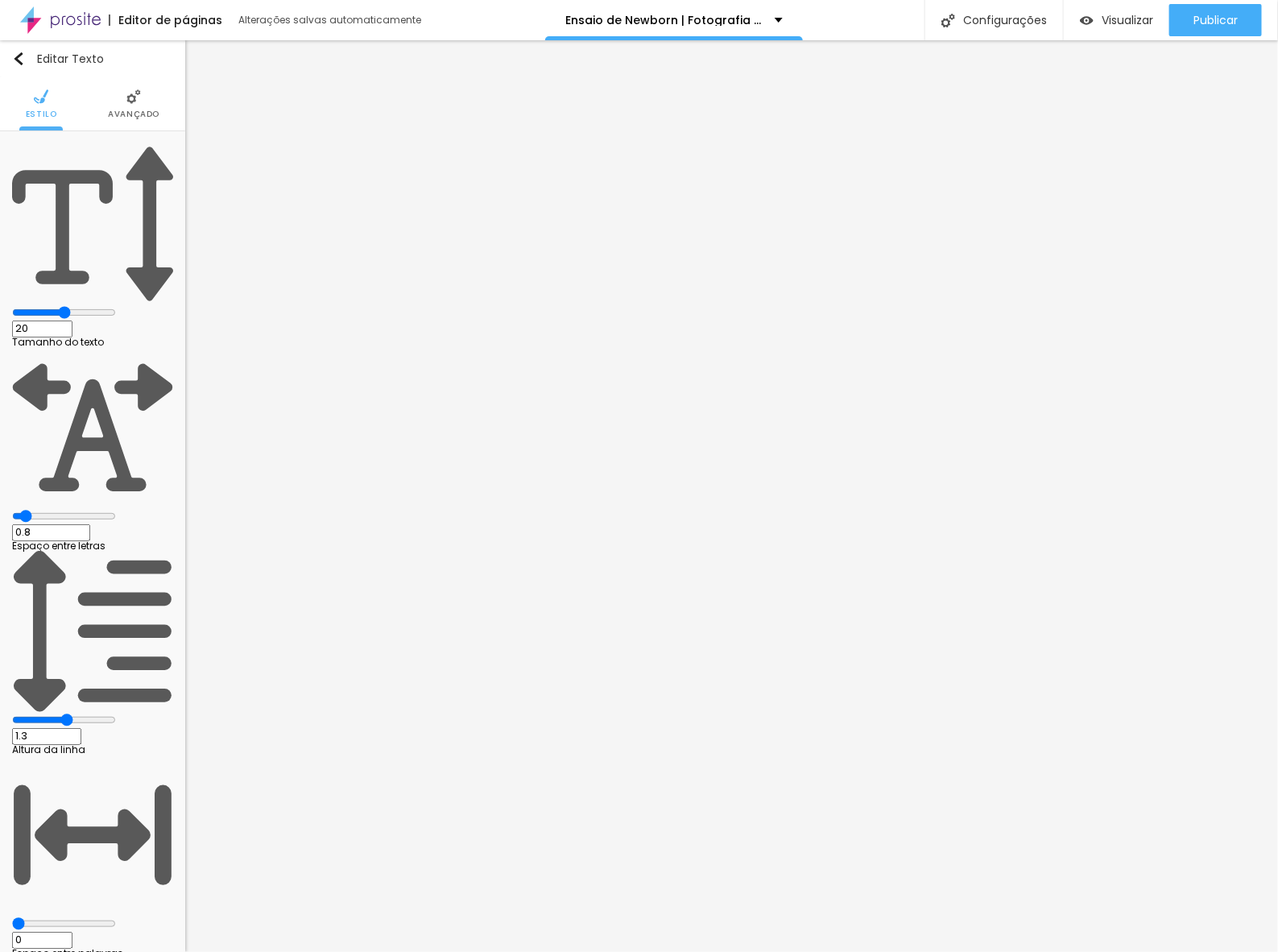 type on "20" 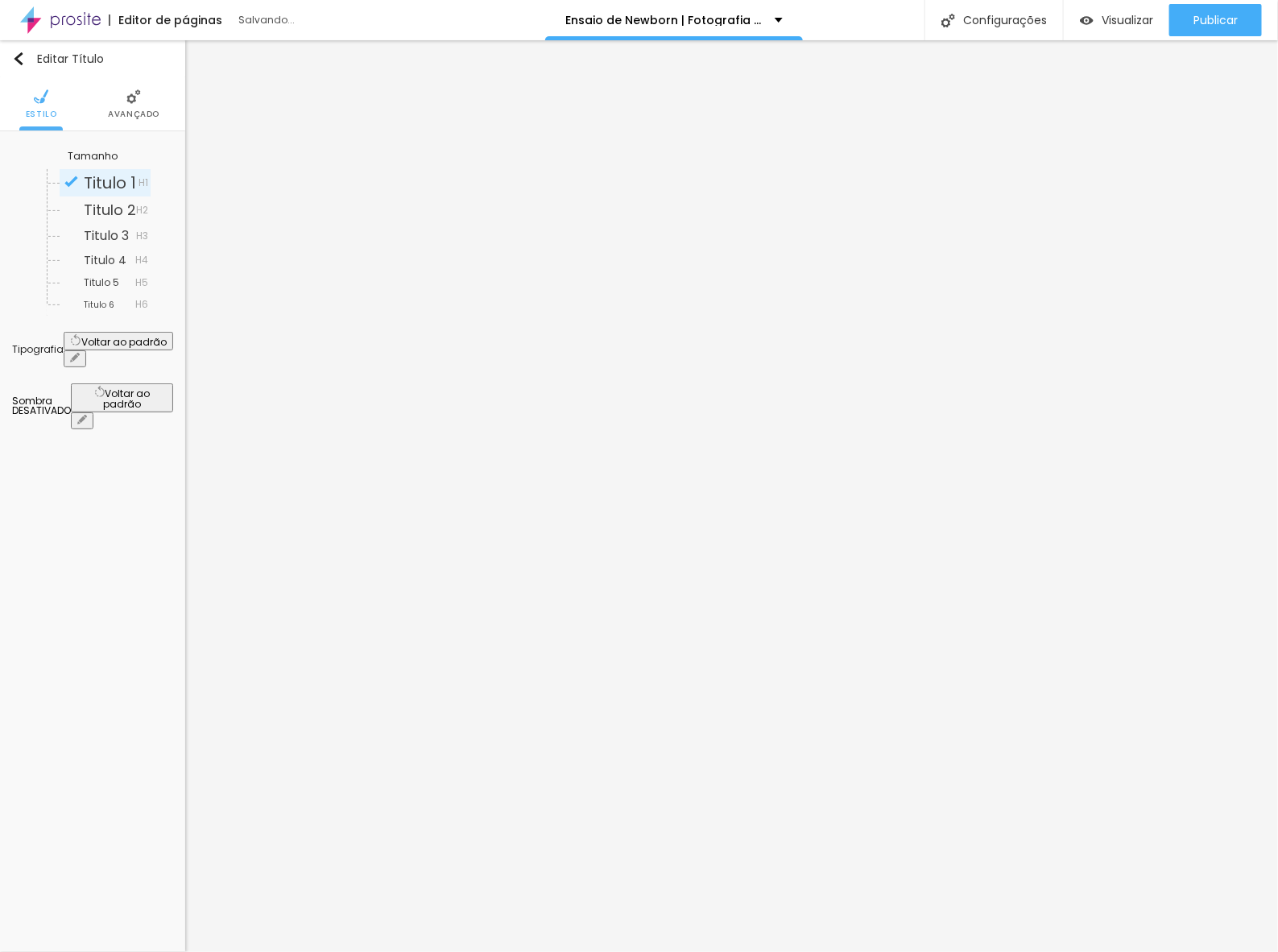 click 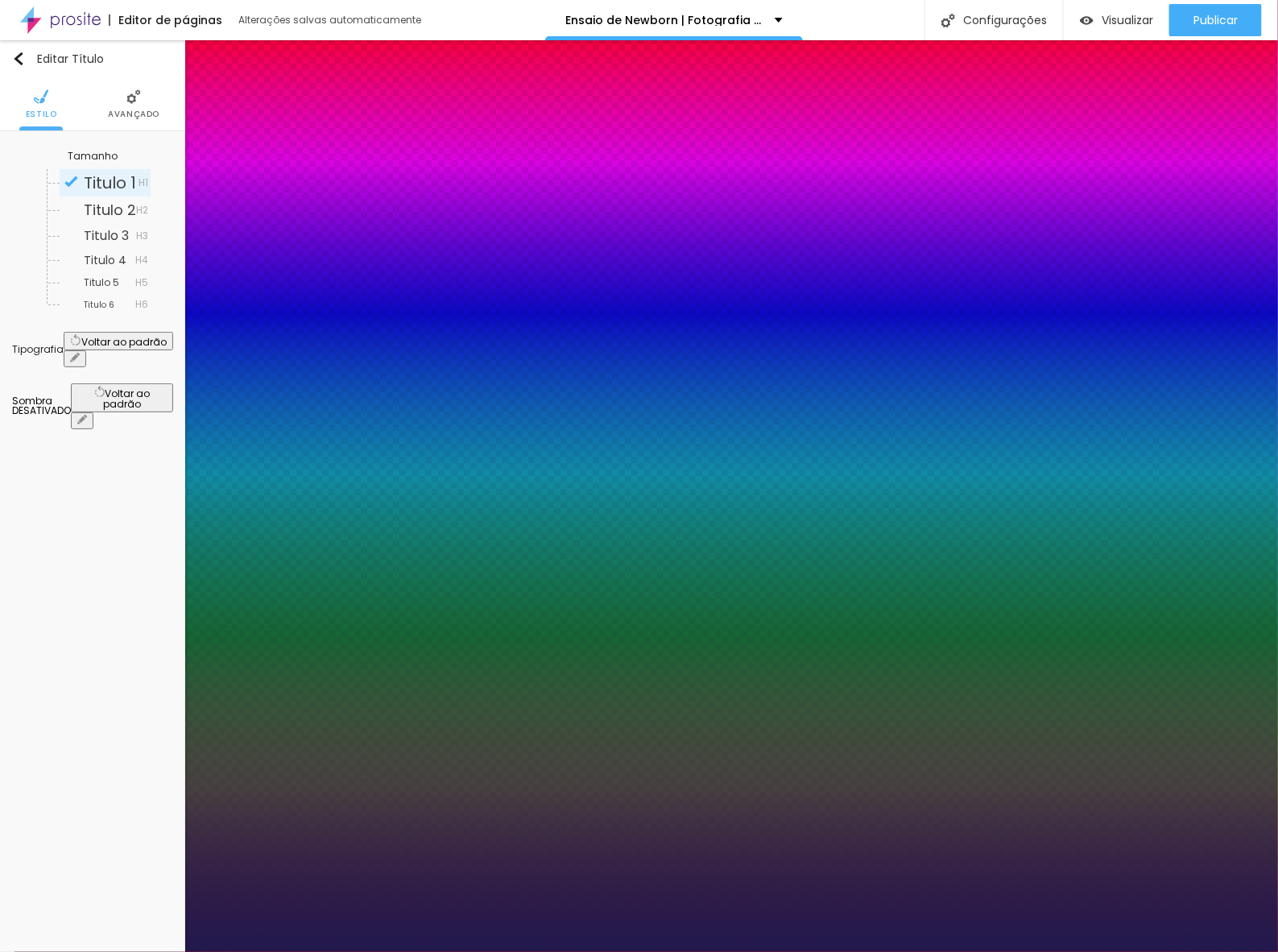 type on "1" 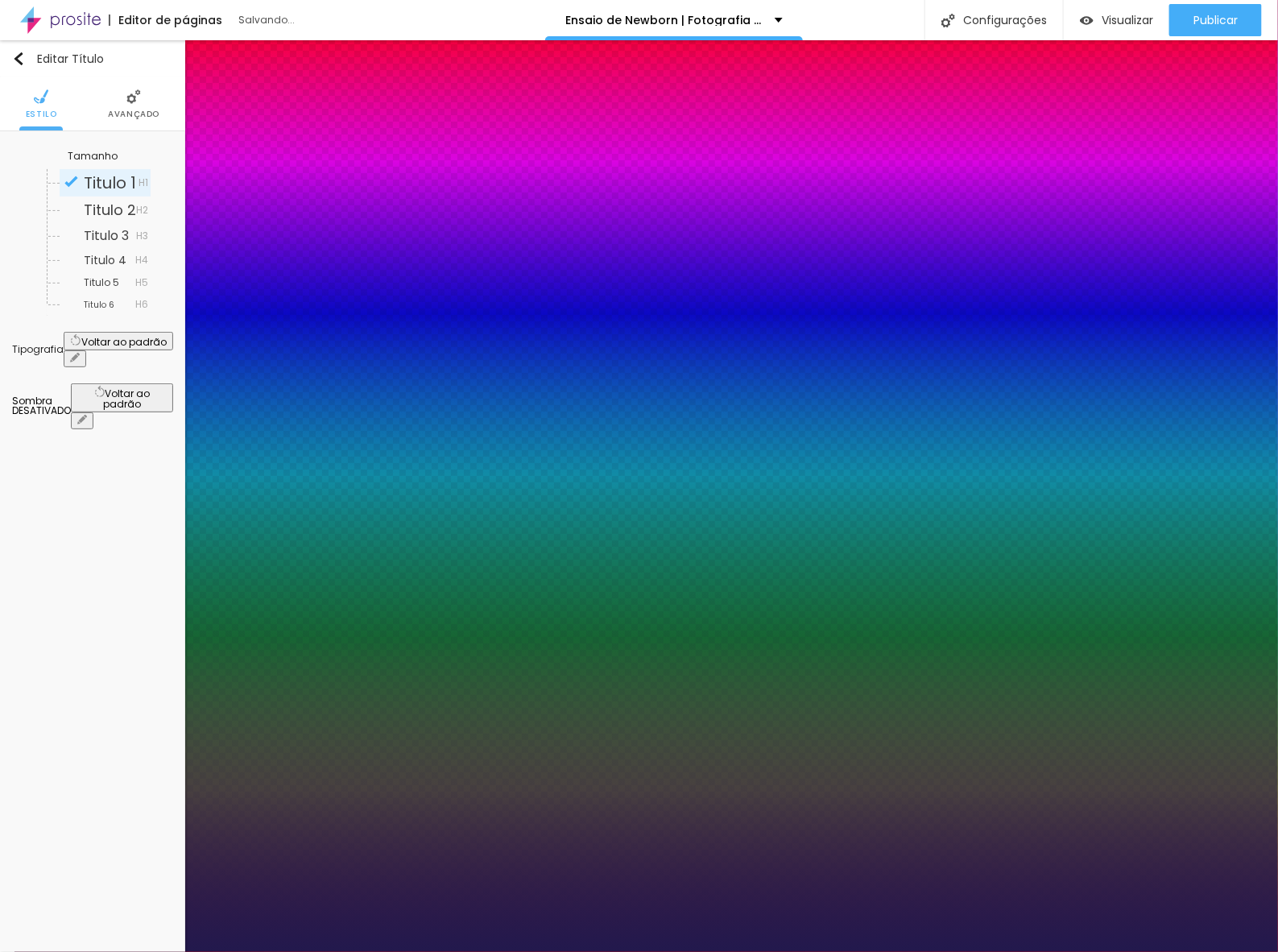 type on "1" 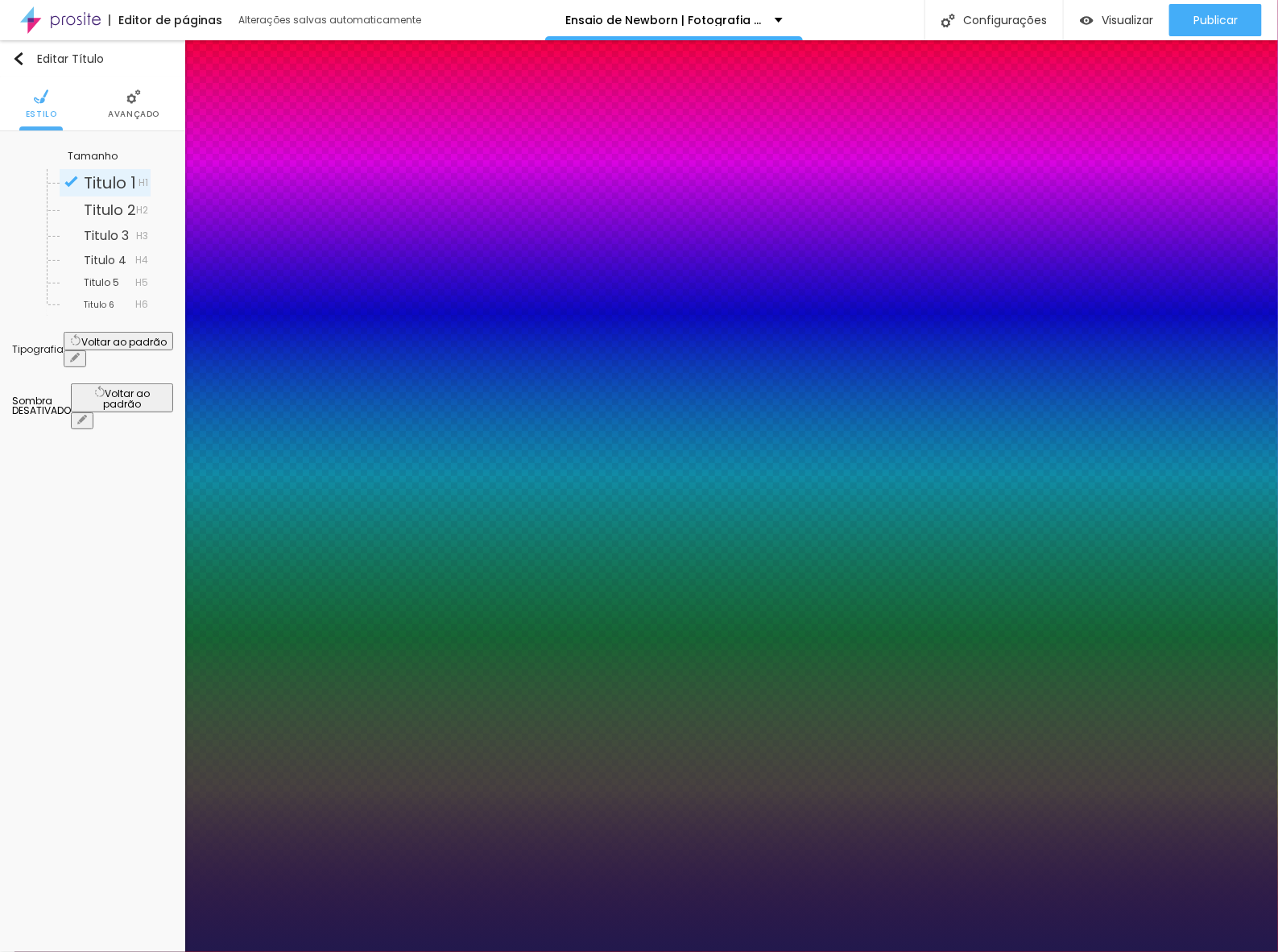 type on "28" 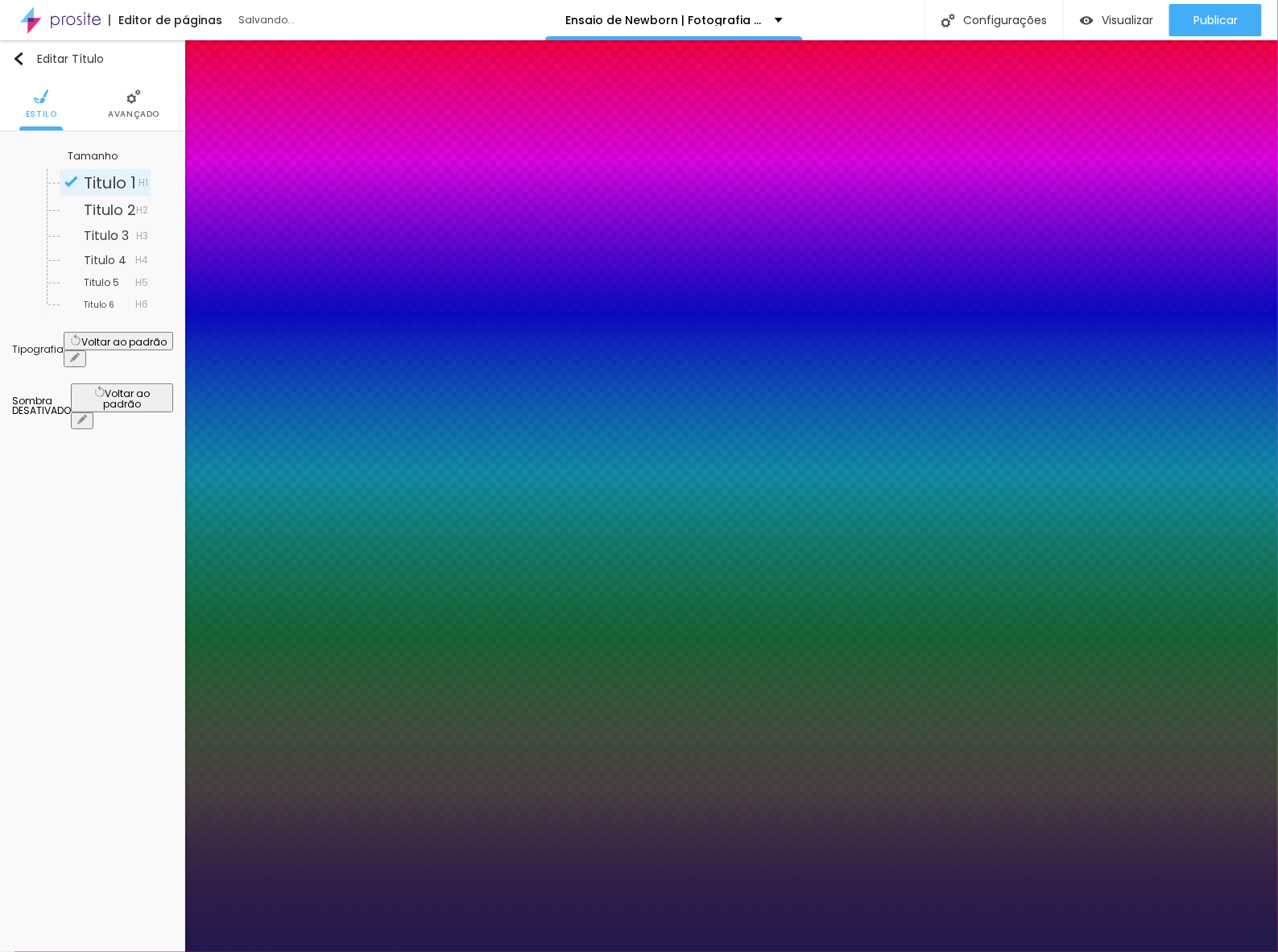 click at bounding box center (639, 952) 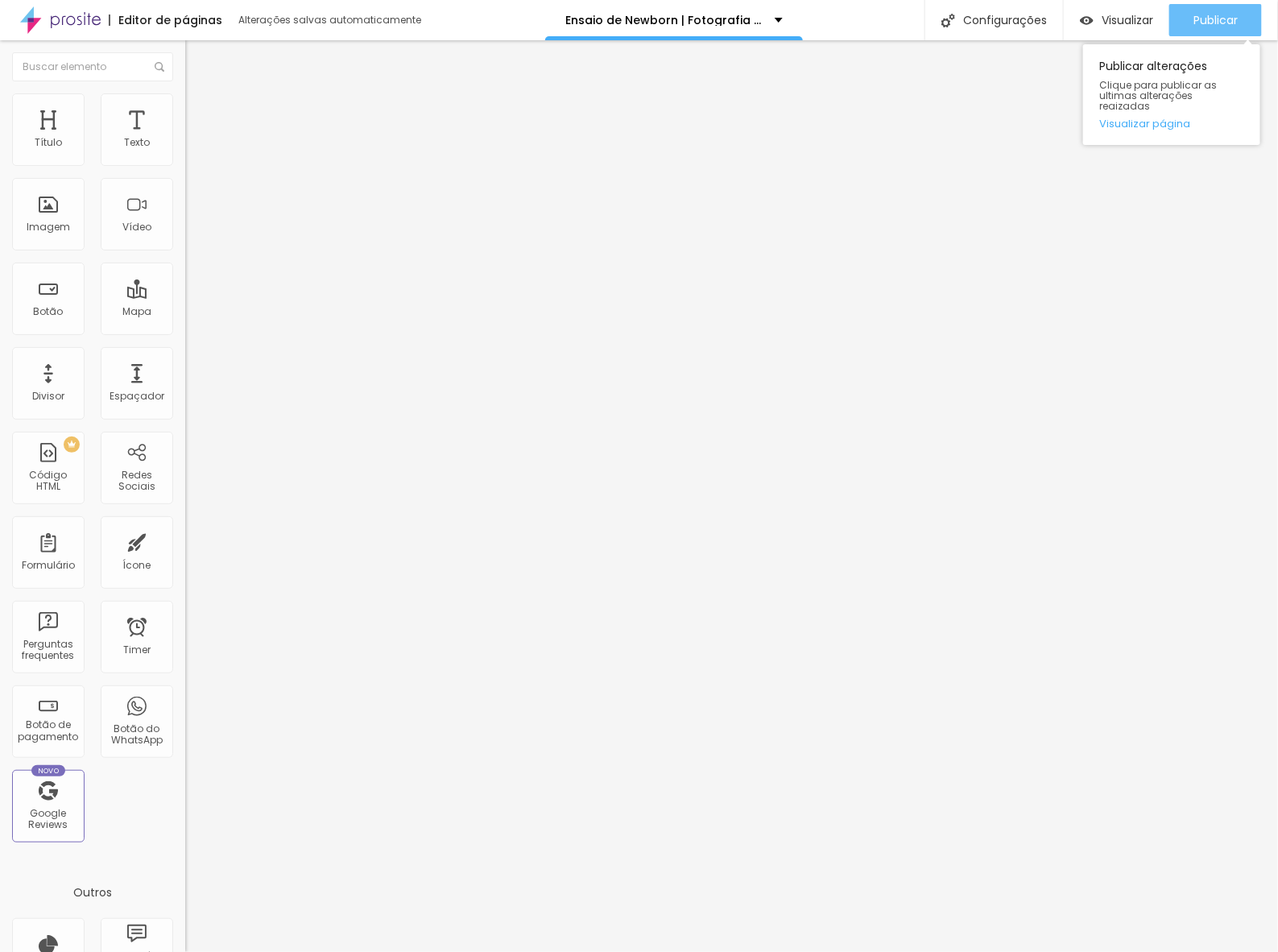click on "Publicar" at bounding box center [1215, 20] 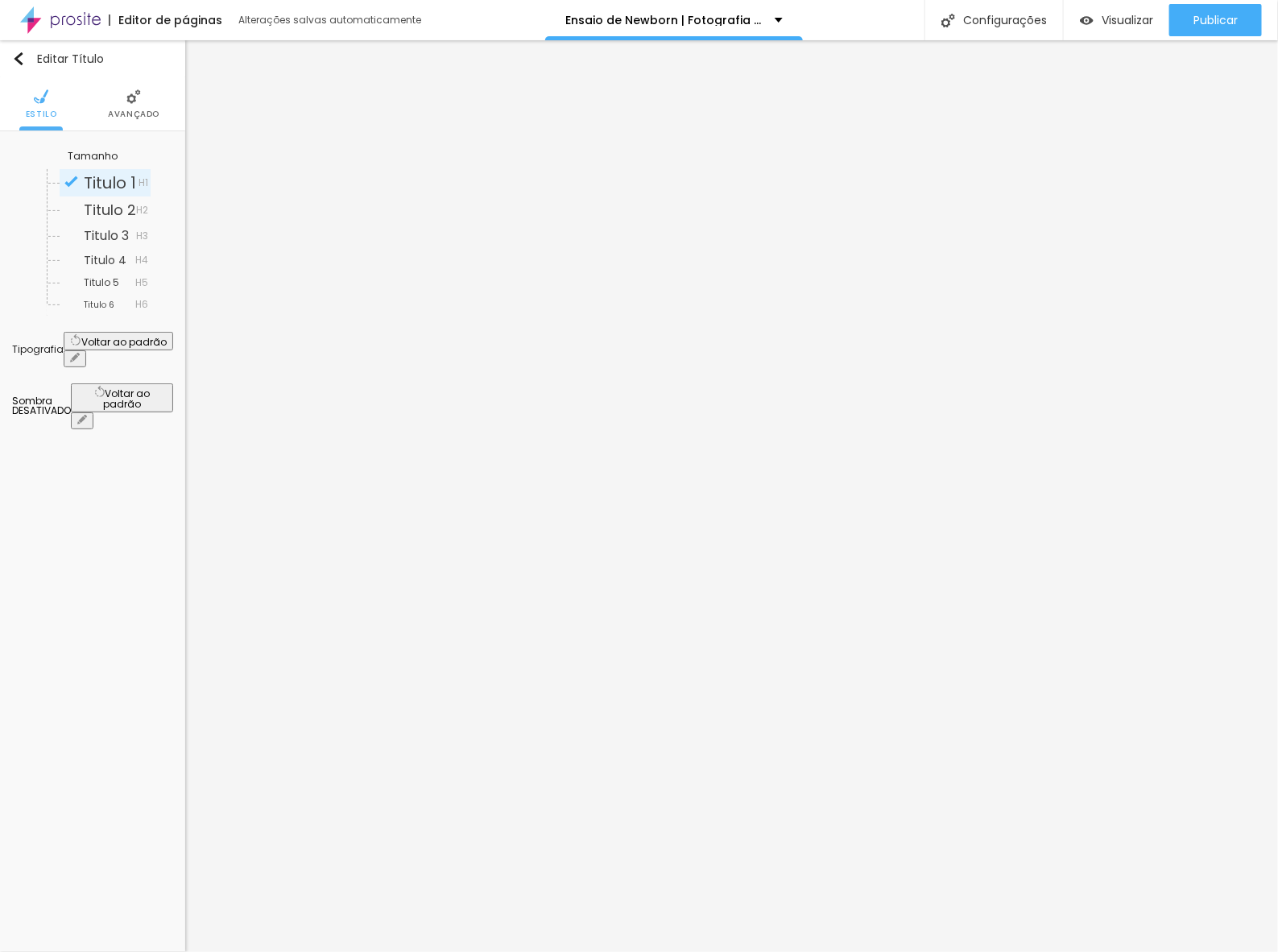 click 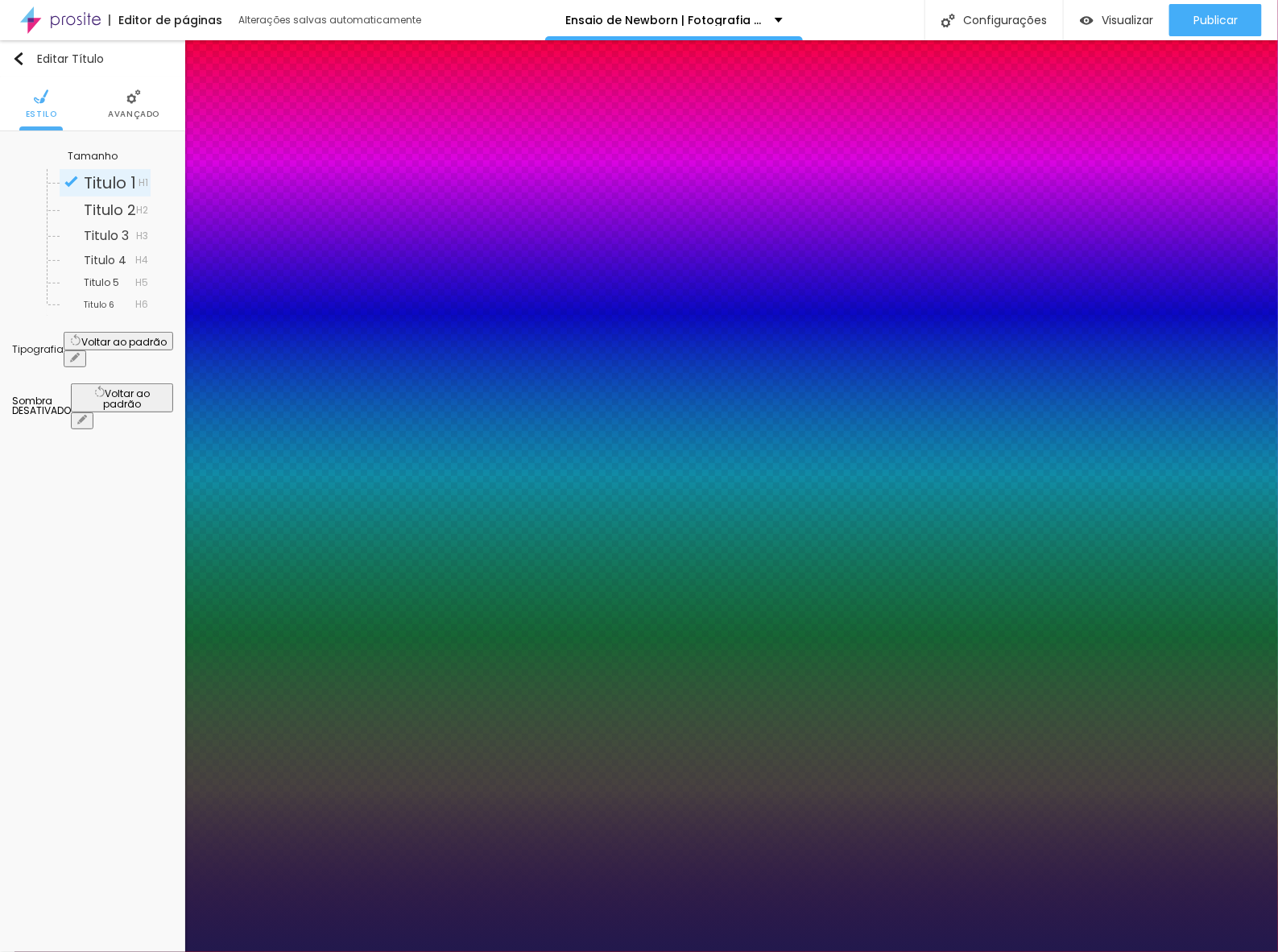 type on "1" 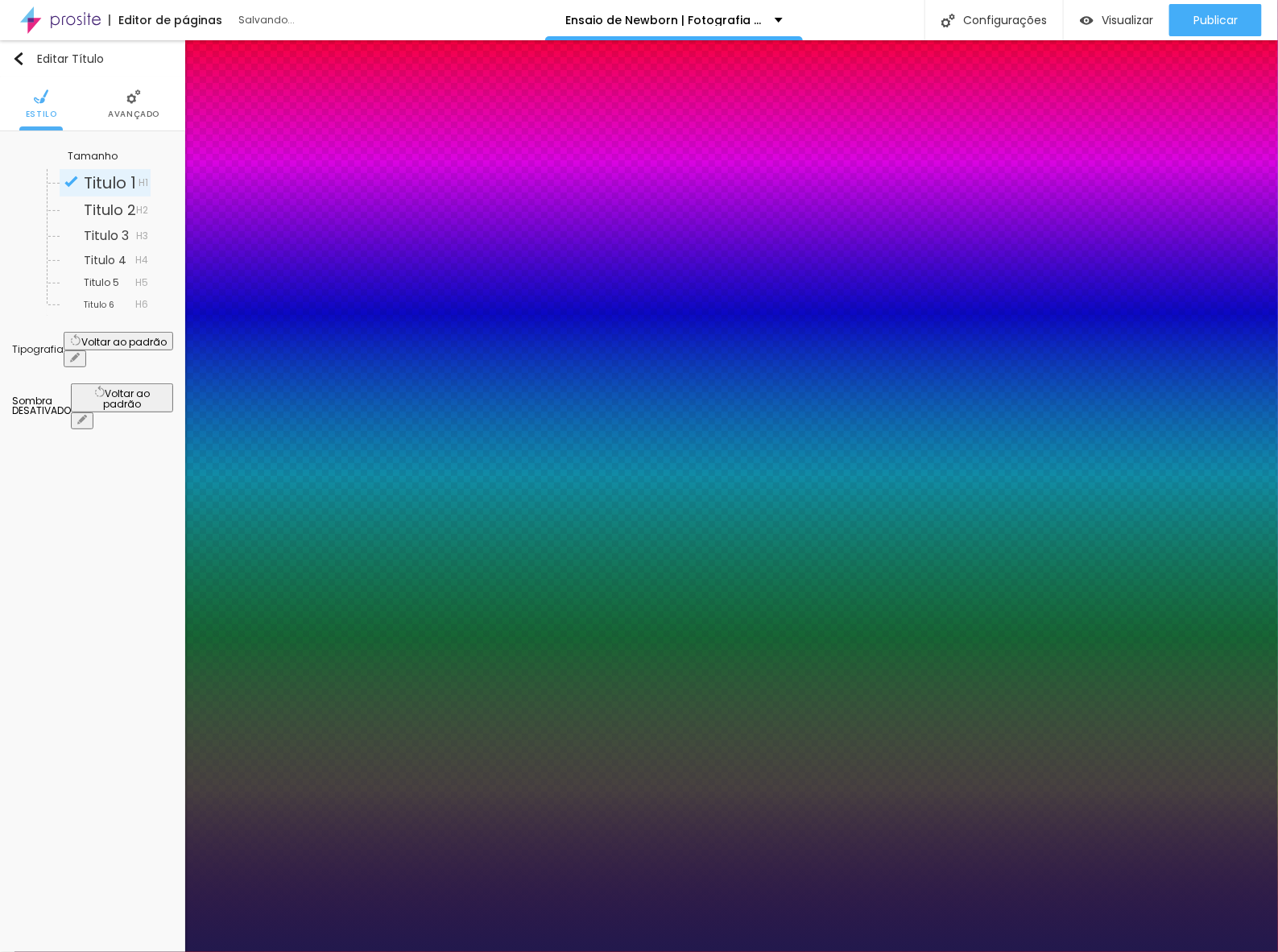 type on "1" 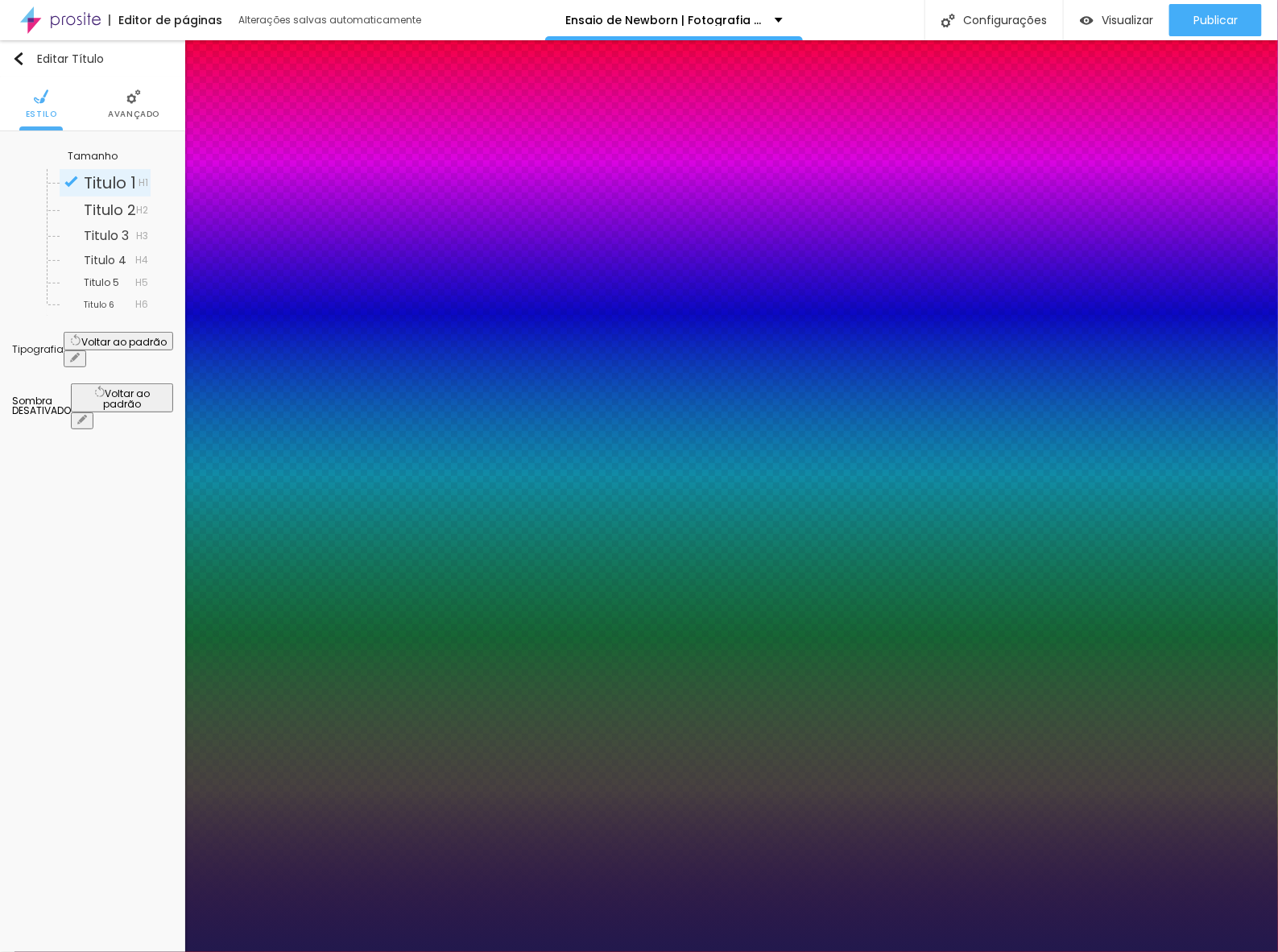 type on "30" 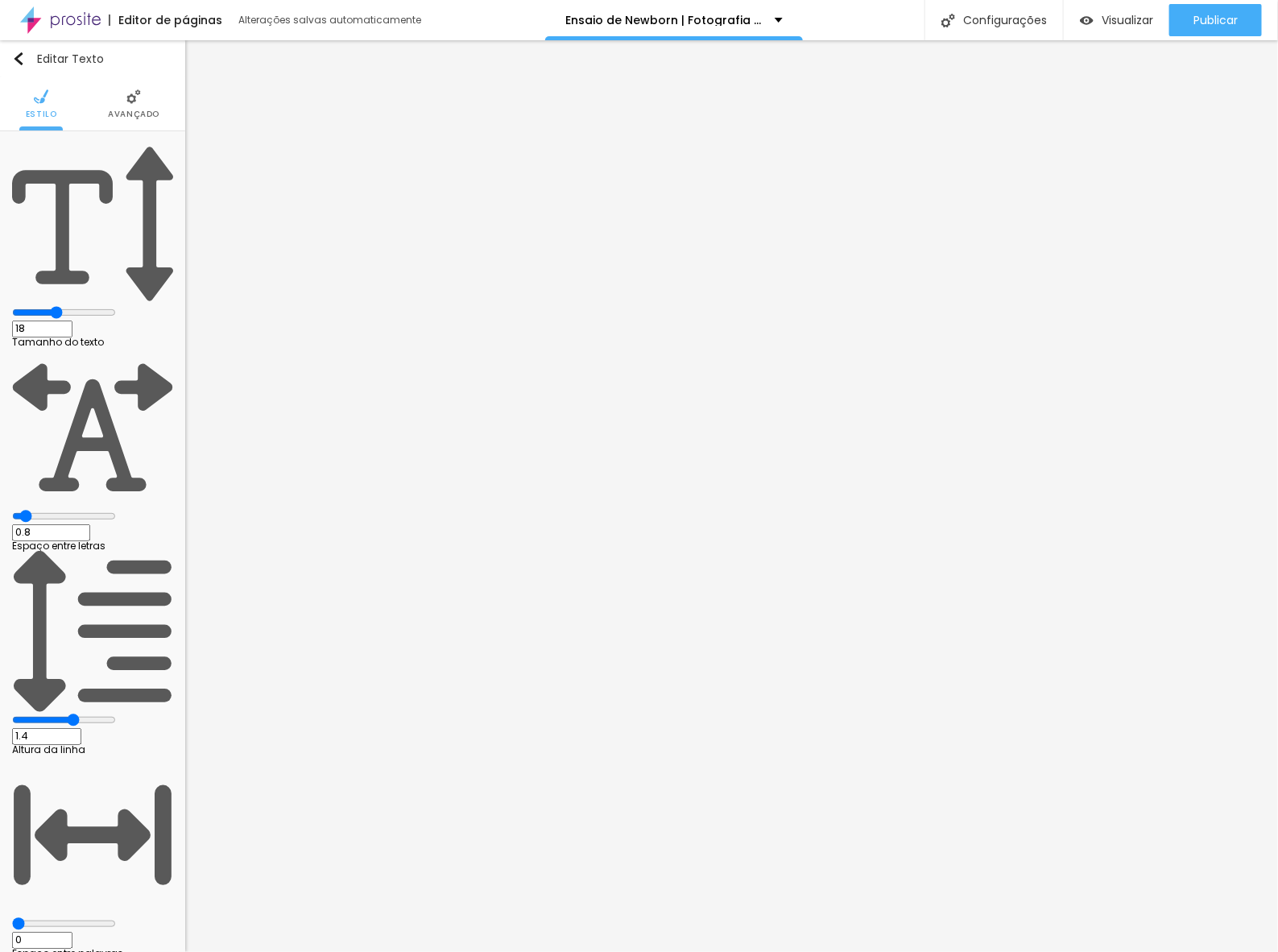 click on "18" at bounding box center (42, 329) 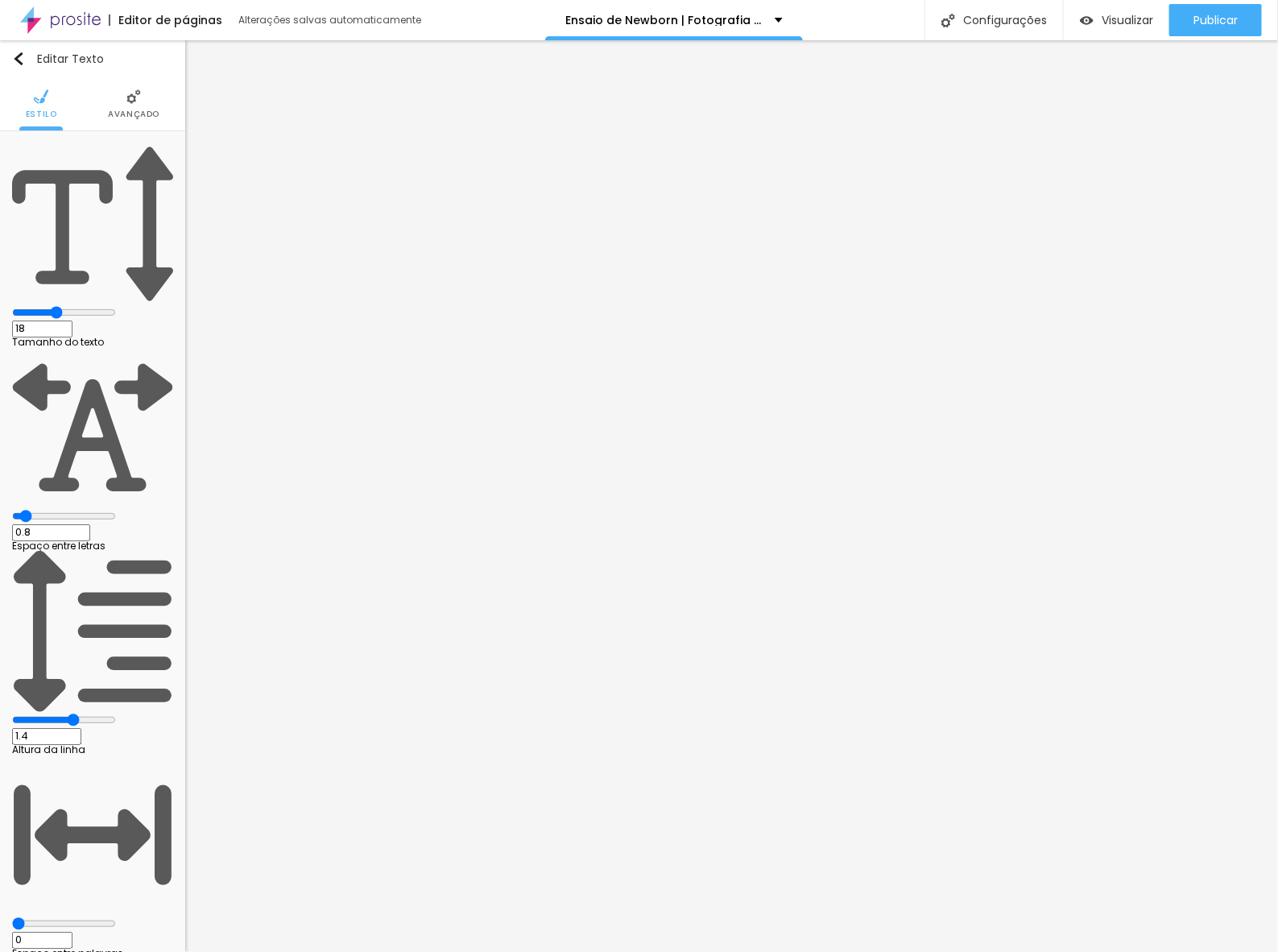 click on "18" at bounding box center (42, 329) 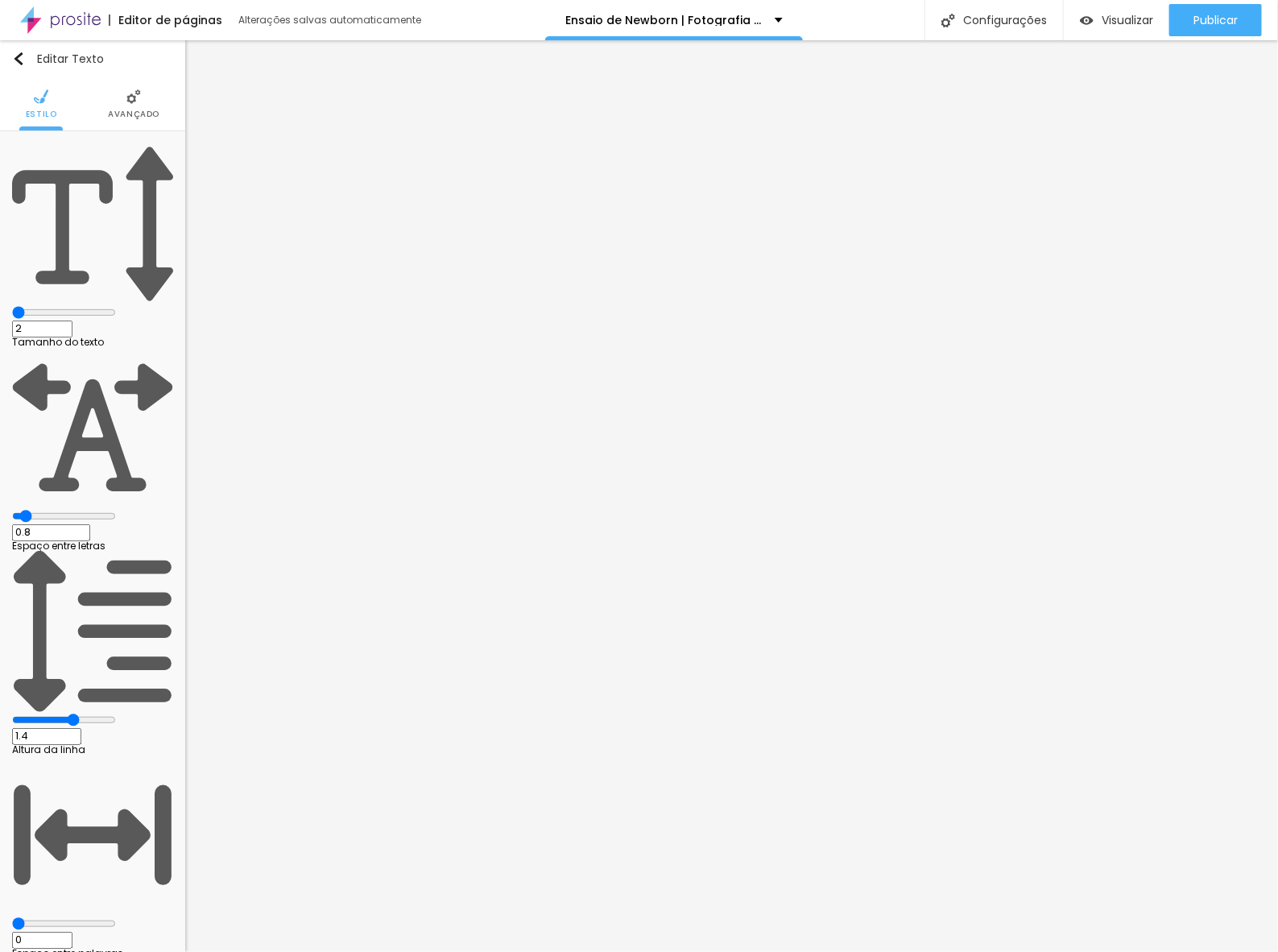 type on "20" 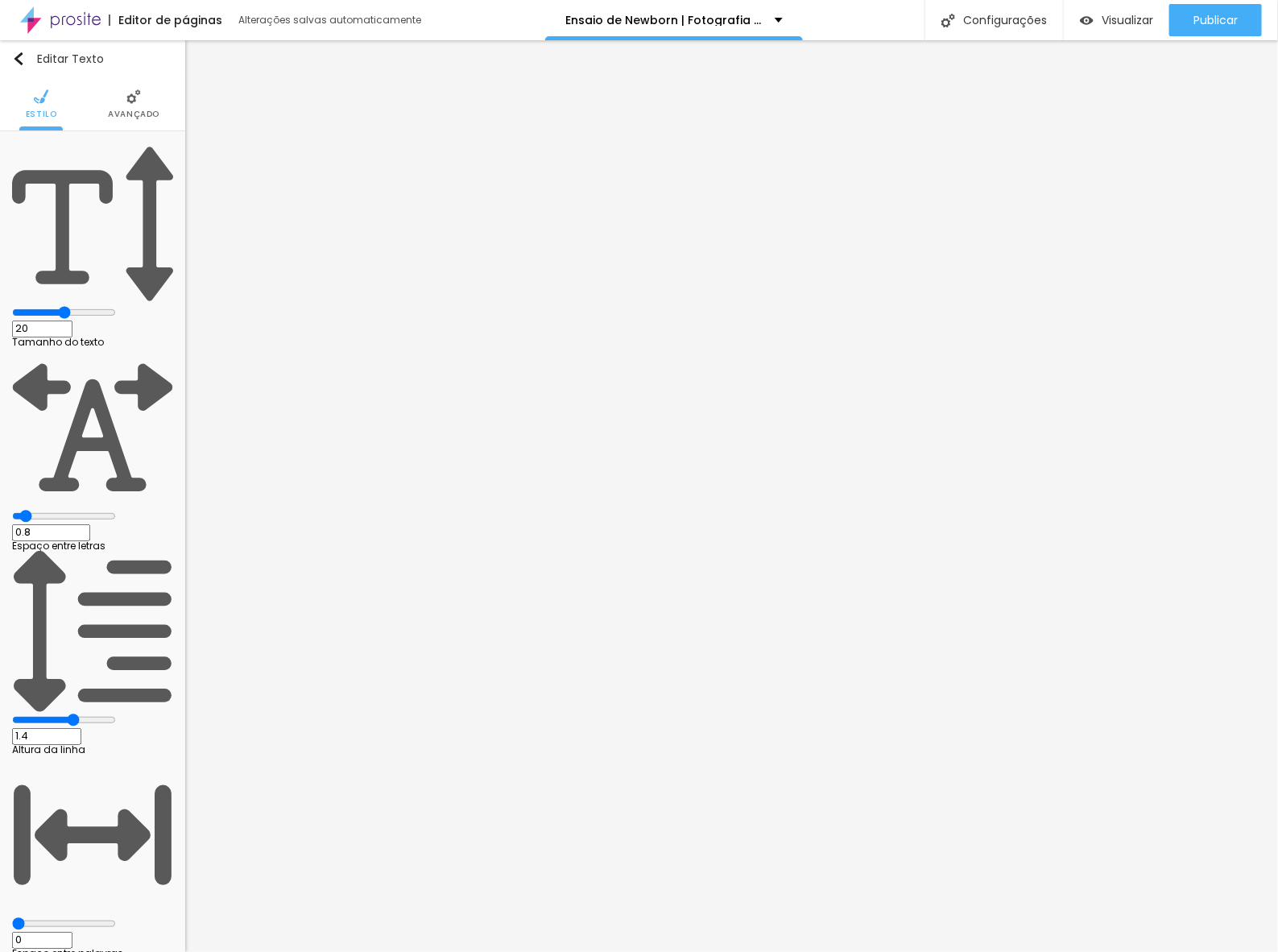 type on "20" 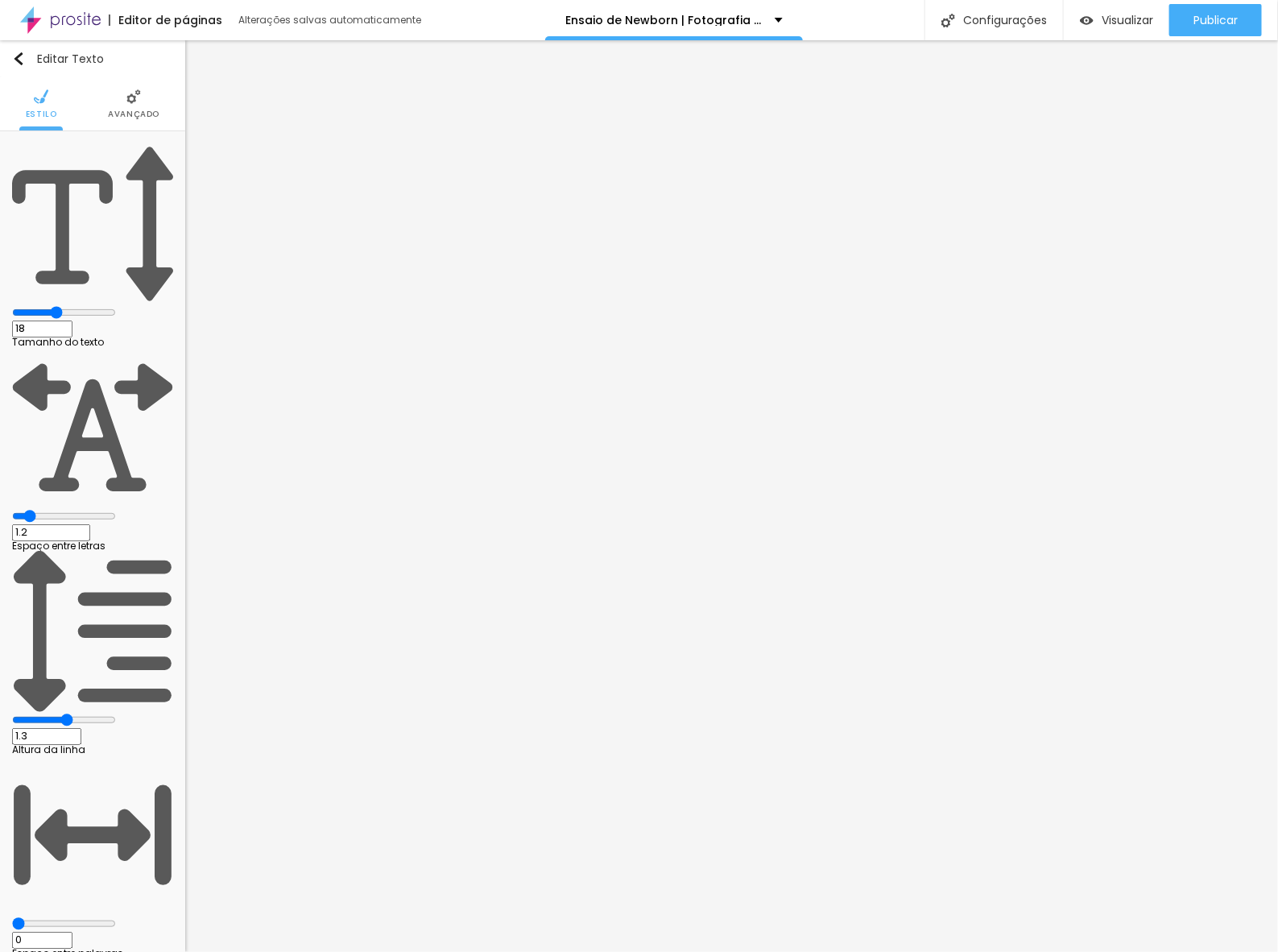 click on "18" at bounding box center (42, 329) 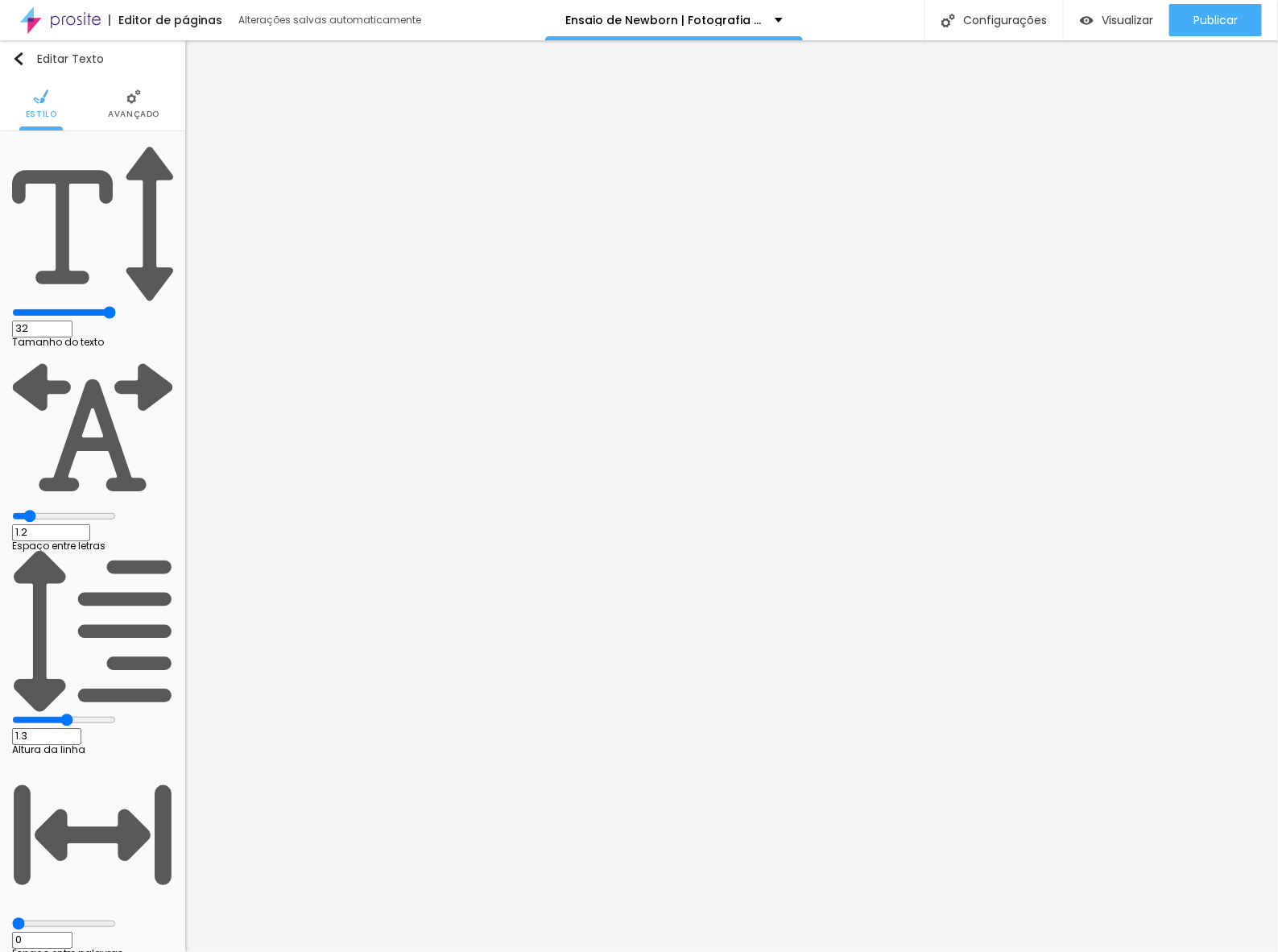 type on "32" 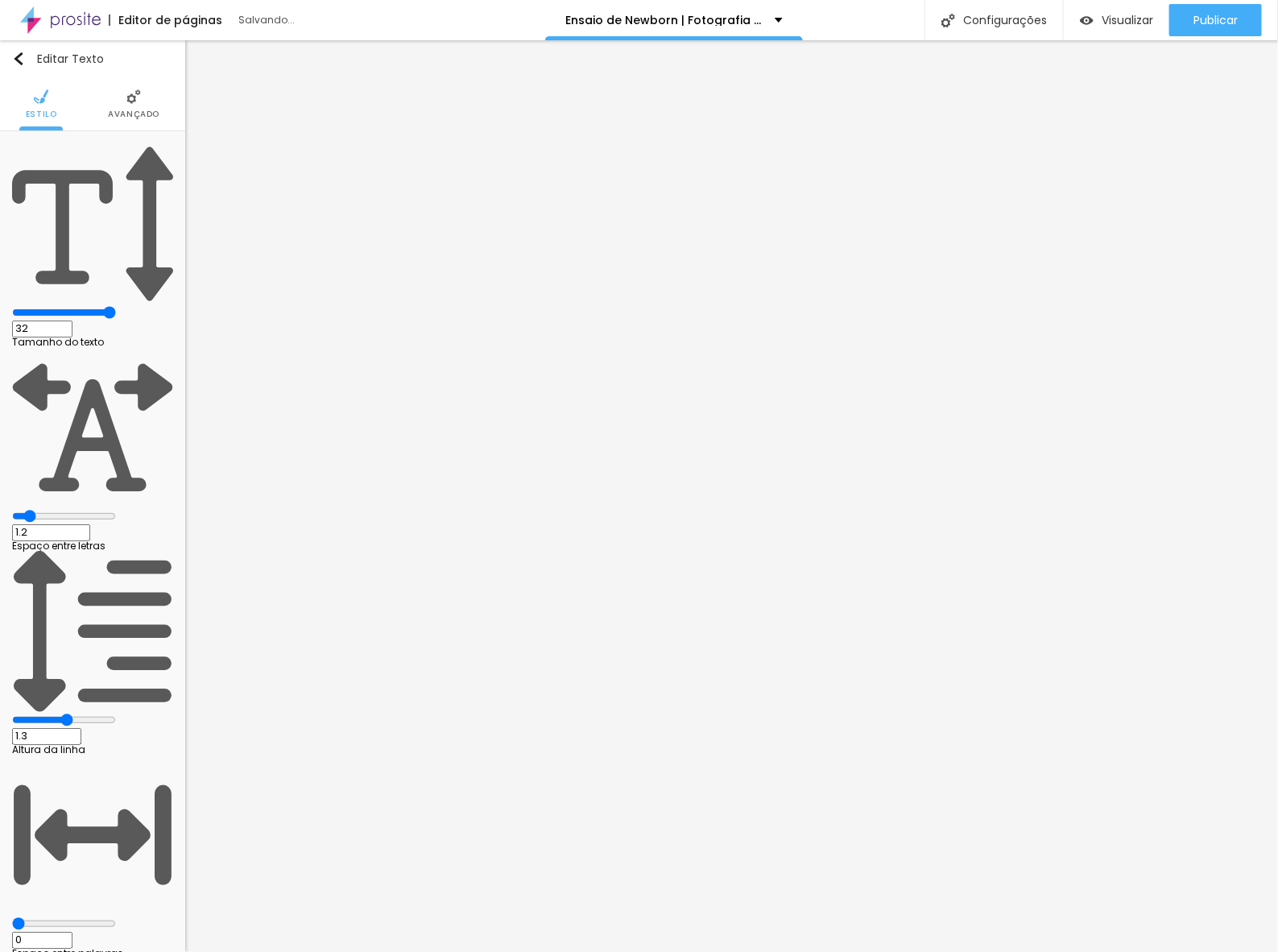 type on "8" 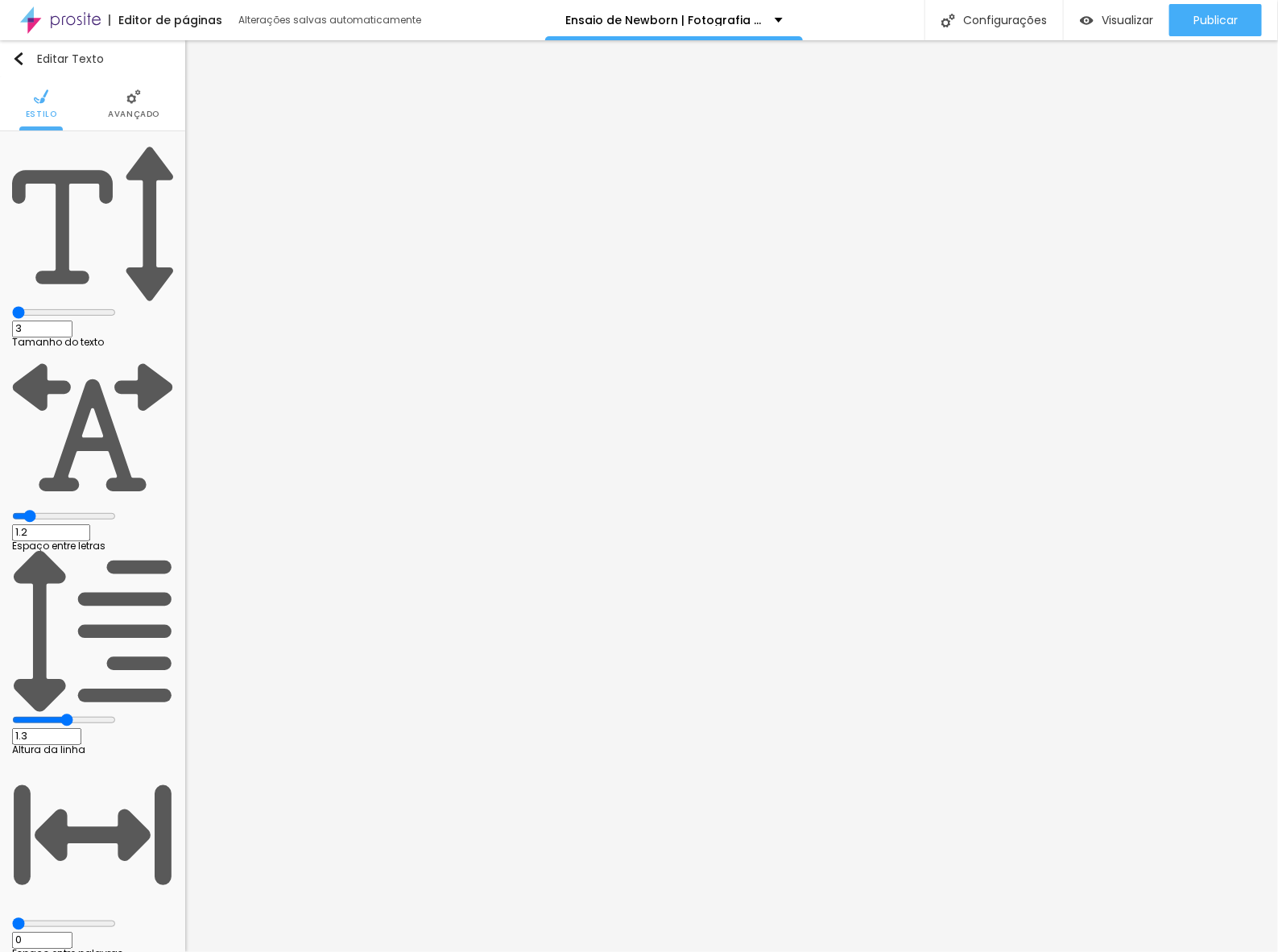 type on "20" 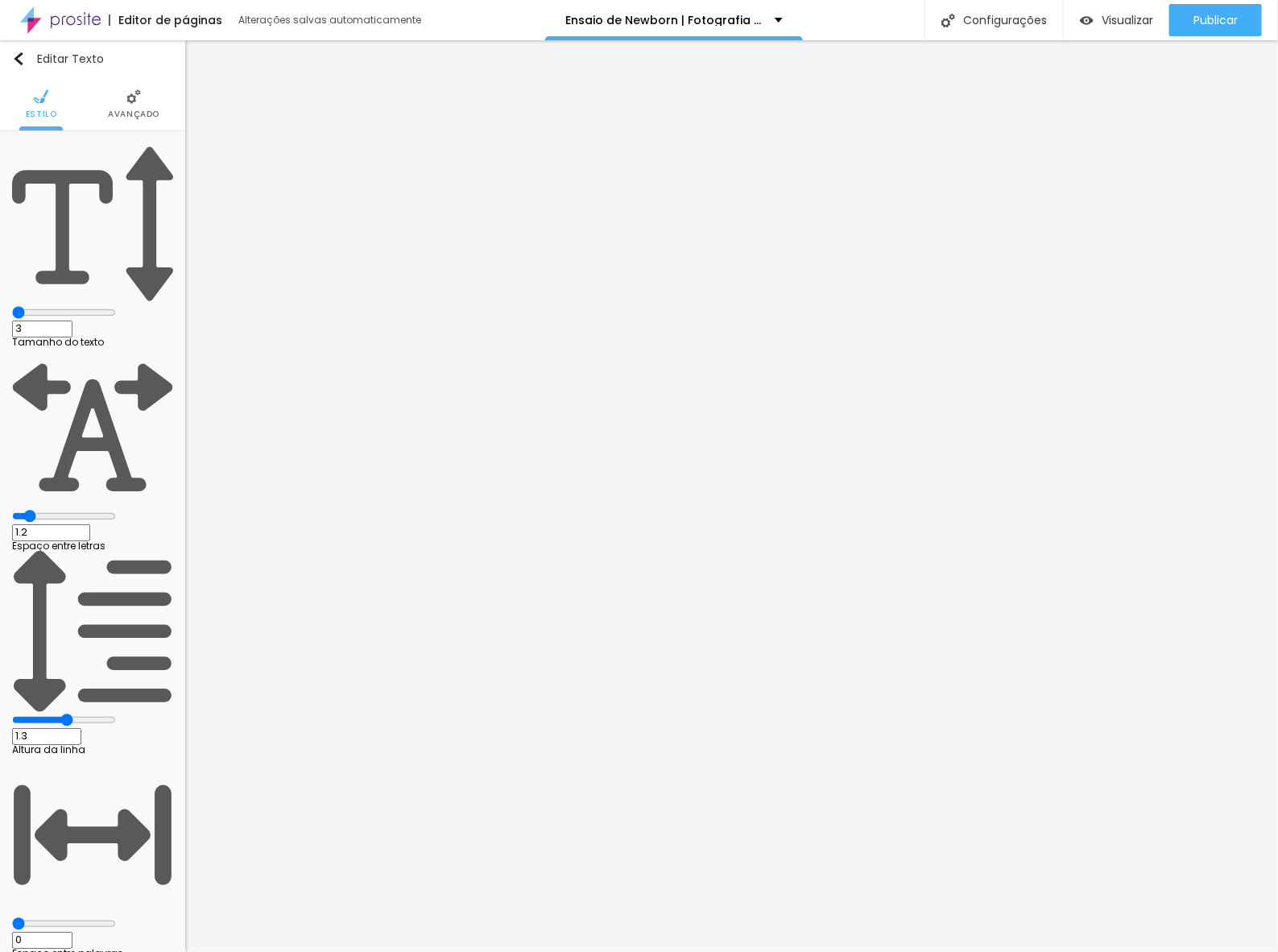 type 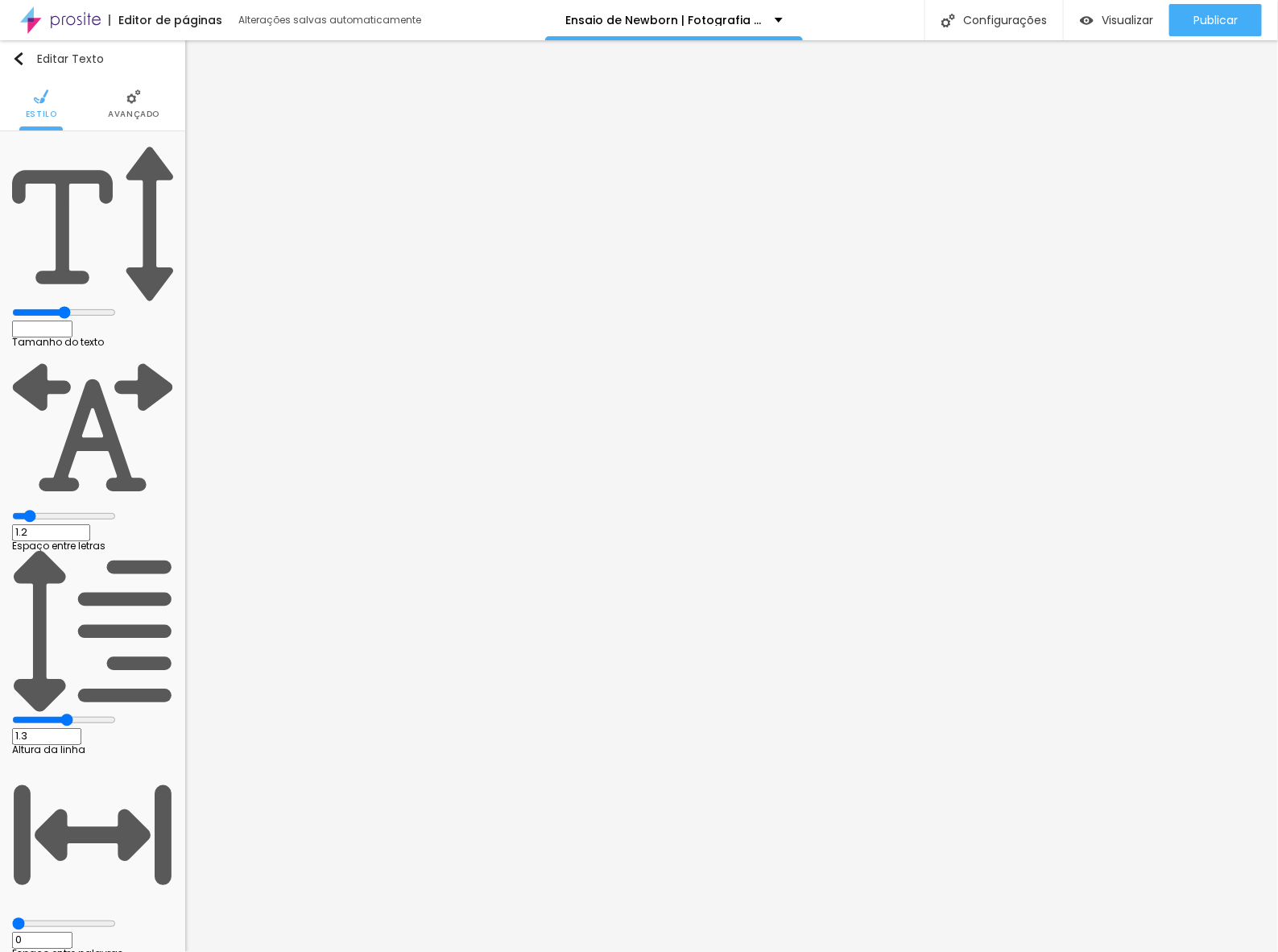 type on "8" 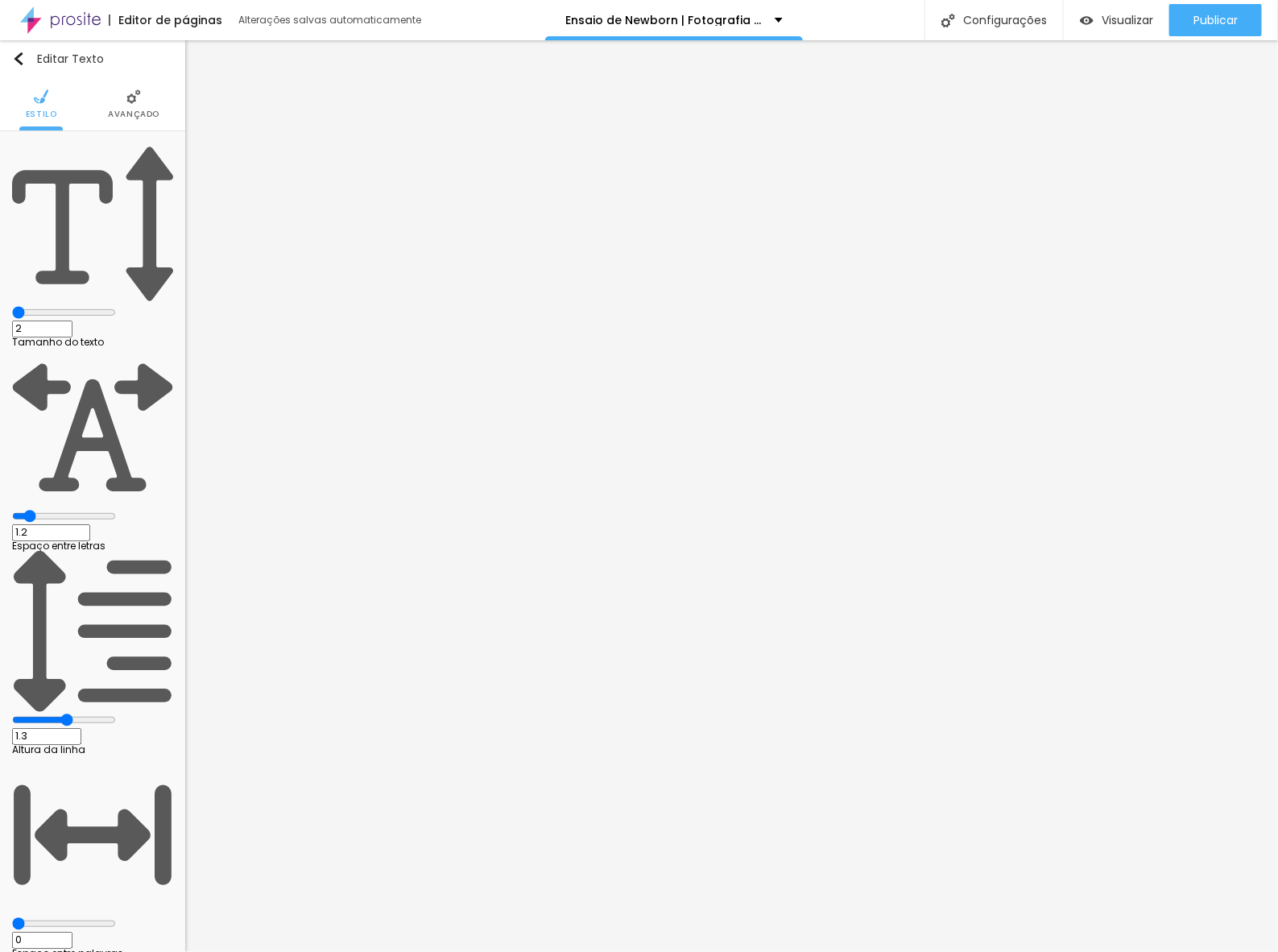 type on "20" 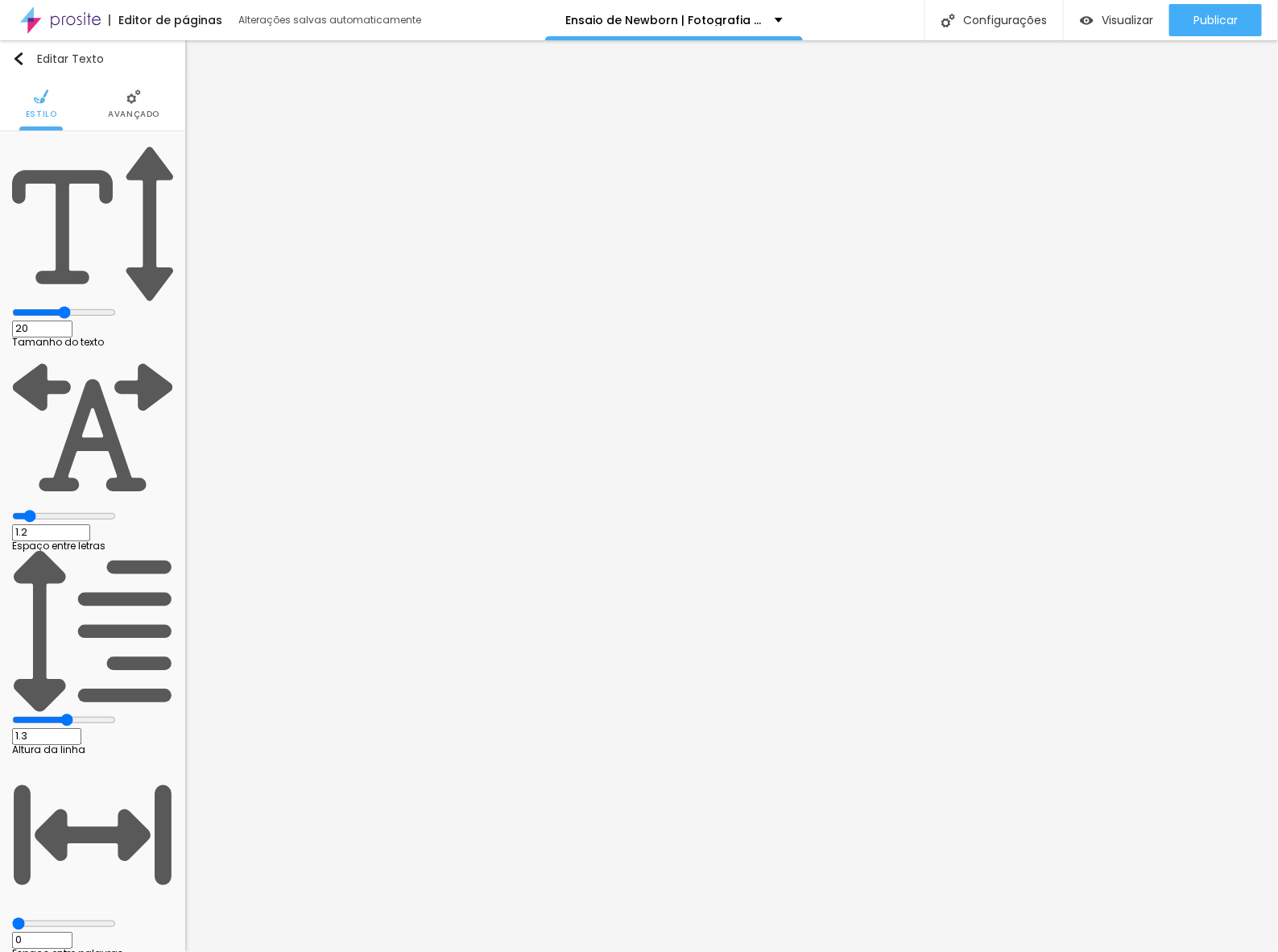 type on "20" 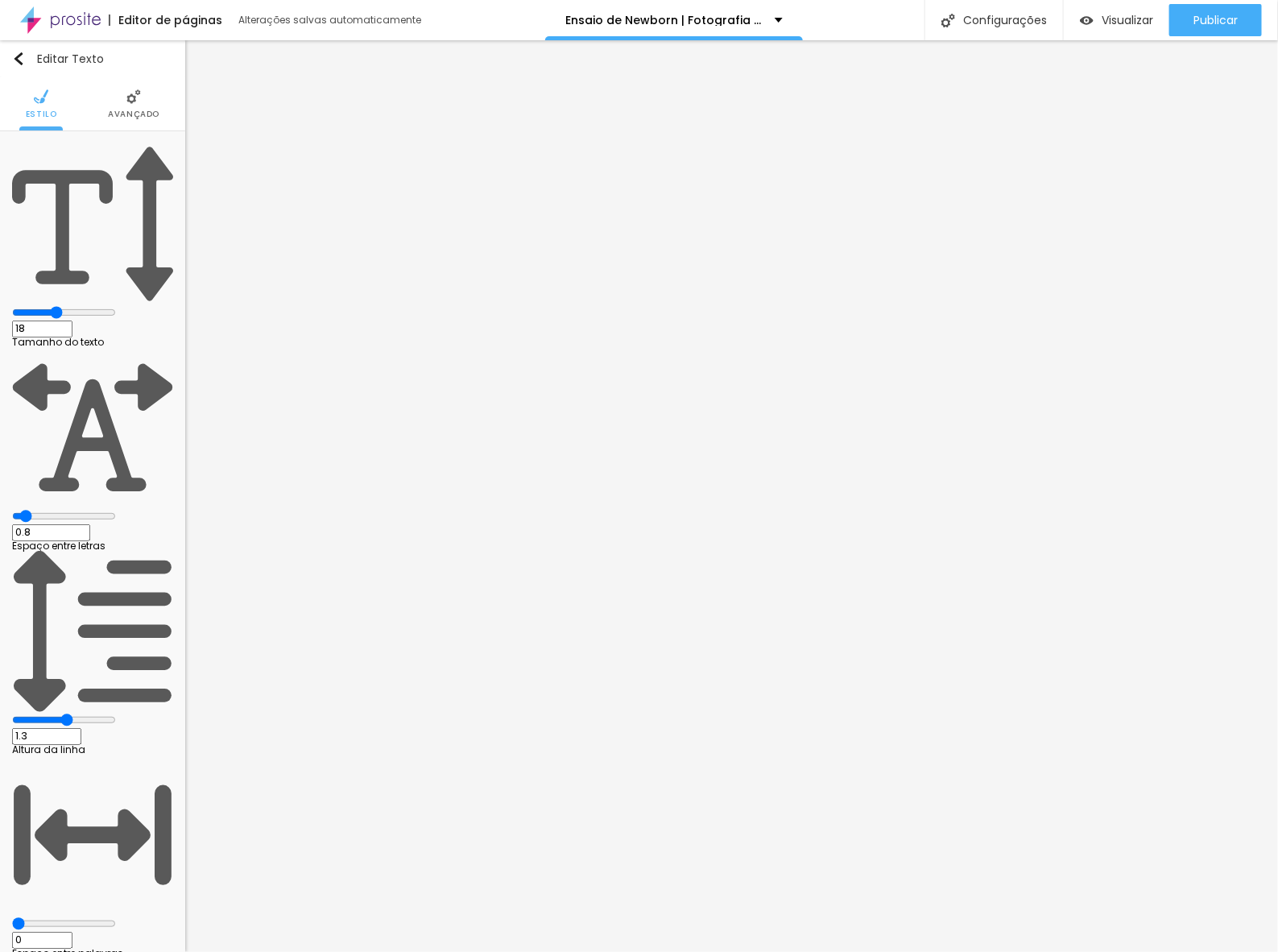 click on "18" at bounding box center [42, 329] 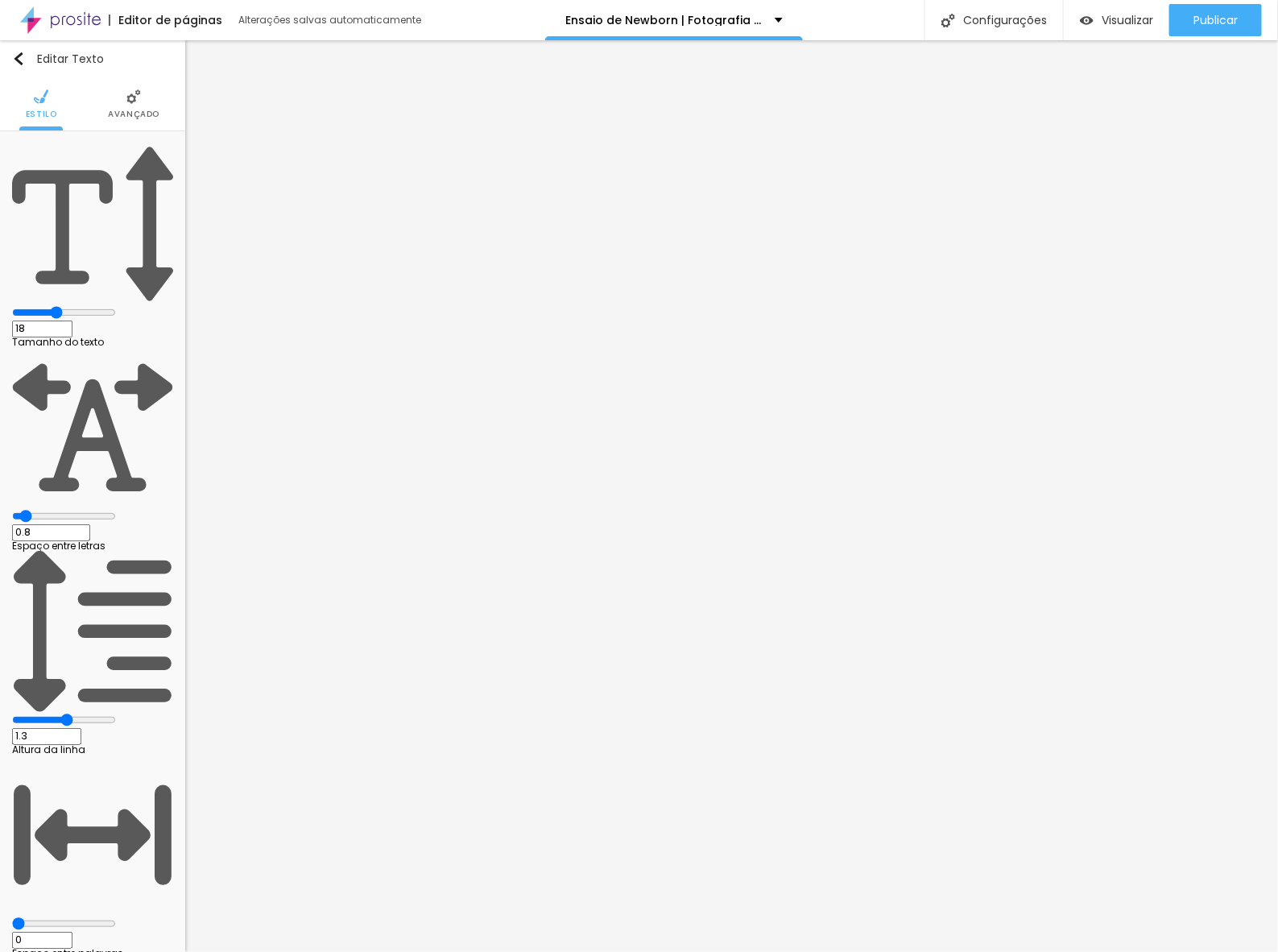 type on "8" 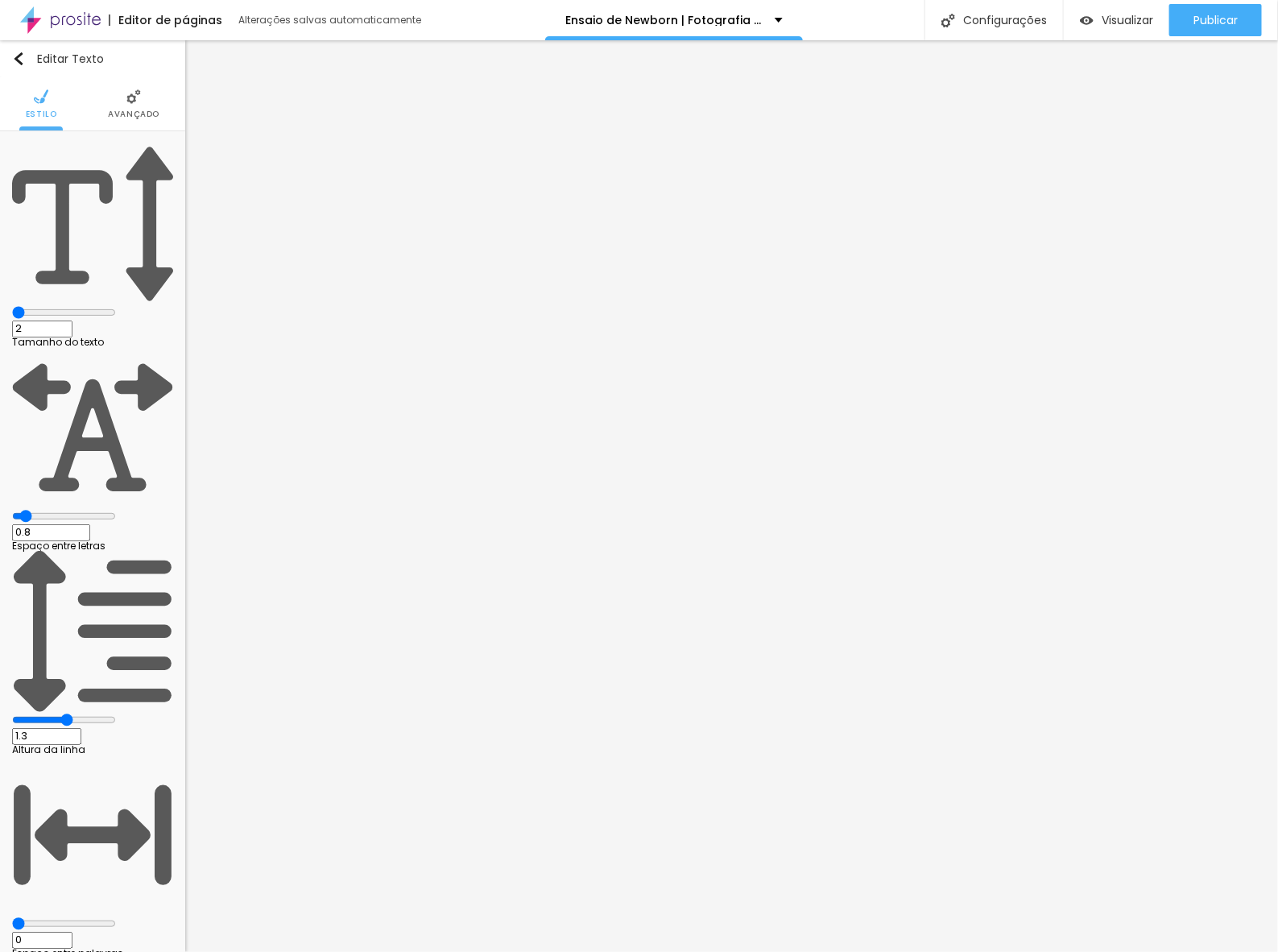 type on "20" 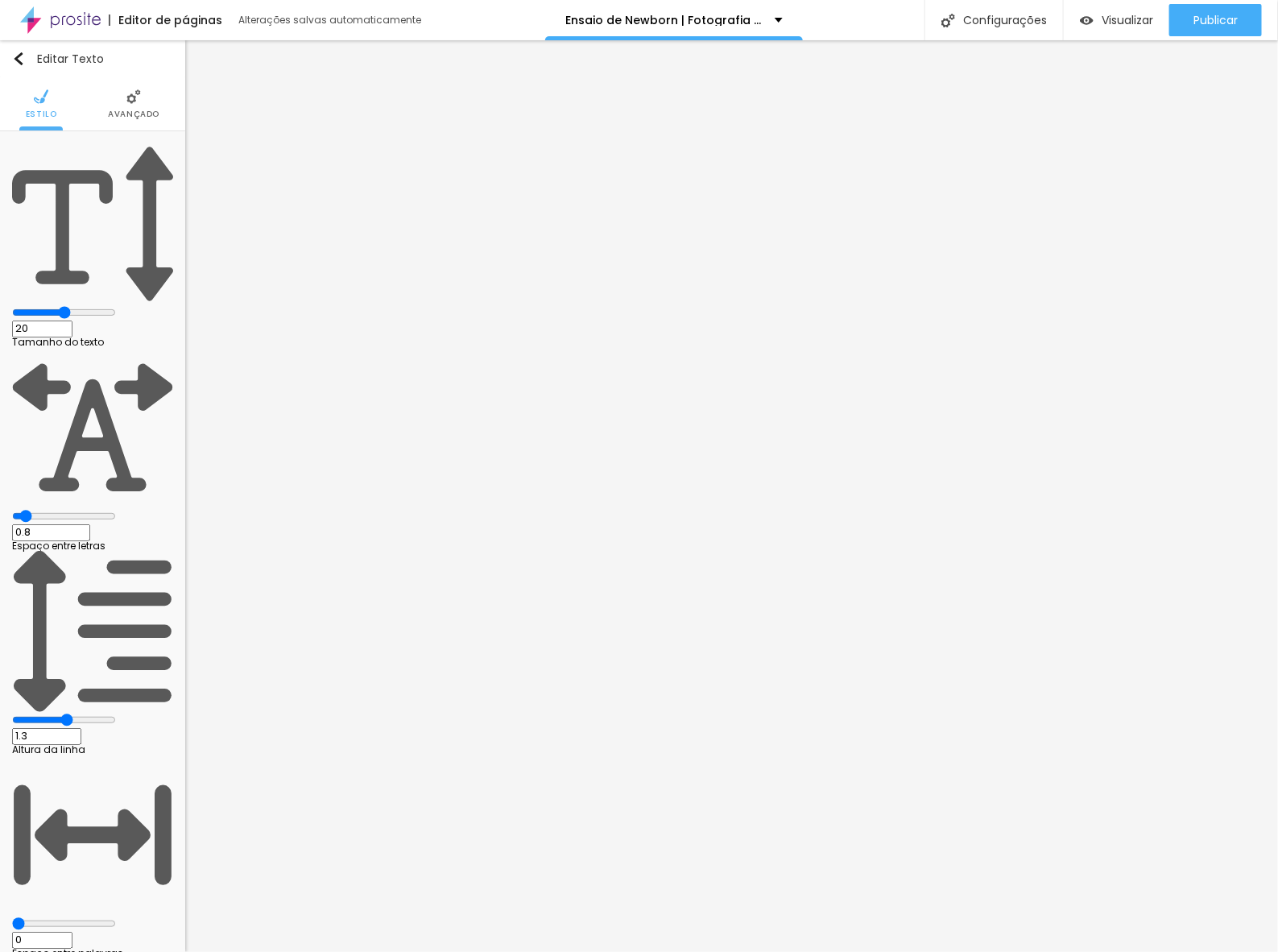 type on "20" 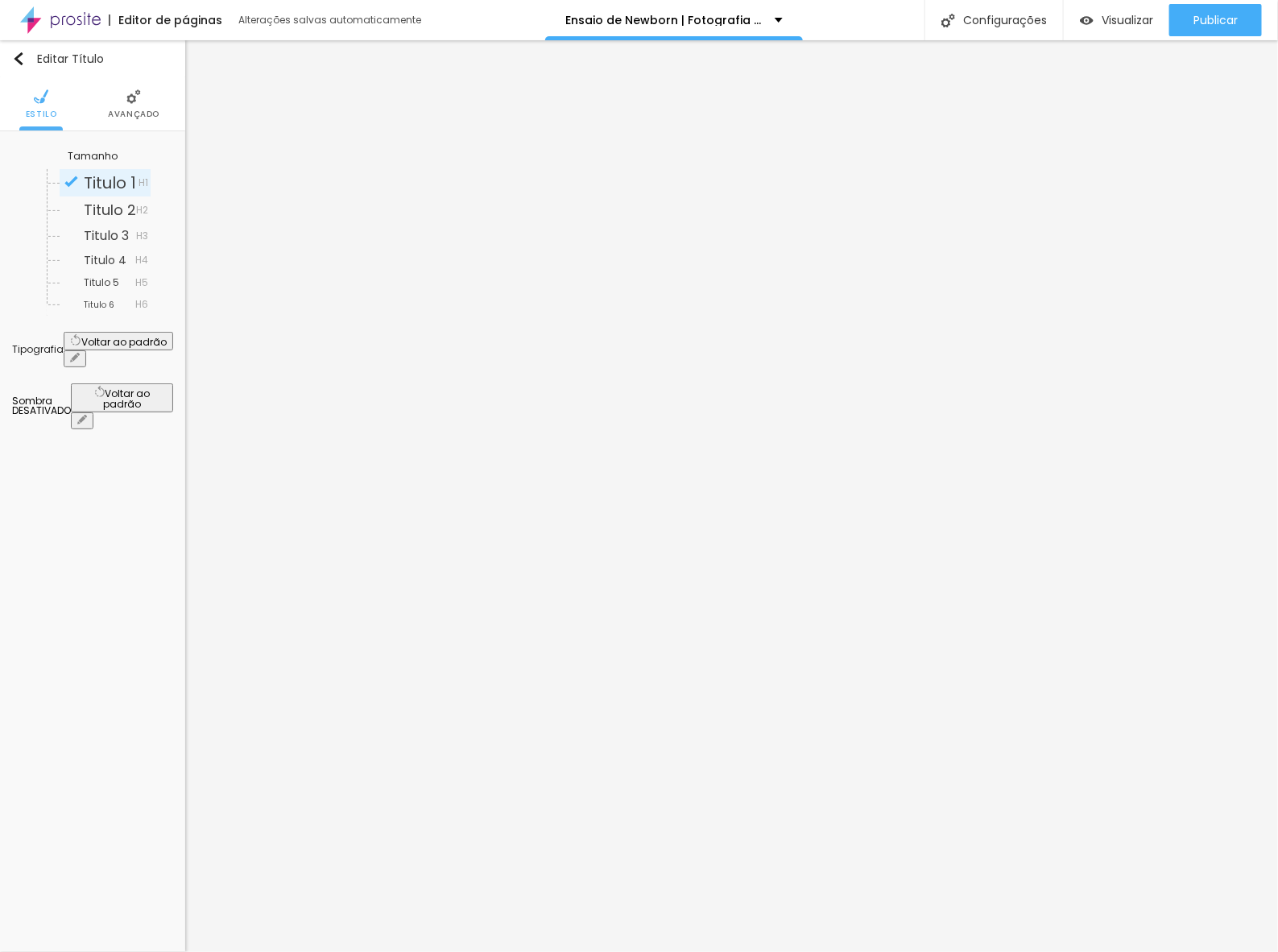 click at bounding box center (75, 358) 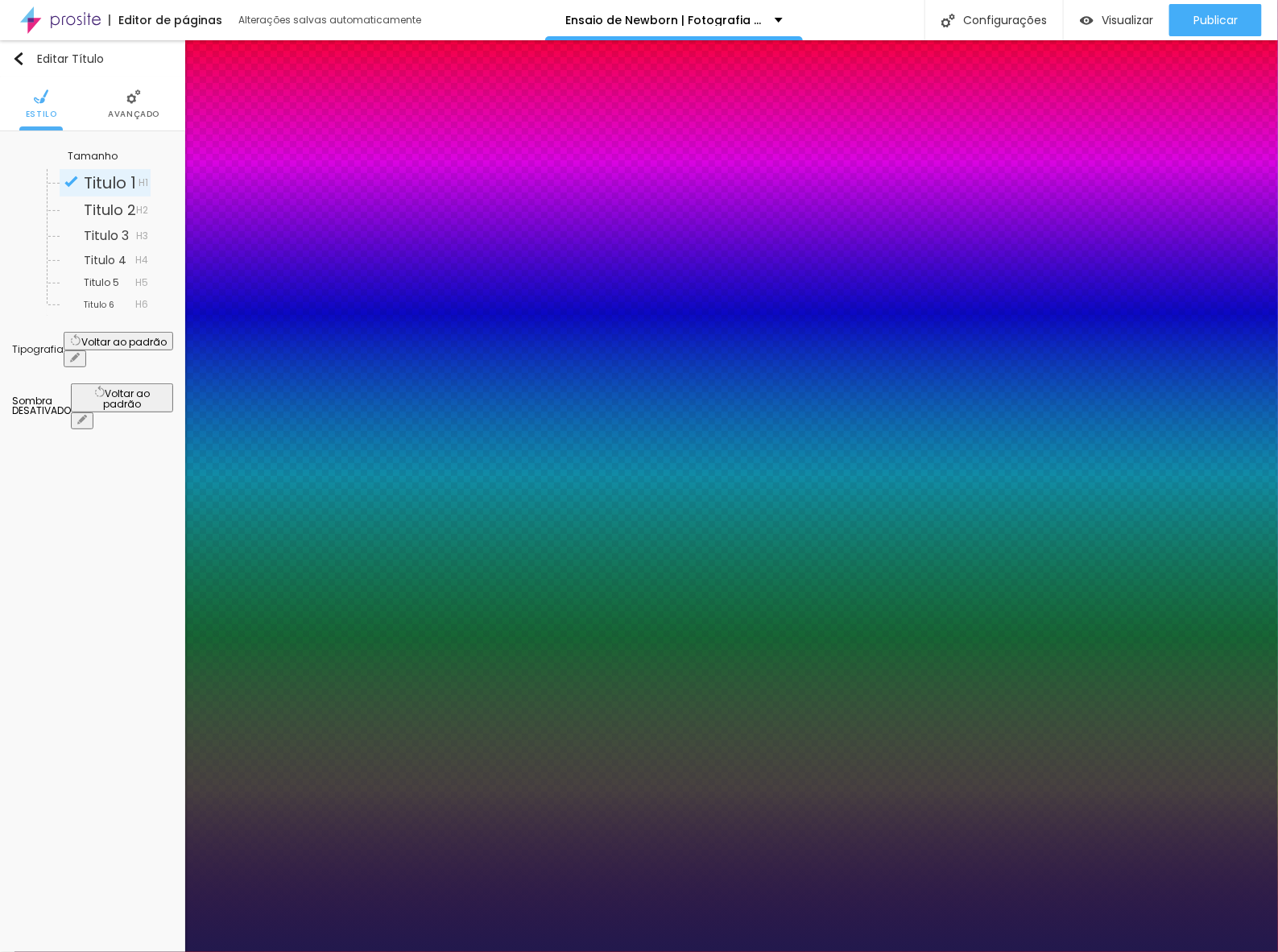 type on "1" 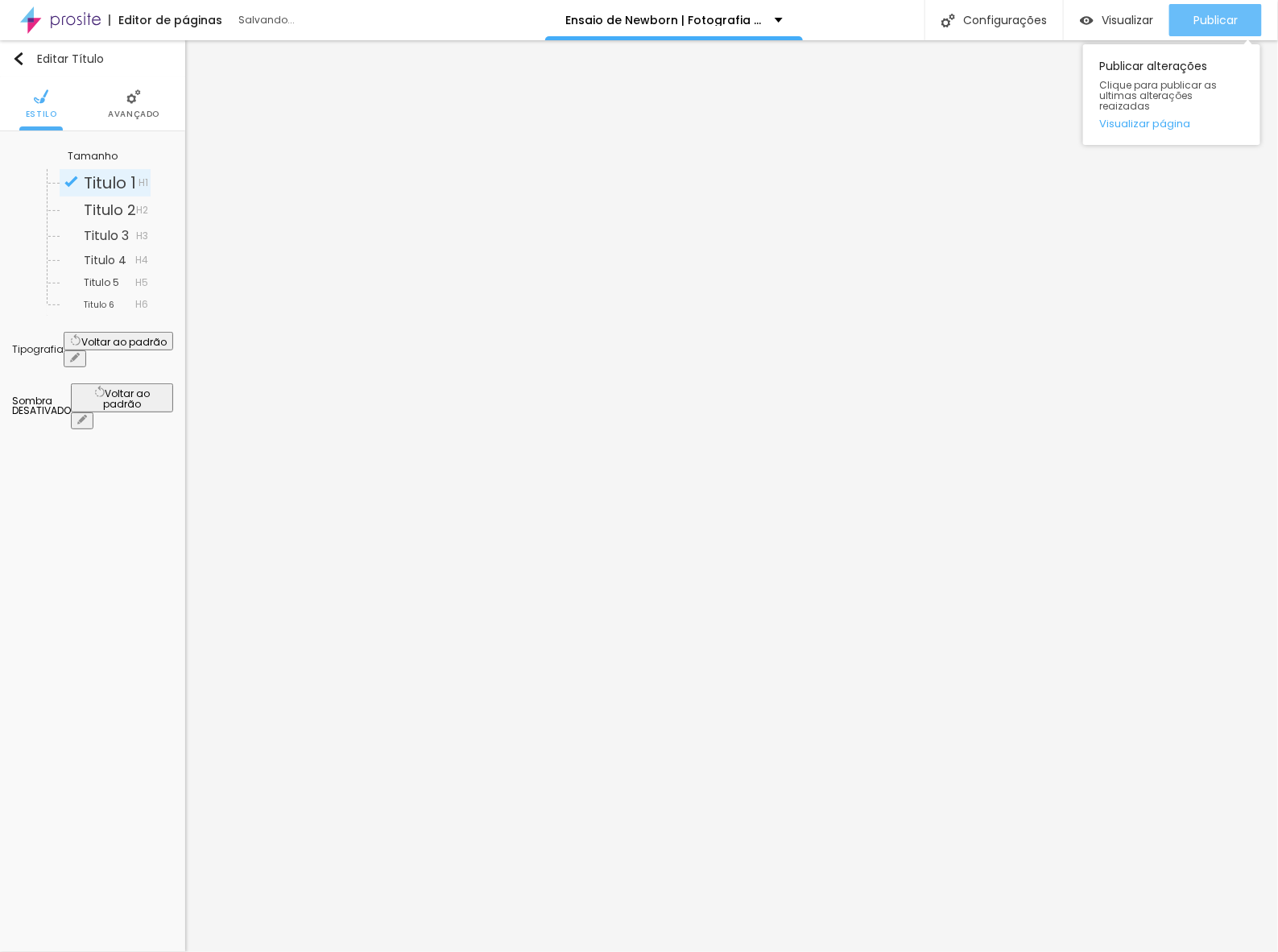 click on "Publicar" at bounding box center (1215, 20) 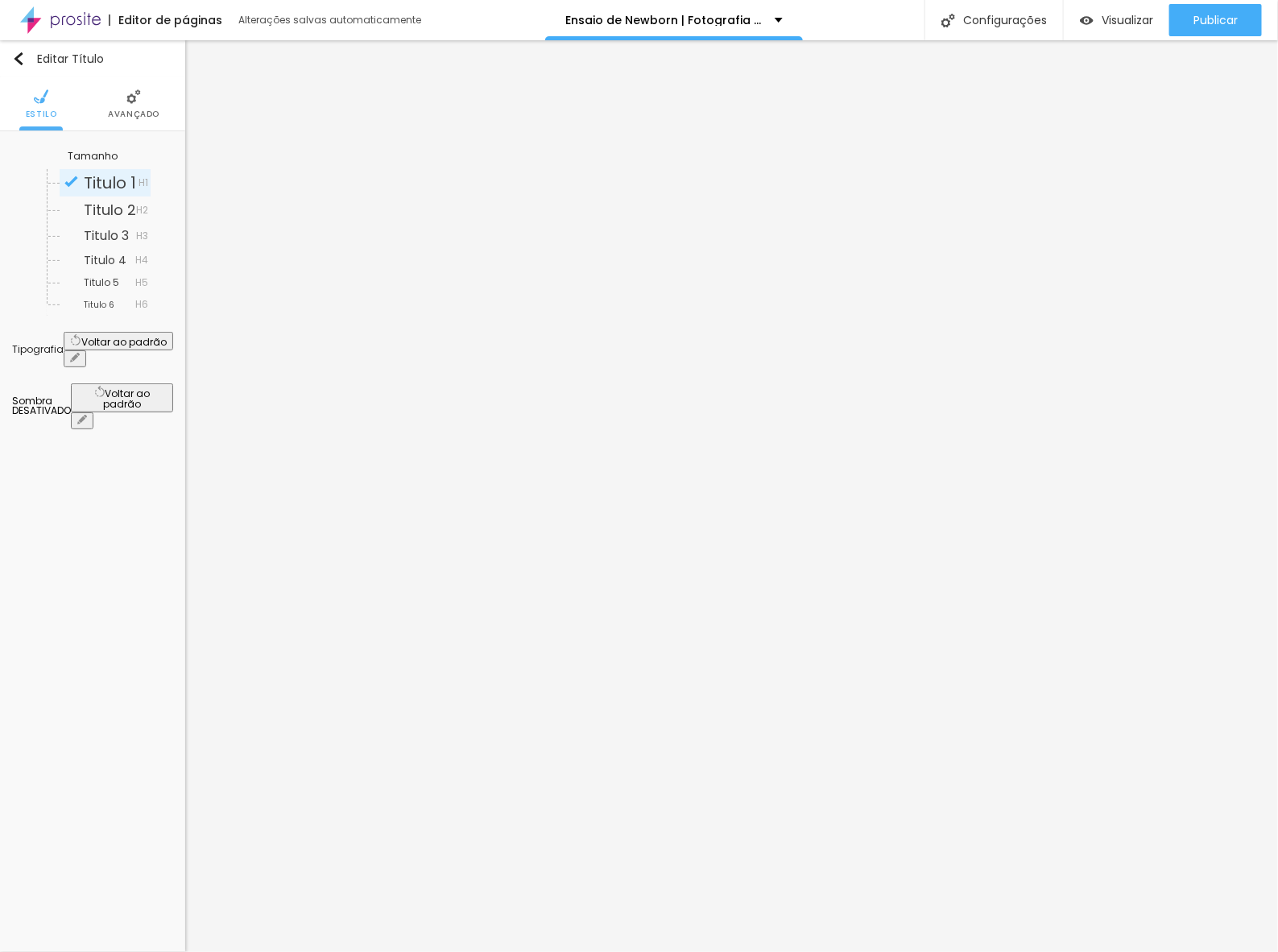 click 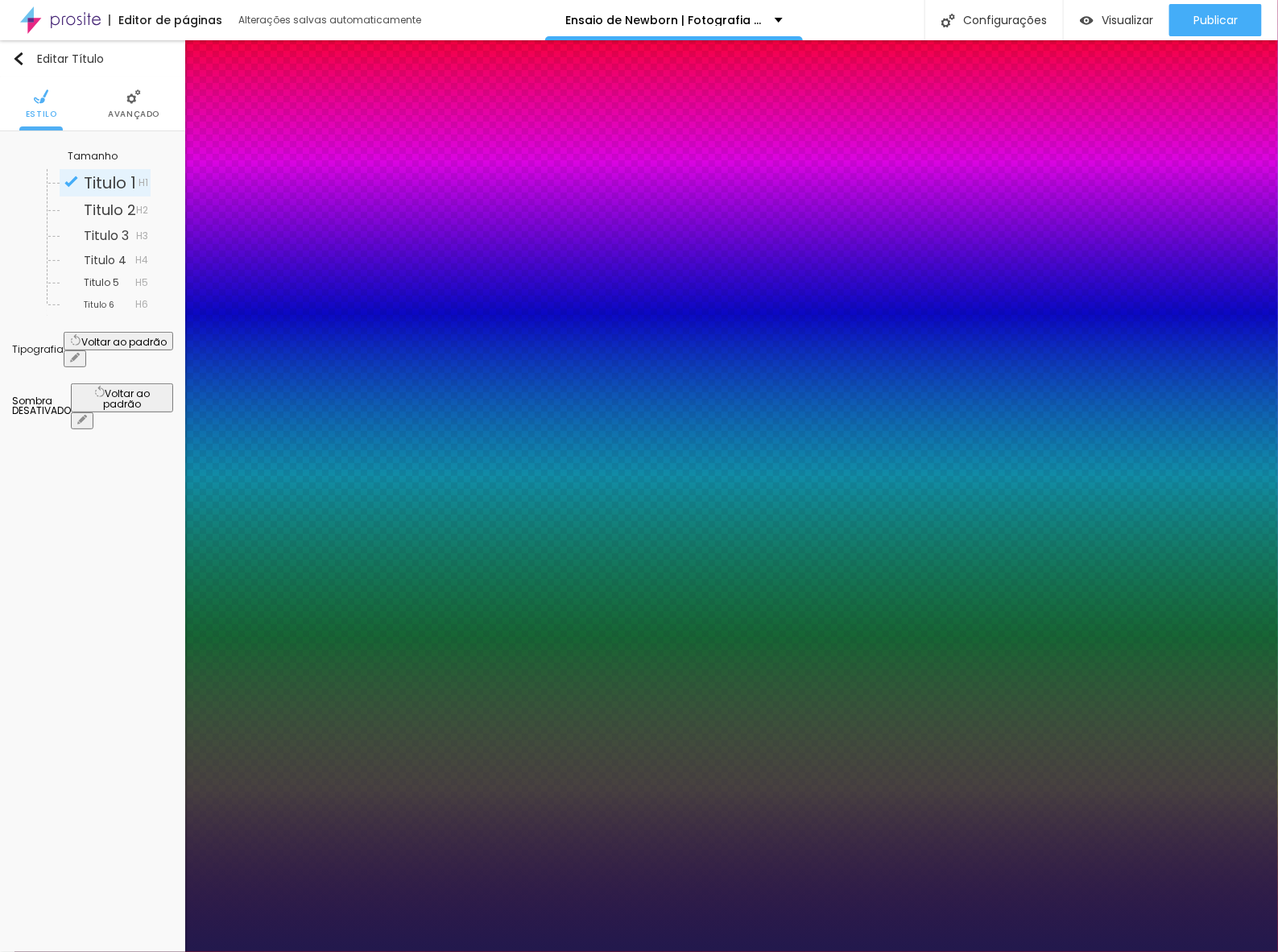 click on "25 Tamanho da fonte" at bounding box center [639, 1638] 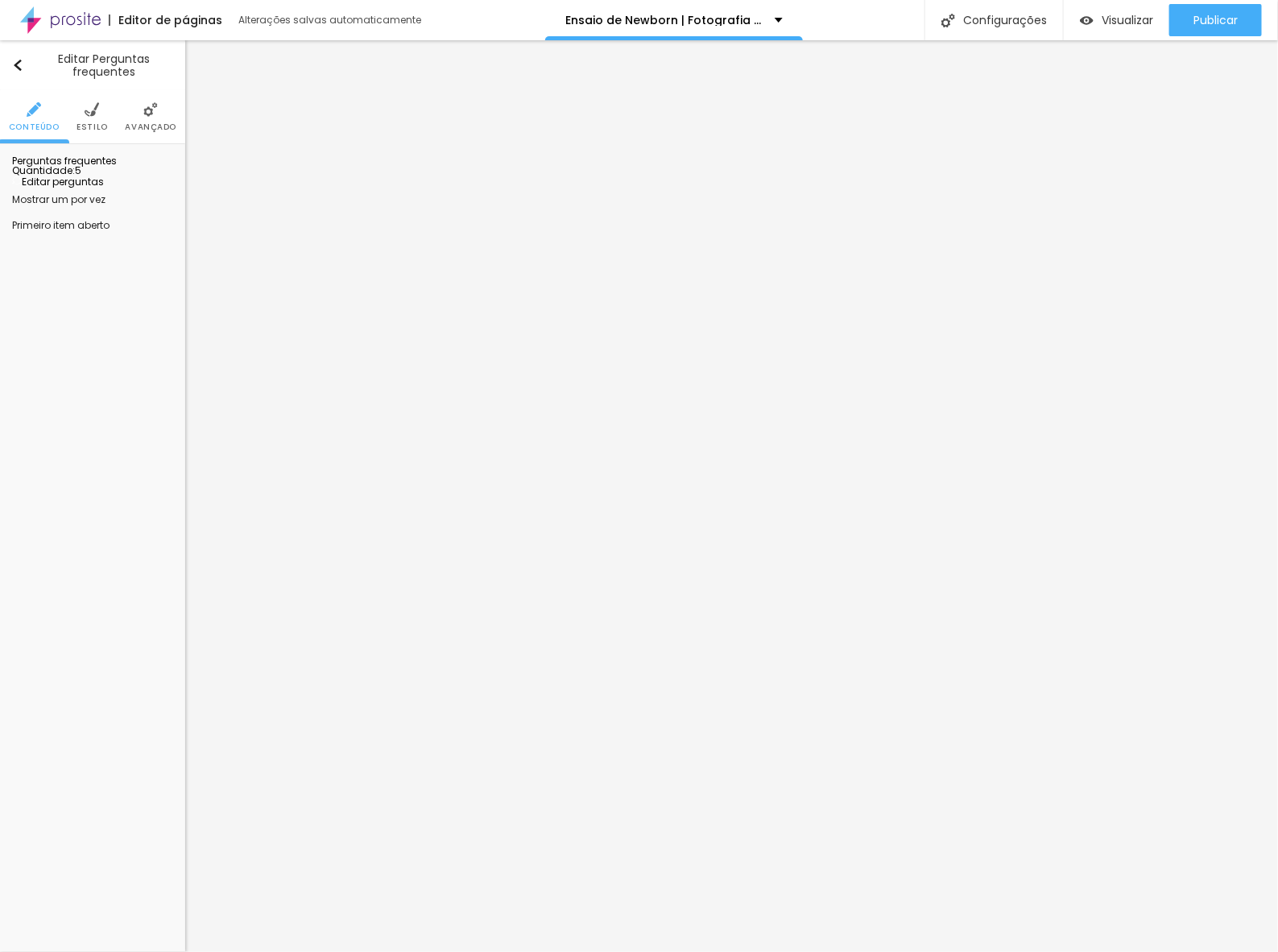 click at bounding box center (92, 110) 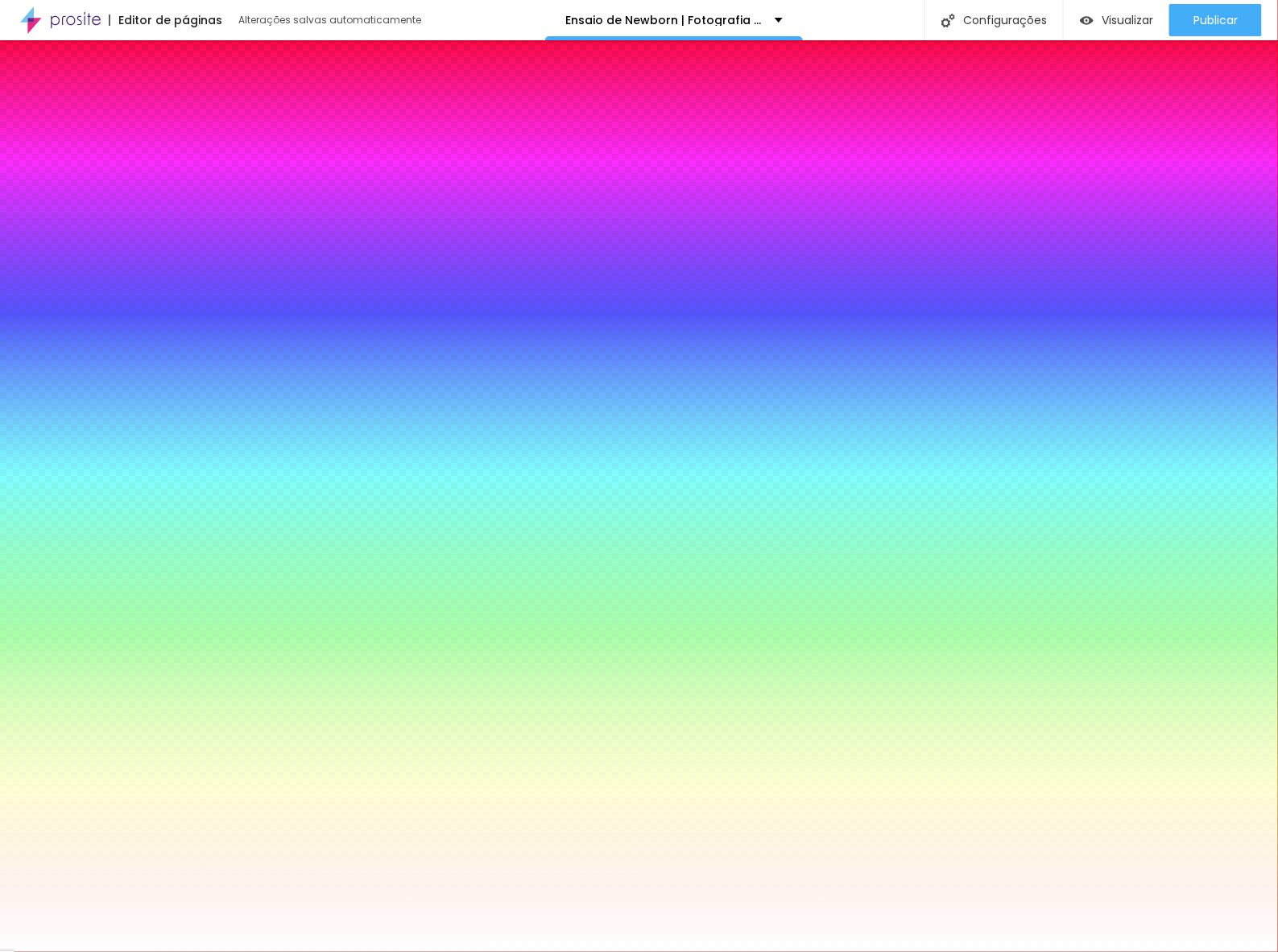 click 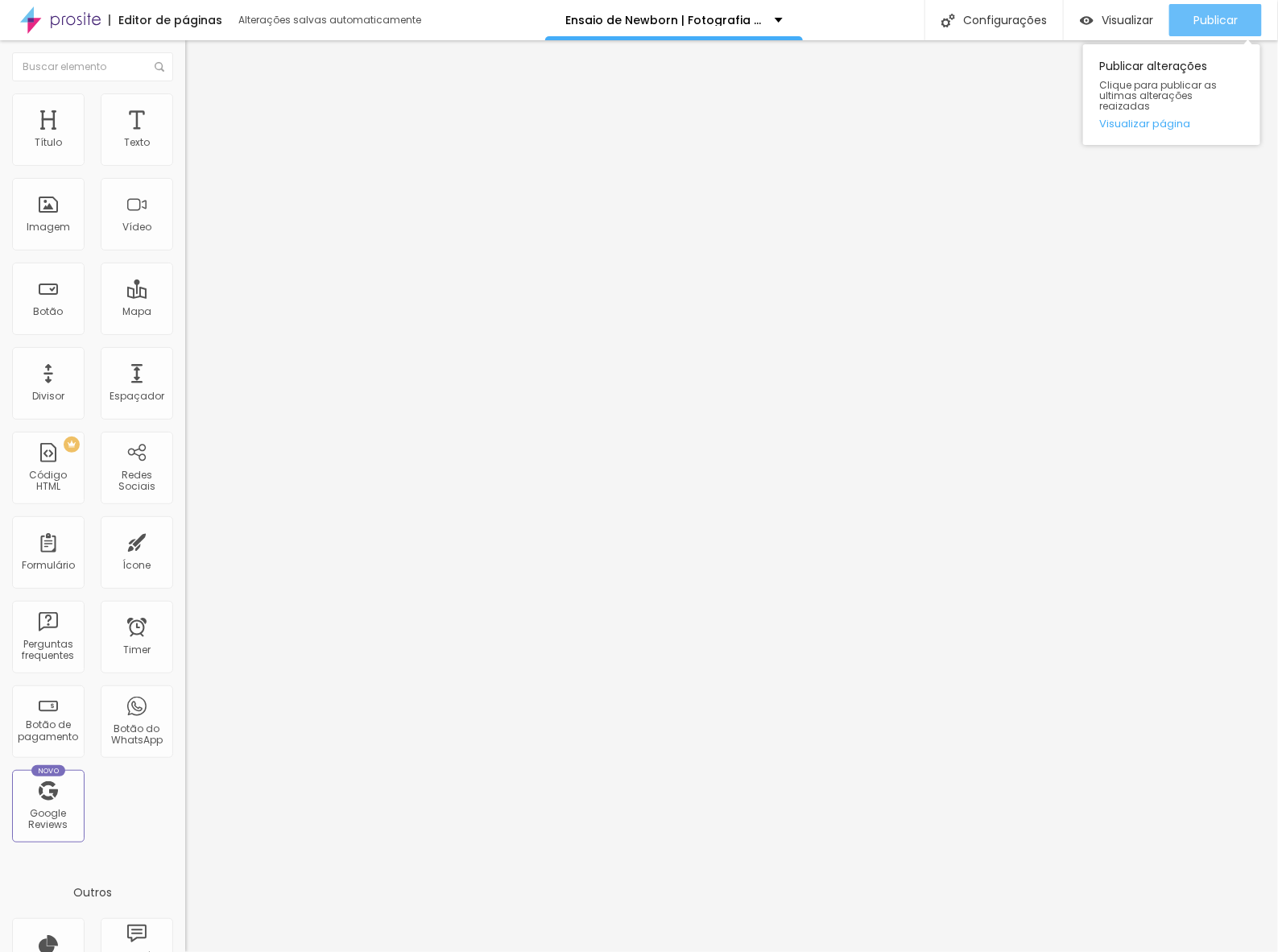 click on "Publicar" at bounding box center [1215, 20] 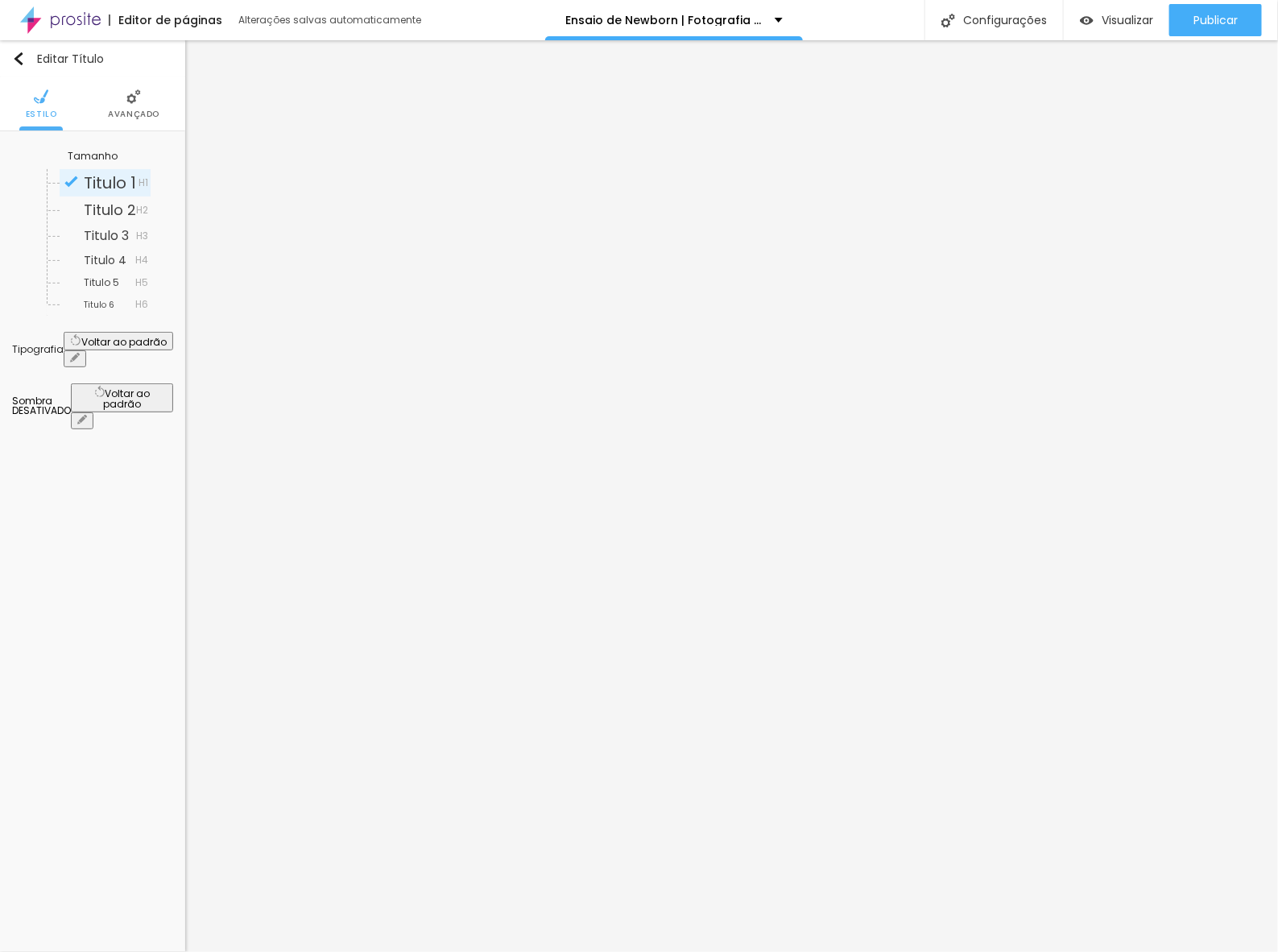 click 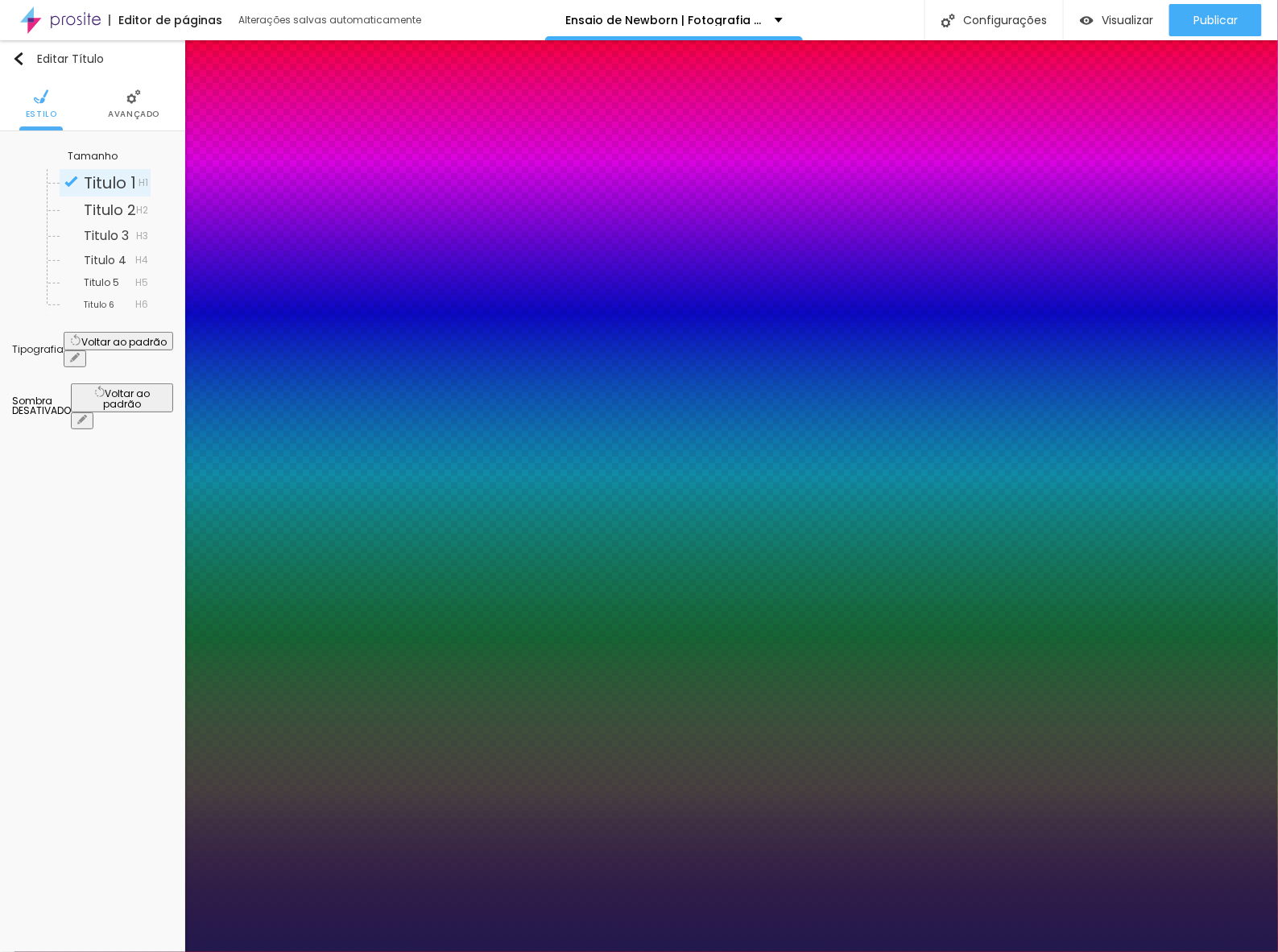 type on "1" 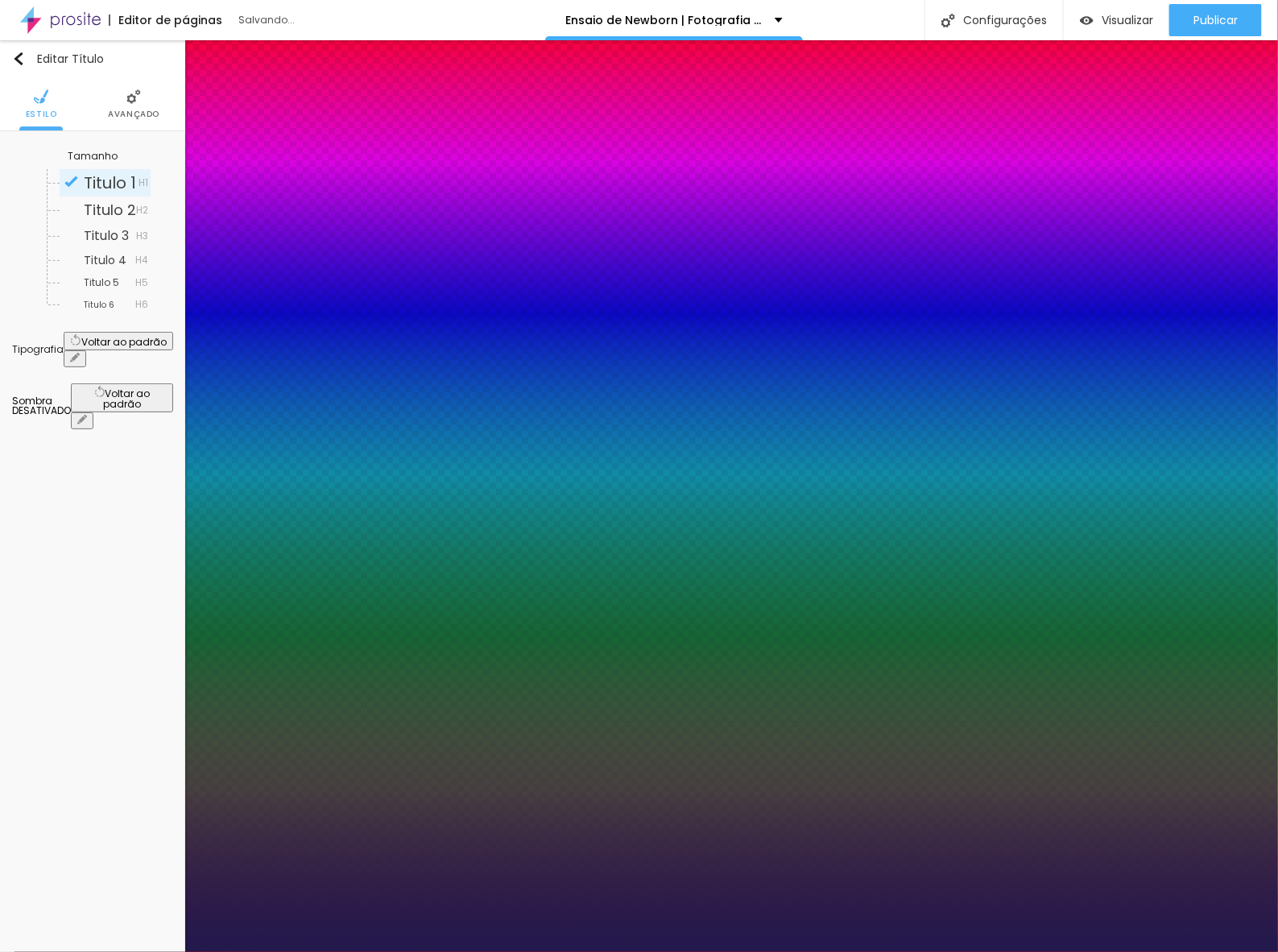 type on "1.5" 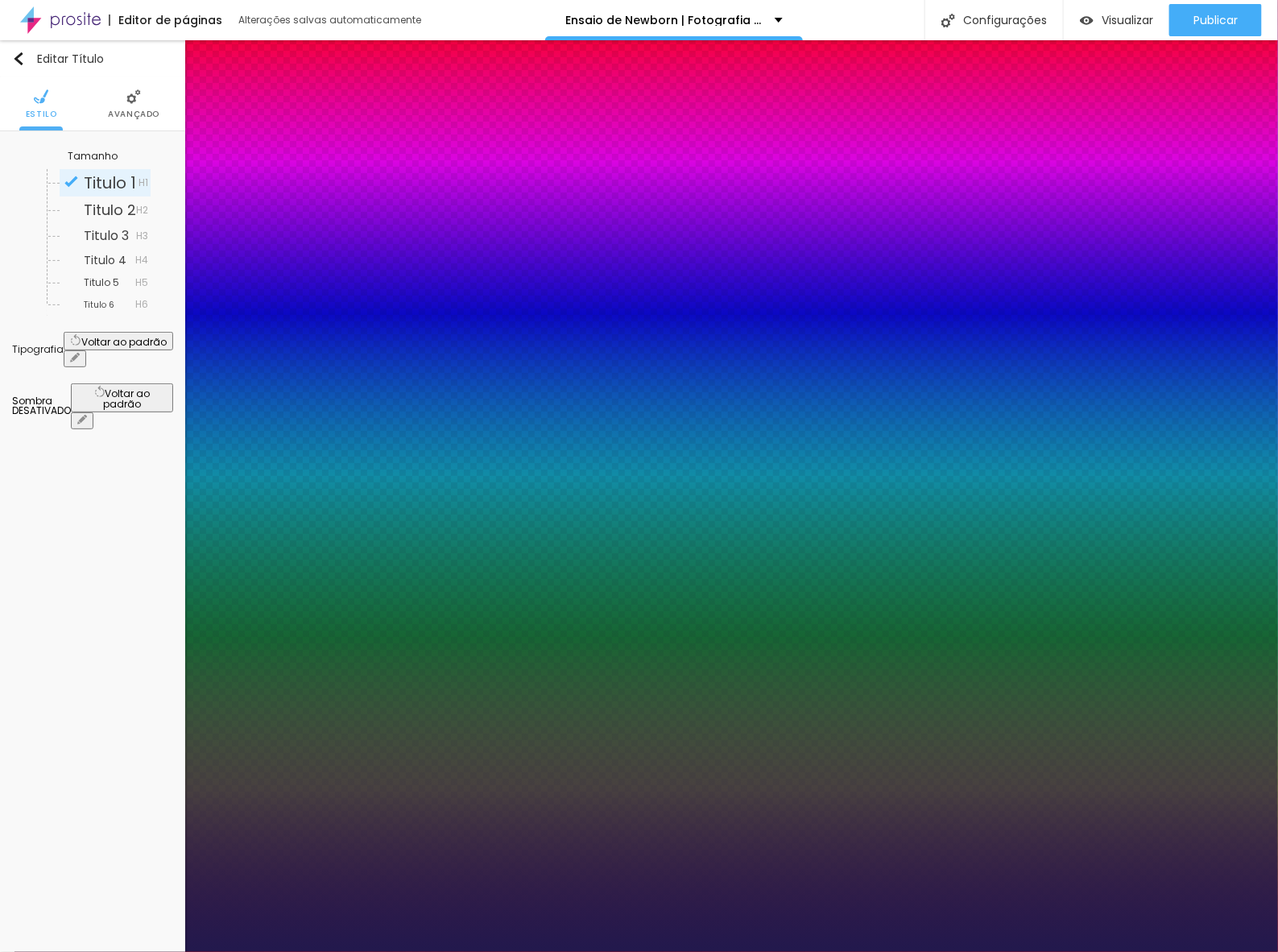 drag, startPoint x: 234, startPoint y: 489, endPoint x: 219, endPoint y: 489, distance: 15 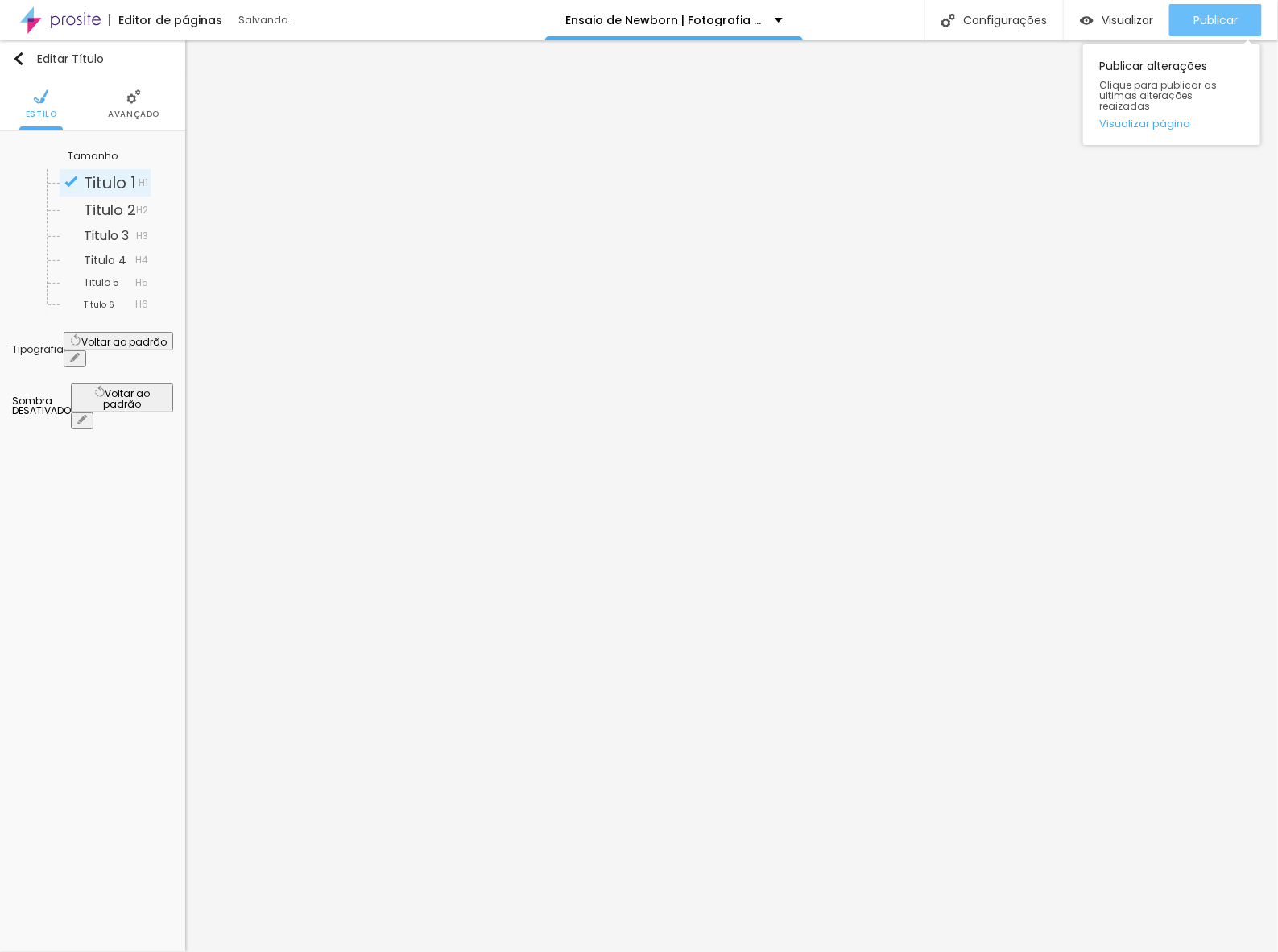 click on "Publicar" at bounding box center [1215, 20] 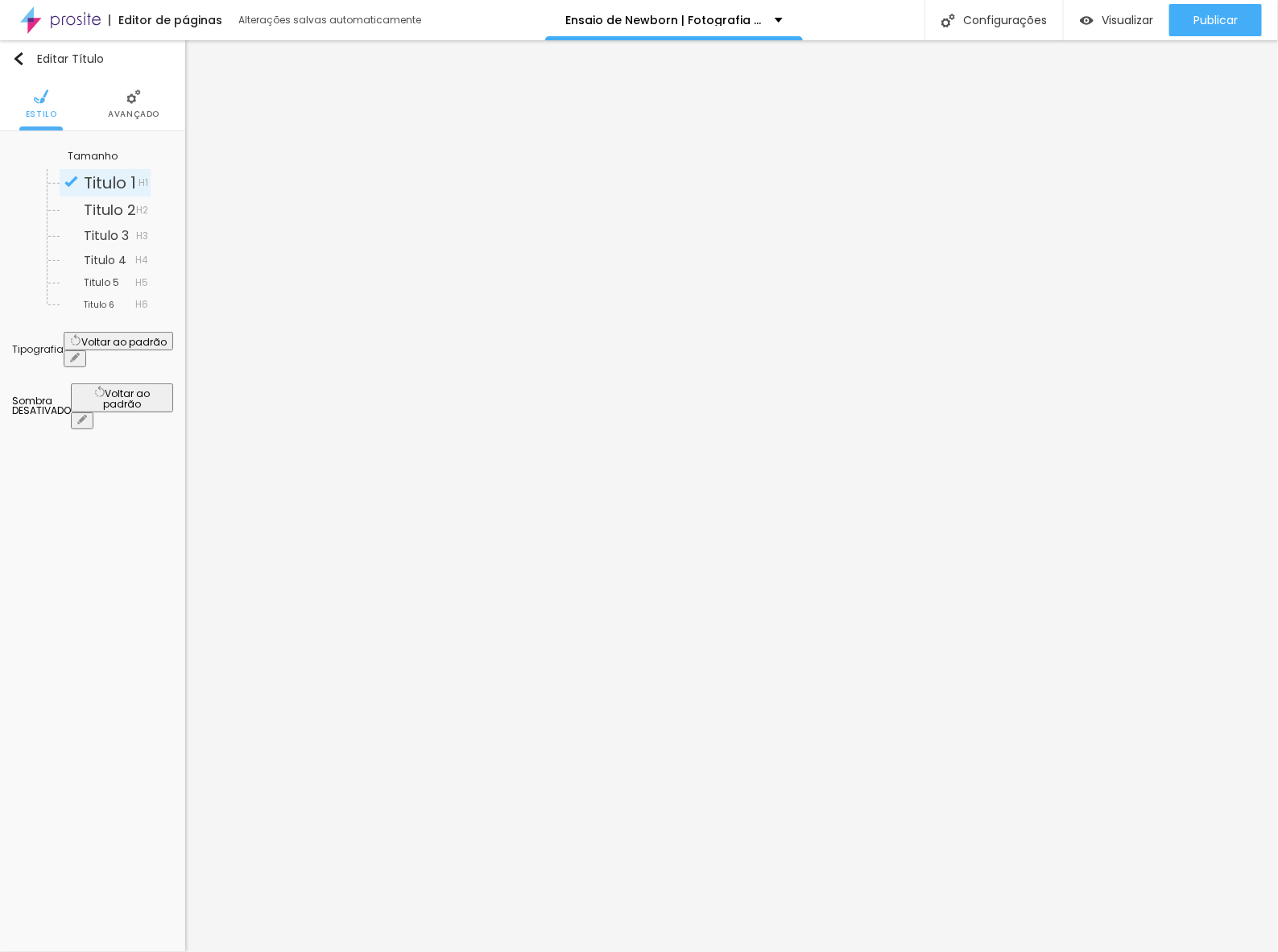 click 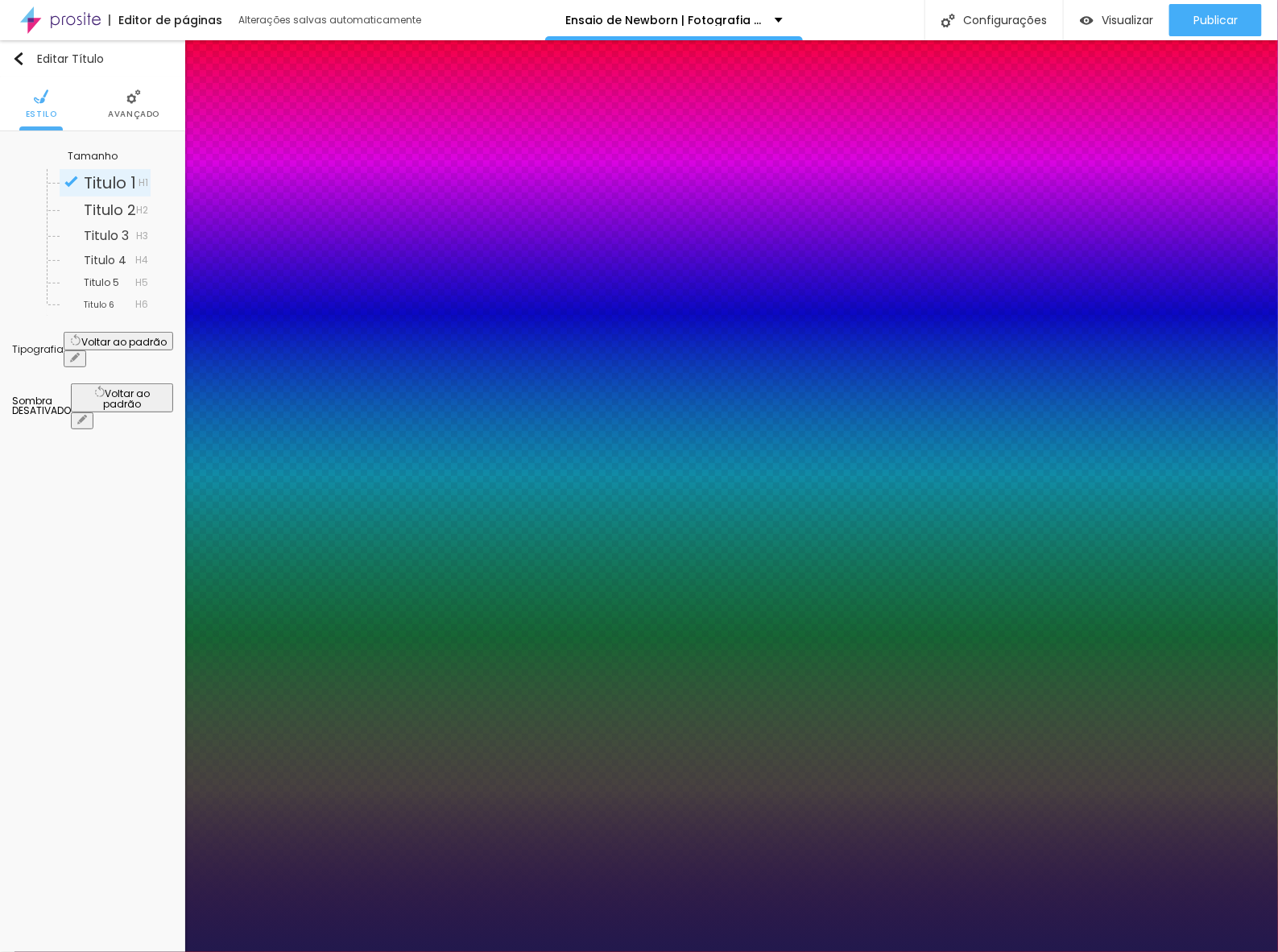 drag, startPoint x: 230, startPoint y: 565, endPoint x: 280, endPoint y: 565, distance: 50 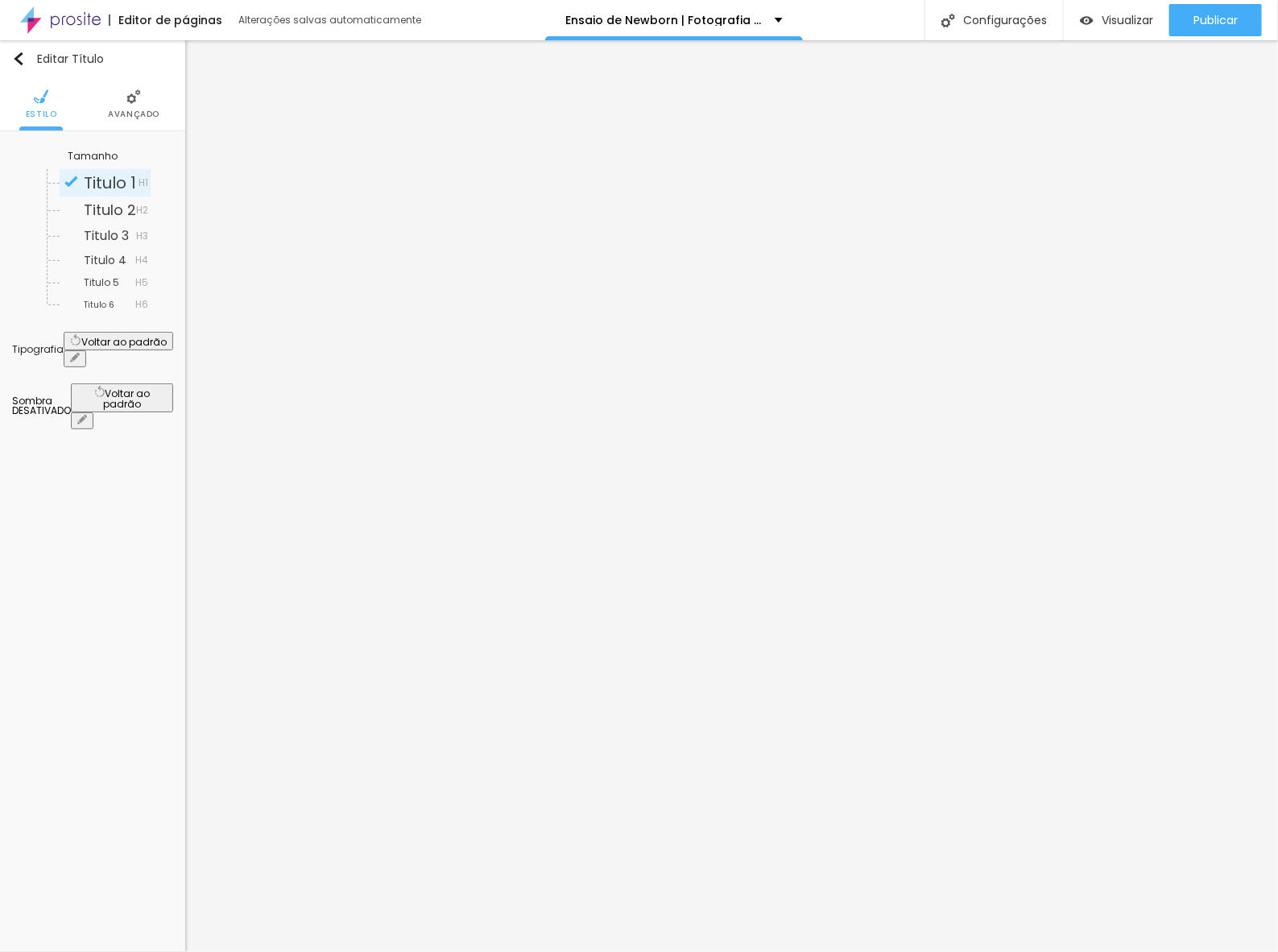 click 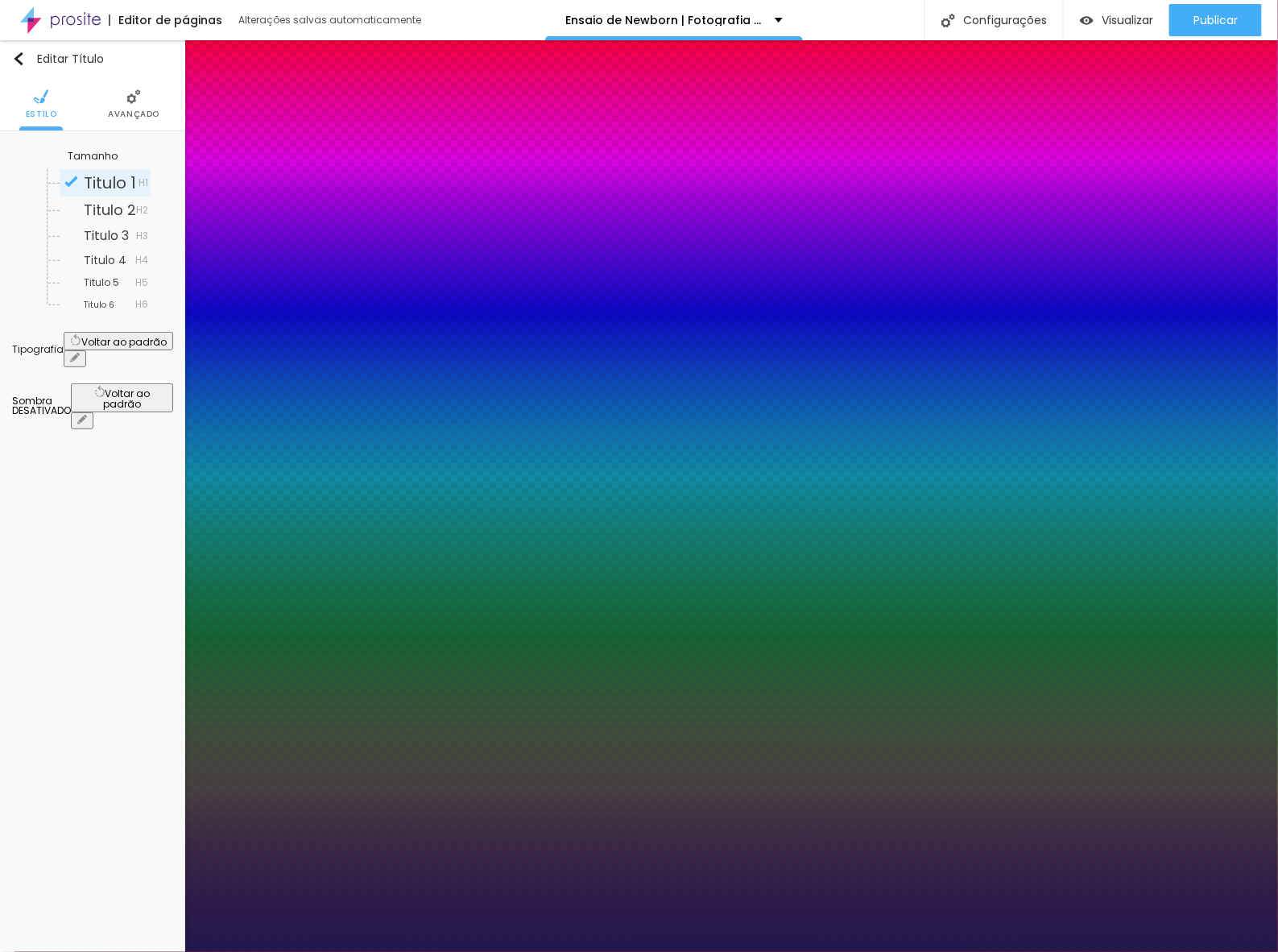 drag, startPoint x: 275, startPoint y: 566, endPoint x: 259, endPoint y: 565, distance: 16.03122 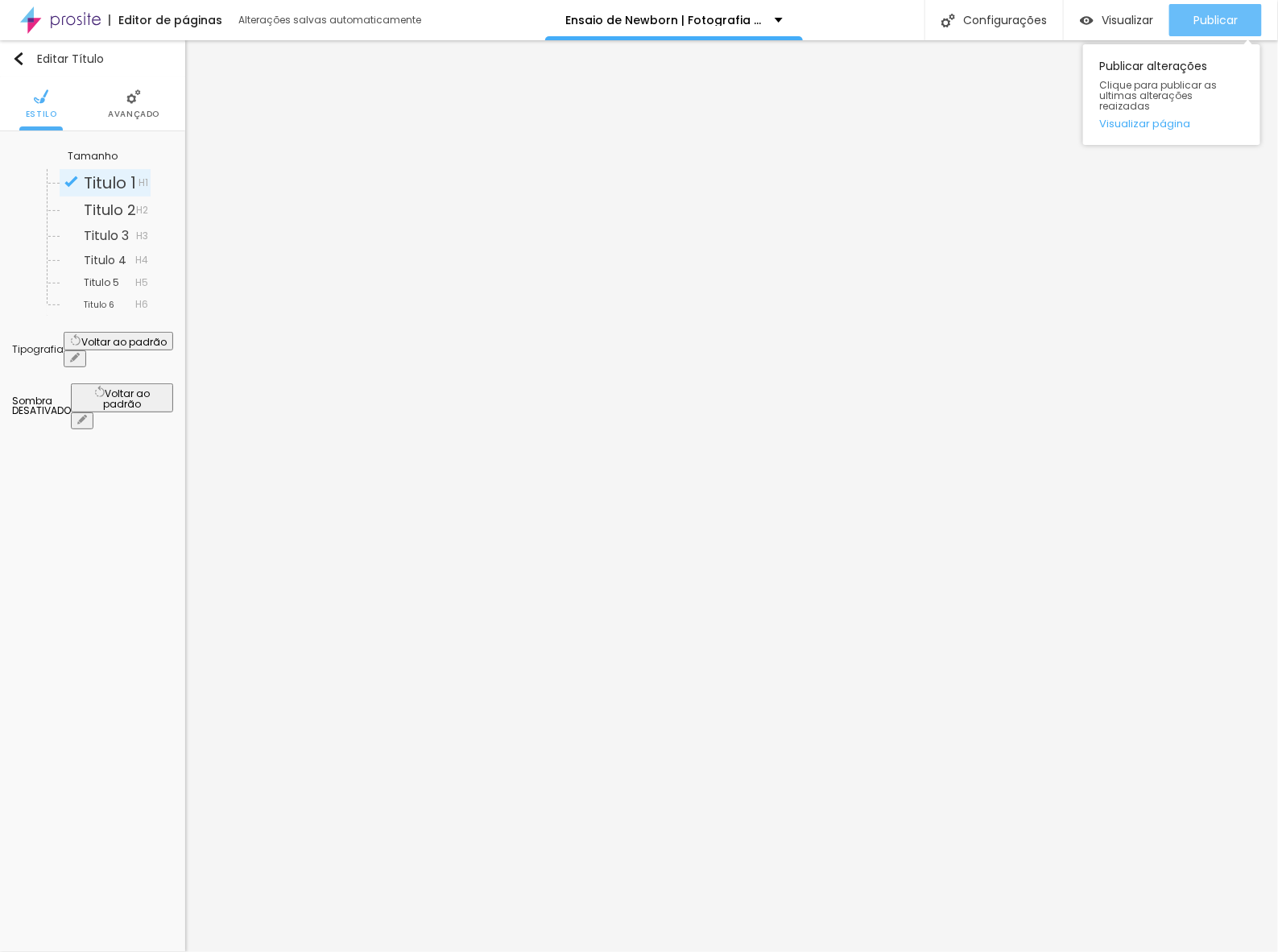 click on "Publicar" at bounding box center [1215, 20] 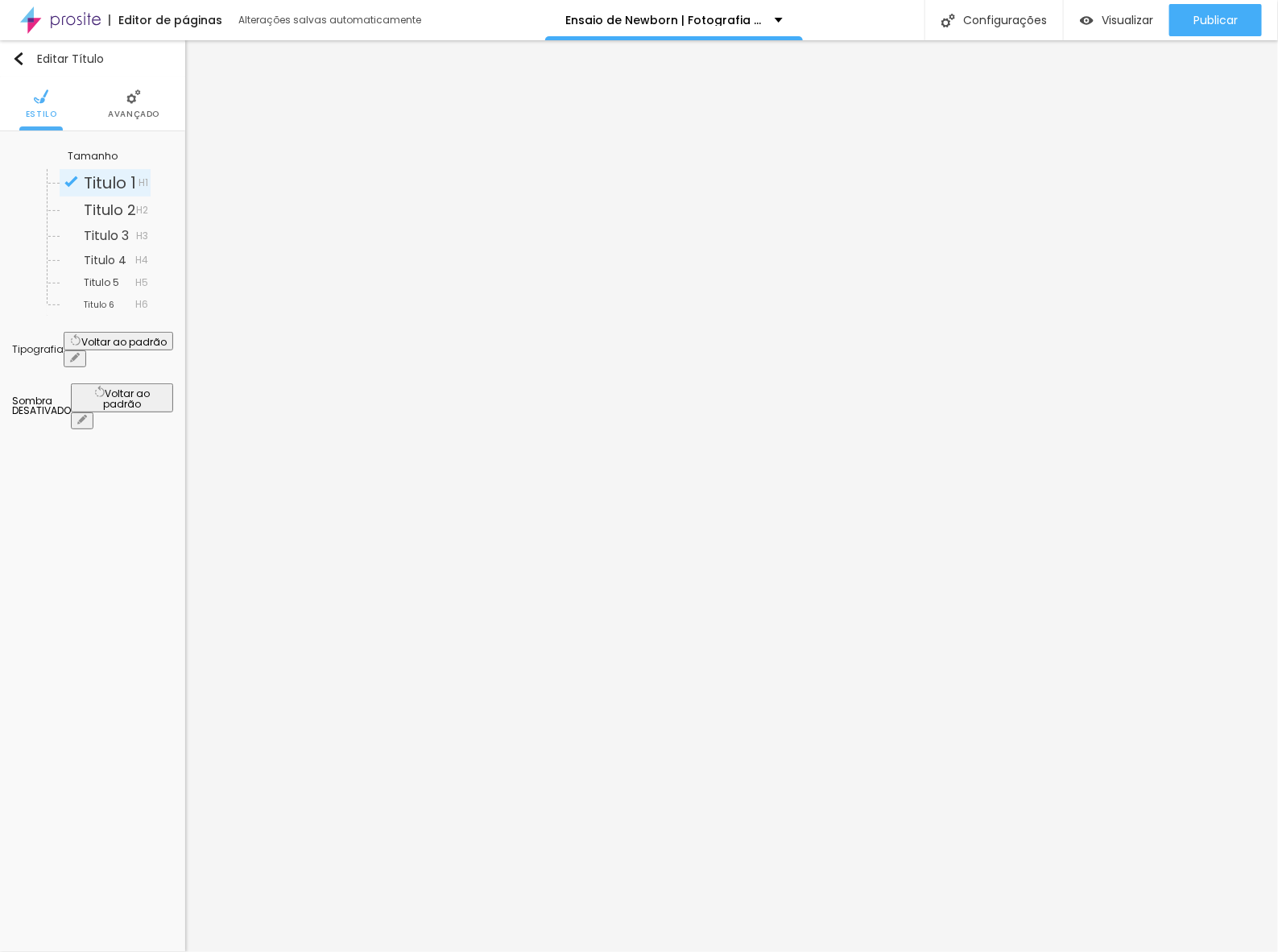 click 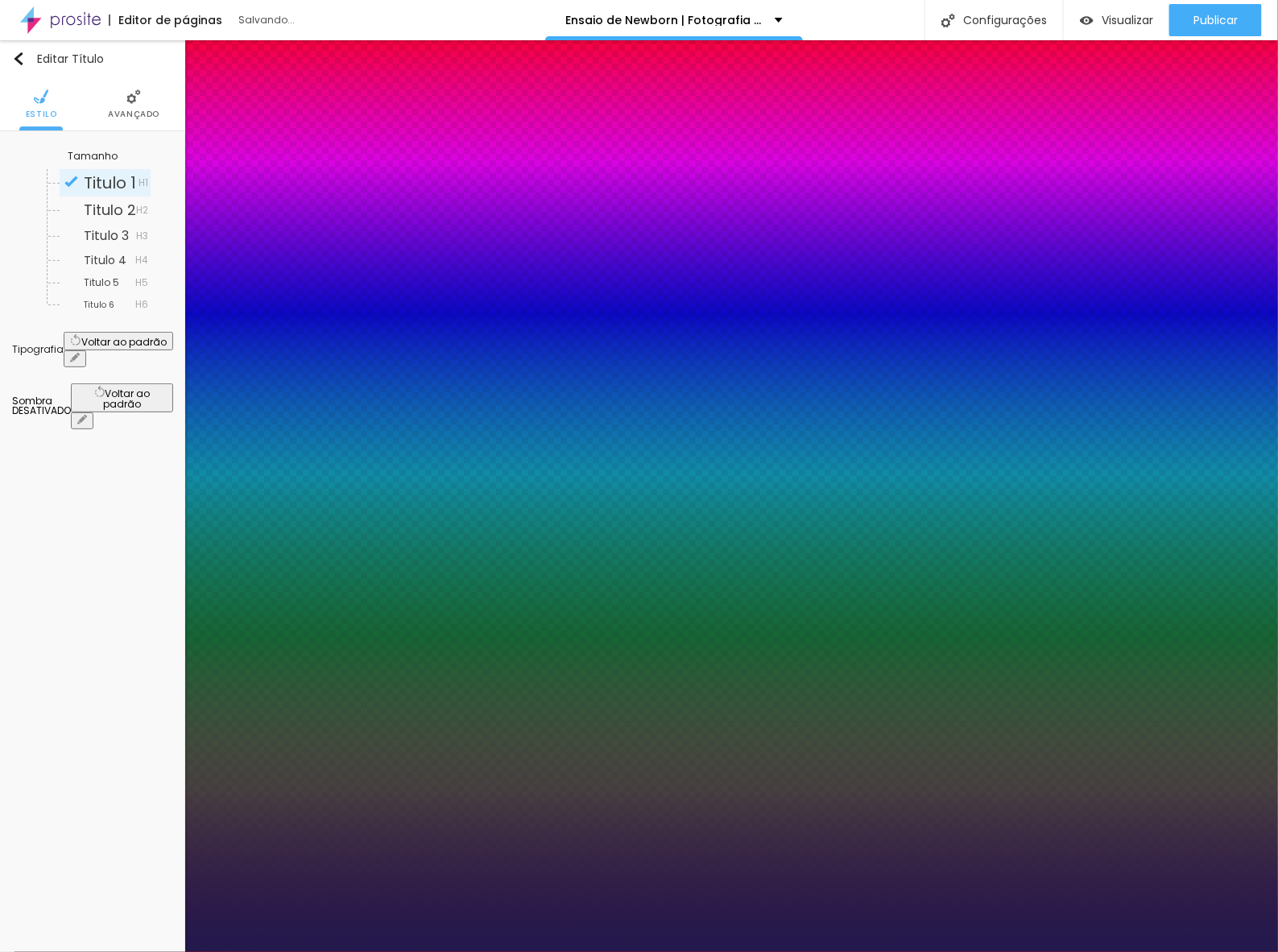 drag, startPoint x: 218, startPoint y: 491, endPoint x: 228, endPoint y: 492, distance: 10.0498756 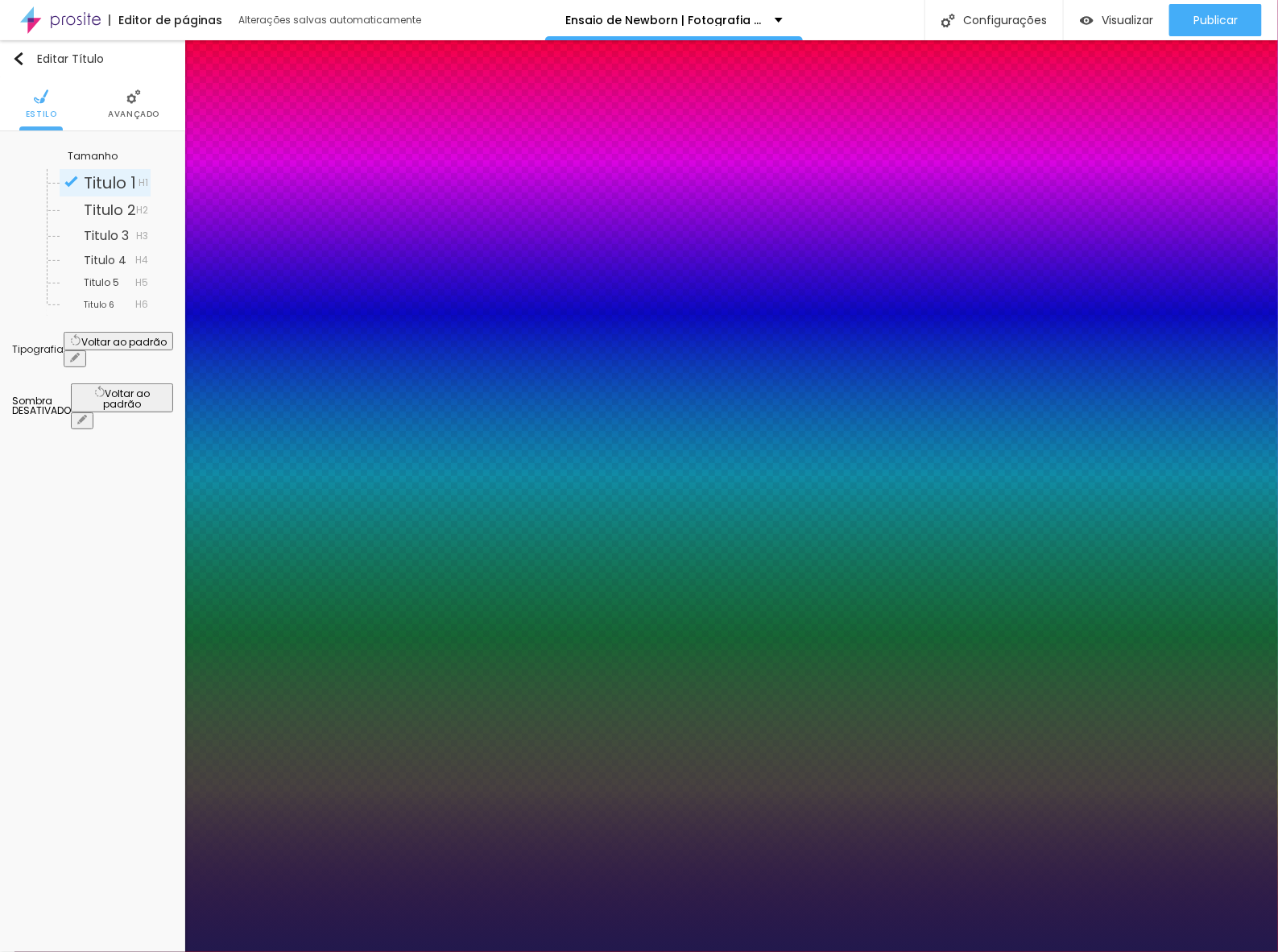 click at bounding box center [639, 952] 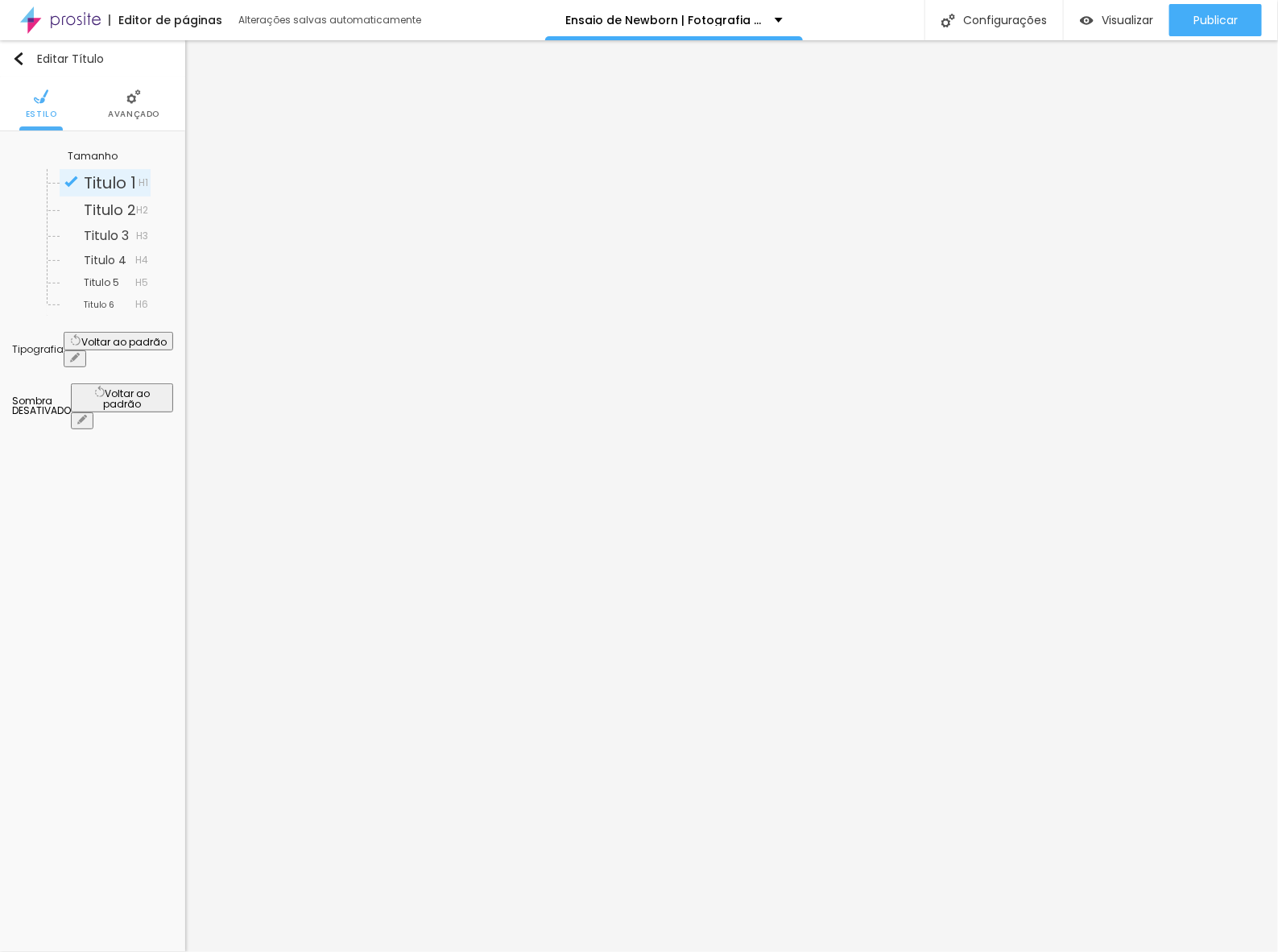 click 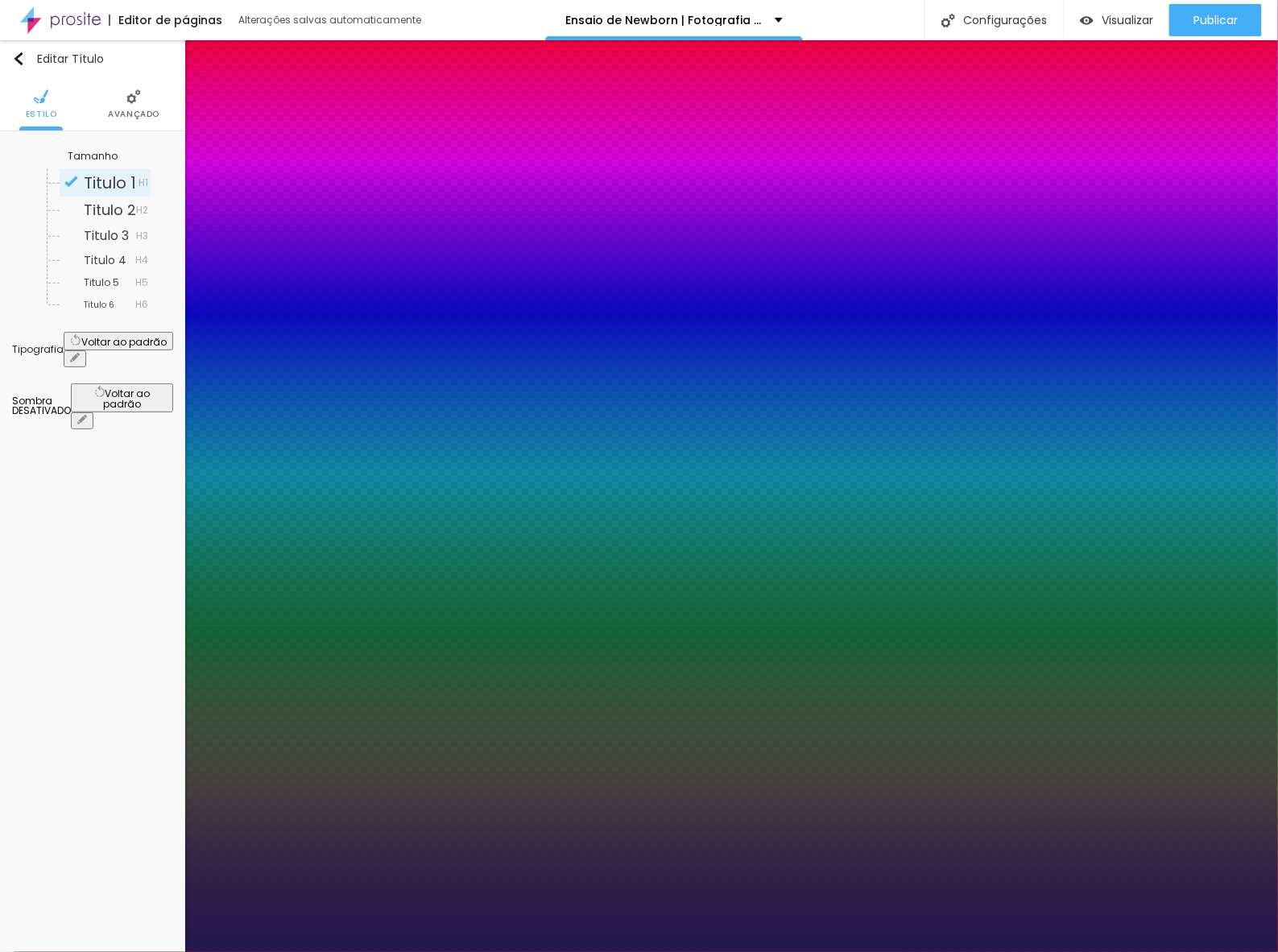 click at bounding box center (52, 6224) 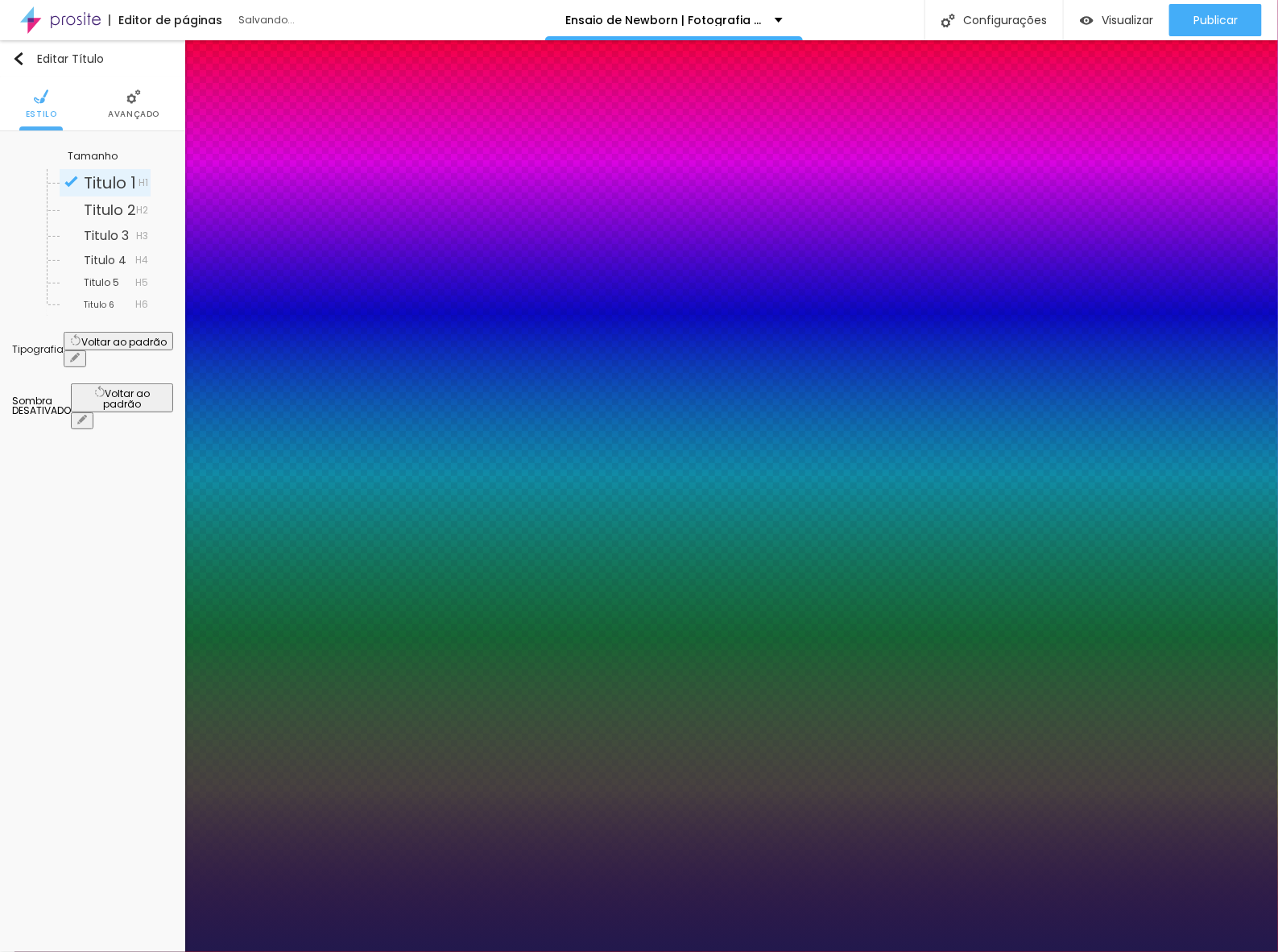 click at bounding box center (639, 952) 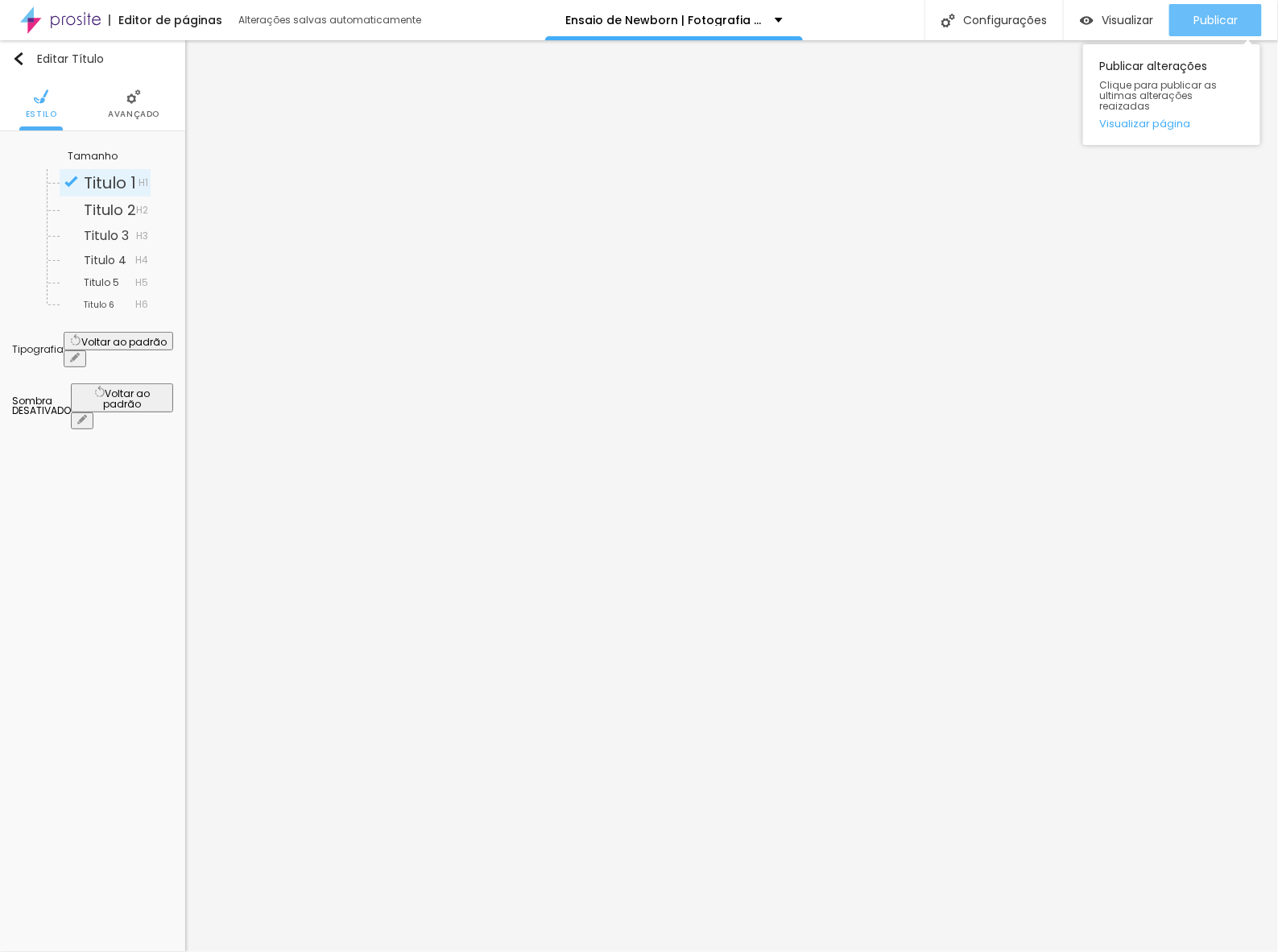 click on "Publicar" at bounding box center (1215, 20) 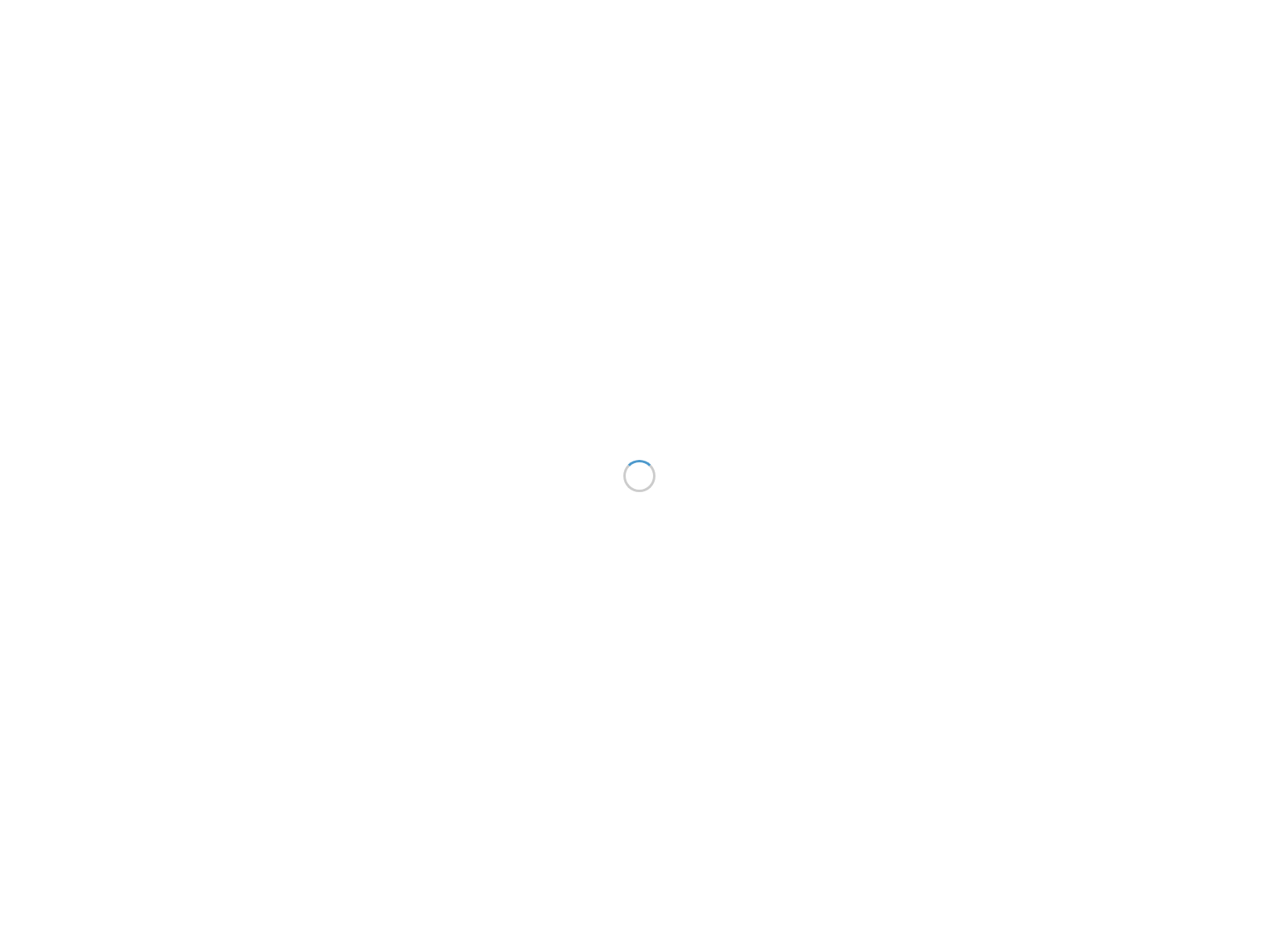 scroll, scrollTop: 0, scrollLeft: 0, axis: both 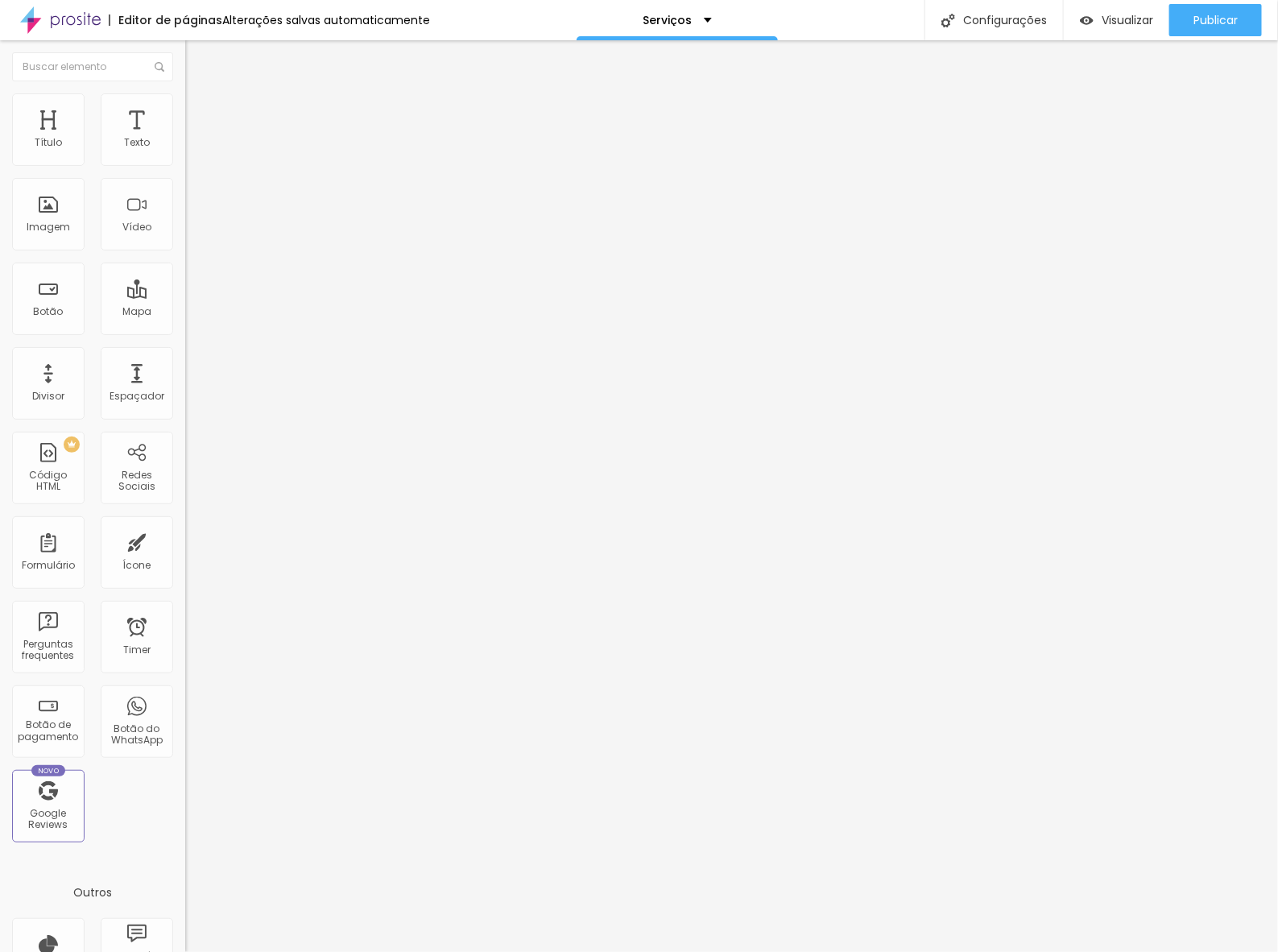 click on "GESTANTE" at bounding box center (282, 143) 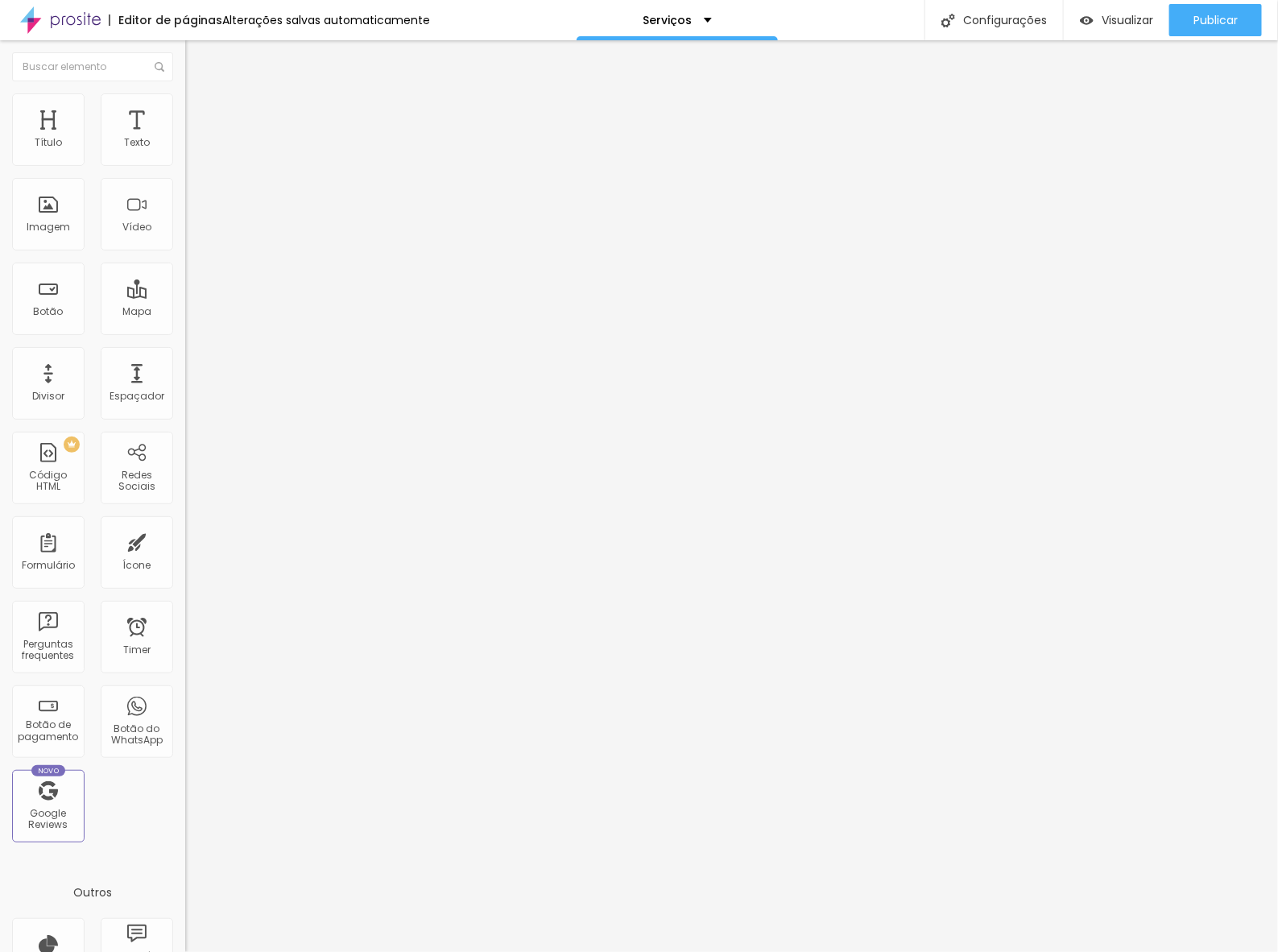 type on "n" 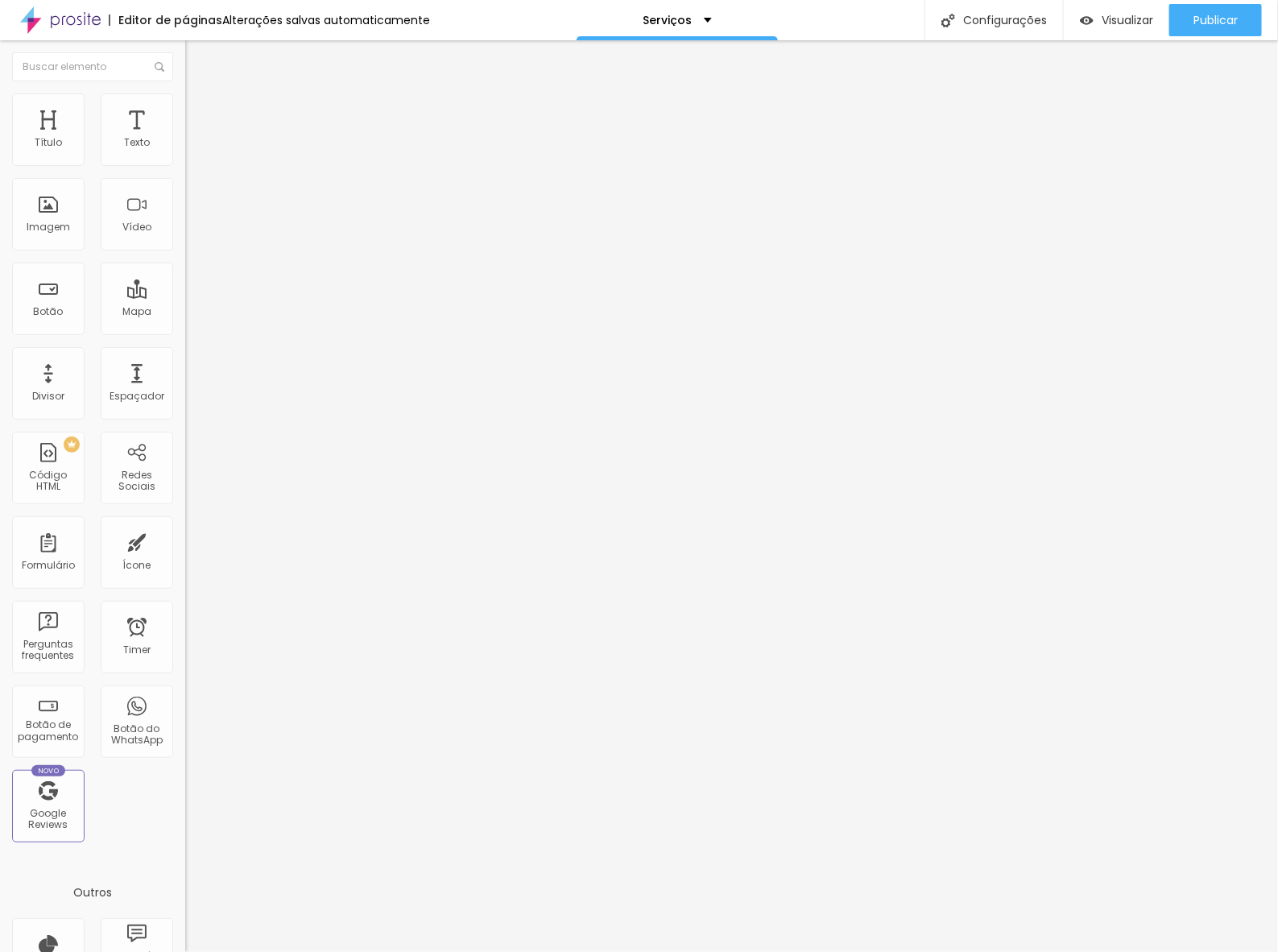 type on "NEWBORN" 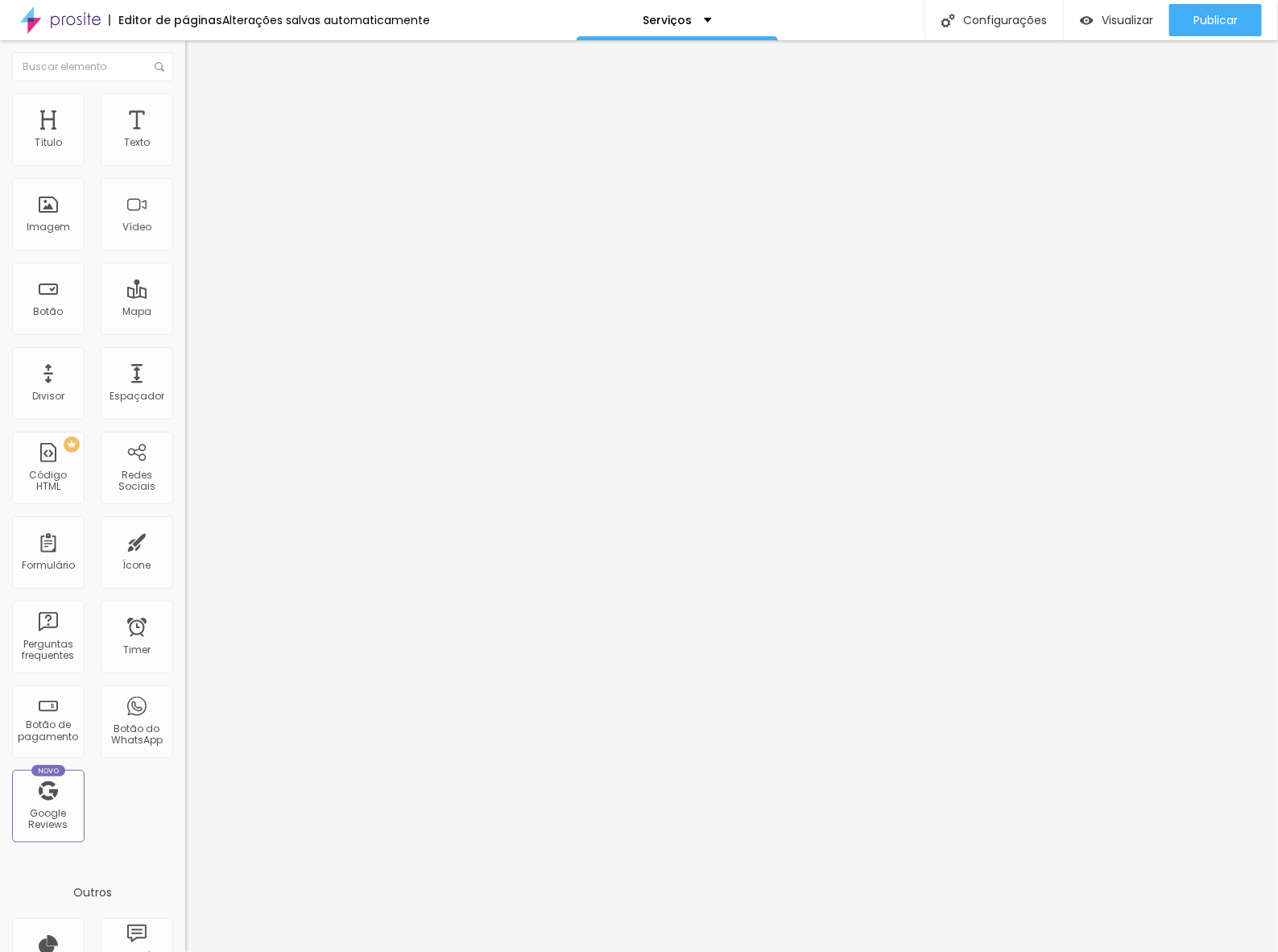 paste on "de-newborn" 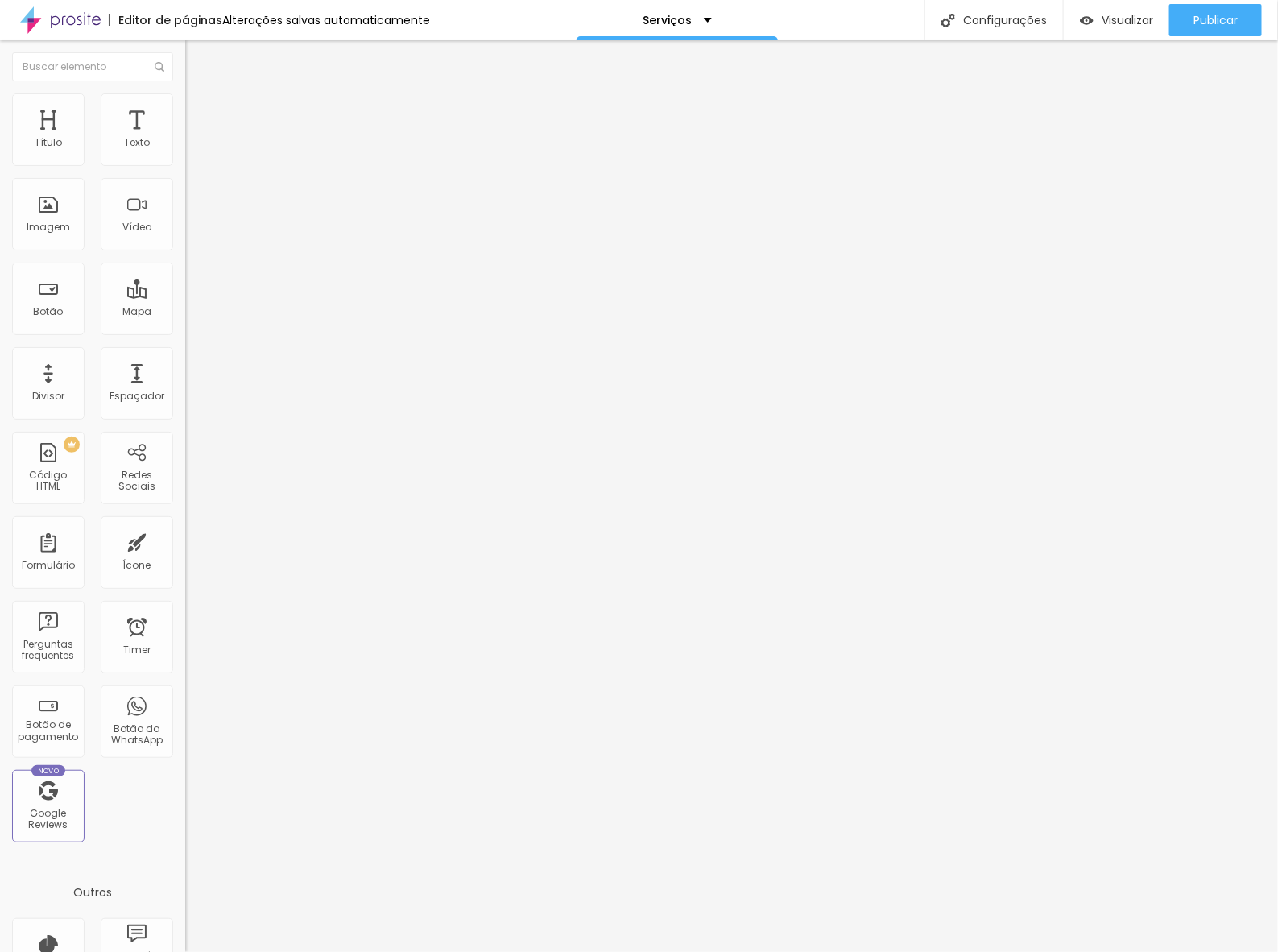 scroll, scrollTop: 0, scrollLeft: 162, axis: horizontal 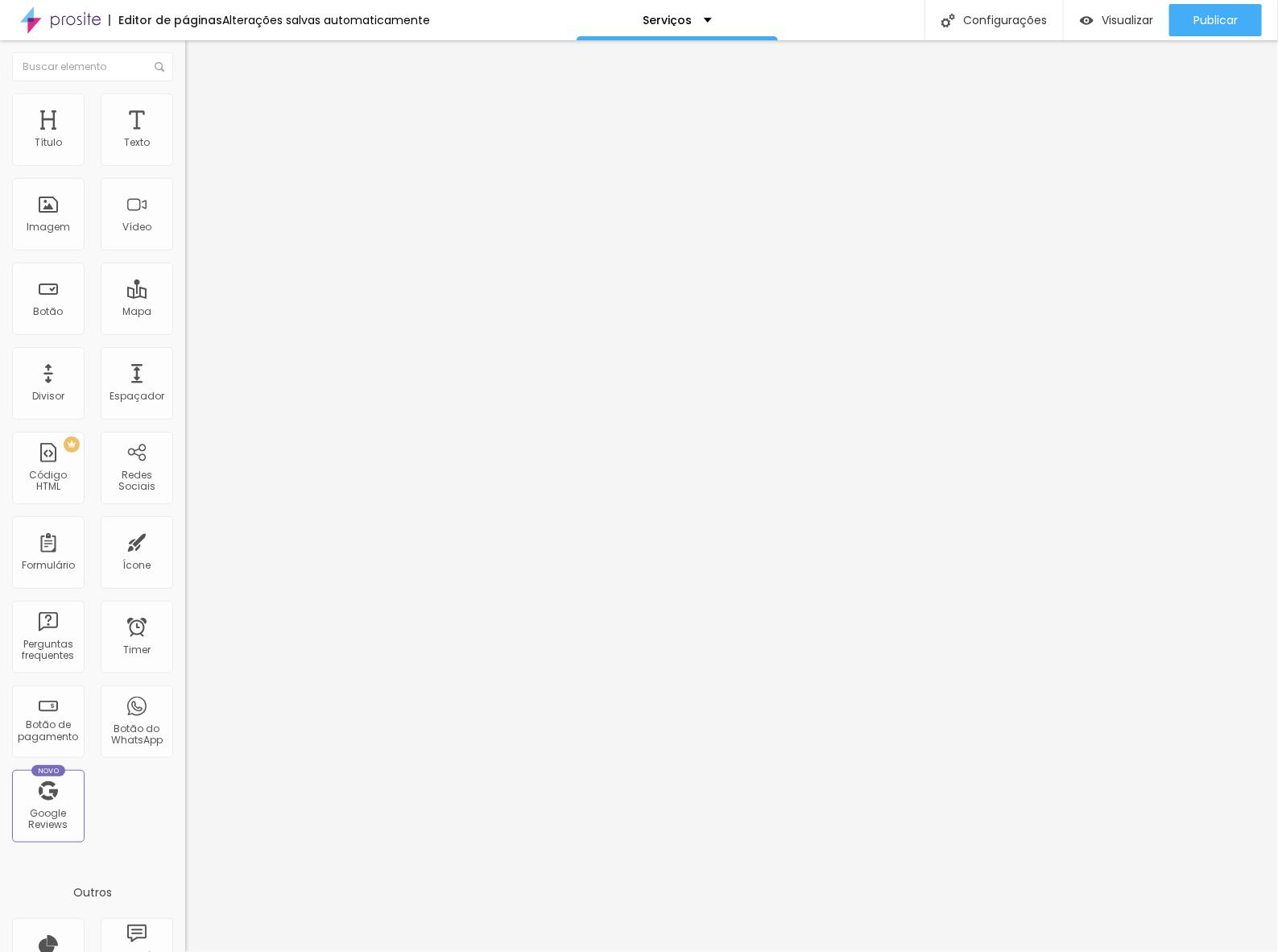 click at bounding box center [278, 357] 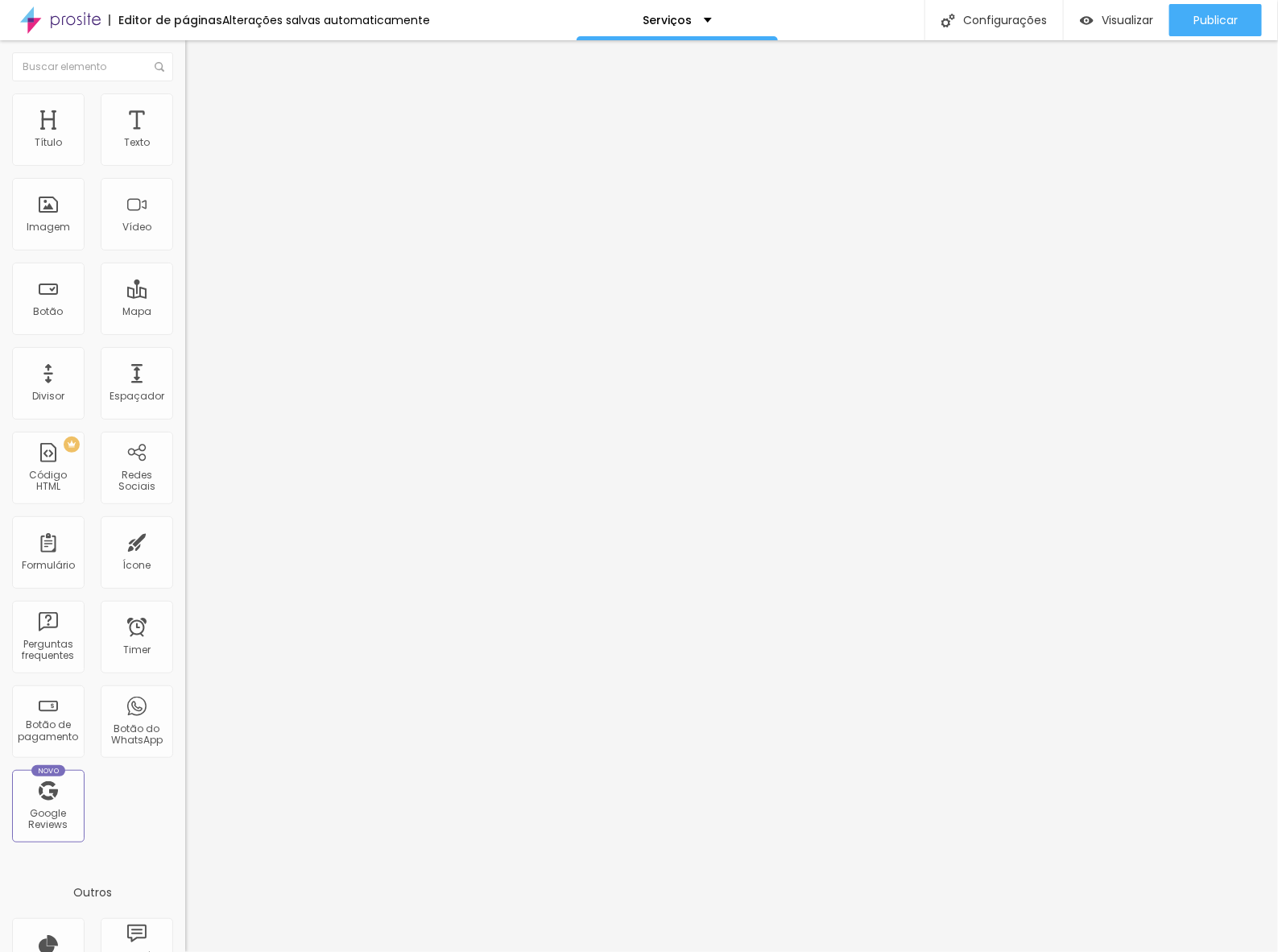 click on "https://www.michelebriefotografia.com.br/ensaio-de-newborn" at bounding box center [282, 324] 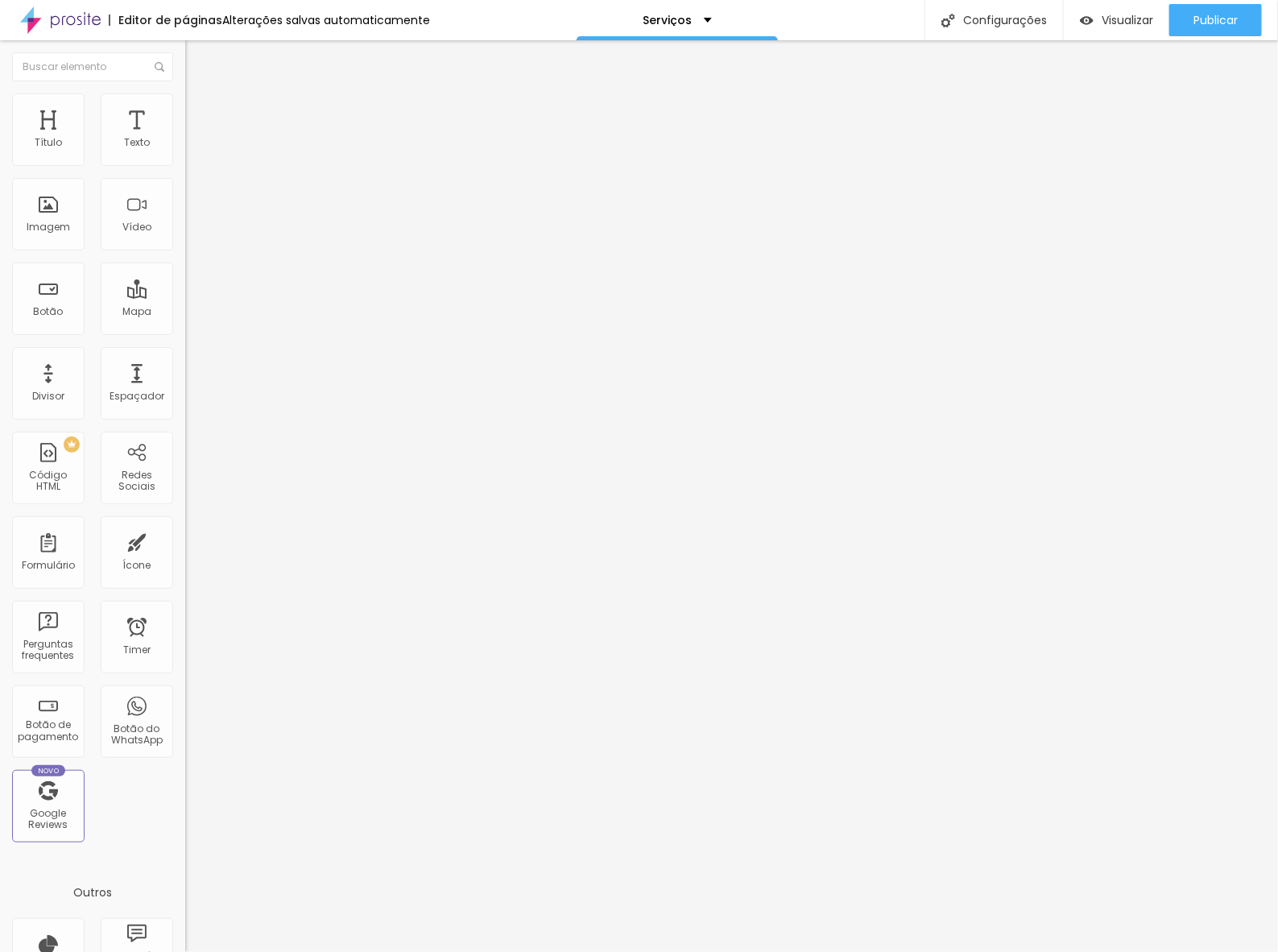 scroll, scrollTop: 0, scrollLeft: 0, axis: both 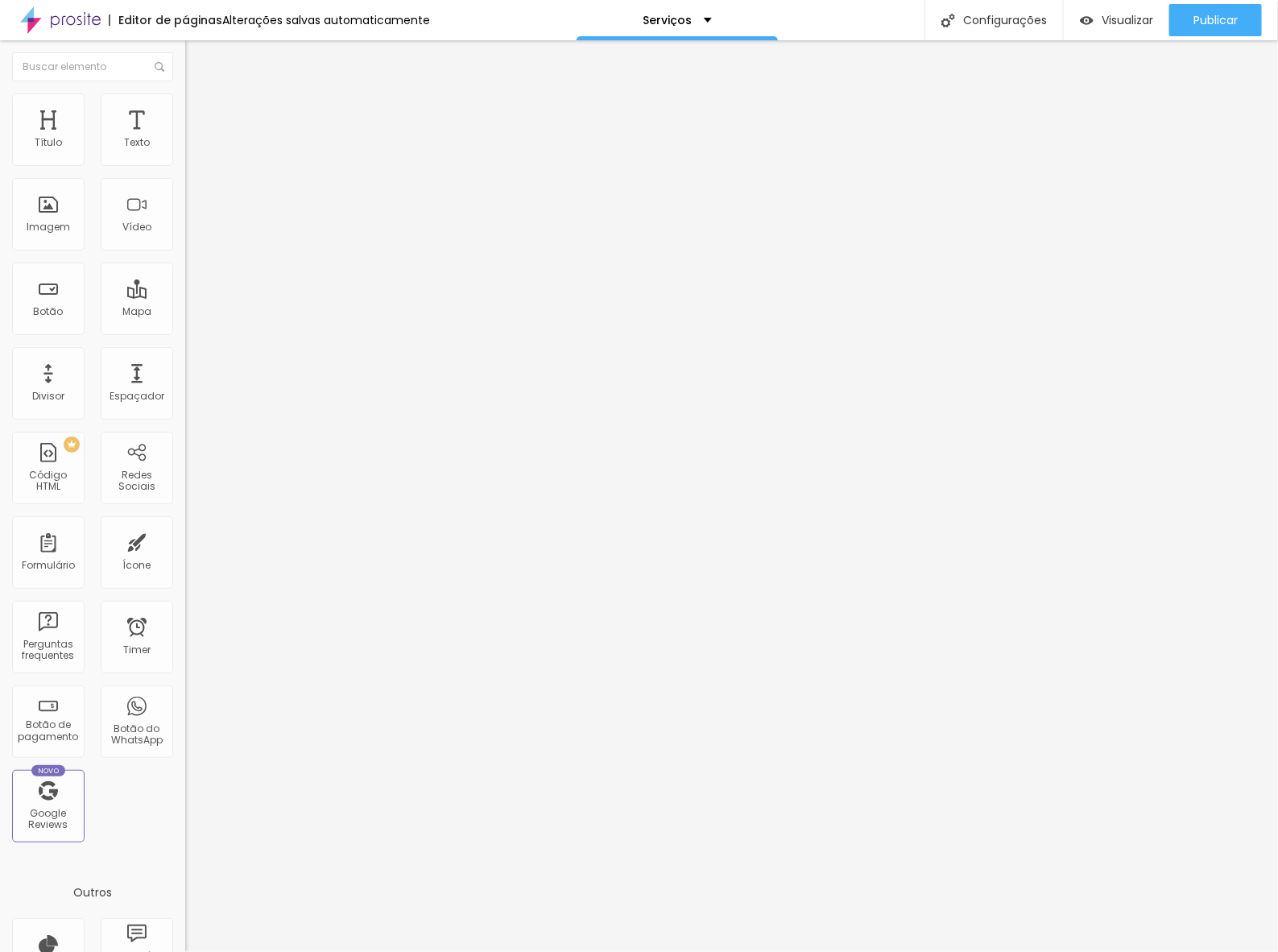 click on "Editar Botão Conteúdo Estilo Avançado Texto NEWBORN Alinhamento Tamanho Grande Pequeno Normal Grande Link URL https://www.michelebriefotografia.com.br/ensaio-de-newborn Abrir em uma nova aba" at bounding box center (278, 496) 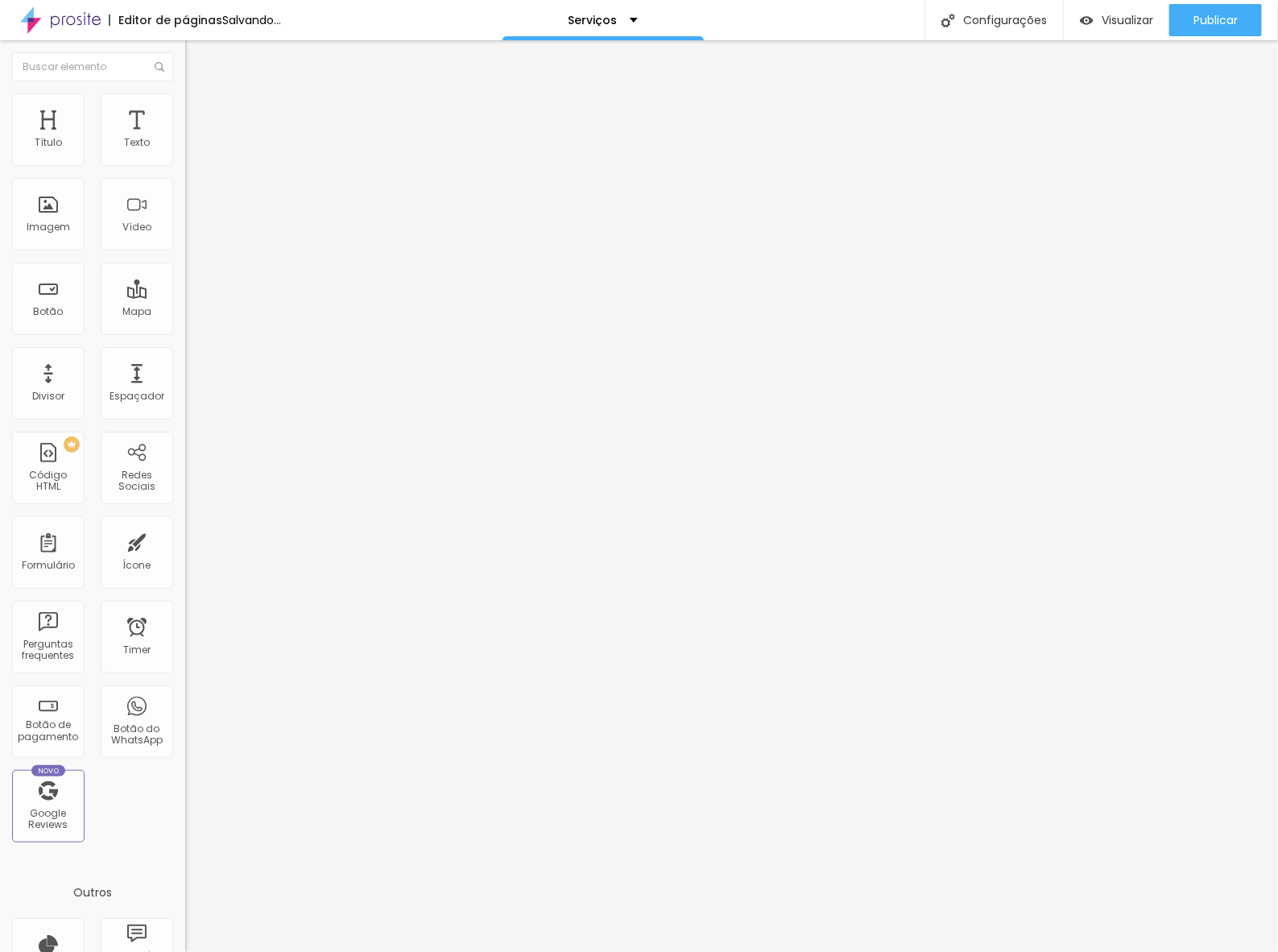click at bounding box center (282, 322) 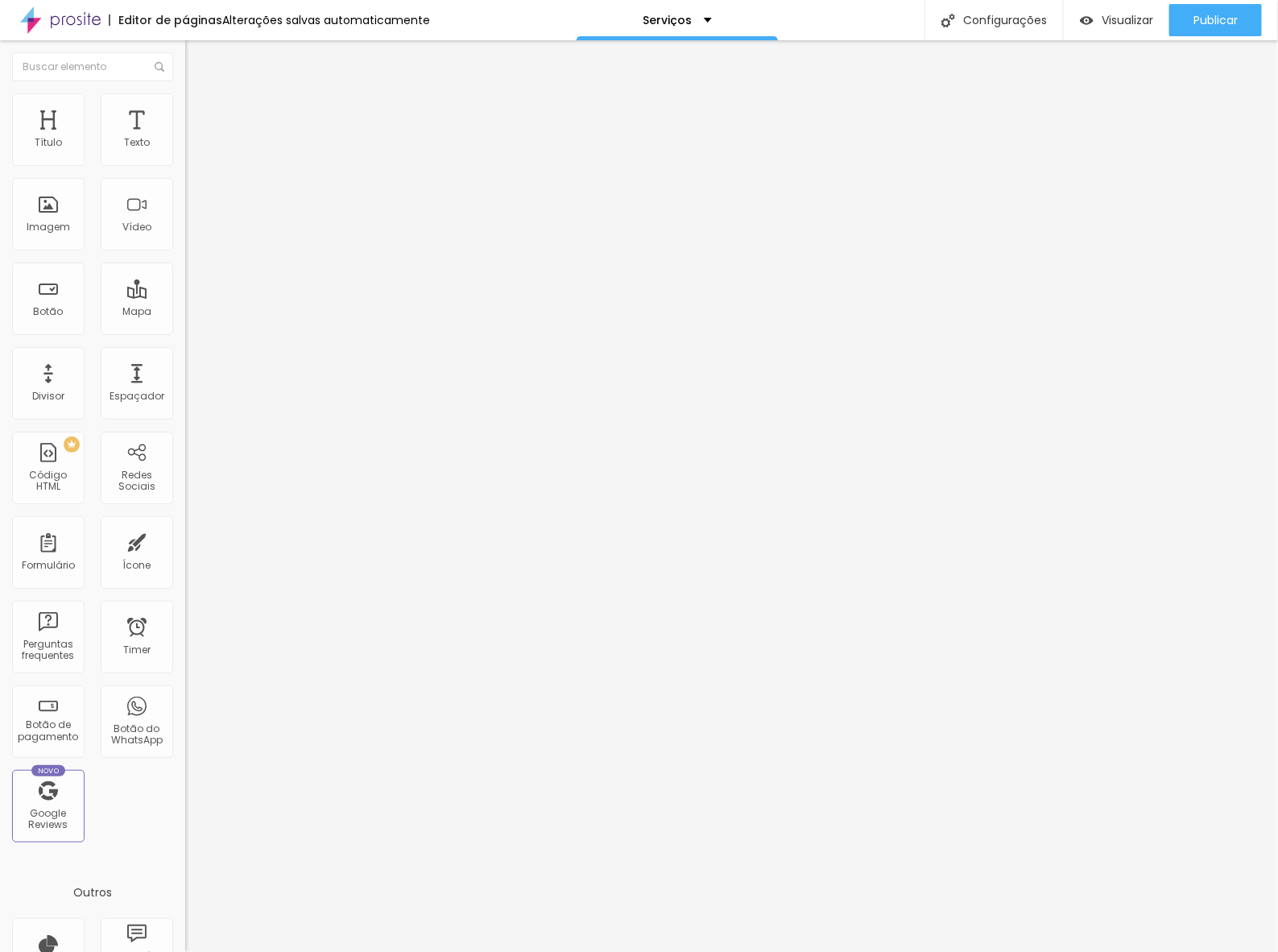 paste on "https://www.michelebriefotografia.com.br/ensaio-de-newborn" 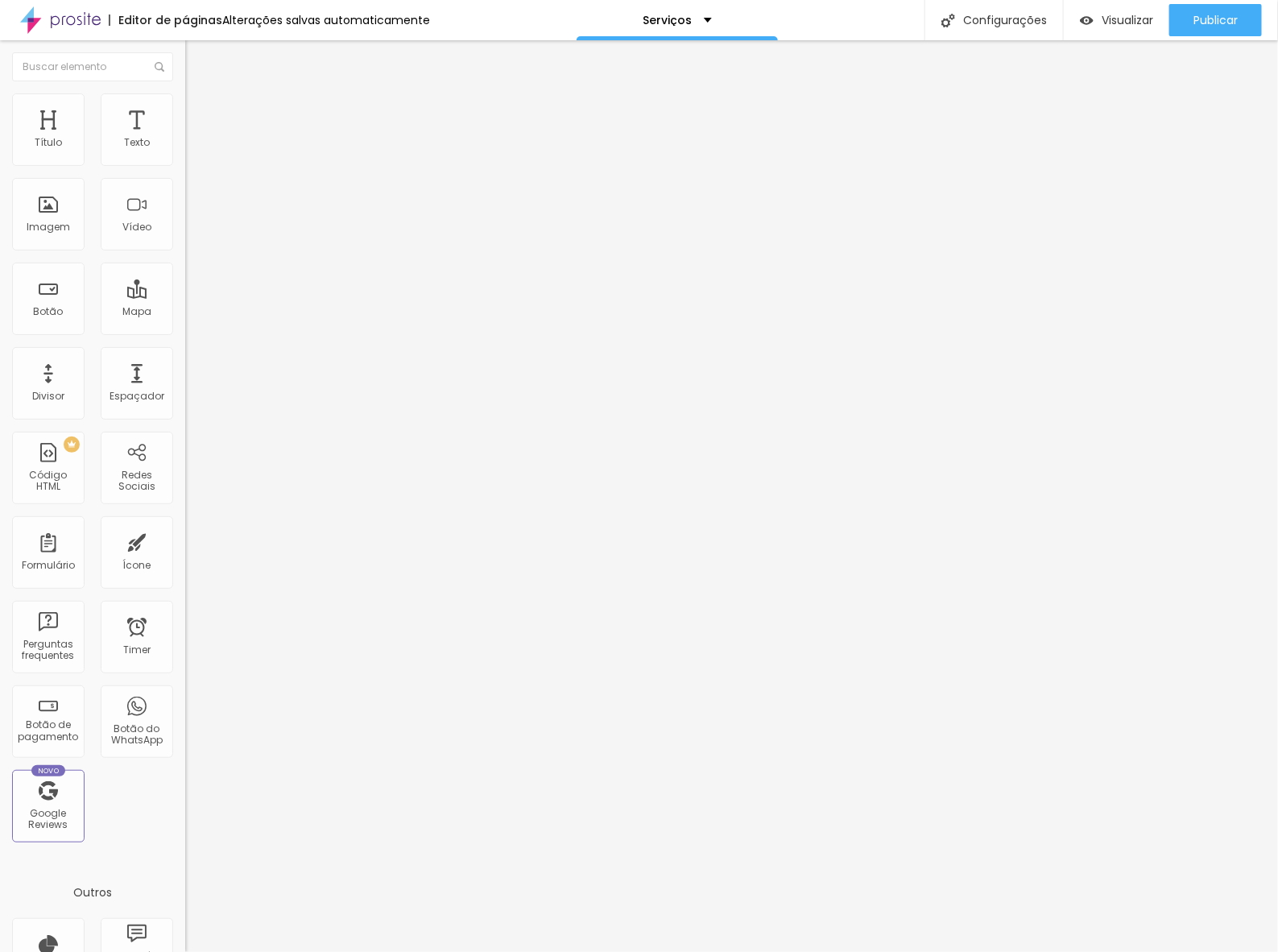 scroll, scrollTop: 0, scrollLeft: 162, axis: horizontal 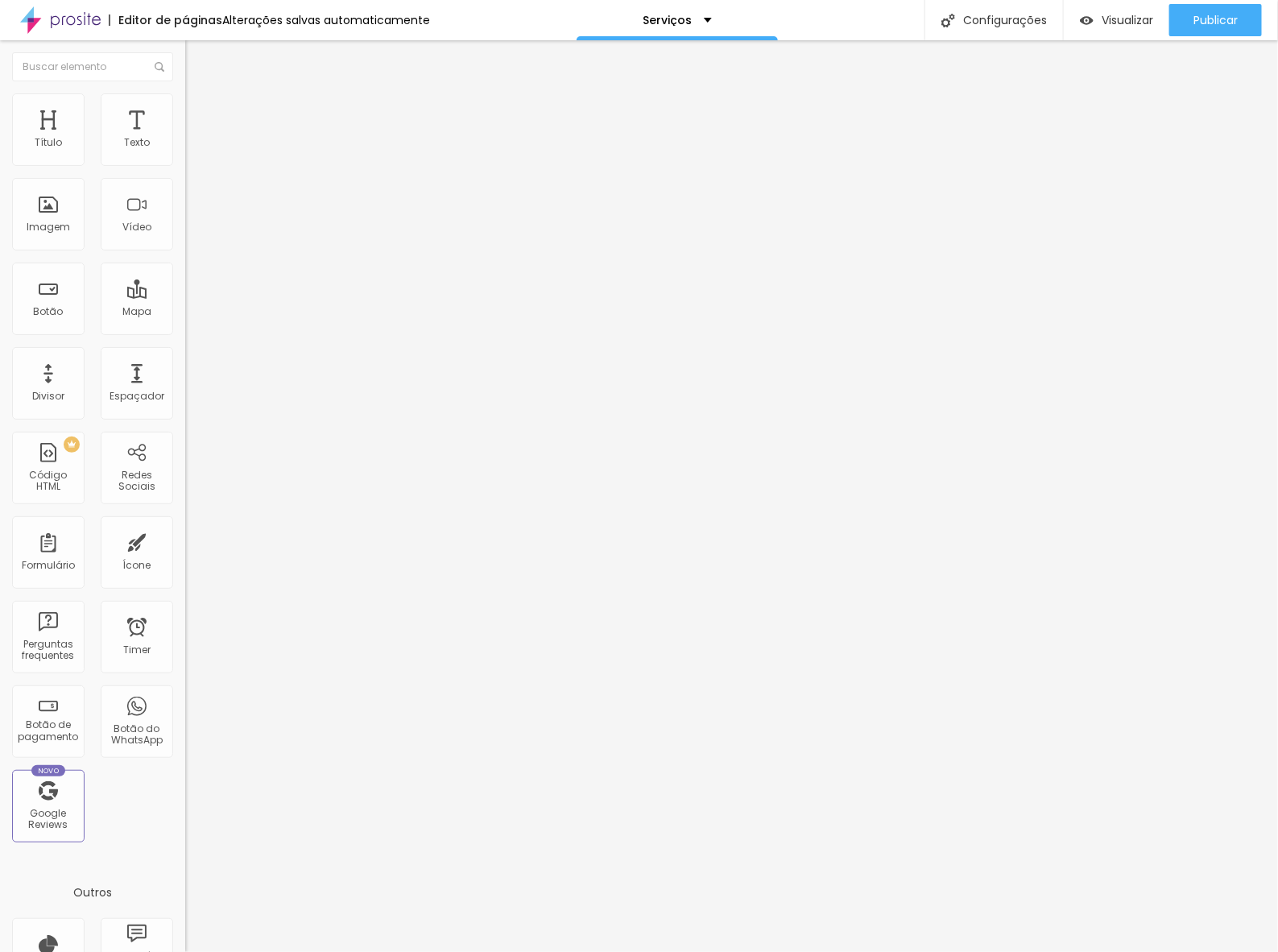 click on "Editar Imagem Conteúdo Estilo Avançado Trocar imagem Descrição da imagem (Alt) Newborn Alinhamento Proporção 1:1 Quadrado Cinema 16:9 Padrão 4:3 Quadrado 1:1 Original Link URL https://www.michelebriefotografia.com.br/ensaio-de-newborn Abrir em uma nova aba" at bounding box center [278, 496] 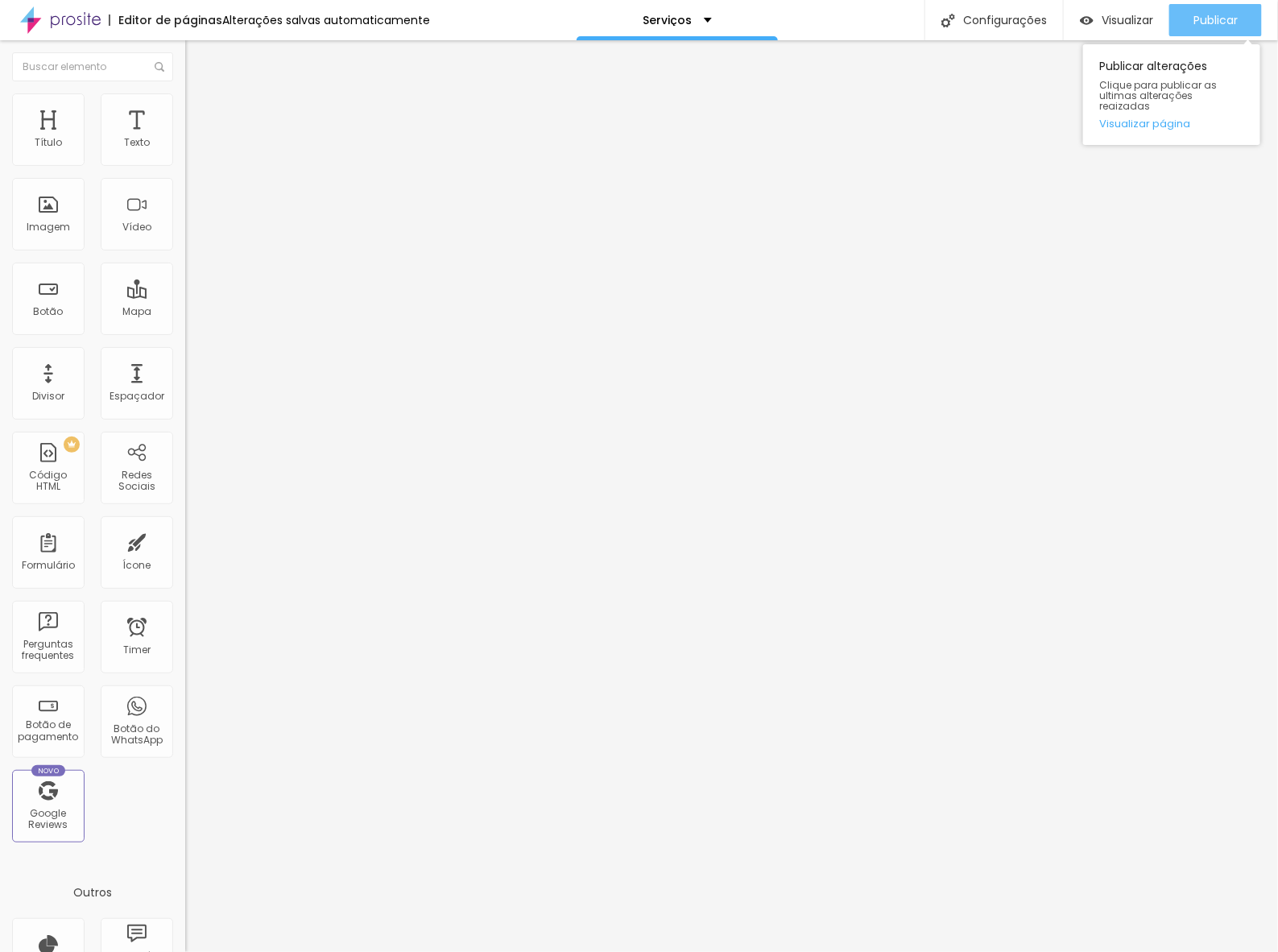 click on "Publicar" at bounding box center (1215, 20) 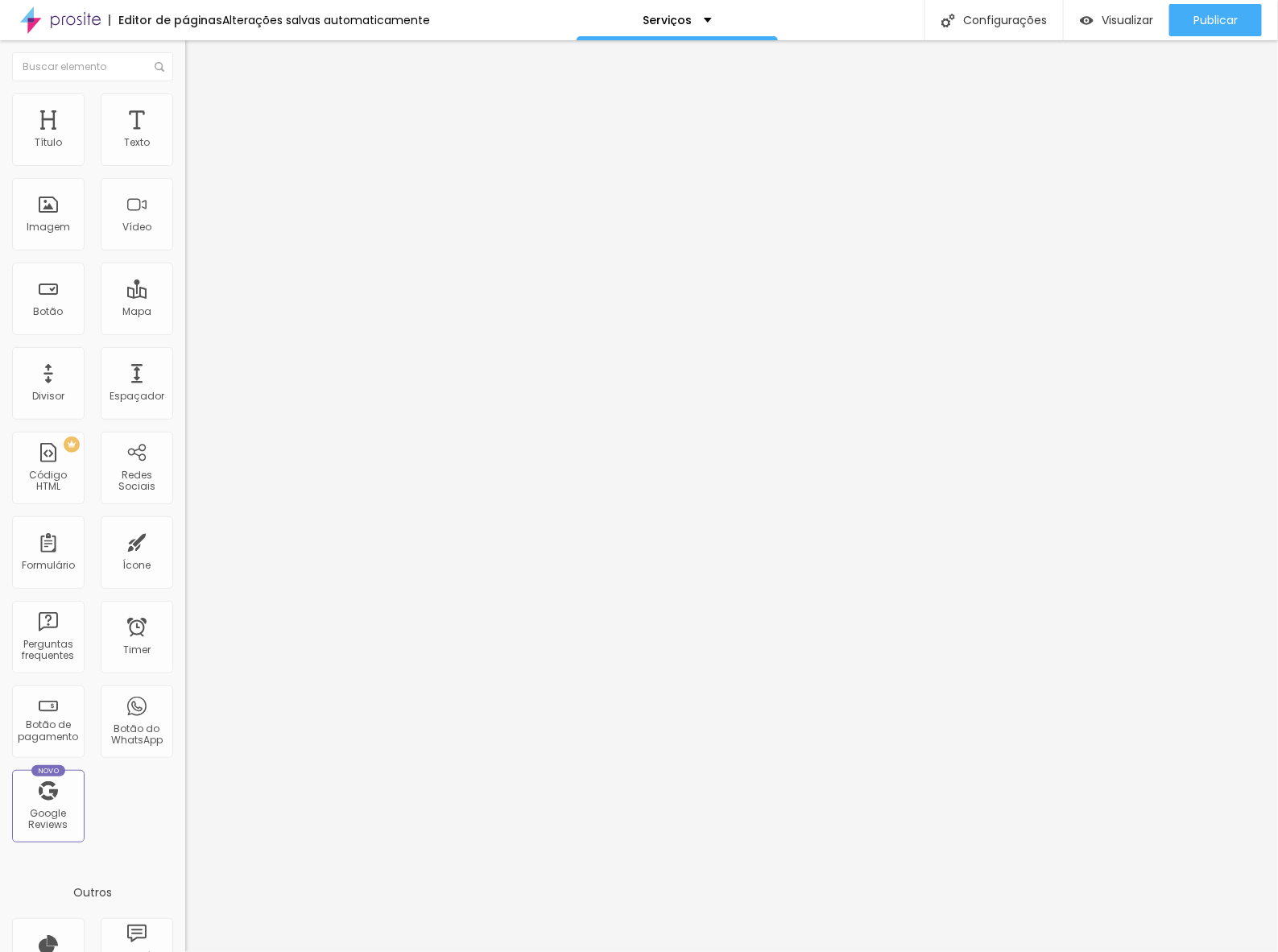 click on "https://www.michelebriefotografia.com.br/ensaio-de-newborn" at bounding box center (282, 322) 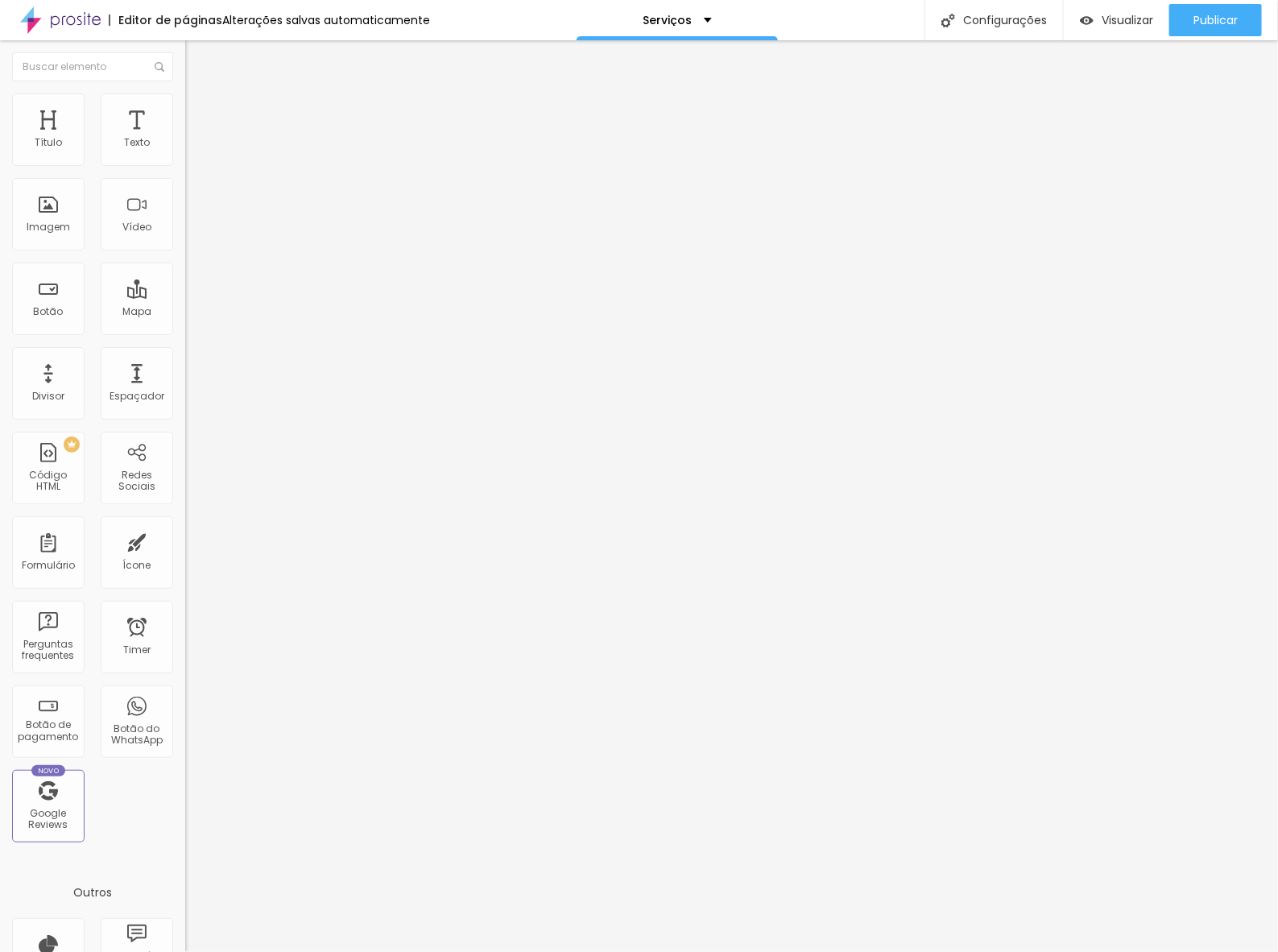 paste 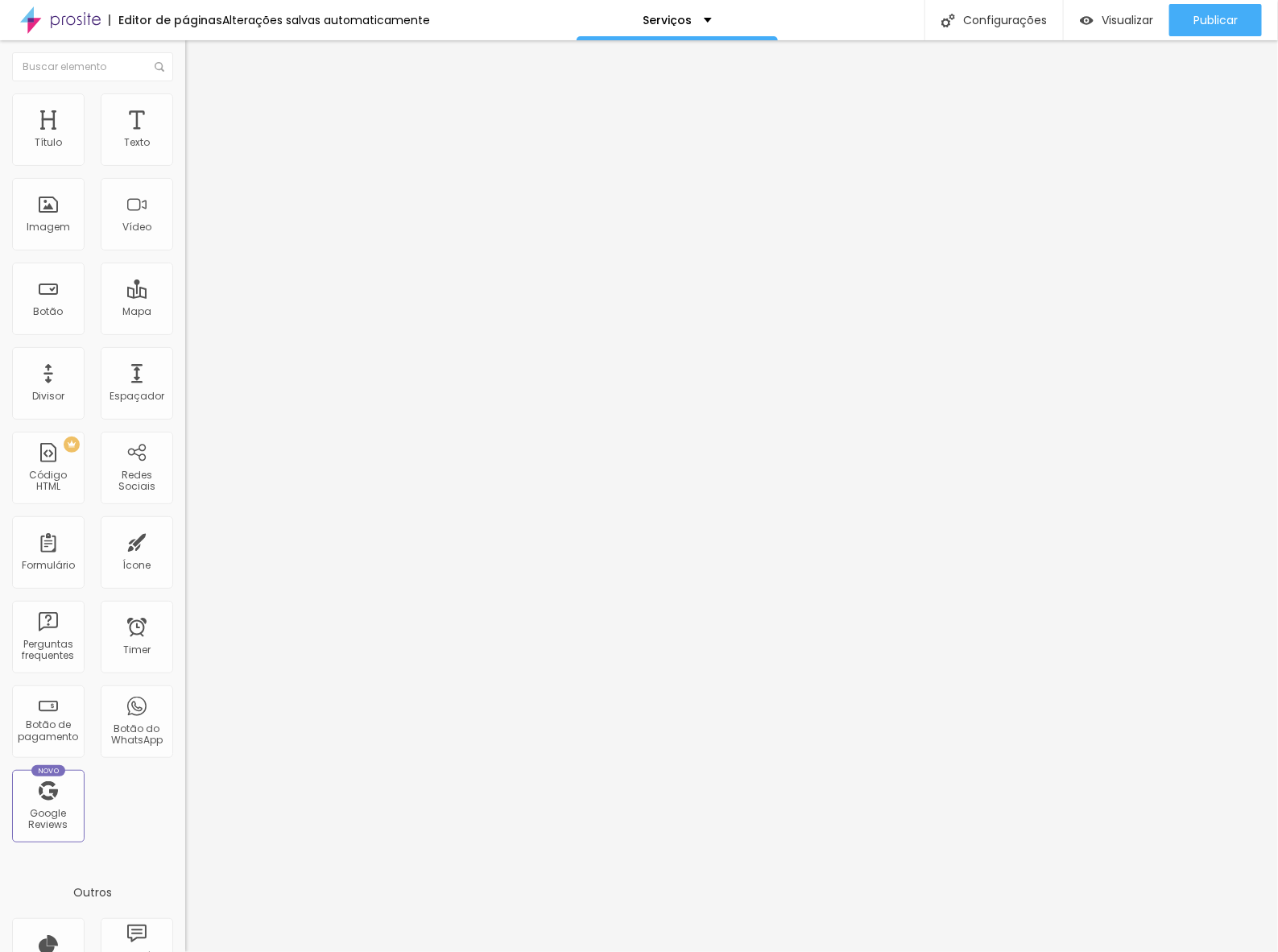 type on "https://www.michelebriefotografia.com.br/ensaio-newborn" 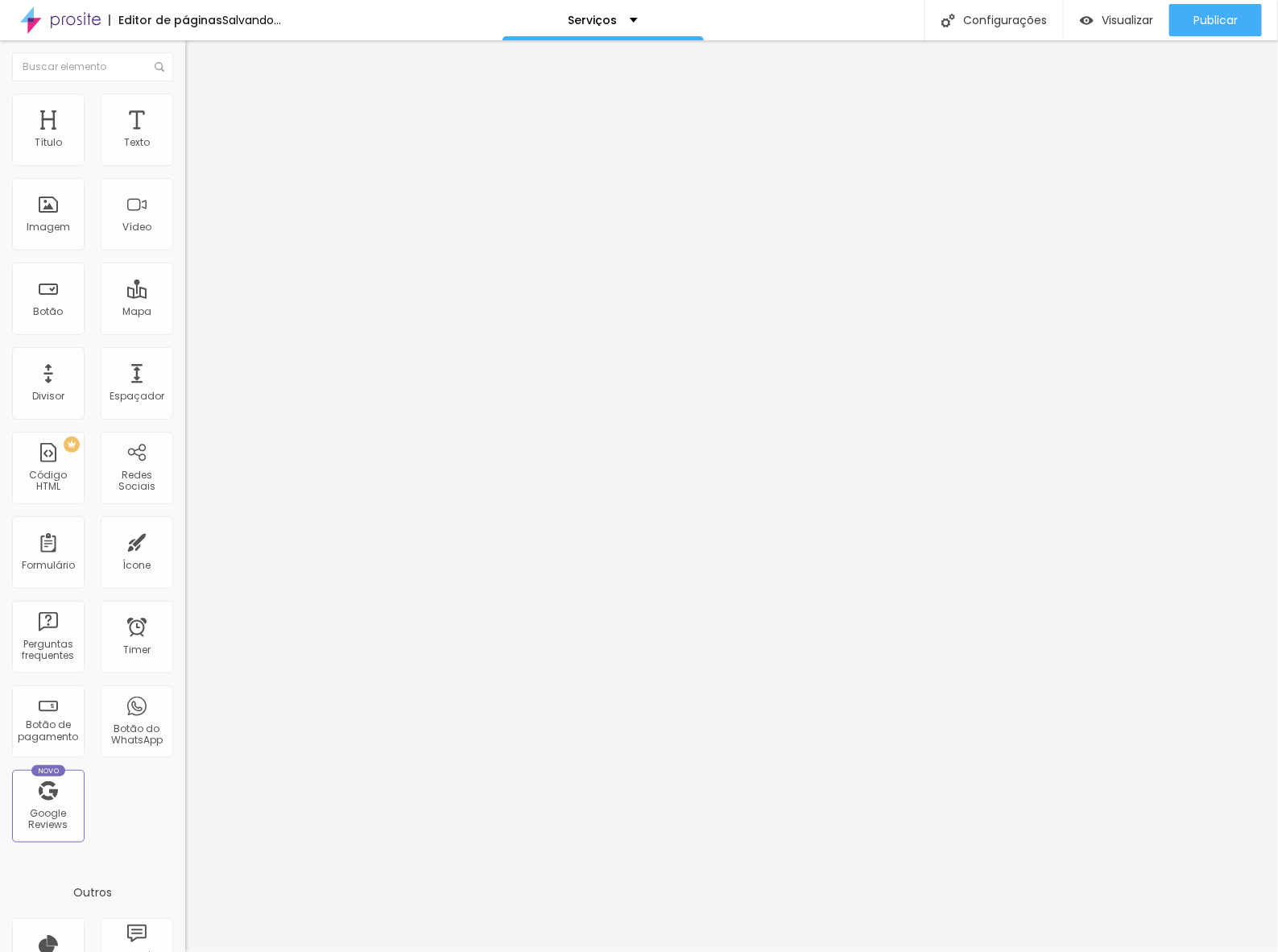 scroll, scrollTop: 0, scrollLeft: 0, axis: both 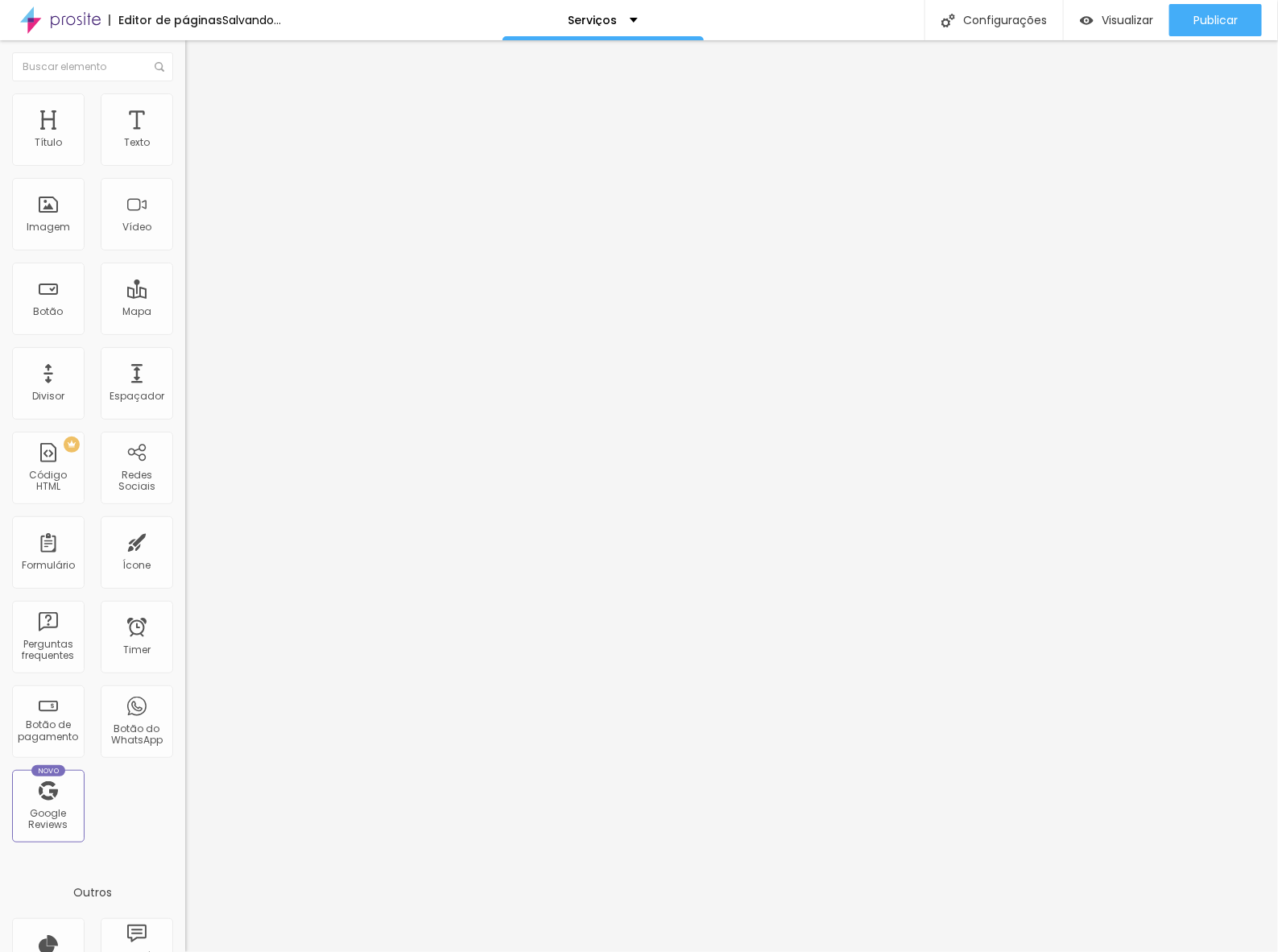 click on "Editar Imagem Conteúdo Estilo Avançado Trocar imagem Descrição da imagem (Alt) Newborn Alinhamento Proporção 1:1 Quadrado Cinema 16:9 Padrão 4:3 Quadrado 1:1 Original Link URL https://www.michelebriefotografia.com.br/ensaio-newborn Abrir em uma nova aba" at bounding box center (278, 496) 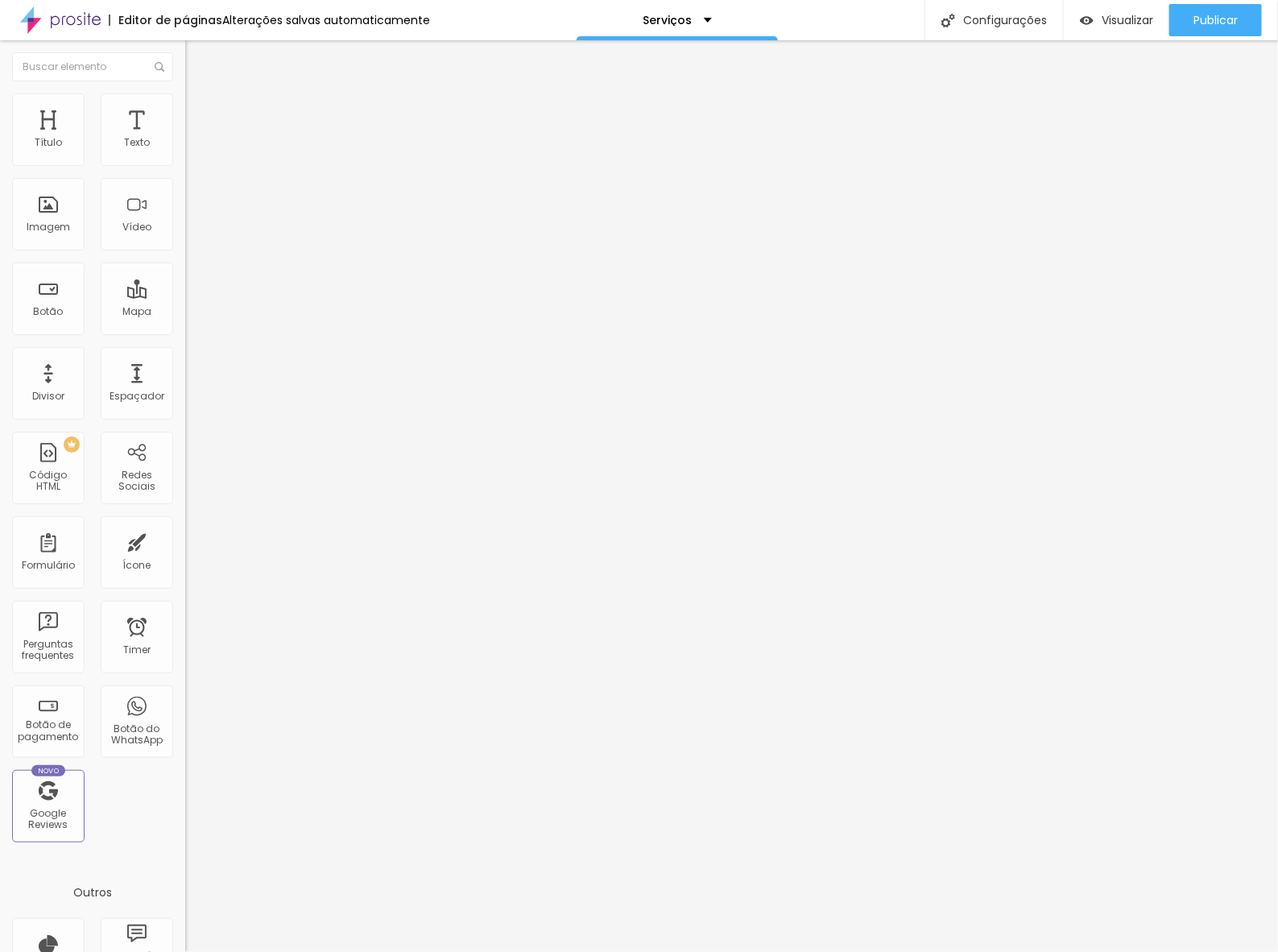 click on "https://www.michelebriefotografia.com.br/ensaio-de-newborn" at bounding box center (282, 324) 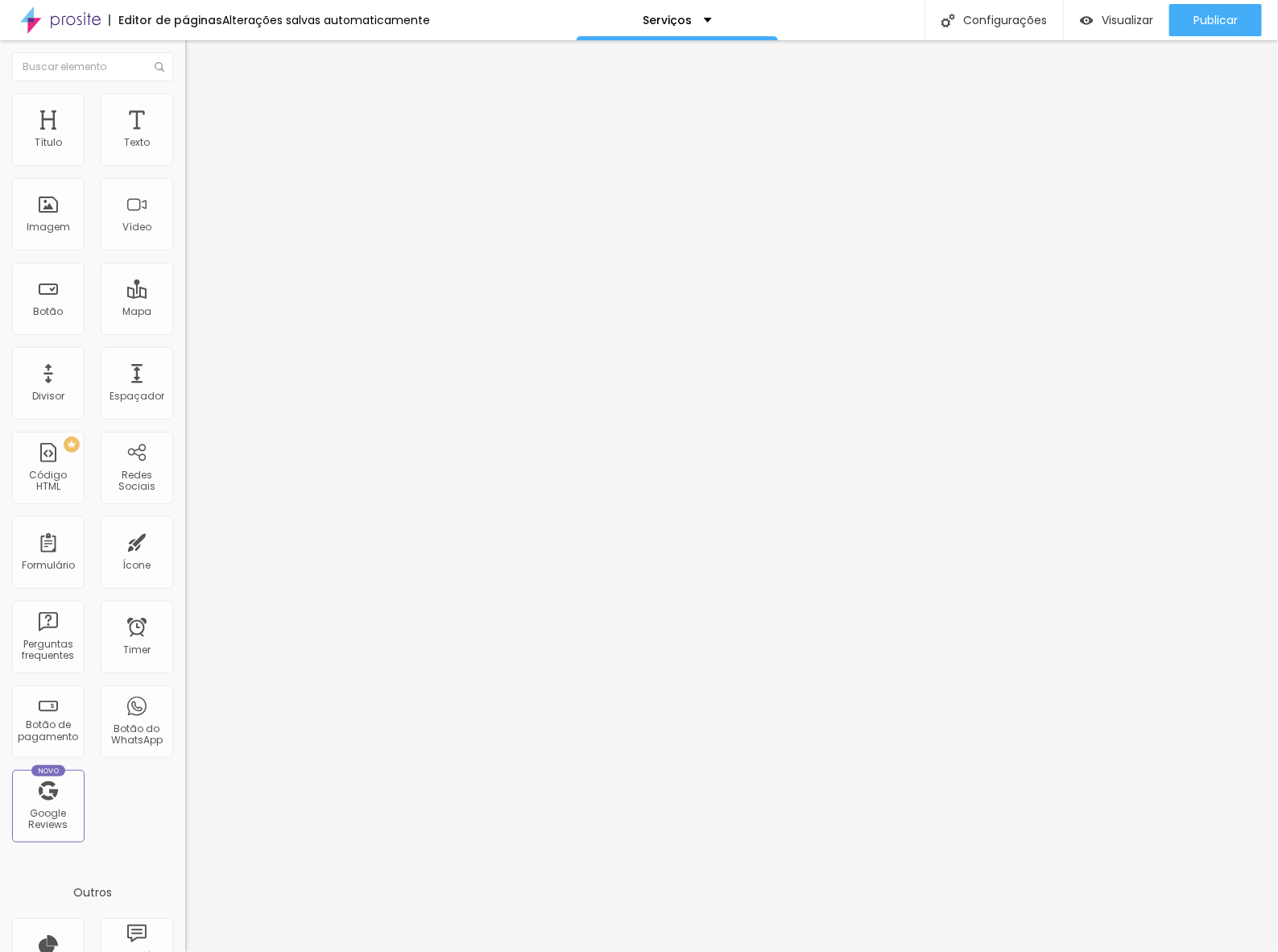 paste 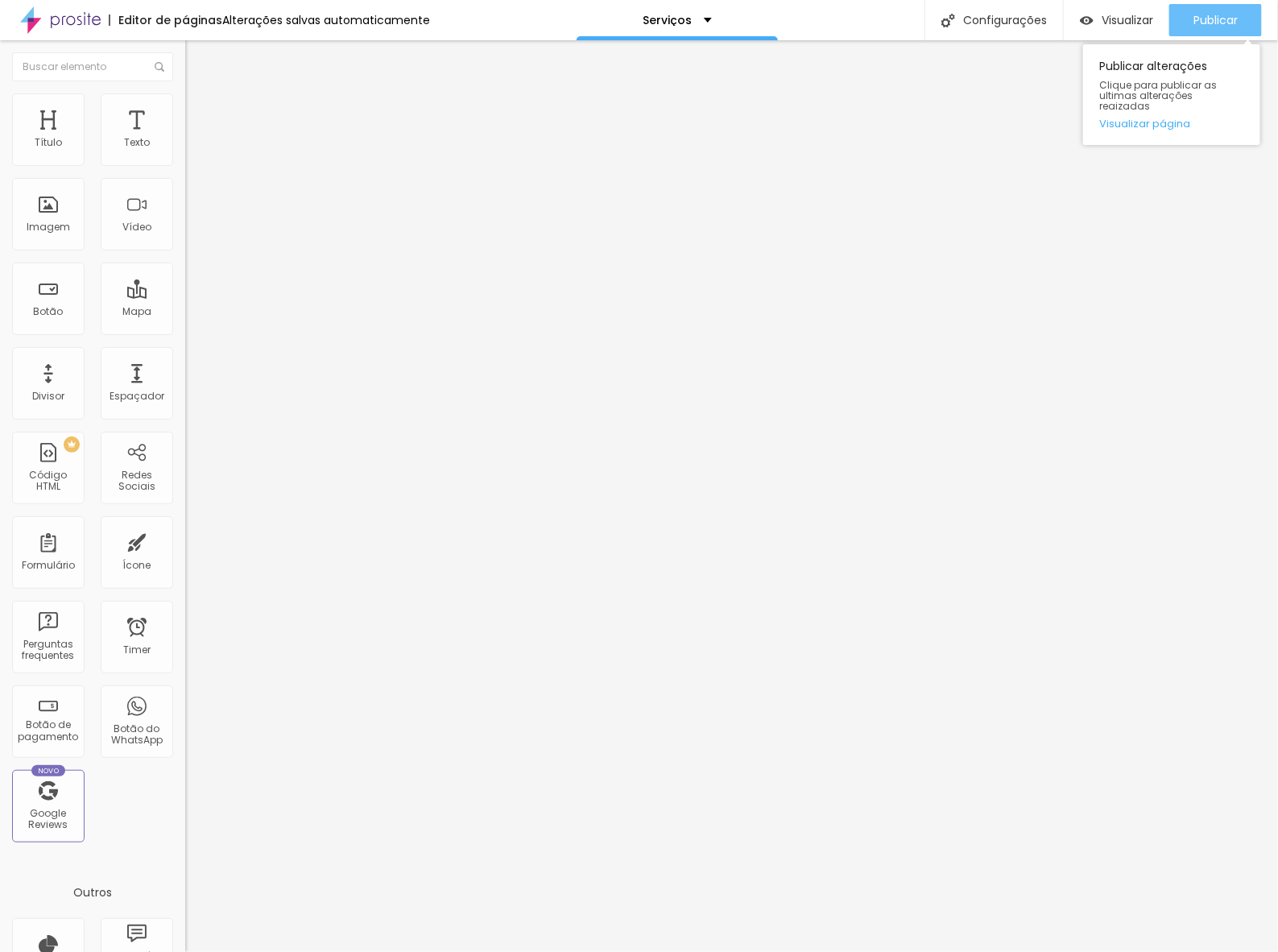 click on "Publicar" at bounding box center (1215, 20) 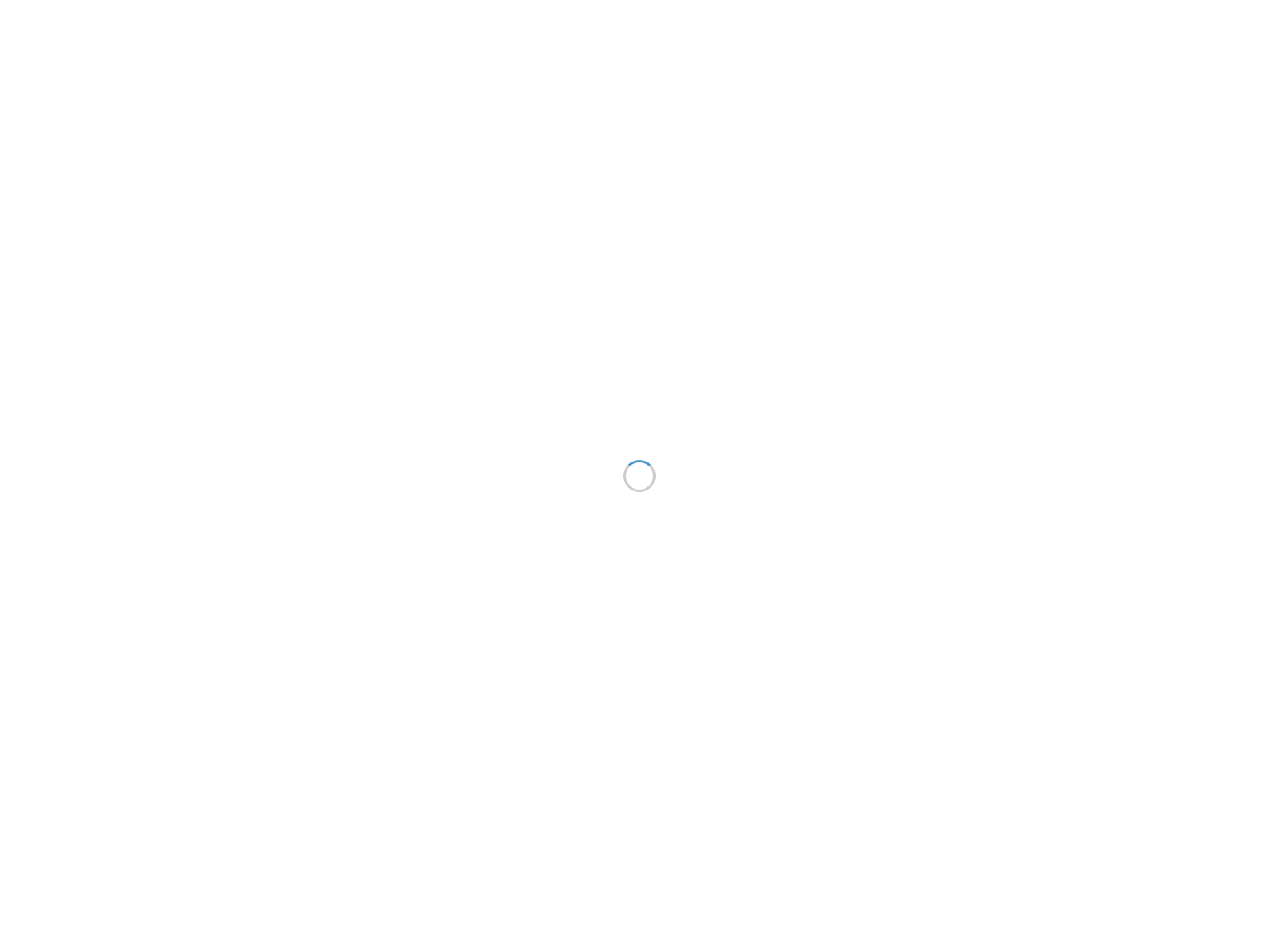 scroll, scrollTop: 0, scrollLeft: 0, axis: both 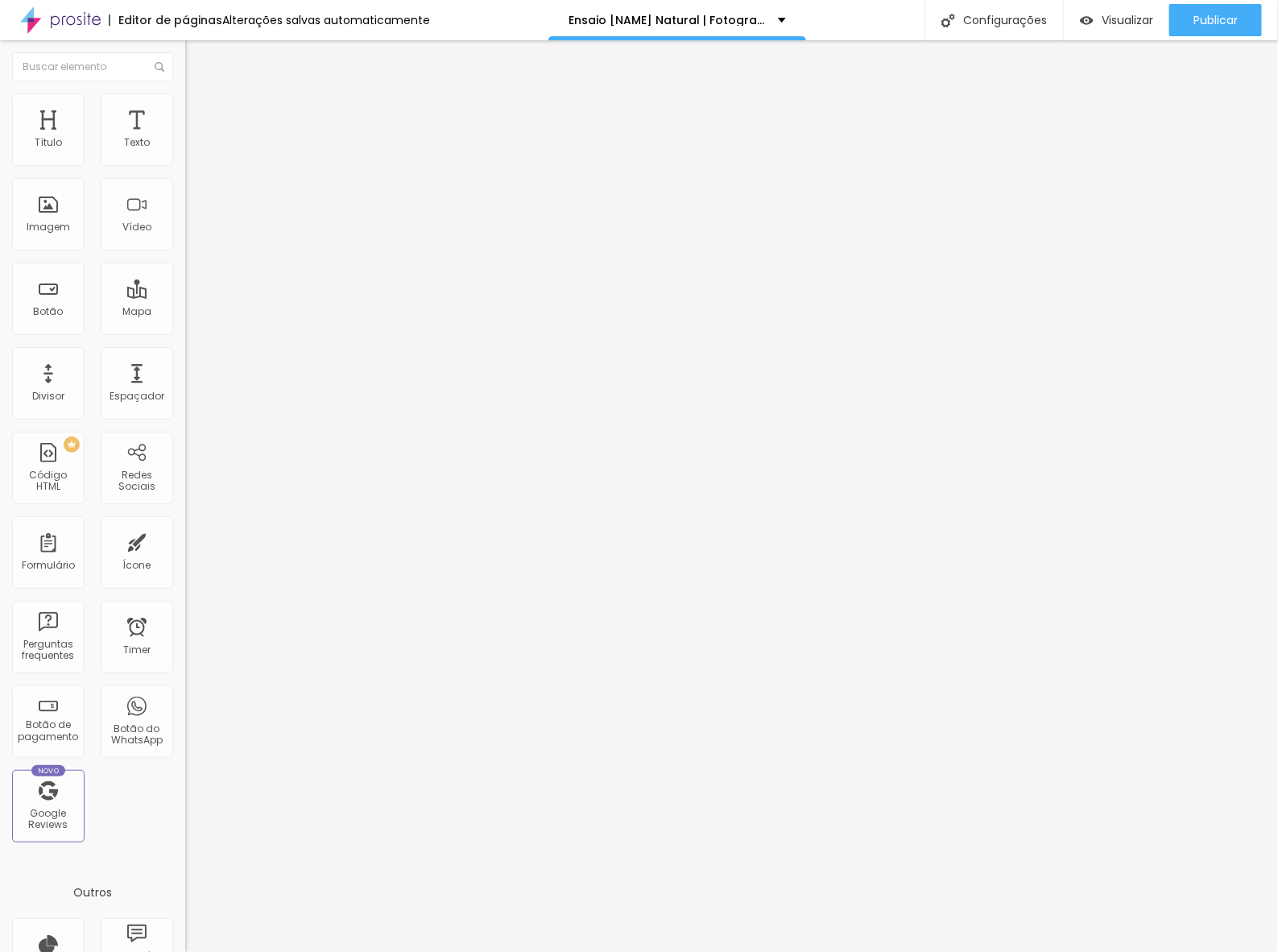 click on "Trocar imagem" at bounding box center (229, 131) 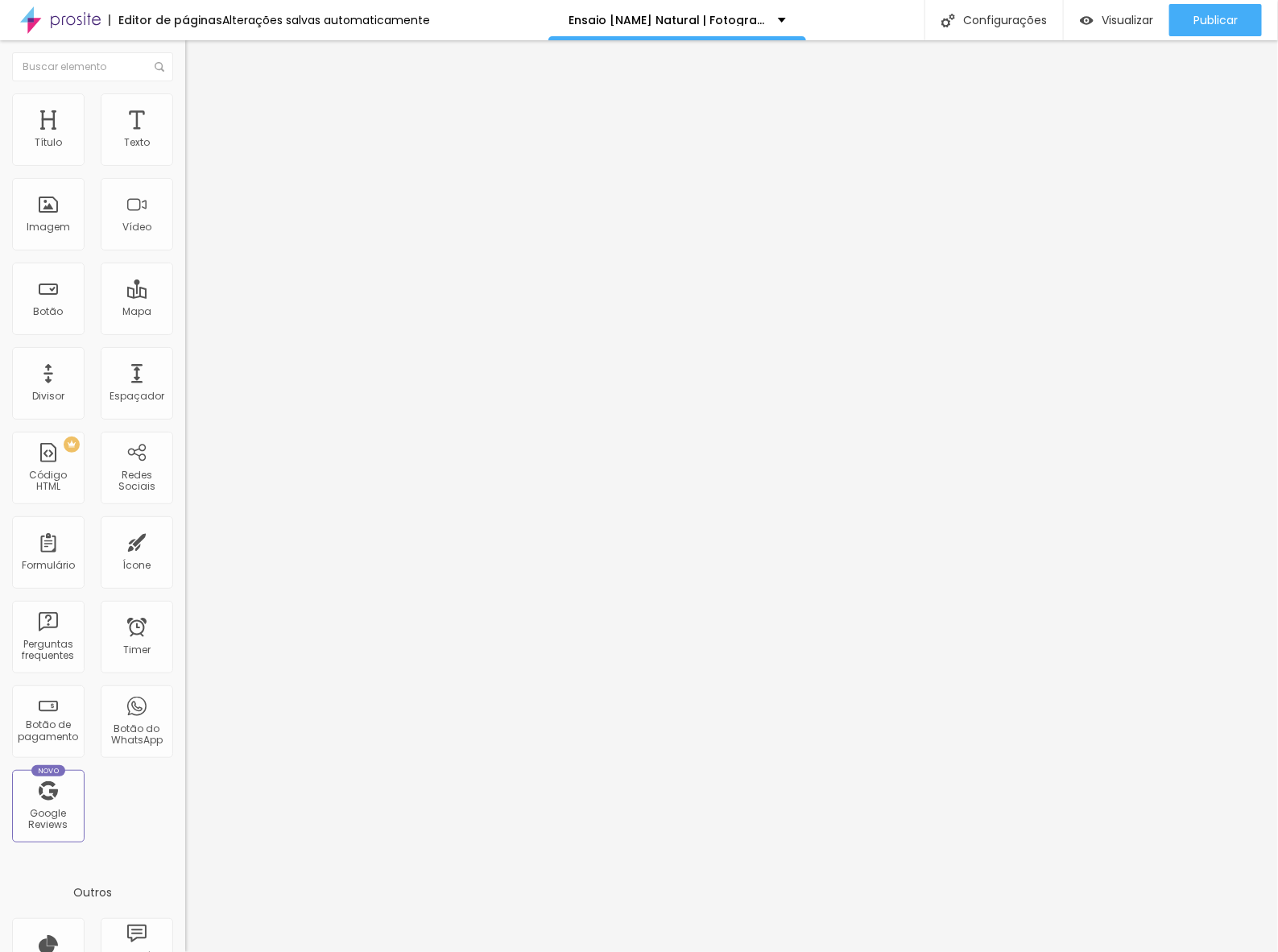 click at bounding box center [639, 1141] 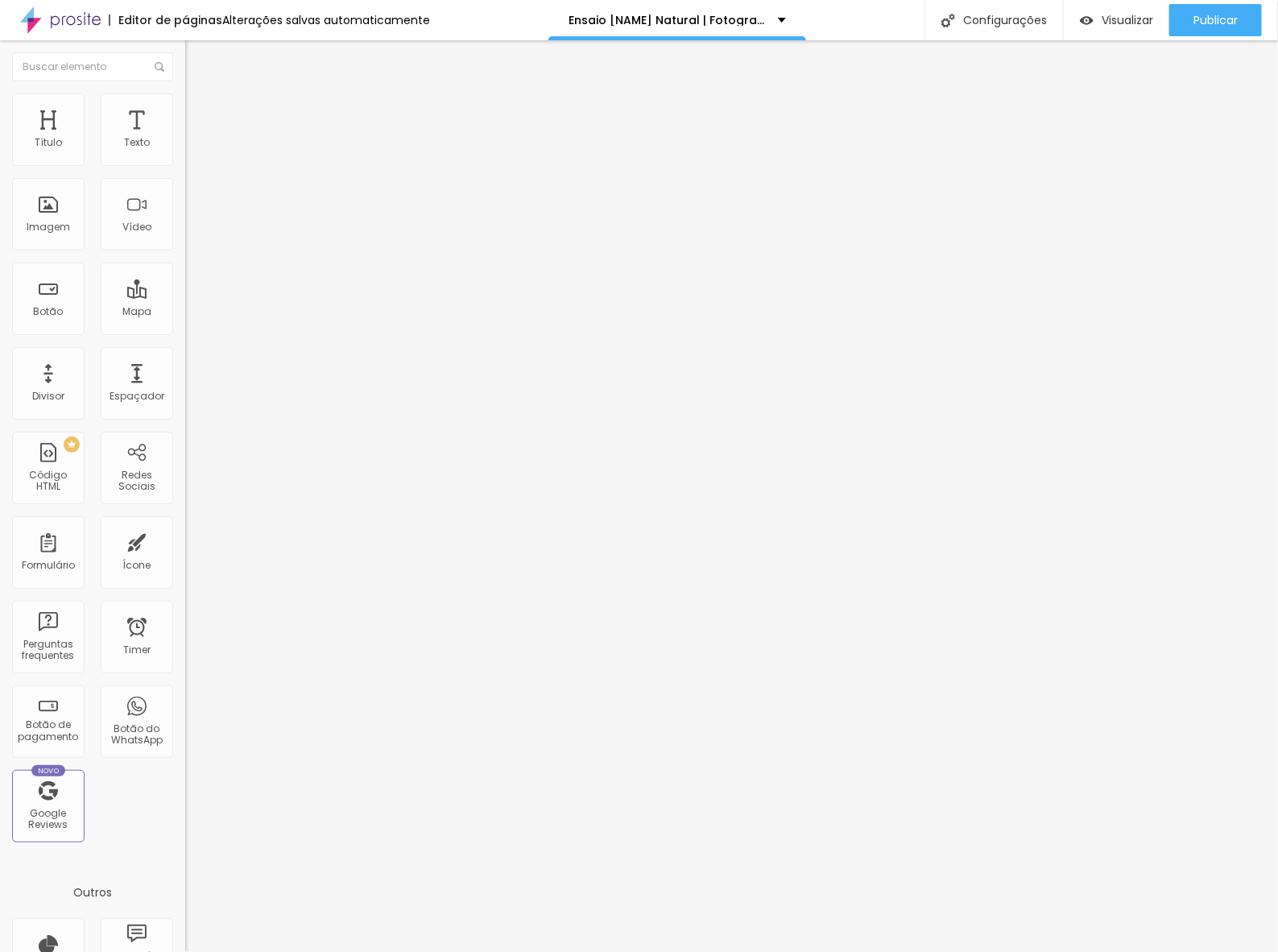 click on "Trocar imagem" at bounding box center [229, 131] 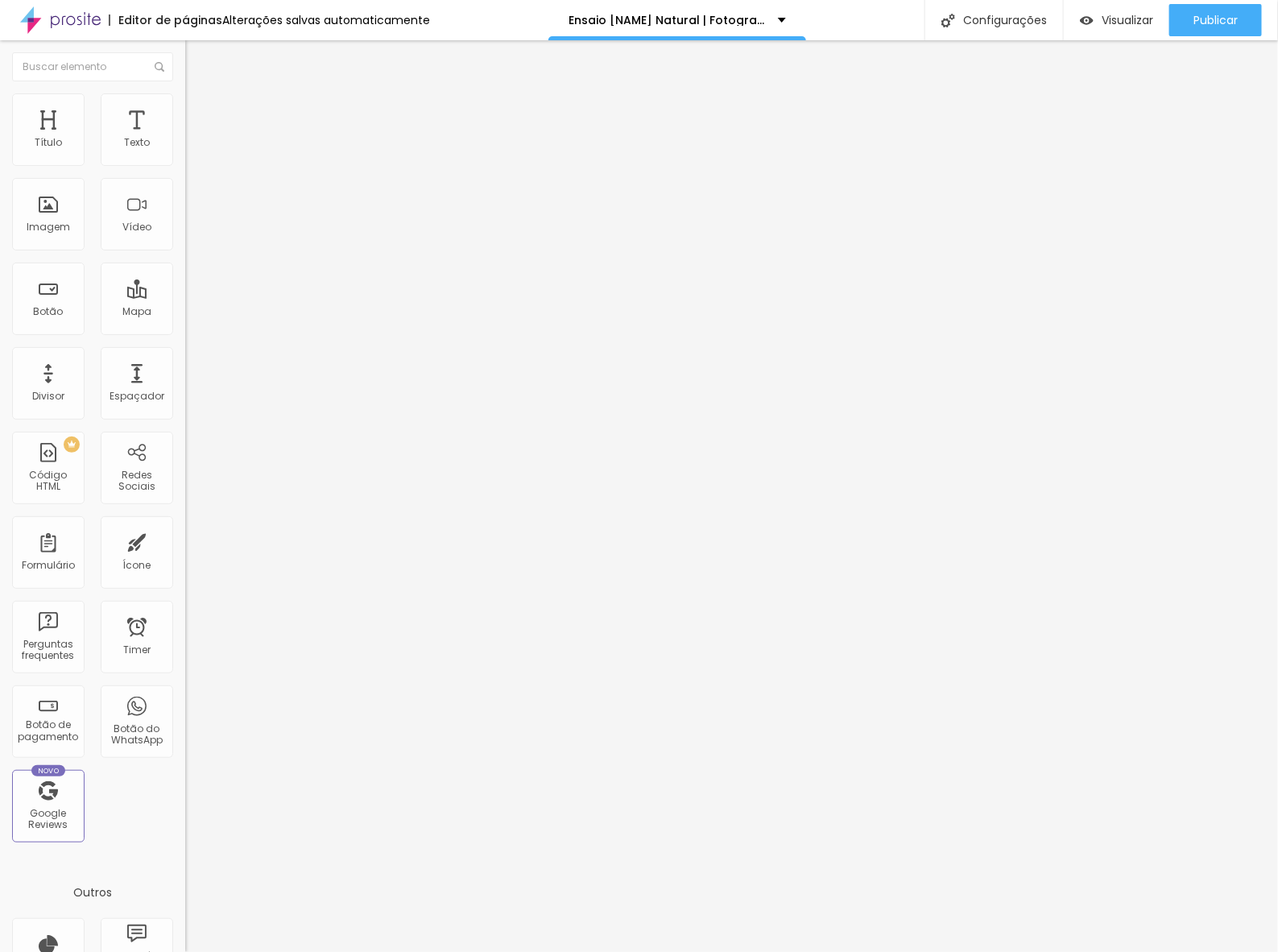 click on "Upload" at bounding box center (53, 1001) 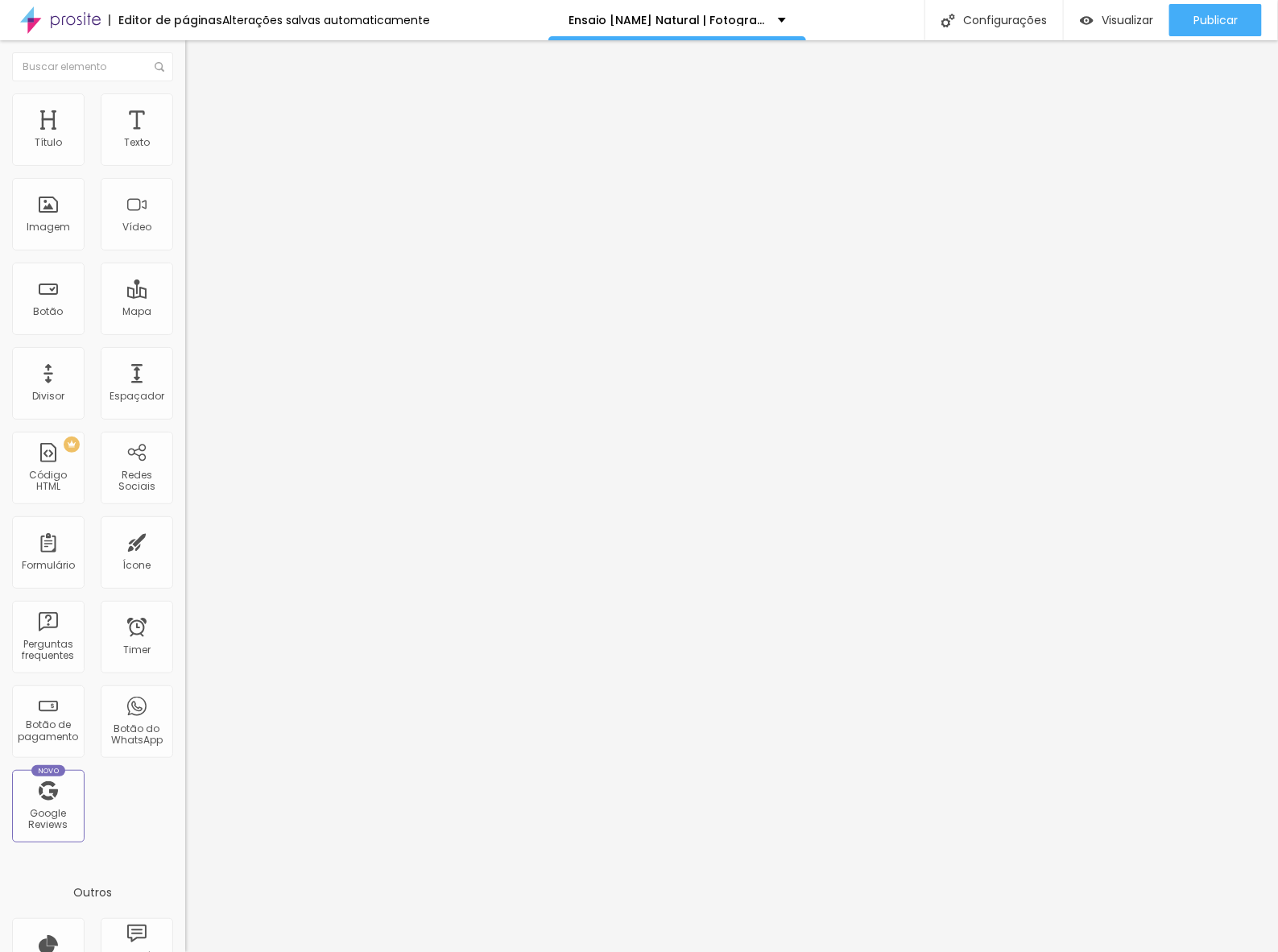 click on "Trocar imagem" at bounding box center [229, 131] 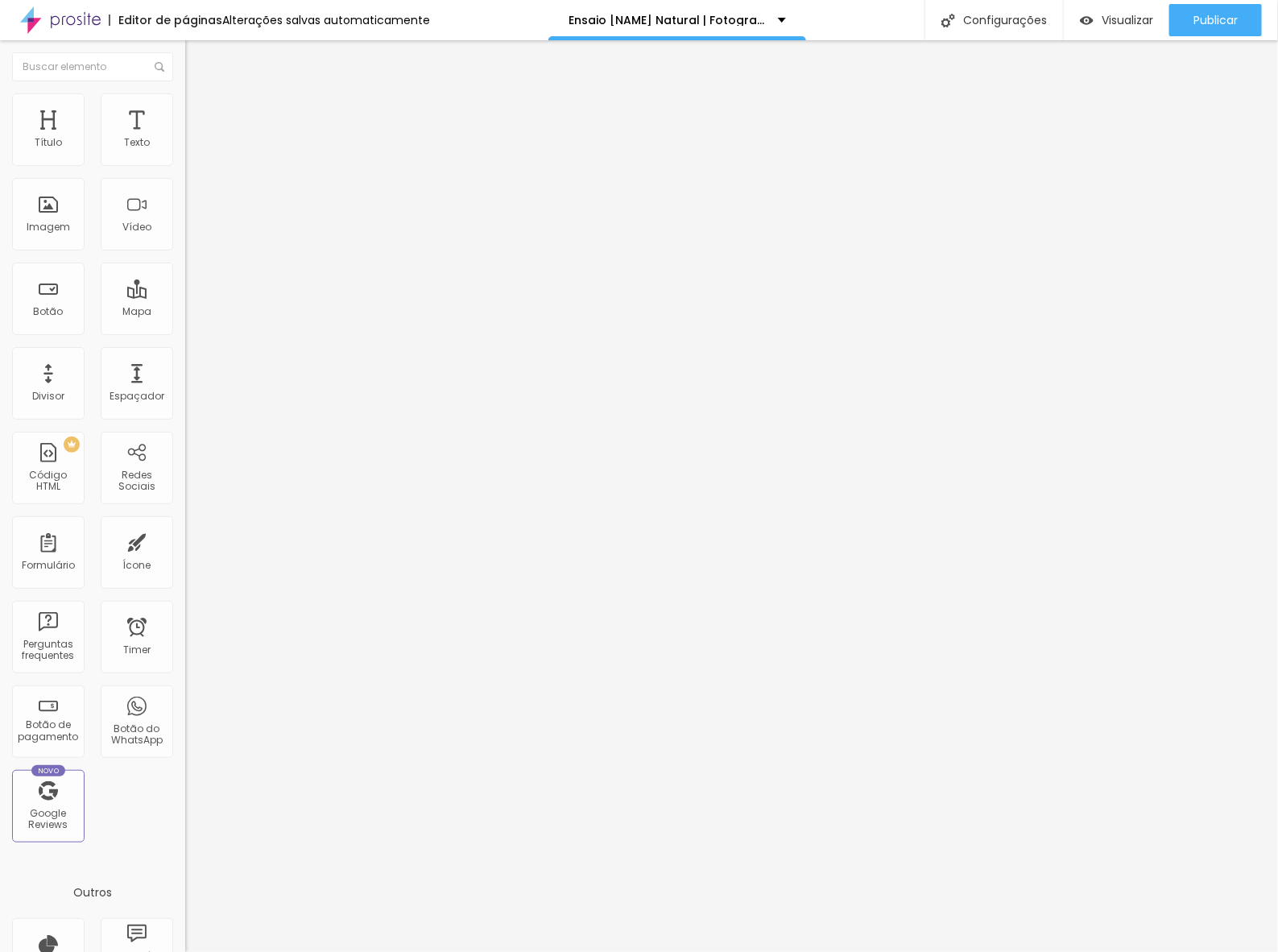 click at bounding box center [639, 2279] 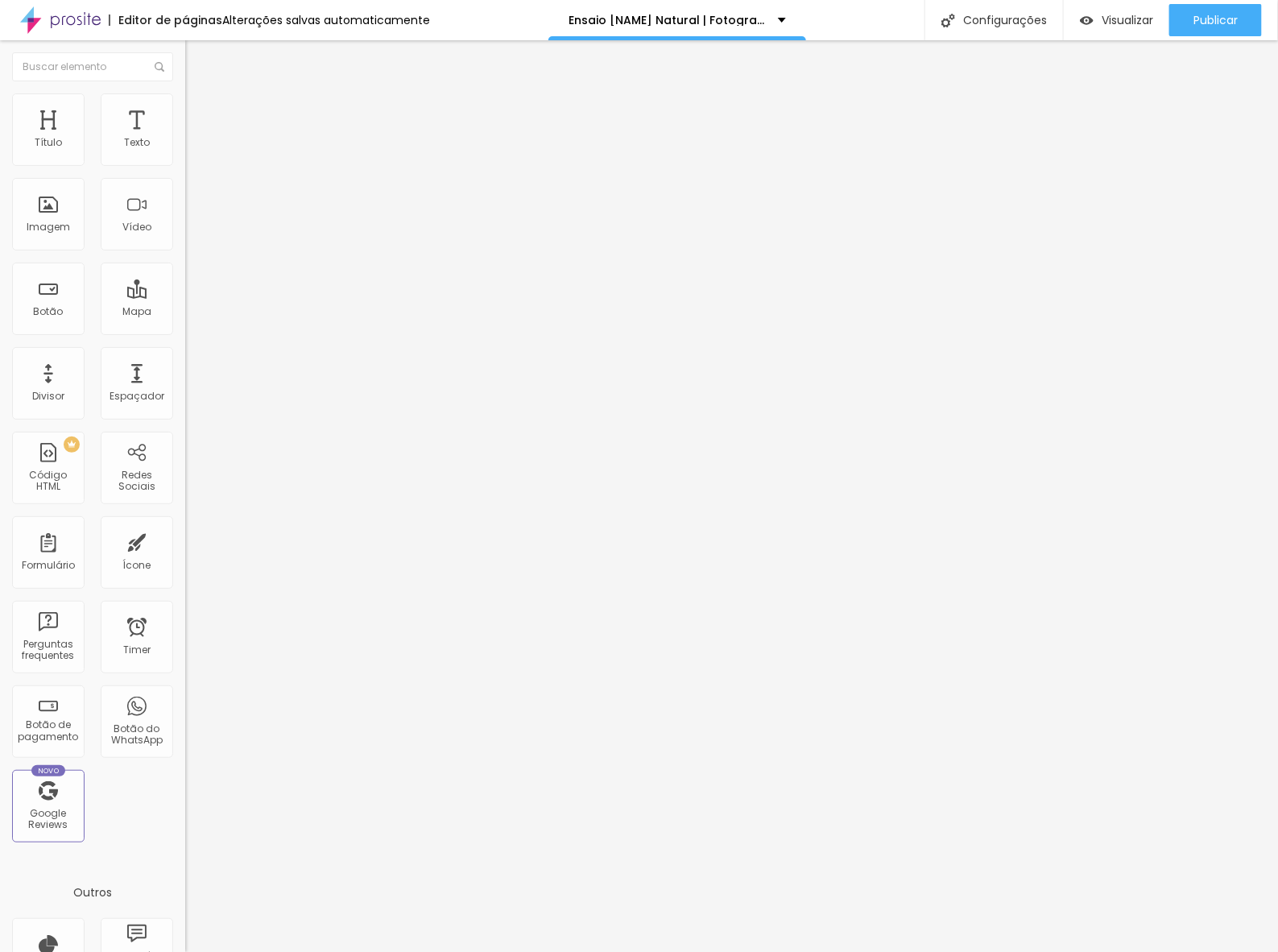 click on "Trocar imagem" at bounding box center (229, 131) 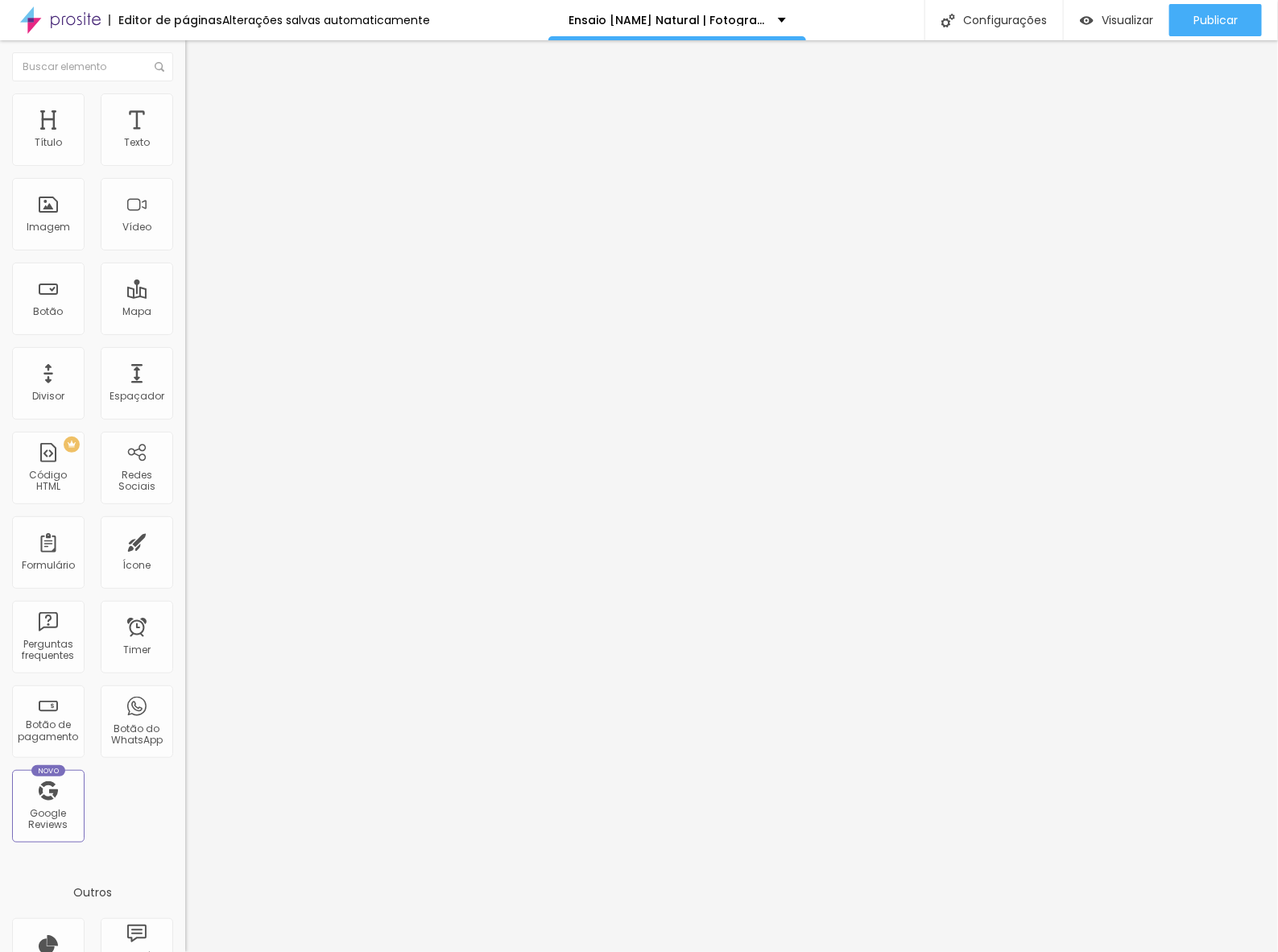 scroll, scrollTop: 302, scrollLeft: 0, axis: vertical 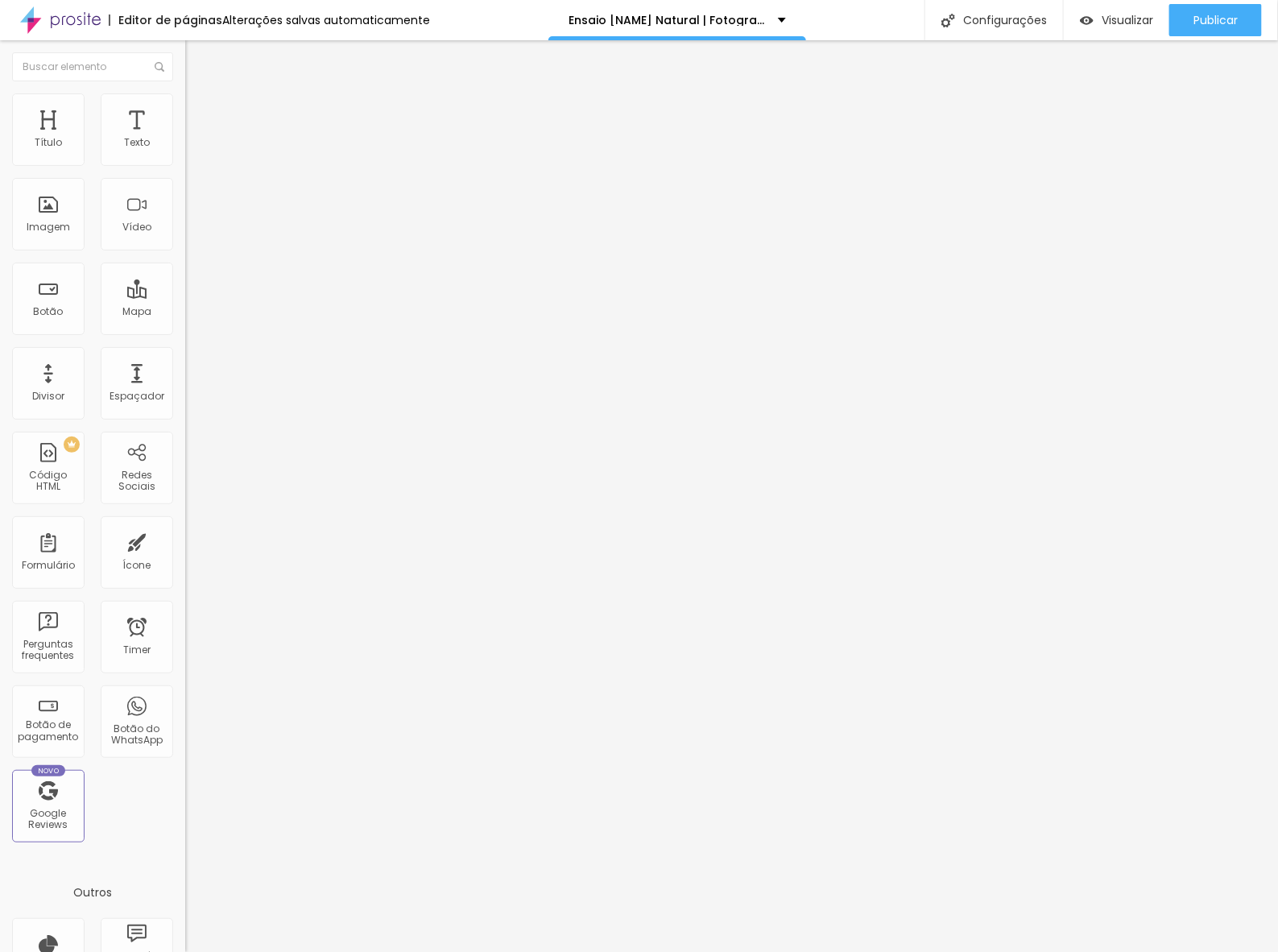 click on "Trocar imagem" at bounding box center (229, 131) 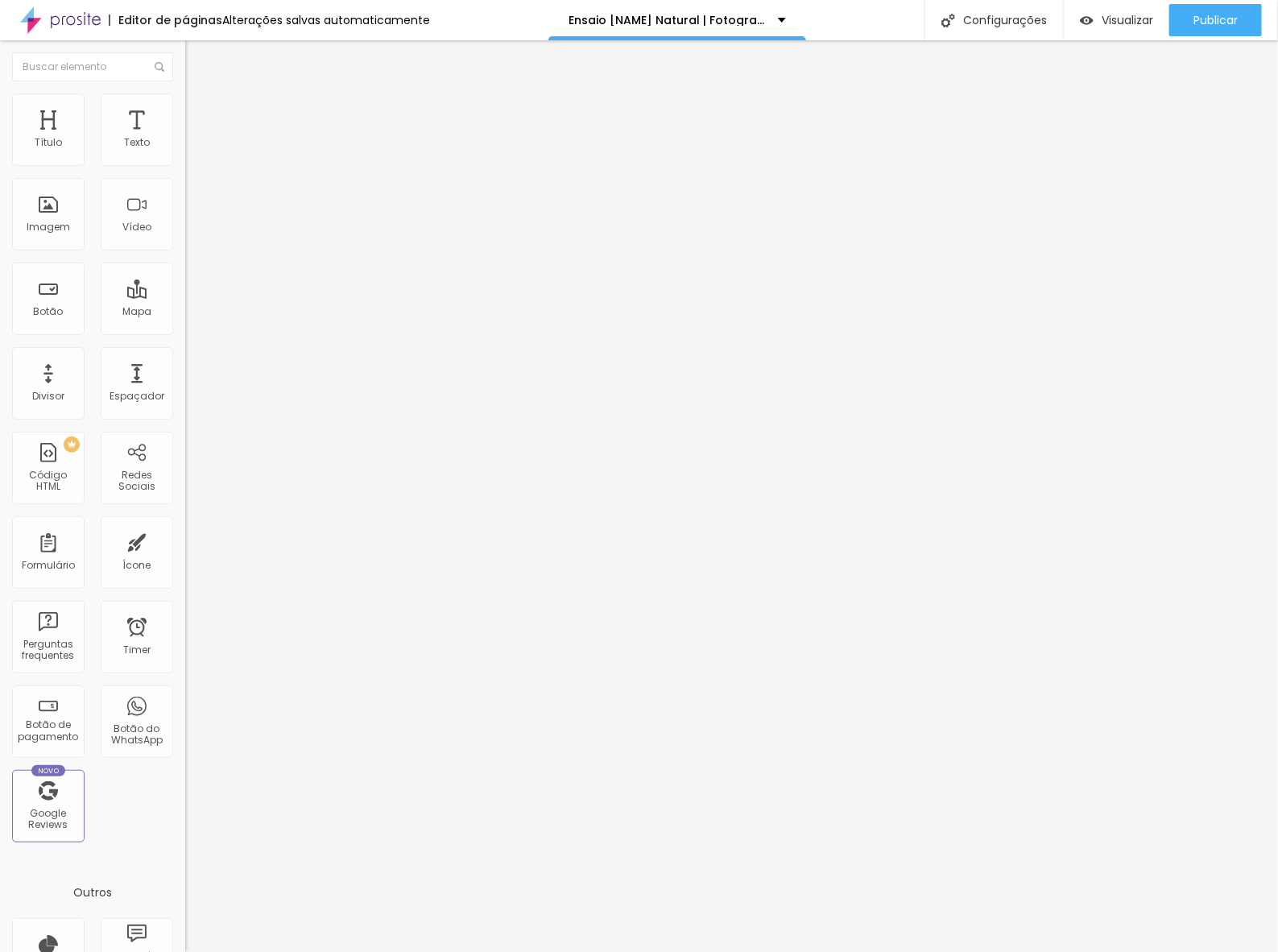 click at bounding box center [639, 2270] 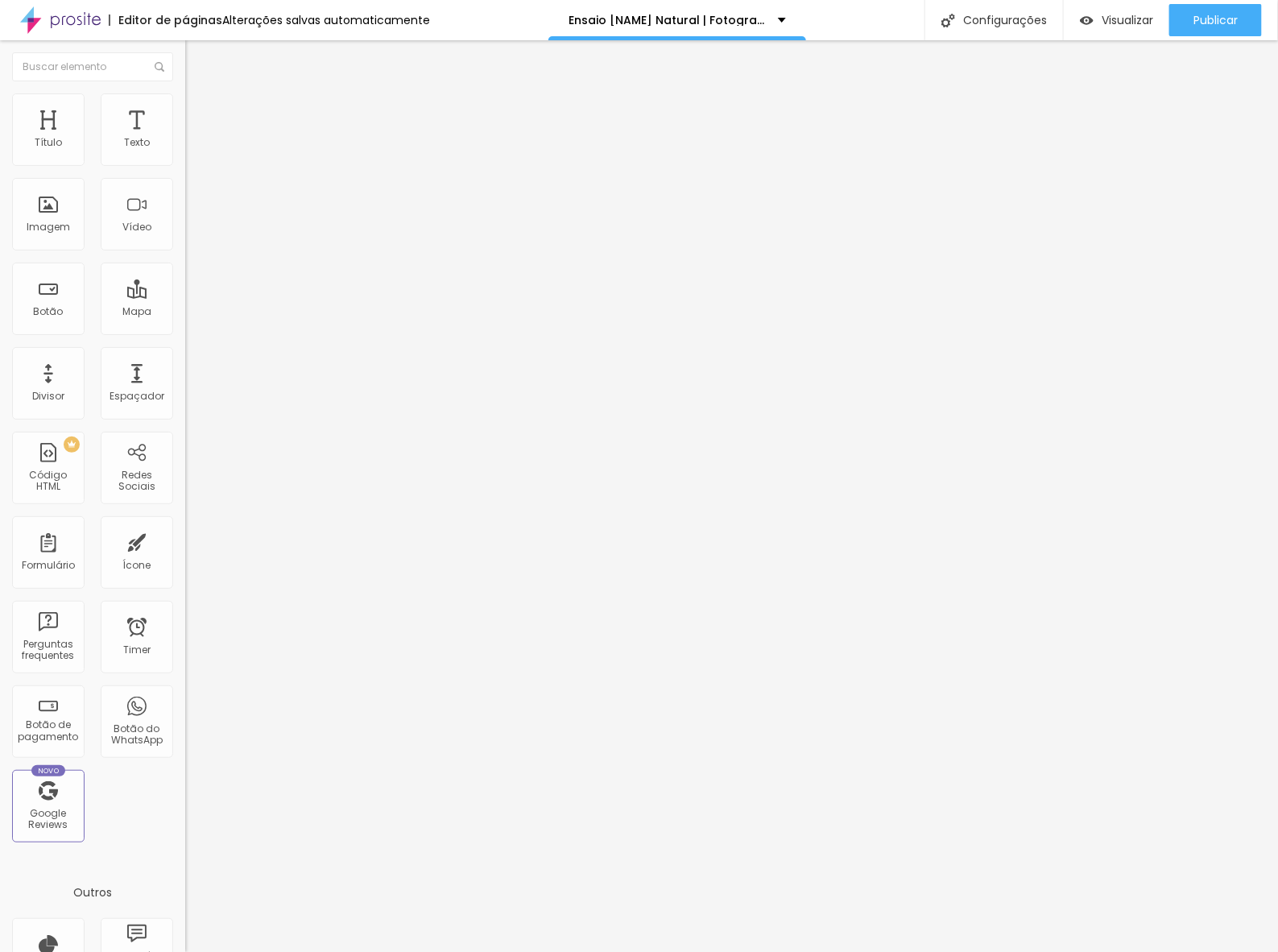 click on "Trocar imagem" at bounding box center [229, 131] 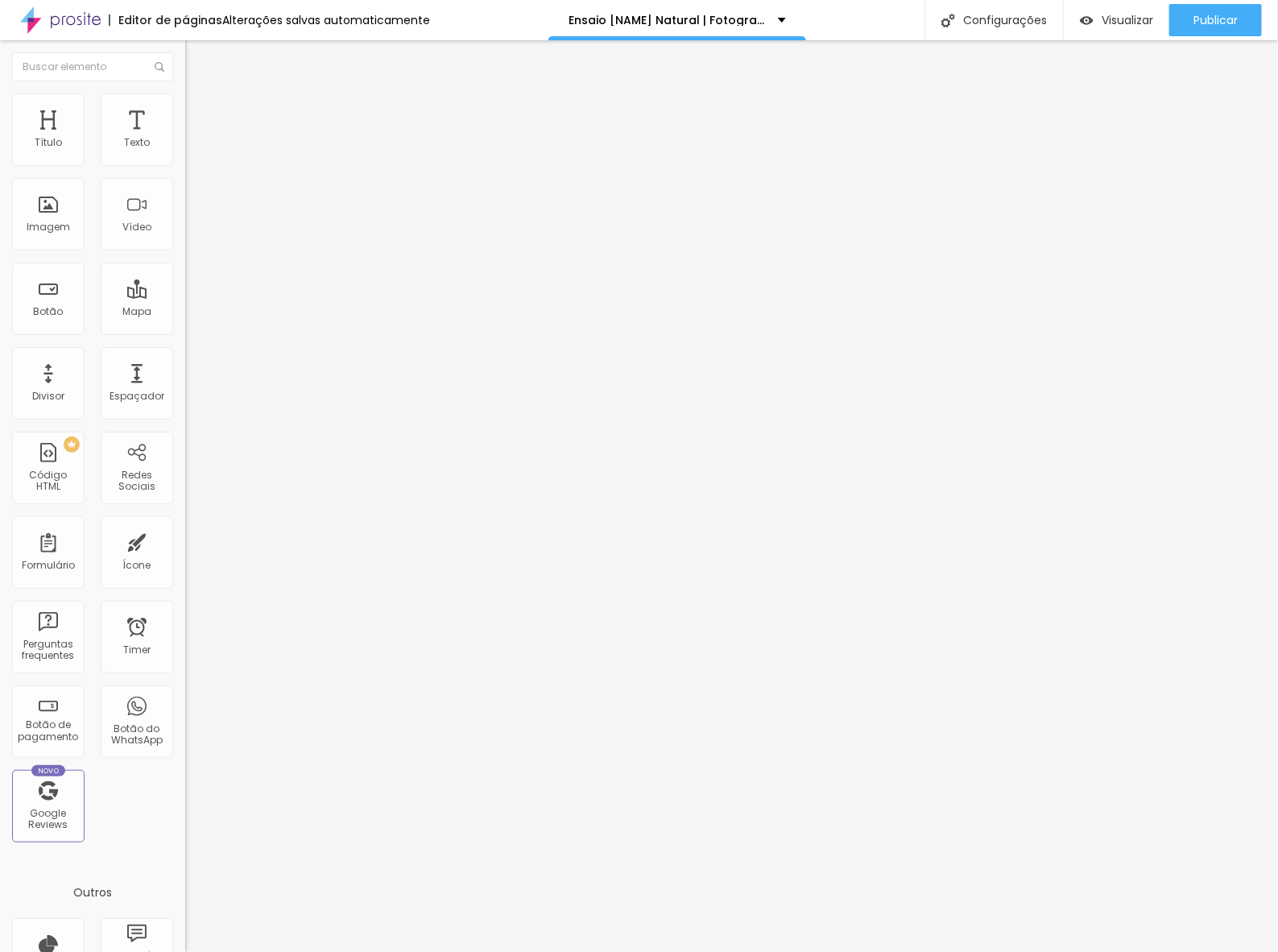 scroll, scrollTop: 201, scrollLeft: 0, axis: vertical 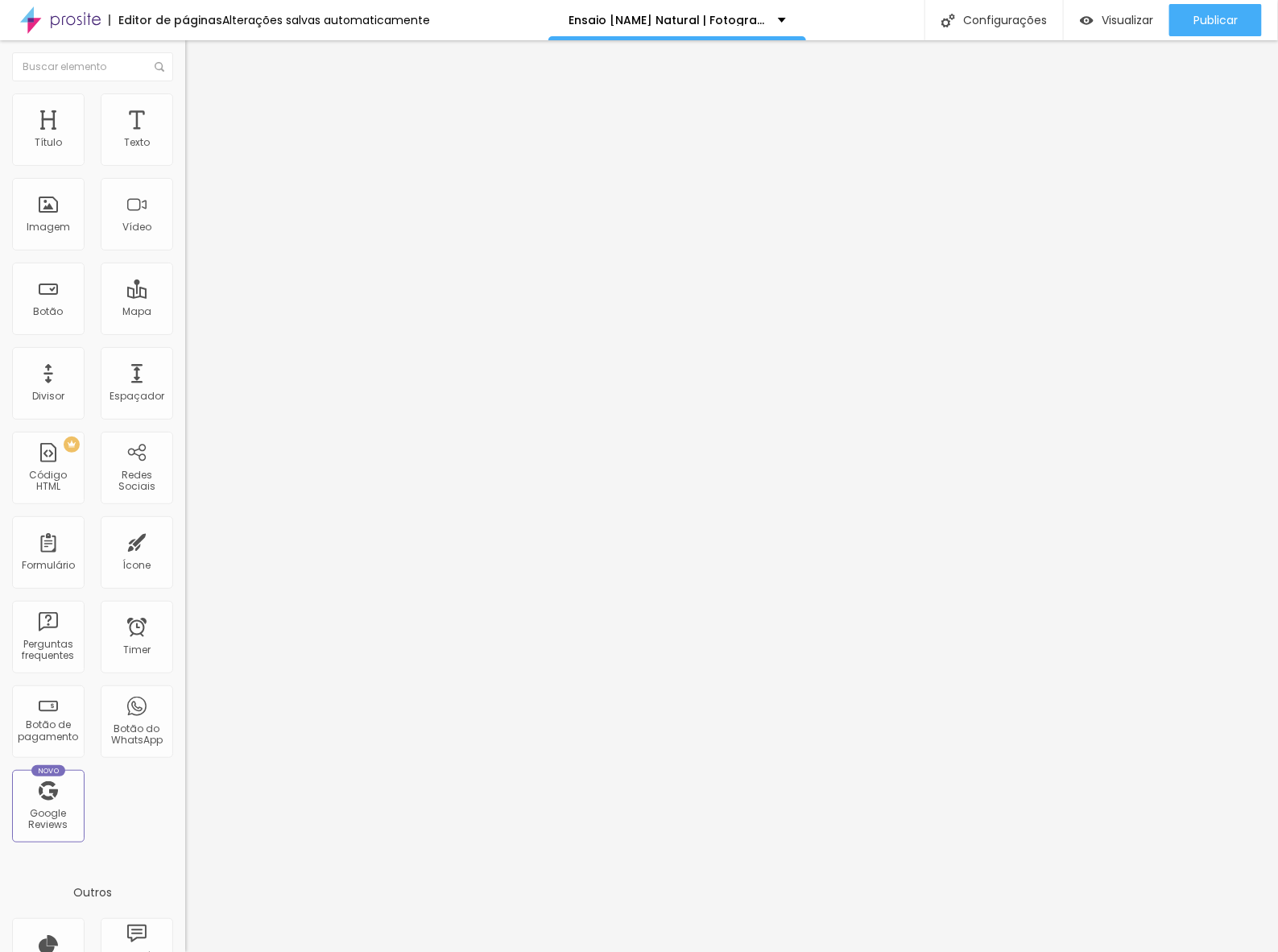 click on "Trocar imagem" at bounding box center (229, 131) 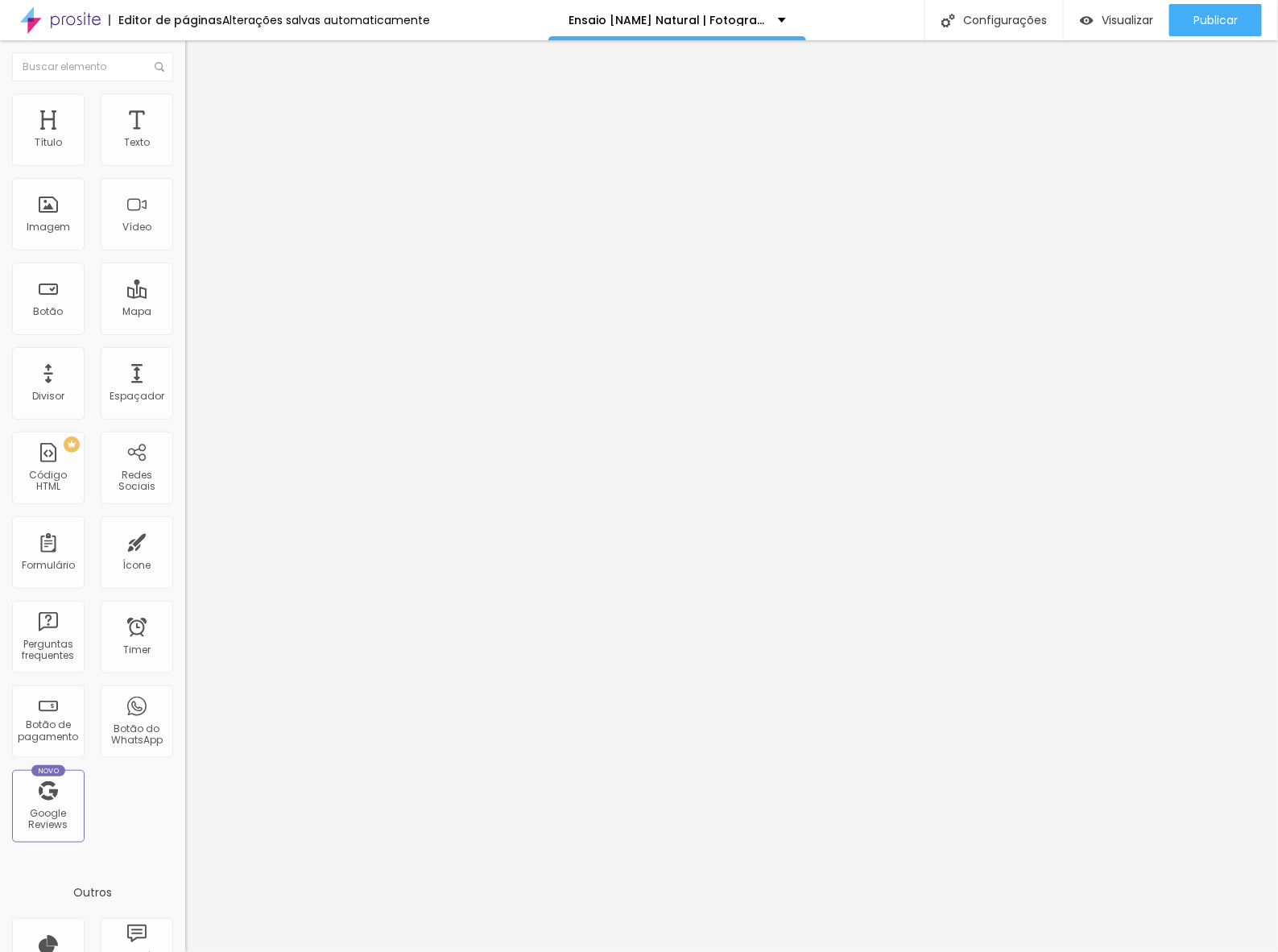 click at bounding box center [639, 2260] 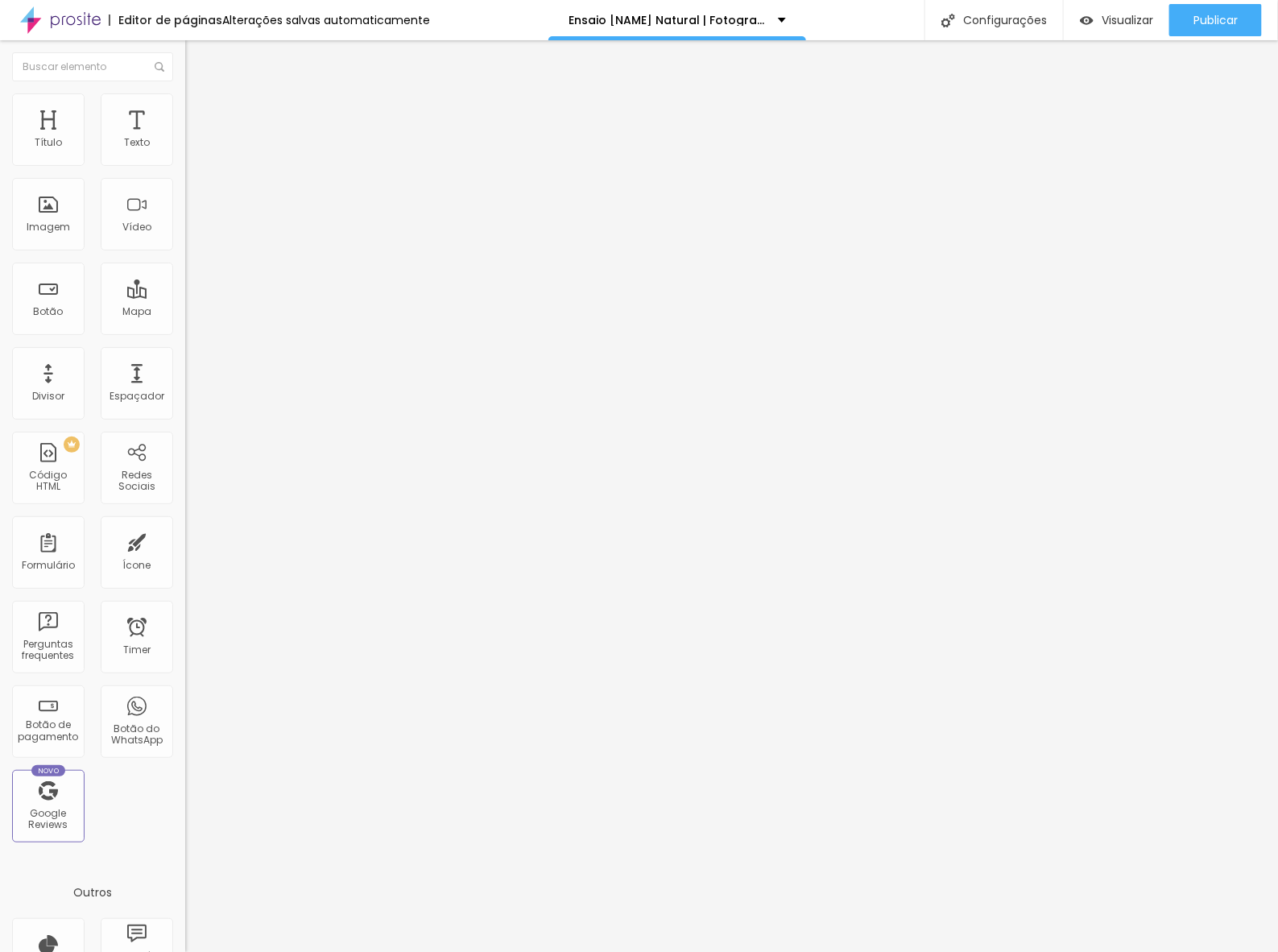 click on "Trocar imagem" at bounding box center [229, 131] 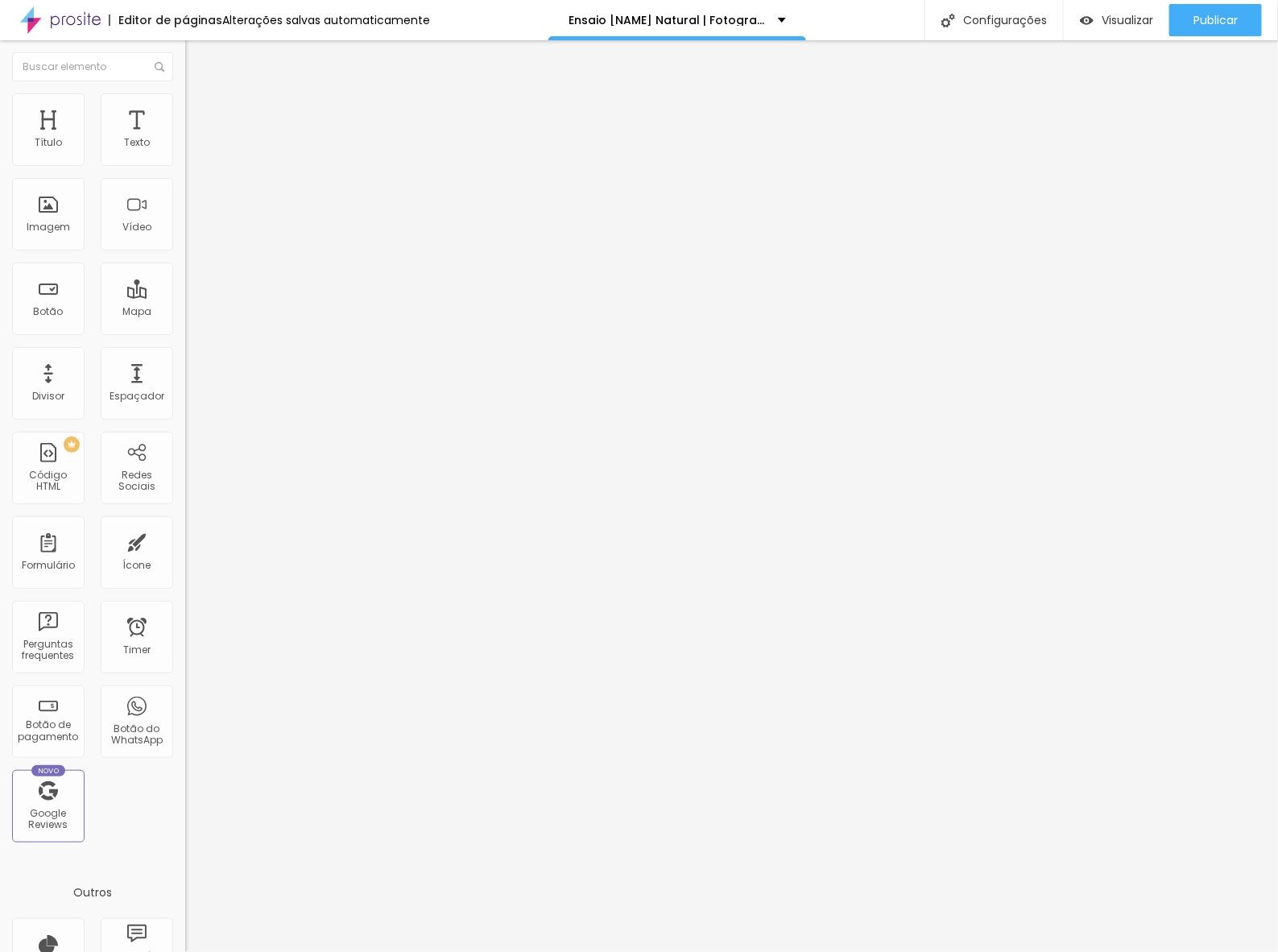 scroll, scrollTop: 403, scrollLeft: 0, axis: vertical 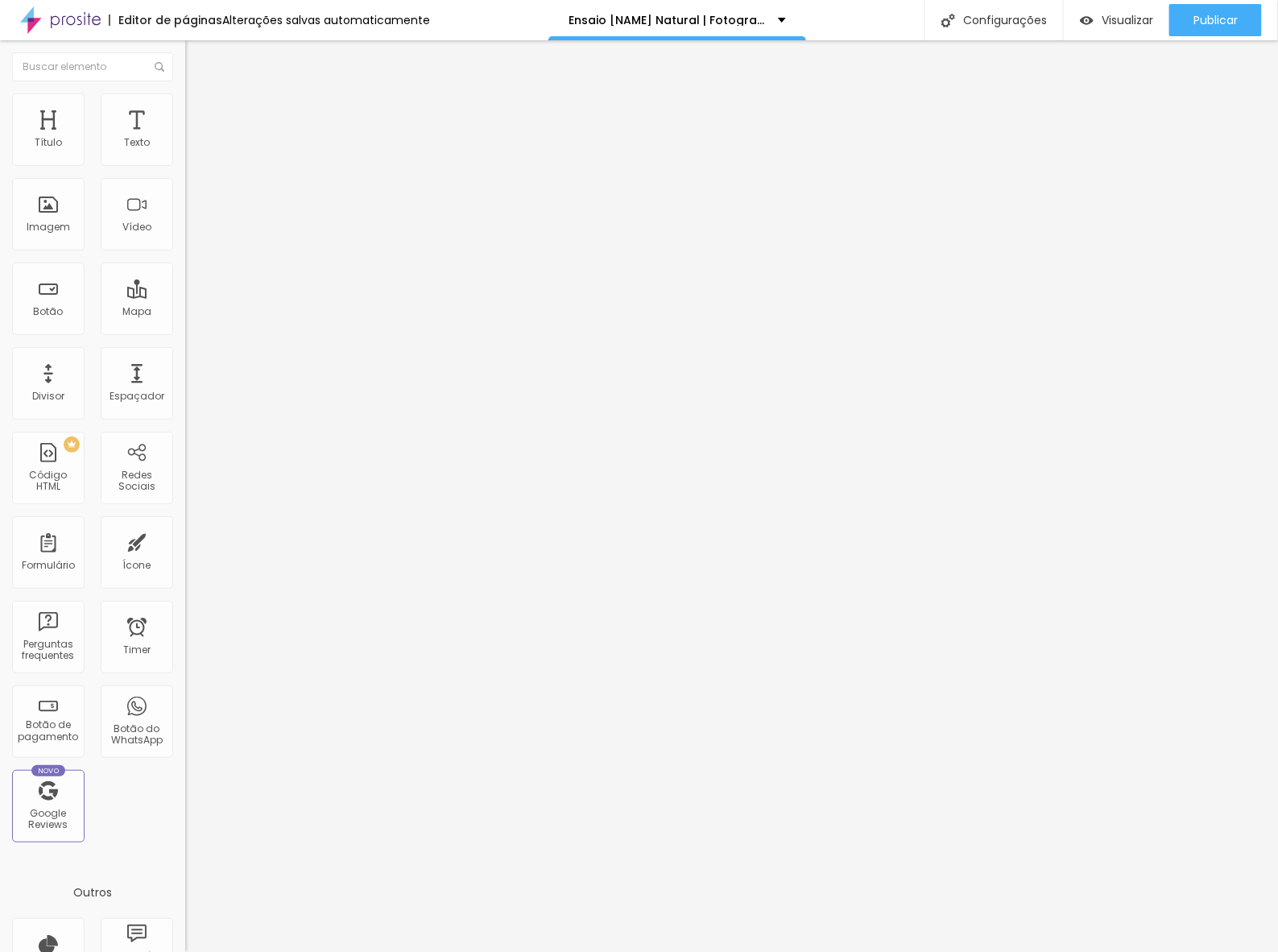 click on "Trocar imagem" at bounding box center [229, 131] 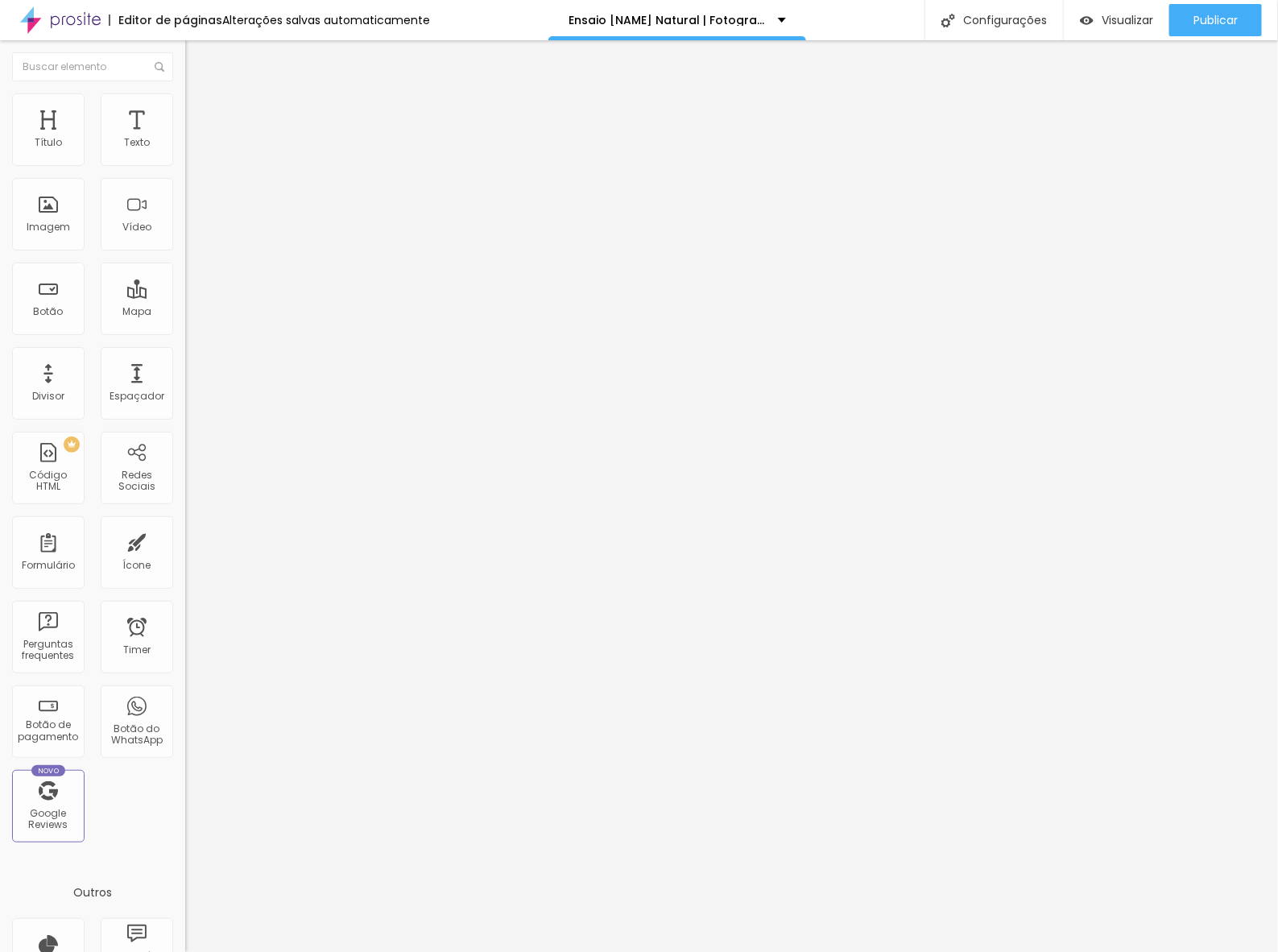 scroll, scrollTop: 101, scrollLeft: 0, axis: vertical 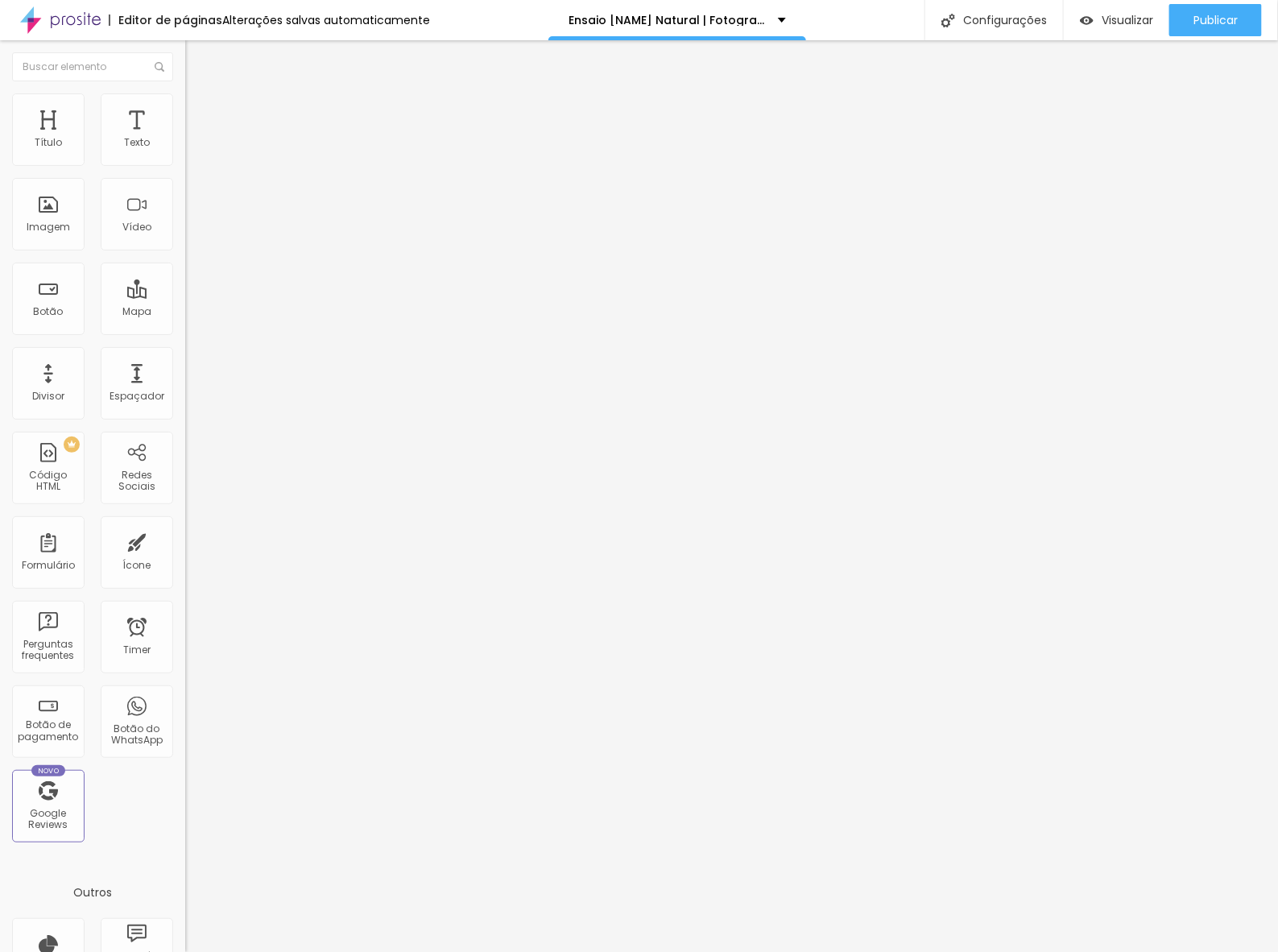 click on "Estilo" at bounding box center [278, 101] 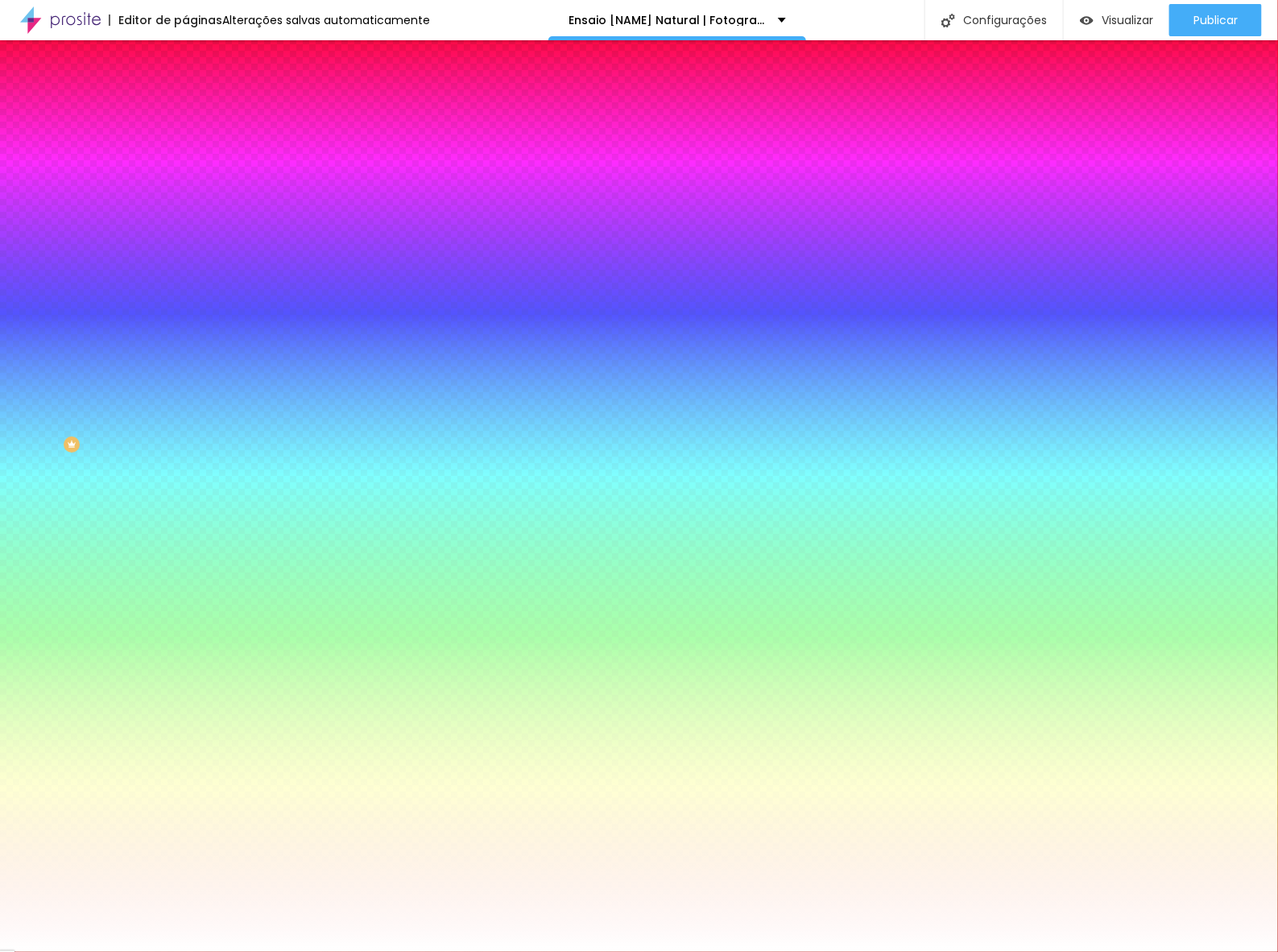 drag, startPoint x: 94, startPoint y: 107, endPoint x: 64, endPoint y: 235, distance: 131.46863 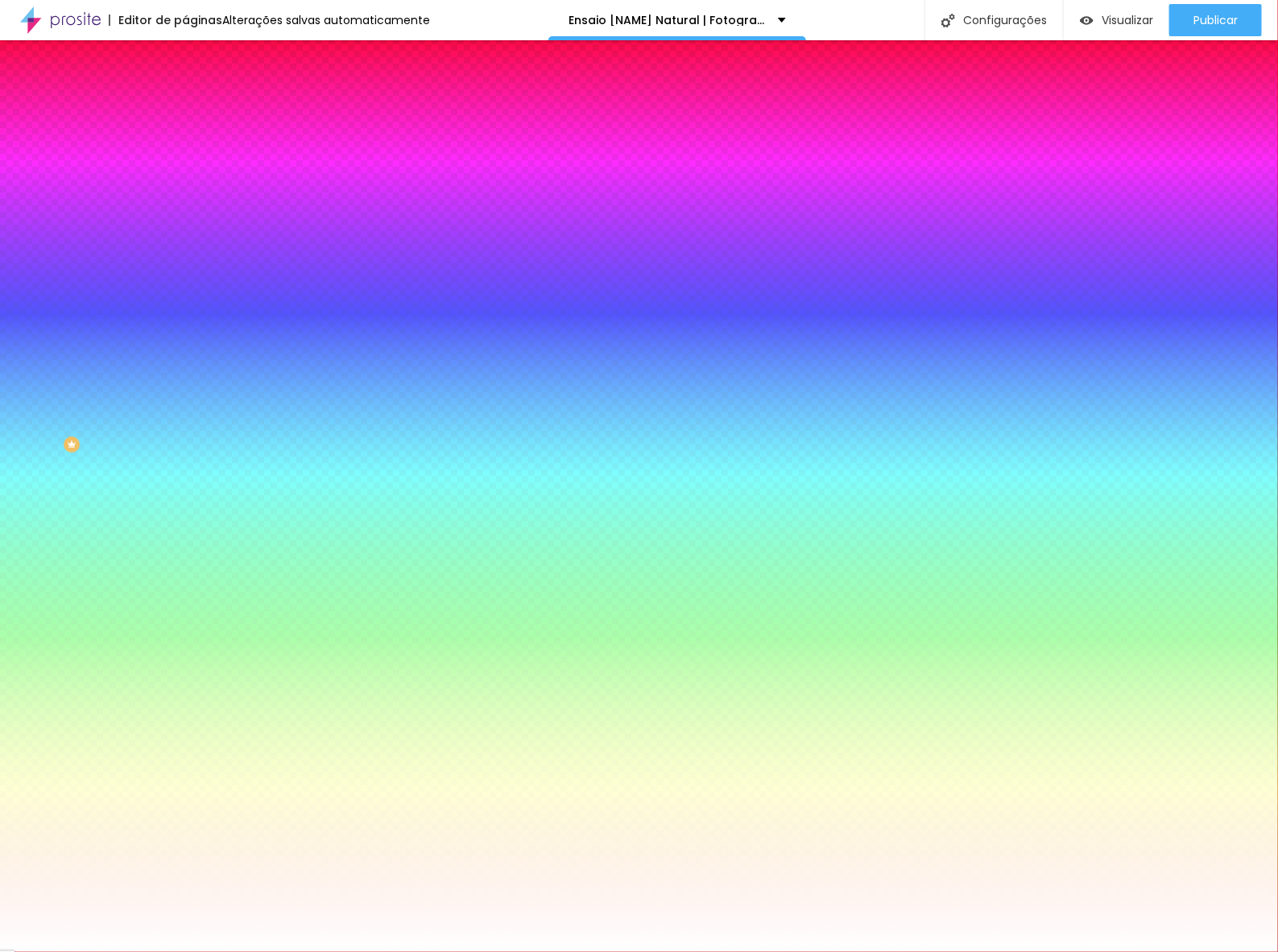 click on "Alboom Cloud Meus Arquivos Upload Ordem : Data de upload [NAME]-new...orn-236.jpg [NAME]-new...orn-235.jpg [NAME]-new...orn-227.jpg [NAME]-new...orn-220.jpg [NAME]-new...orn-219.jpg [NAME]-new...orn-204.jpg [NAME]-new...orn-199.jpg [NAME]-new...orn-194.jpg [NAME]-new...orn-182.jpg [NAME]-new...orn-192.jpg [NAME]-new...orn-172.jpg [NAME]-new...orn-171.jpg [NAME]-new...orn-115.jpg [NAME]-new...orn-109.jpg [NAME]-new...orn-107.jpg [NAME]-newborn-83.jpg [NAME]-newborn-87.jpg [NAME]-newborn-15.jpg [NAME]-newborn-26.jpg [NAME]-newborn-22.jpg [NAME]-newborn-8.jpg [NAME]-newborn-3.jpg [NAME]-newborn-11.jpg dsc_1006.jpg [NAME]-newborn-160.jpg [NAME]-newborn-159.jpg [NAME]-newborn-157.jpg [NAME]-newborn-156.jpg [NAME]-newborn-141.jpg [NAME]-newborn-129.jpg [NAME]-newborn-127.jpg [NAME]-newborn-123.jpg [NAME]-newborn-117.jpg [NAME]-newborn-112.jpg [NAME]-newborn-80.jpg [NAME]-newborn-78.jpg [NAME]-newborn-76.jpg [NAME]-newborn-65.jpg [NAME]-newborn-60.jpg [NAME]-newborn-52.jpg [NAME]-newborn-31.jpg [NAME]-newborn-24.jpg [NAME]-newborn-12.jpg ou Cancelar" at bounding box center (639, 2607) 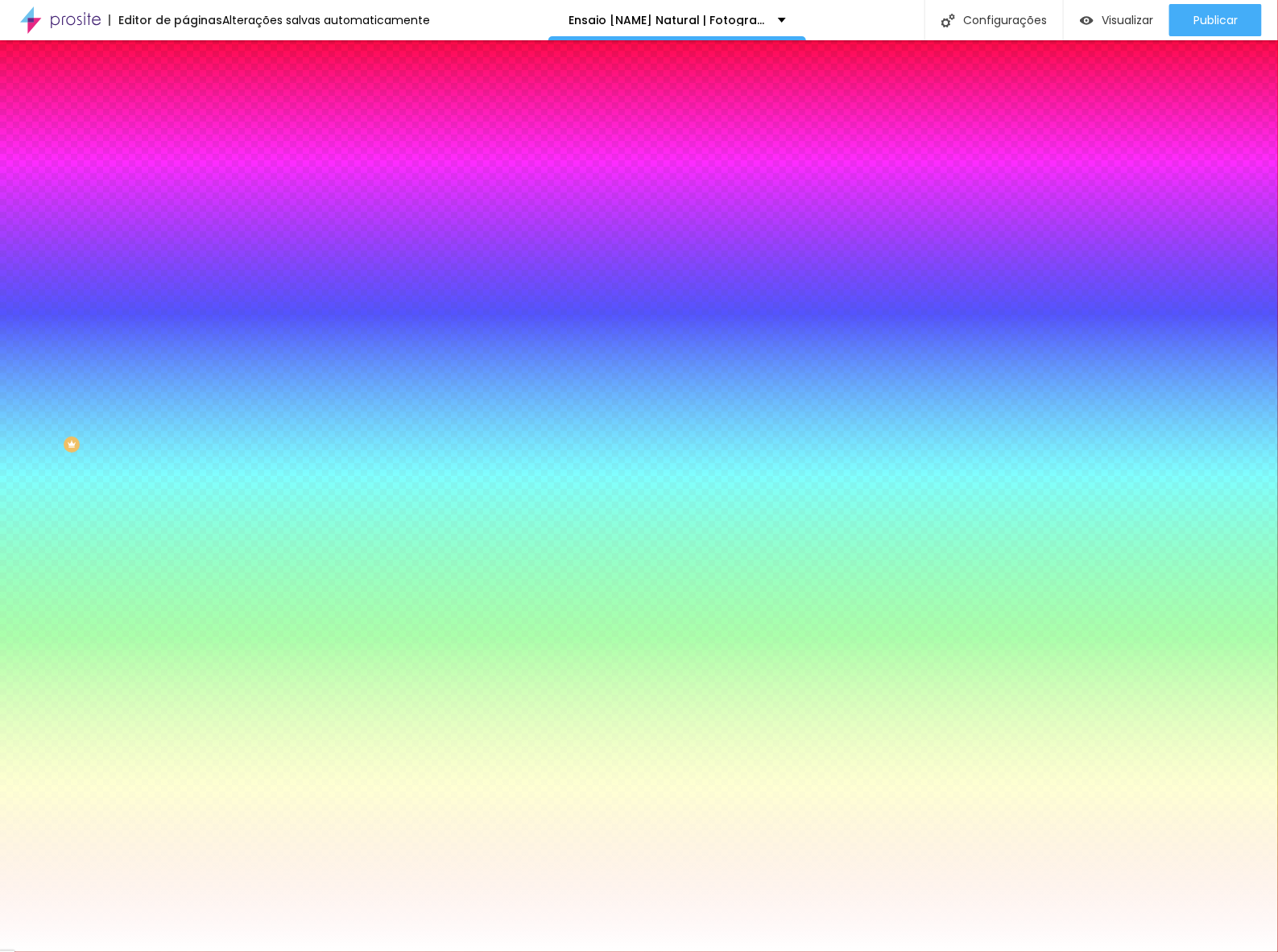 click on "Trocar imagem" at bounding box center [229, 141] 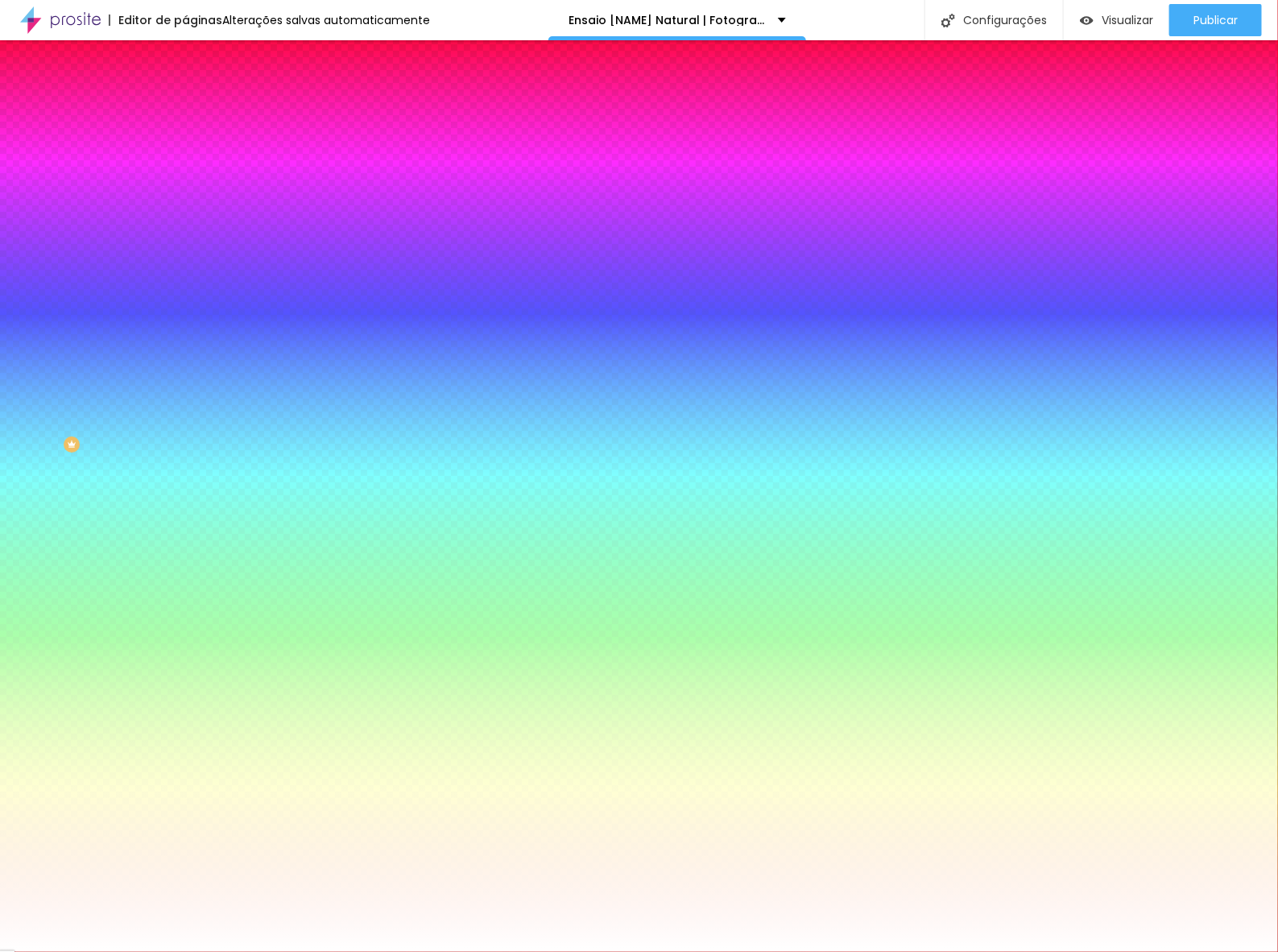 click at bounding box center [639, 2154] 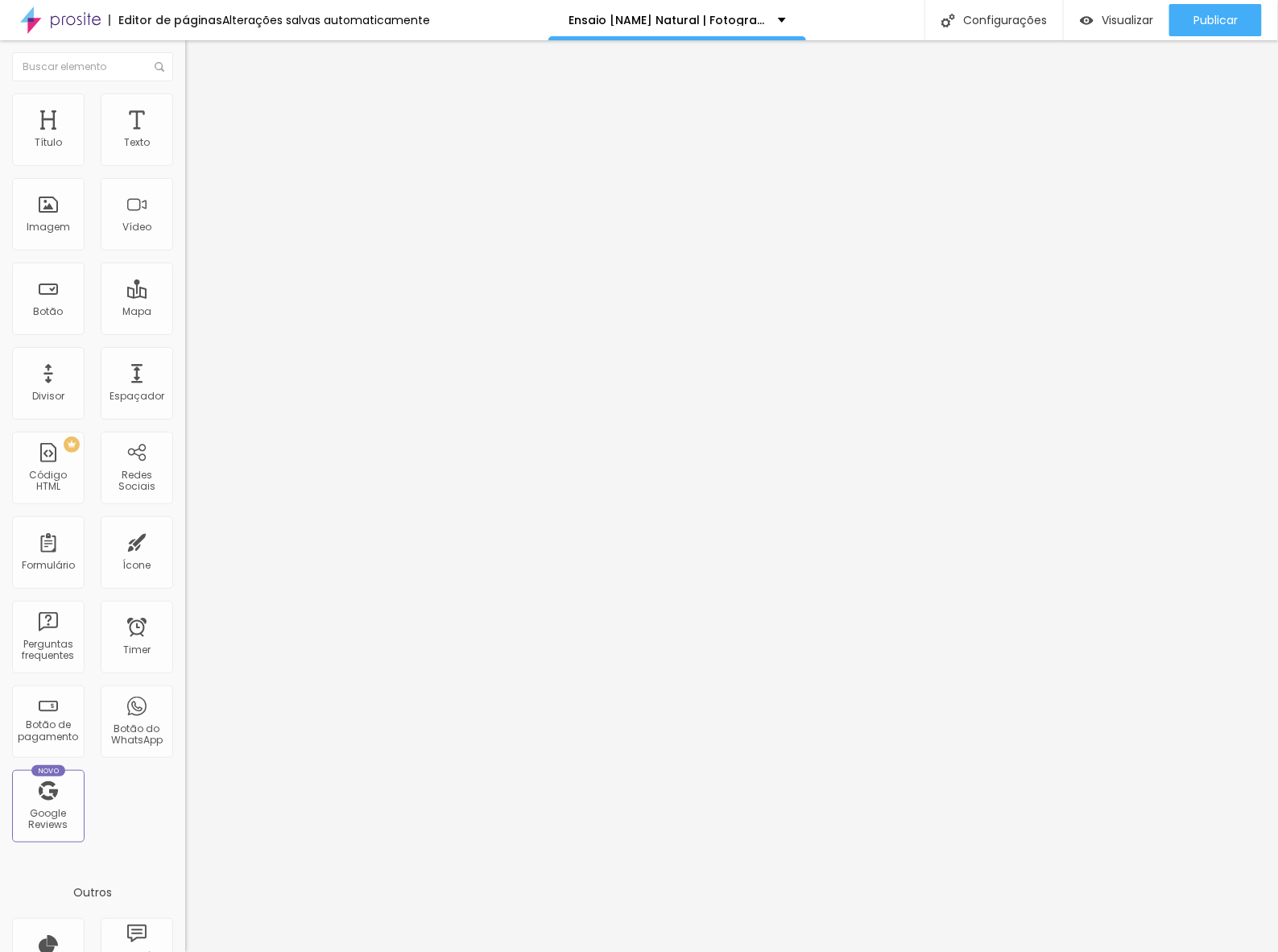 click on "Estilo" at bounding box center [212, 104] 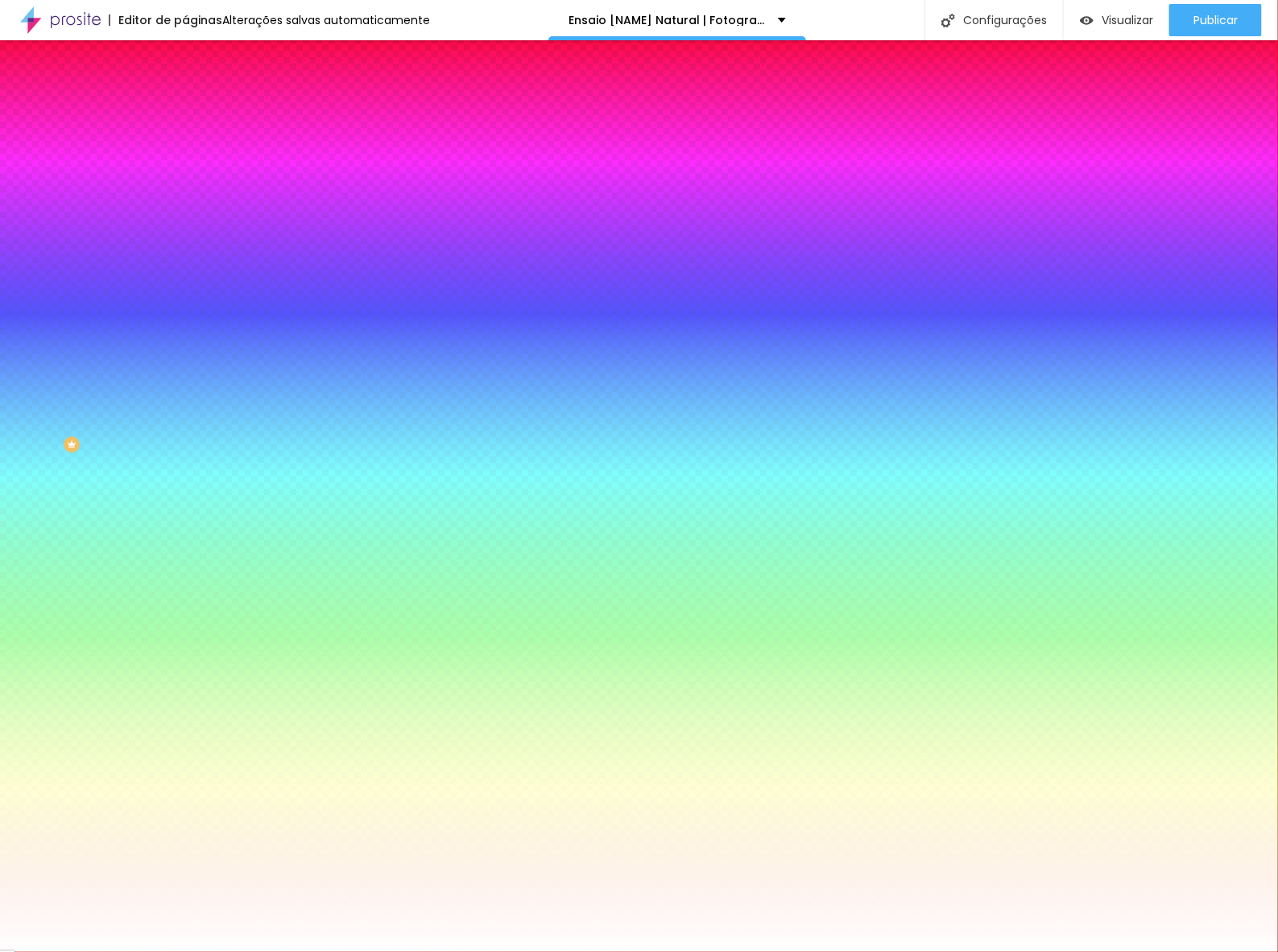 click on "Trocar imagem" at bounding box center [229, 141] 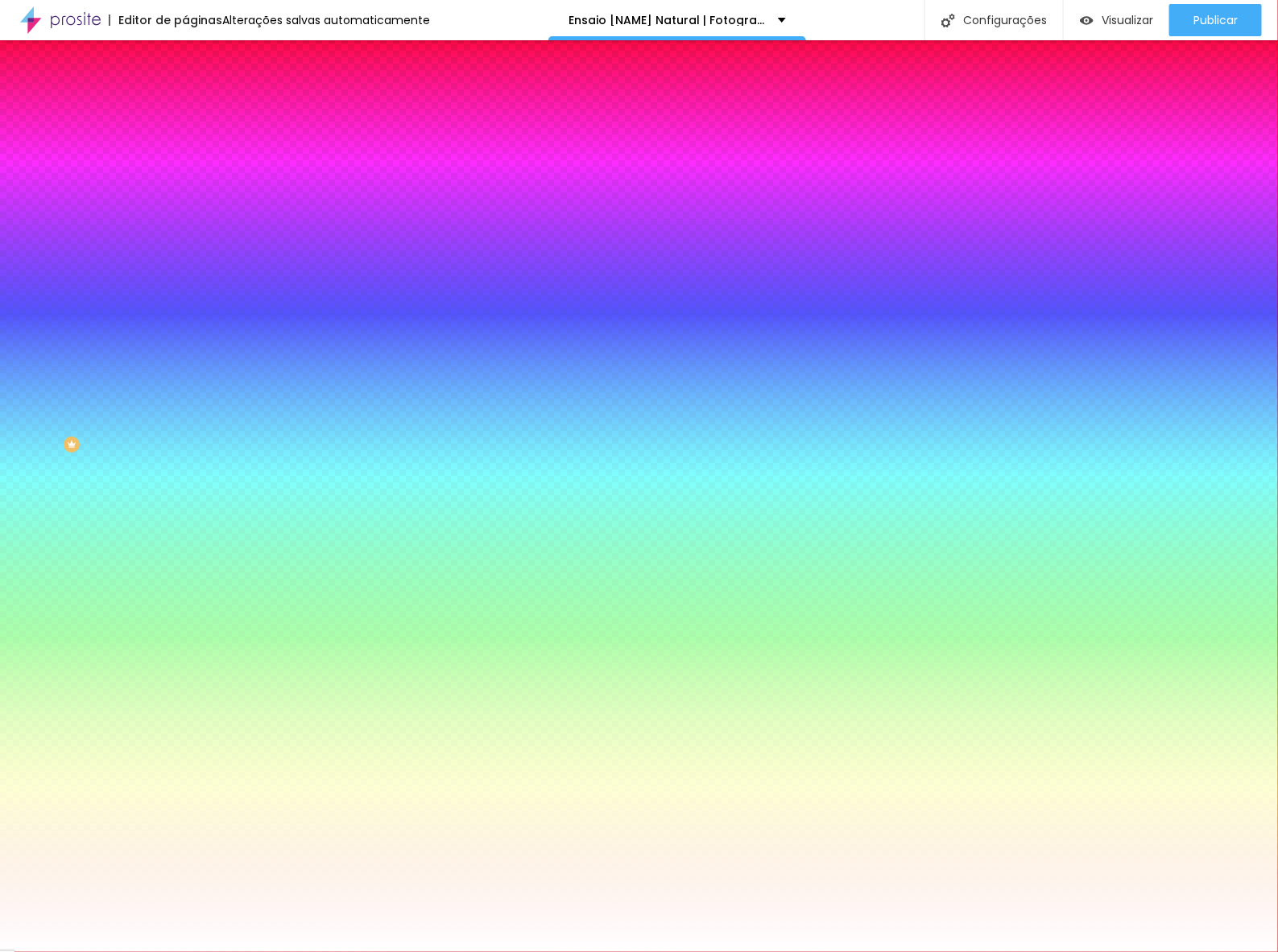 click at bounding box center [639, 2221] 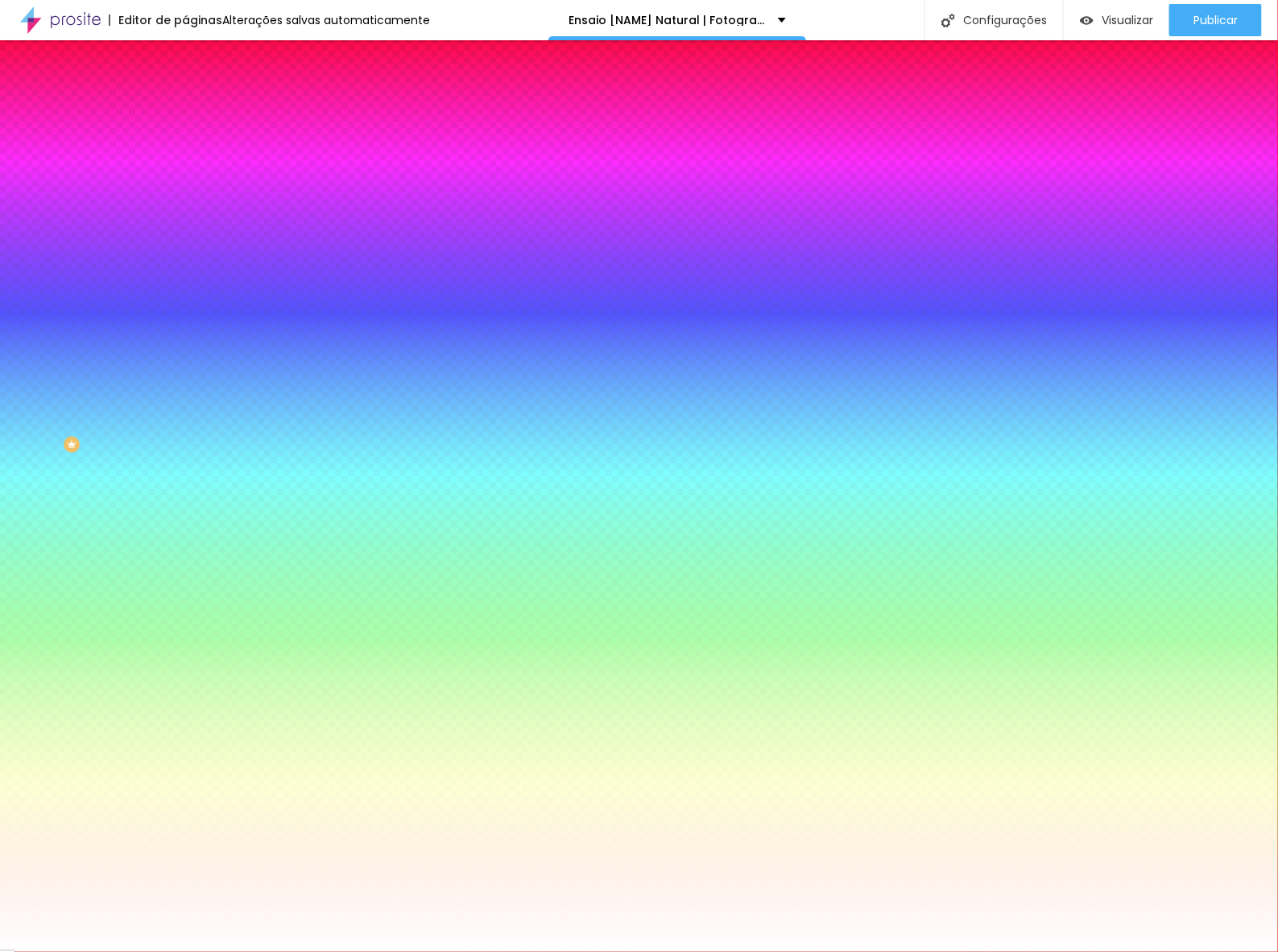 click on "Trocar imagem" at bounding box center [229, 141] 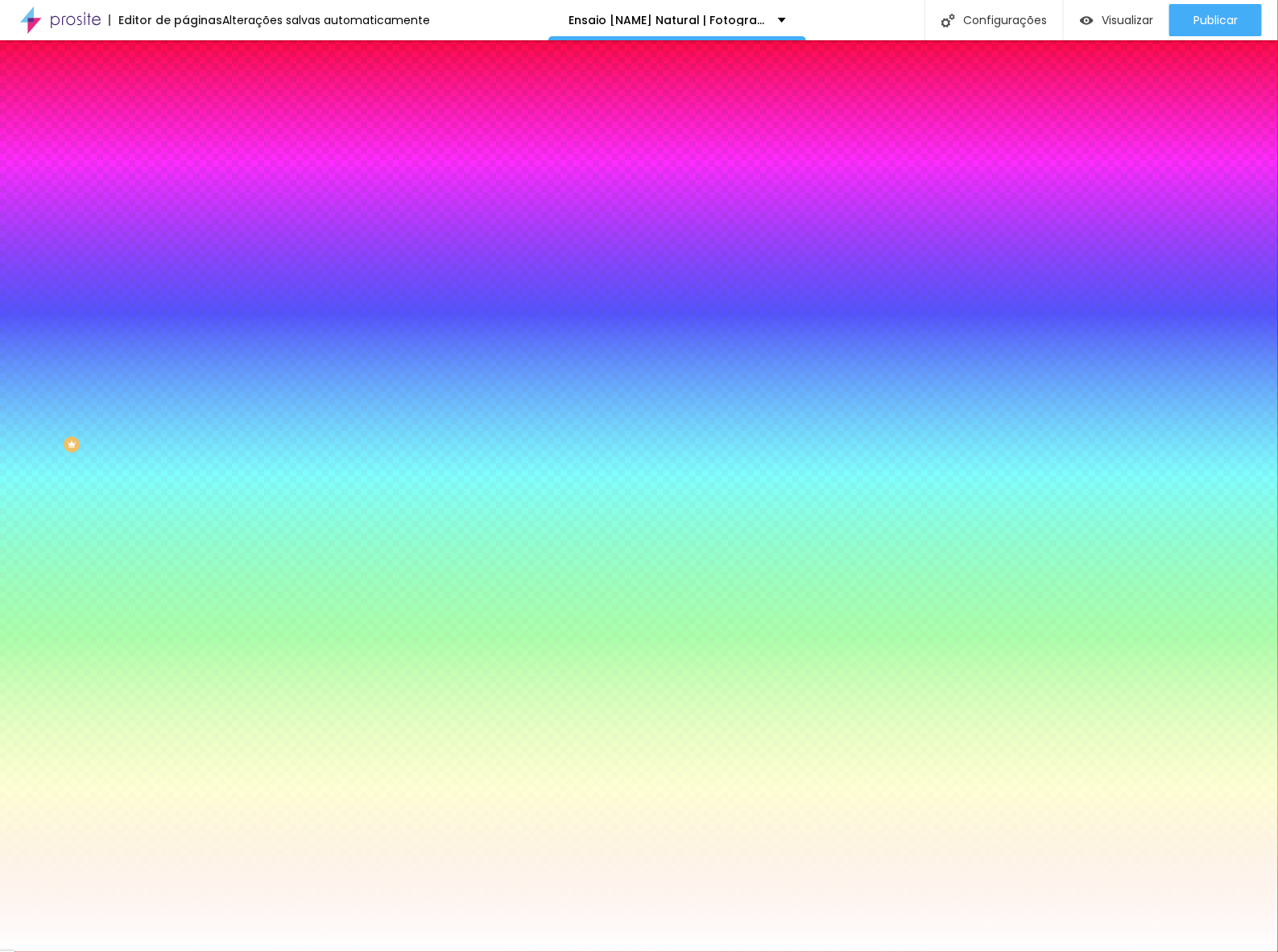 click at bounding box center (639, 2212) 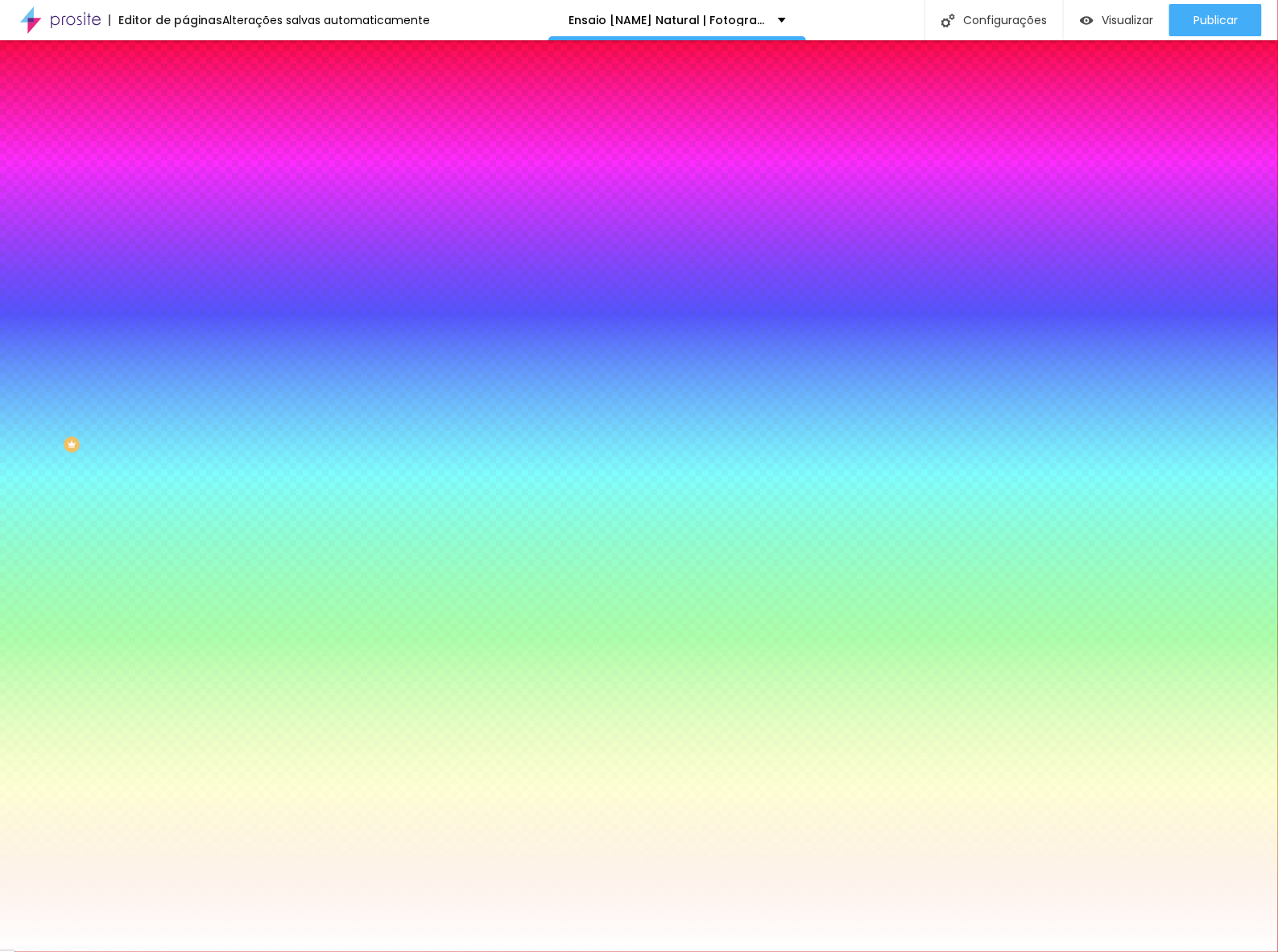 click on "Trocar imagem" at bounding box center [229, 141] 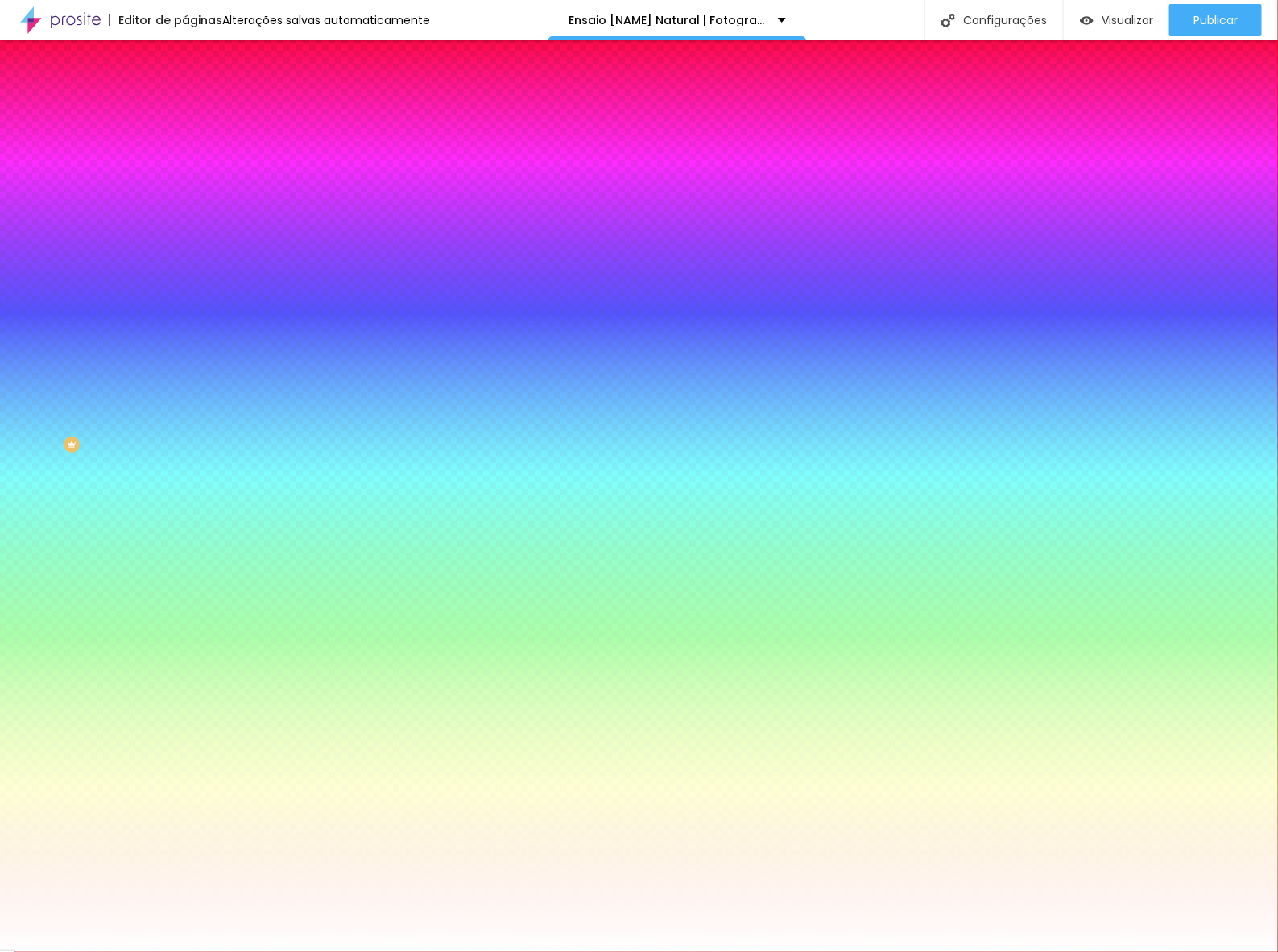 scroll, scrollTop: 333, scrollLeft: 0, axis: vertical 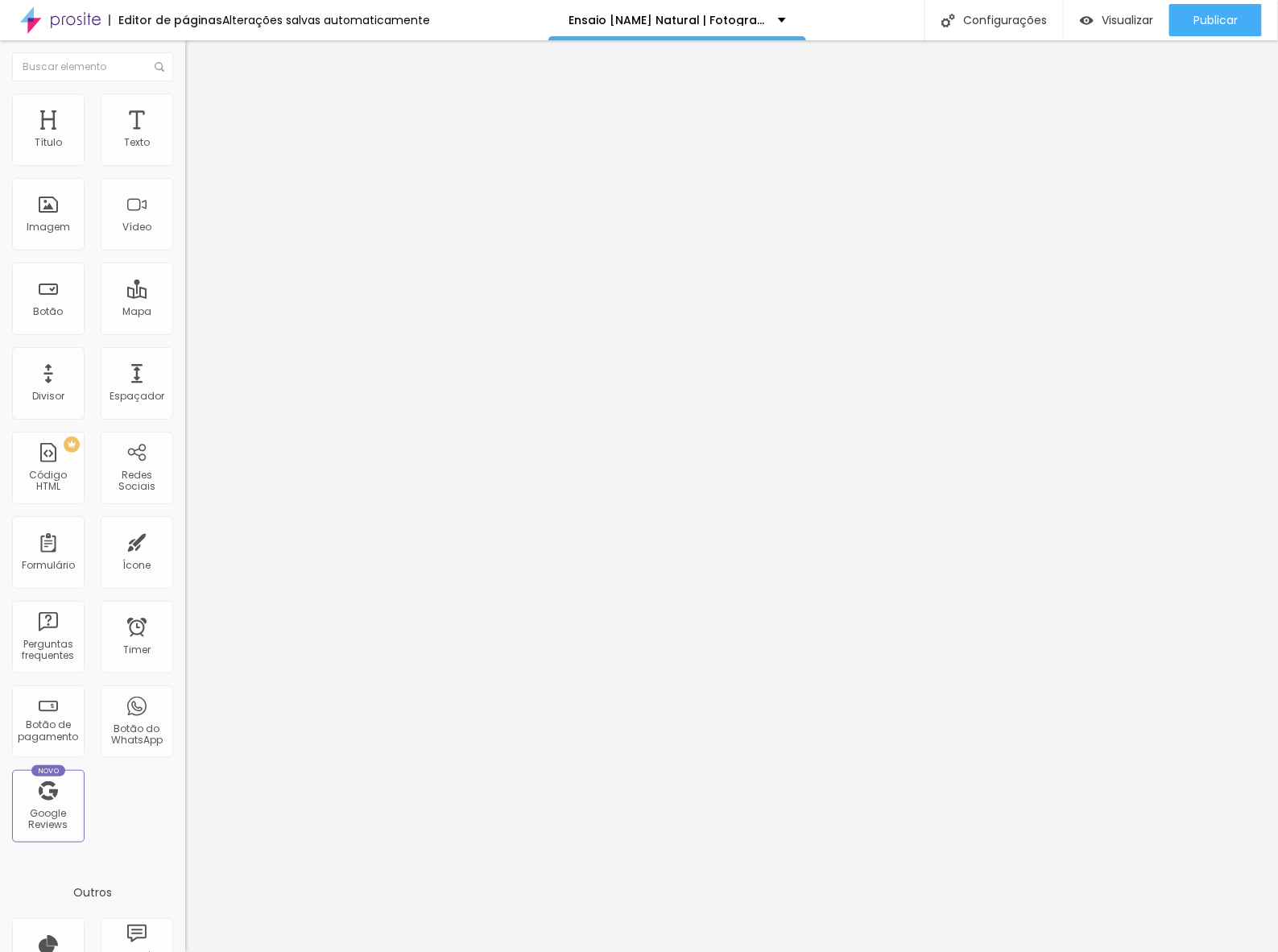click on "Trocar imagem" at bounding box center [229, 131] 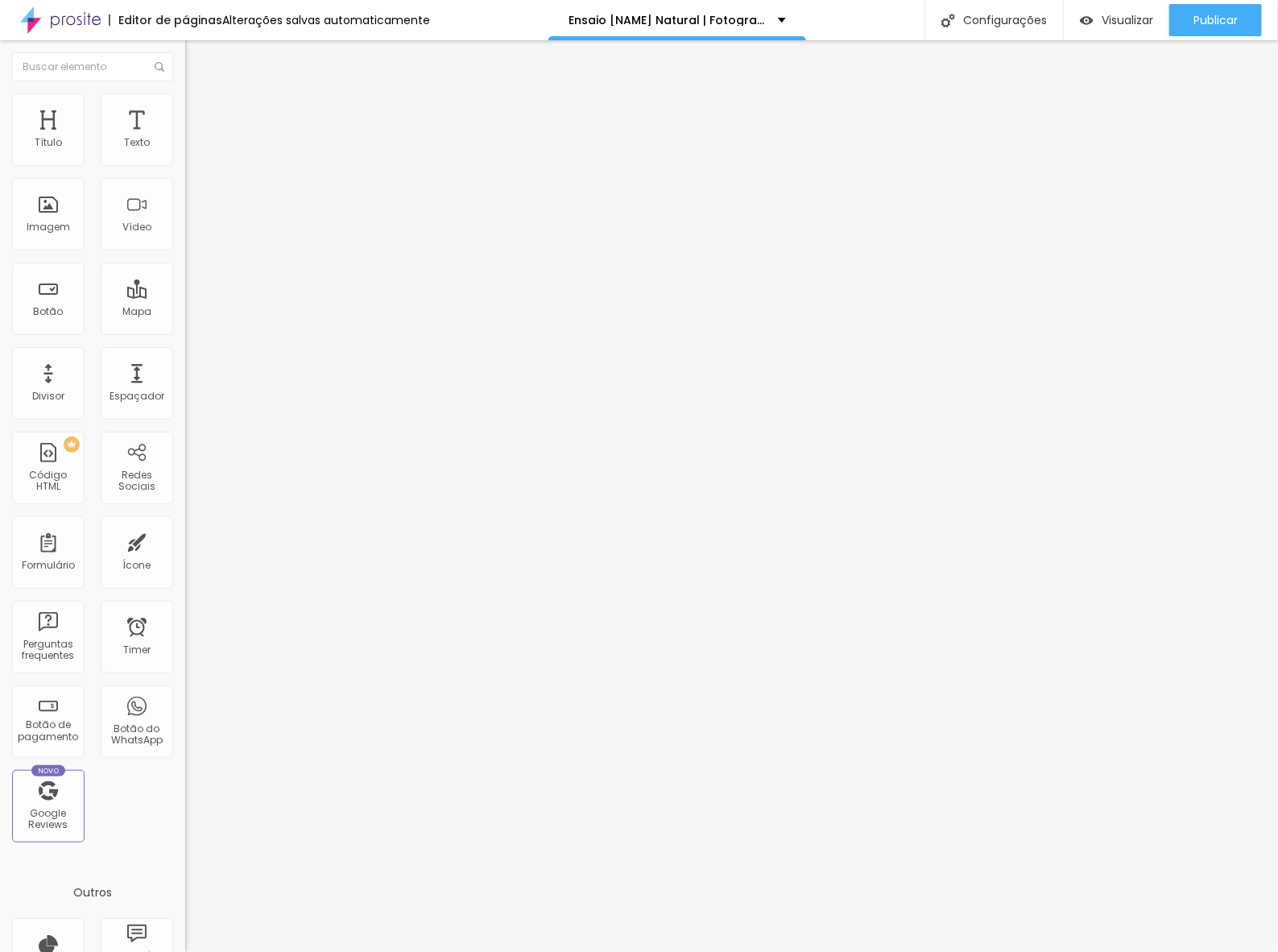 scroll, scrollTop: 302, scrollLeft: 0, axis: vertical 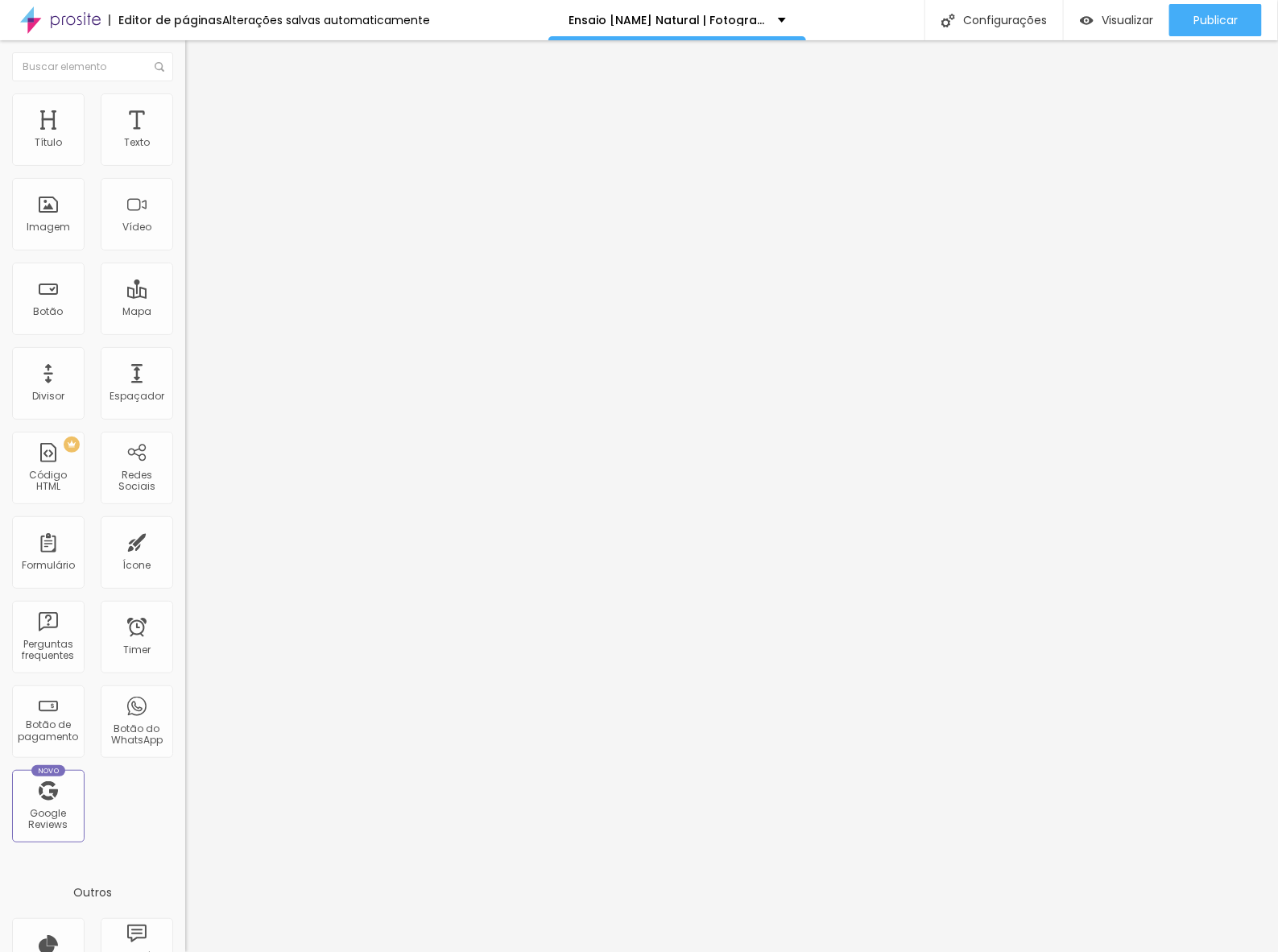 click on "Estilo" at bounding box center (278, 101) 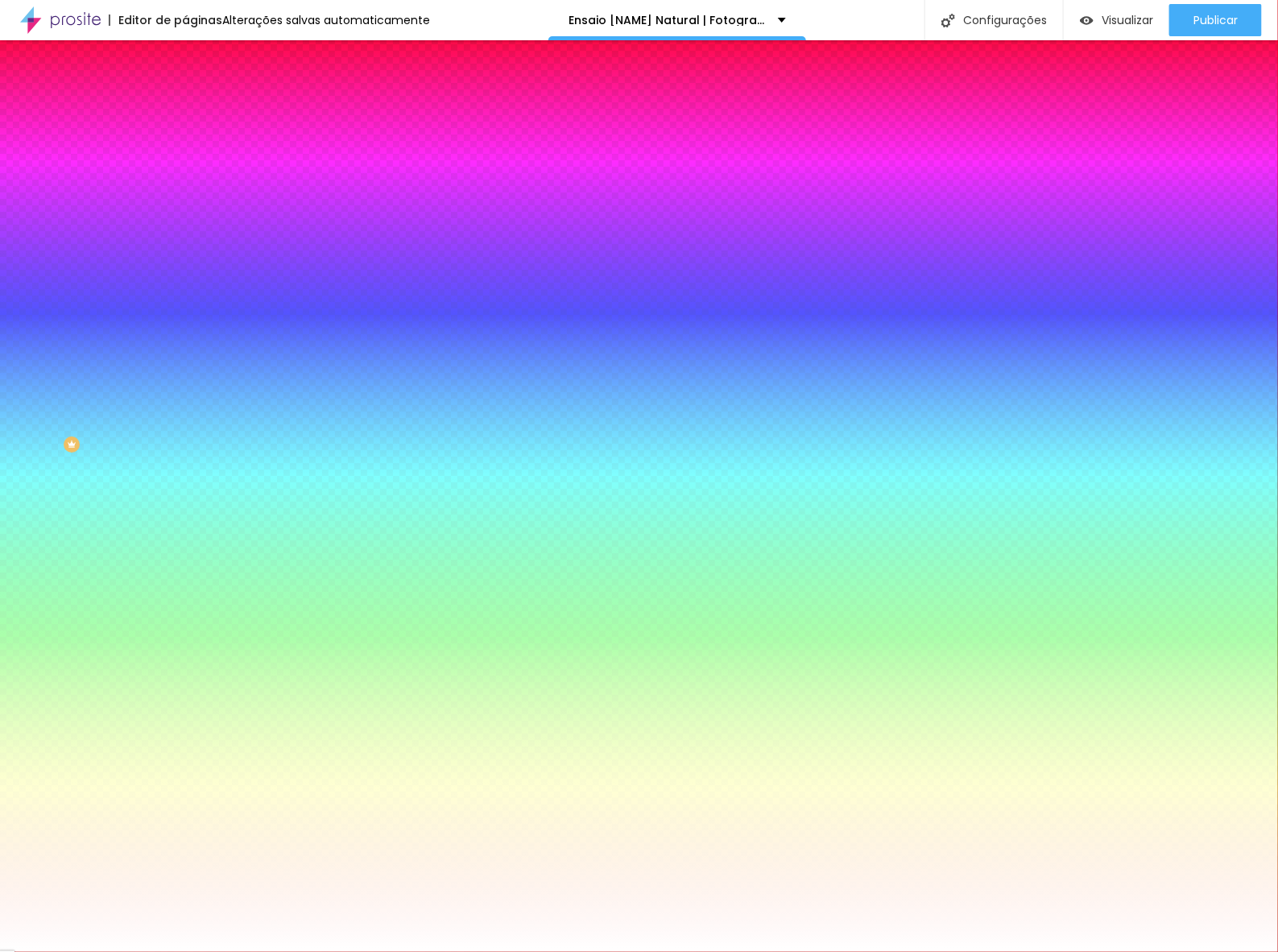 click on "Trocar imagem" at bounding box center [229, 141] 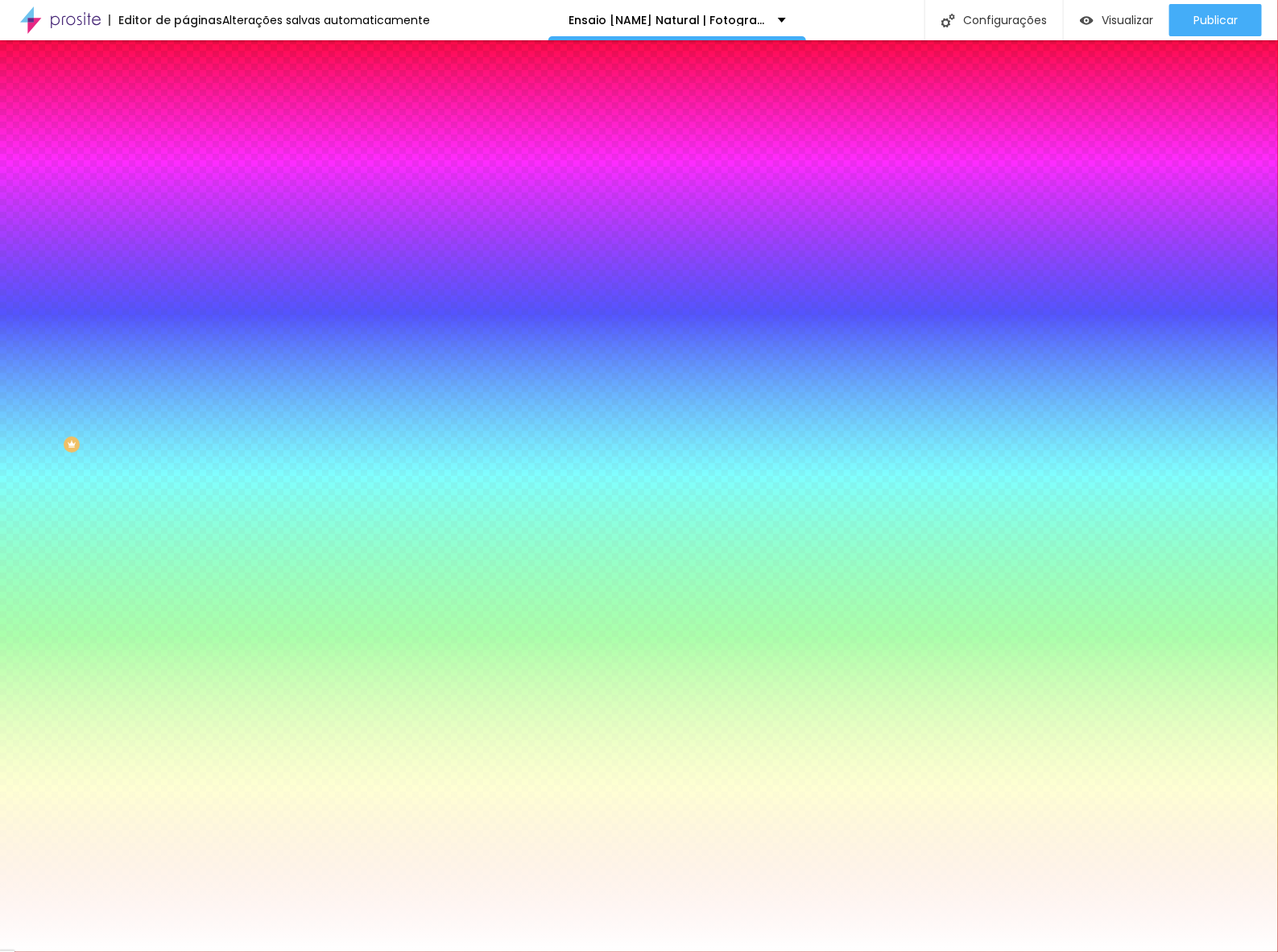scroll, scrollTop: 0, scrollLeft: 0, axis: both 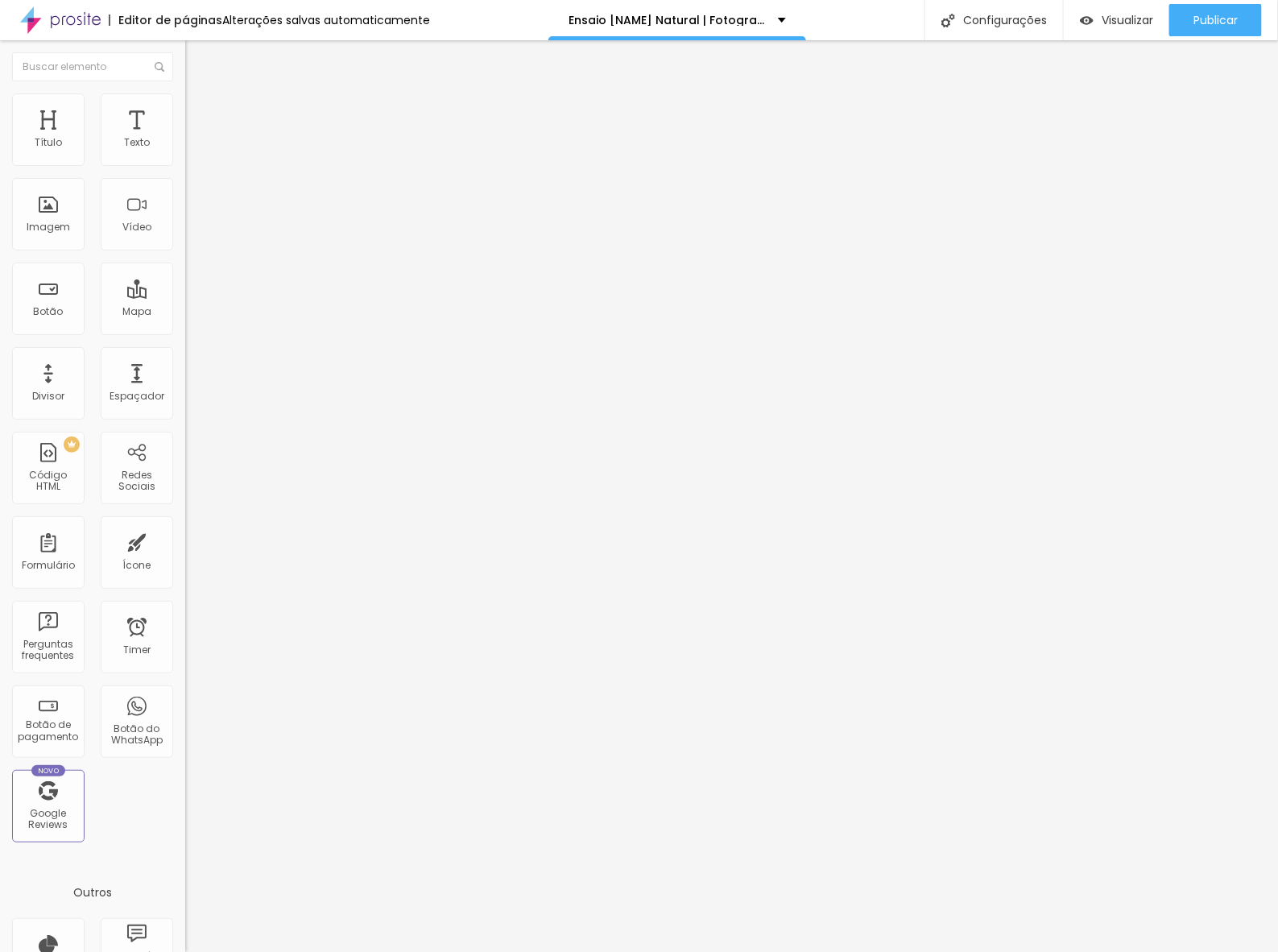 click at bounding box center (192, 101) 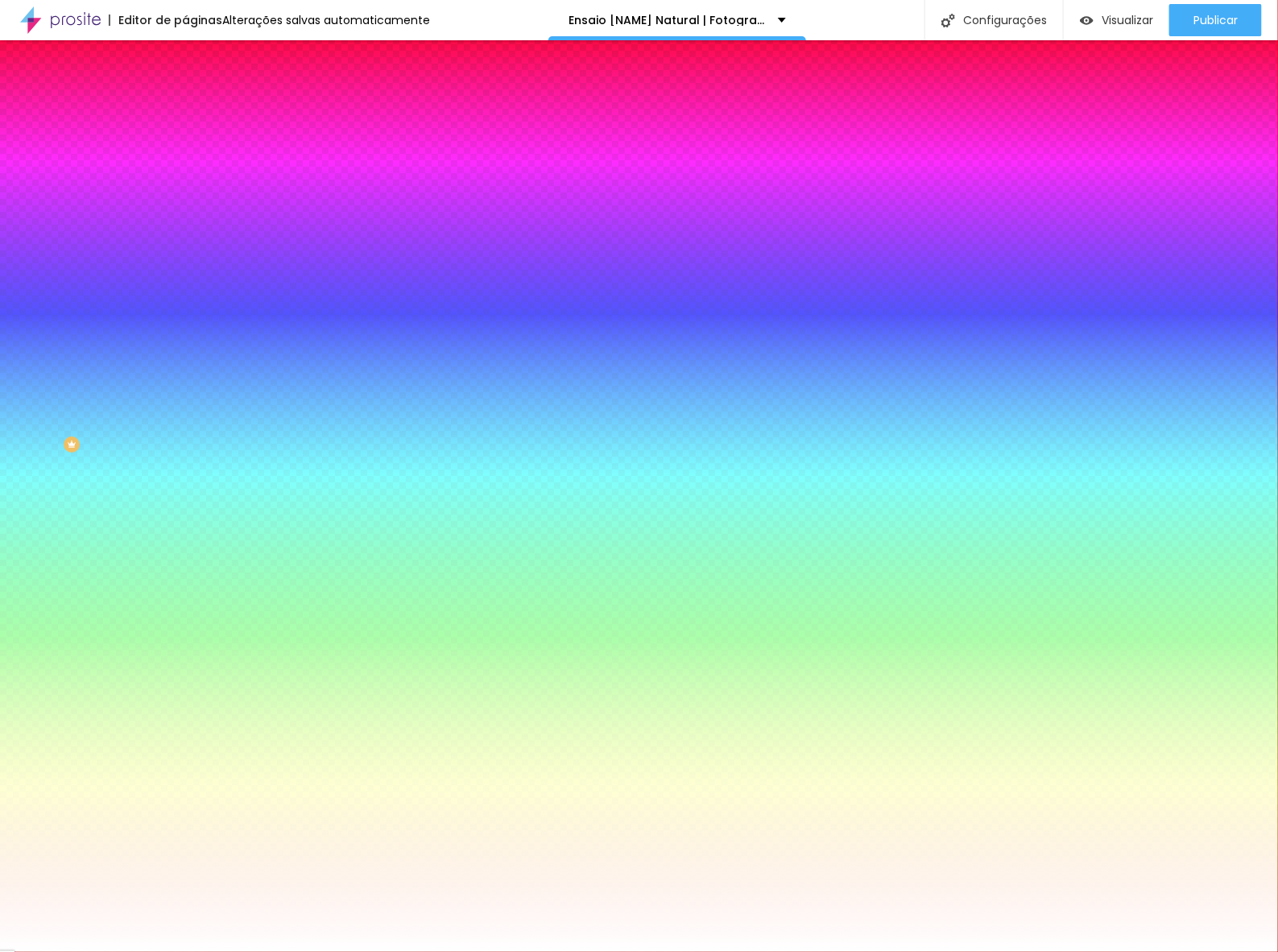 click on "Trocar imagem" at bounding box center [229, 141] 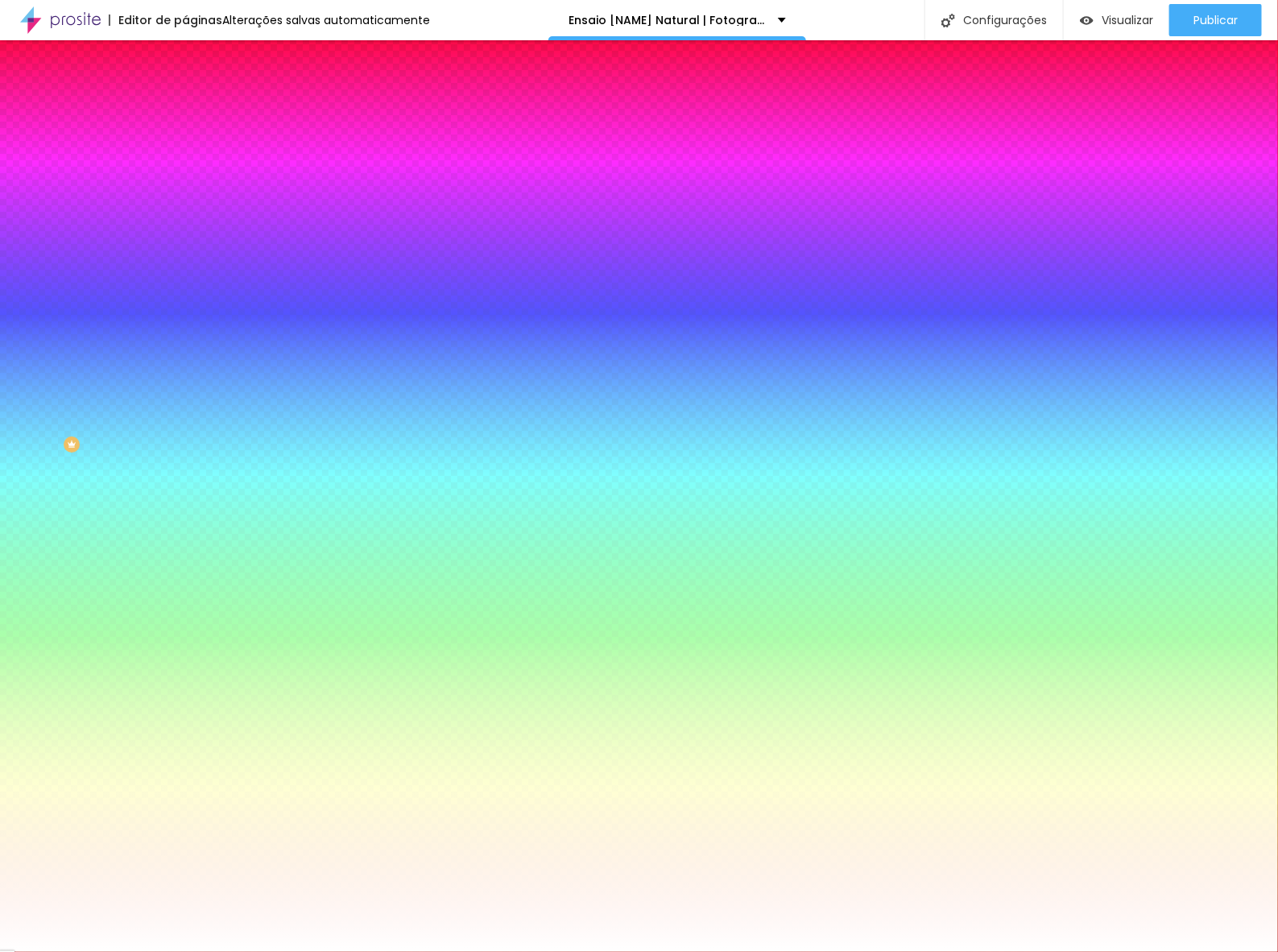 scroll, scrollTop: 142, scrollLeft: 0, axis: vertical 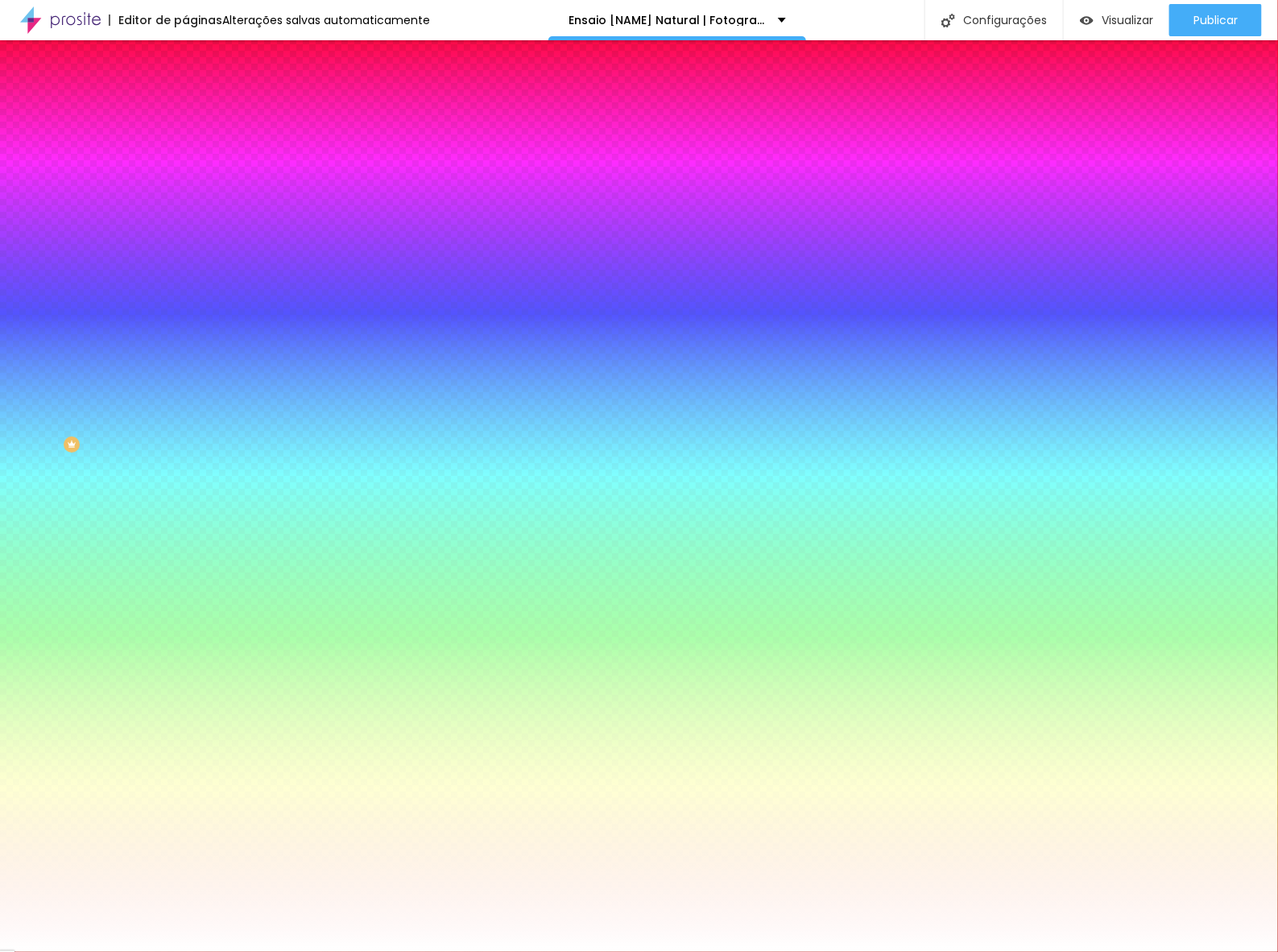 click on "Trocar imagem" at bounding box center [229, 141] 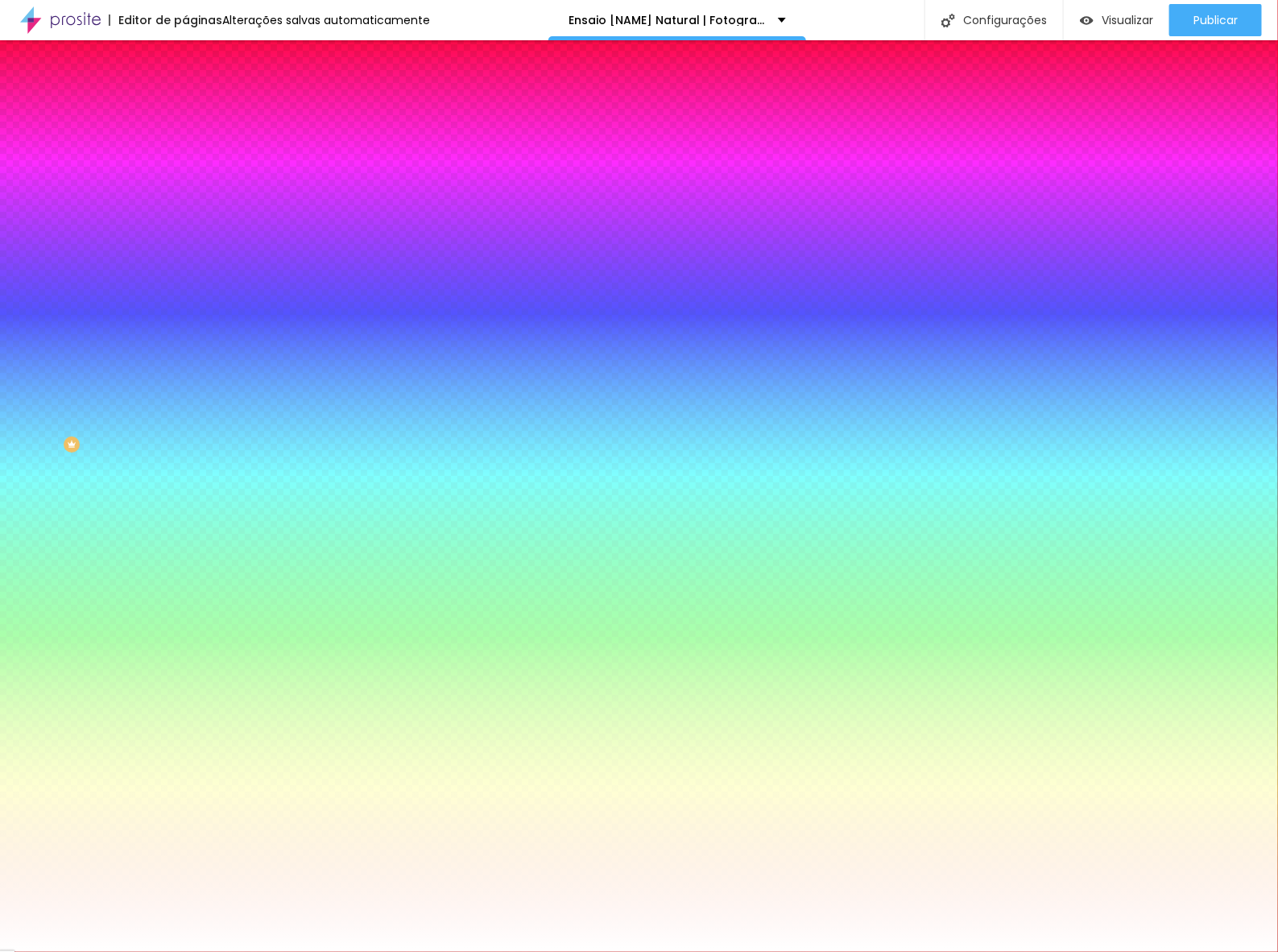 scroll, scrollTop: 101, scrollLeft: 0, axis: vertical 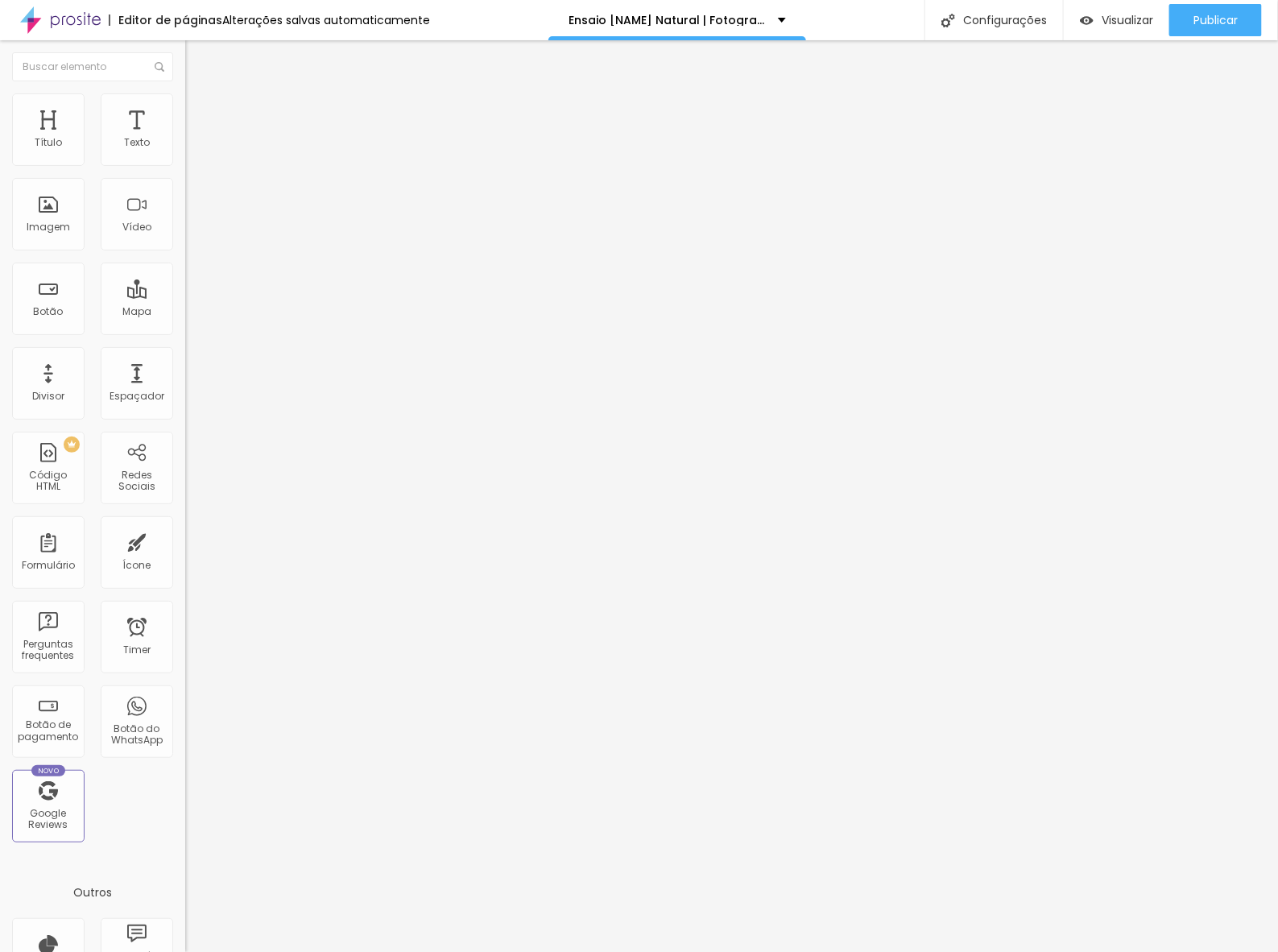 click on "Trocar imagem" at bounding box center (229, 131) 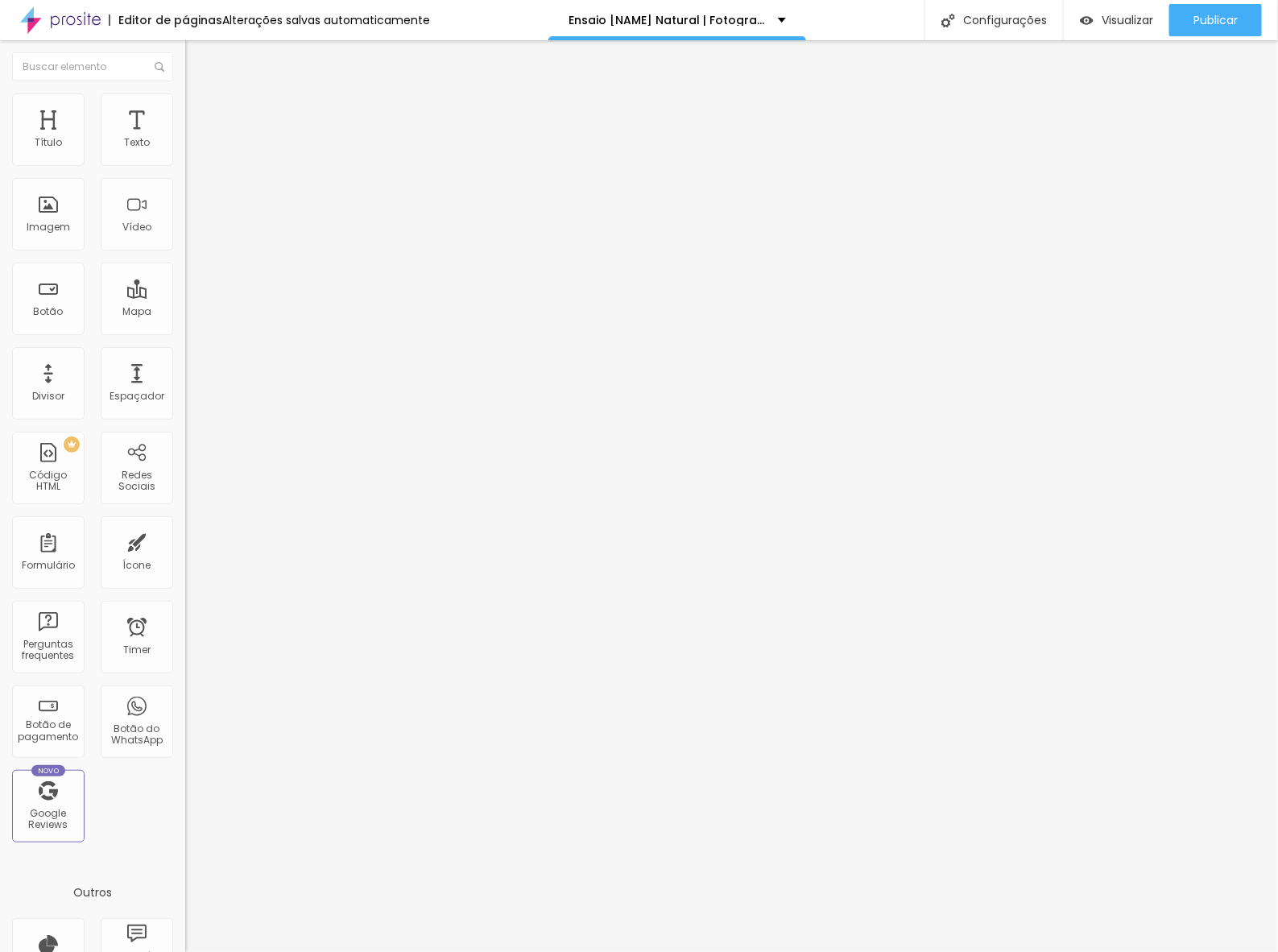 scroll, scrollTop: 302, scrollLeft: 0, axis: vertical 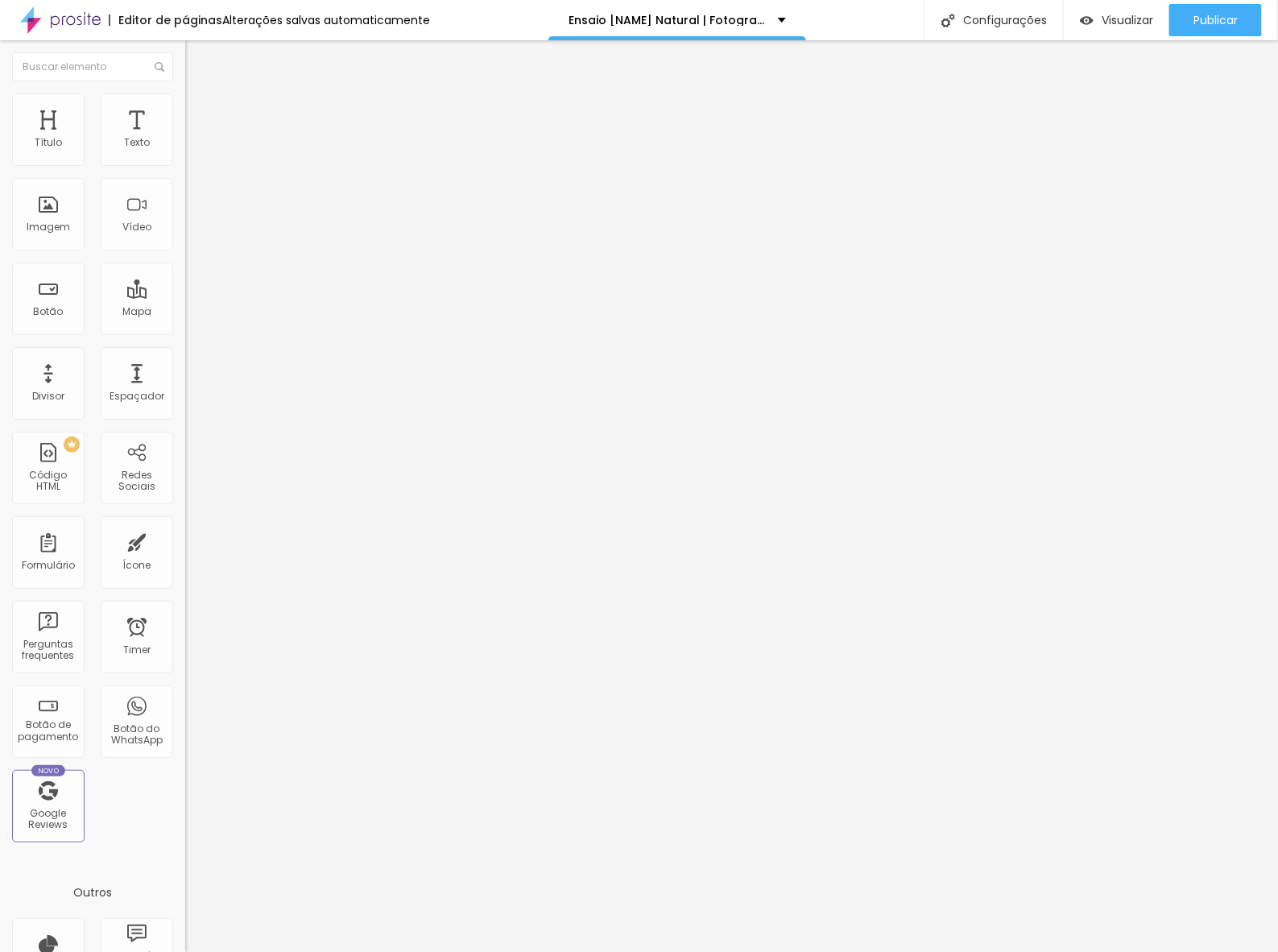 click on "Trocar imagem" at bounding box center [229, 131] 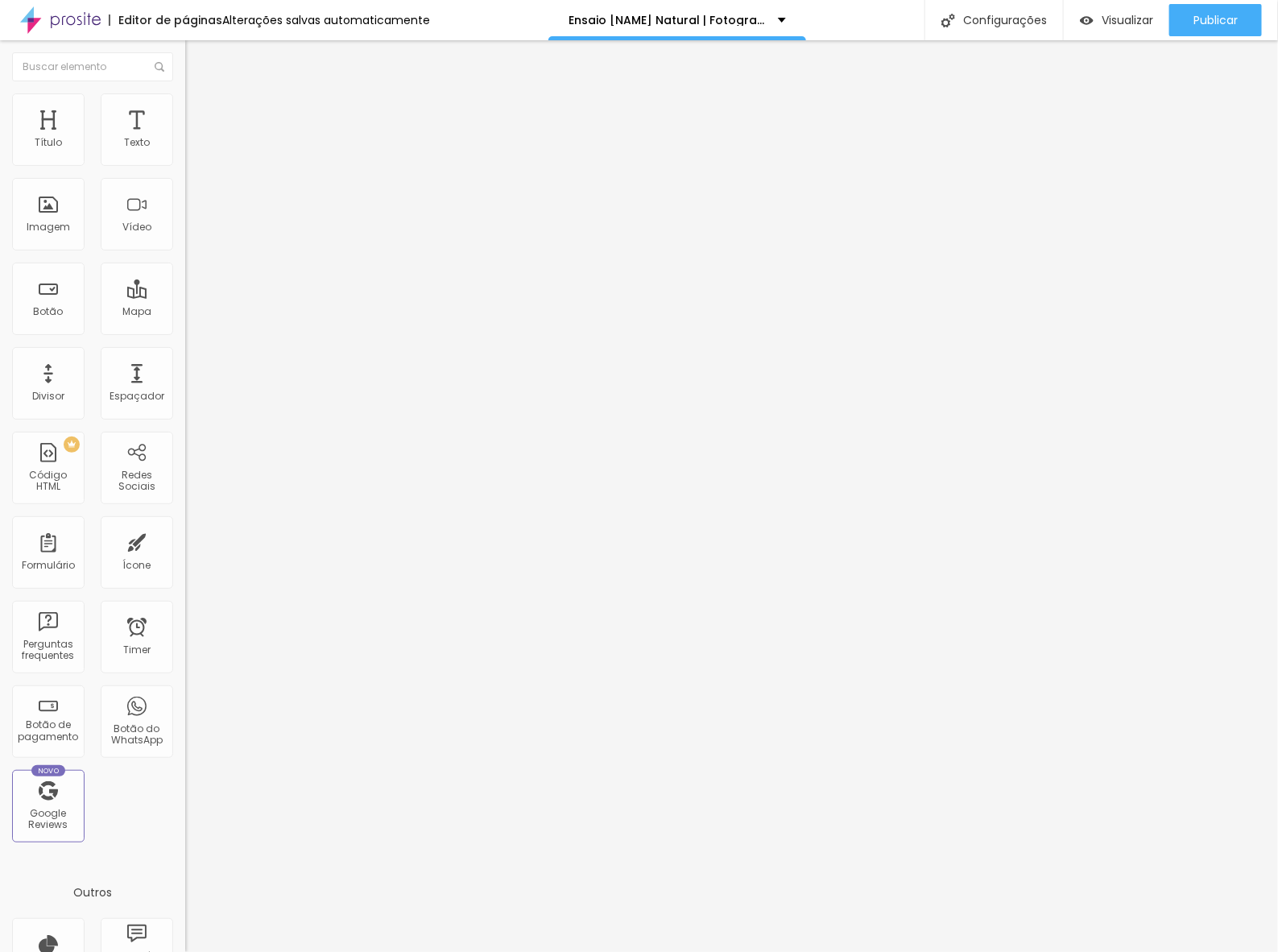 click at bounding box center [639, 2270] 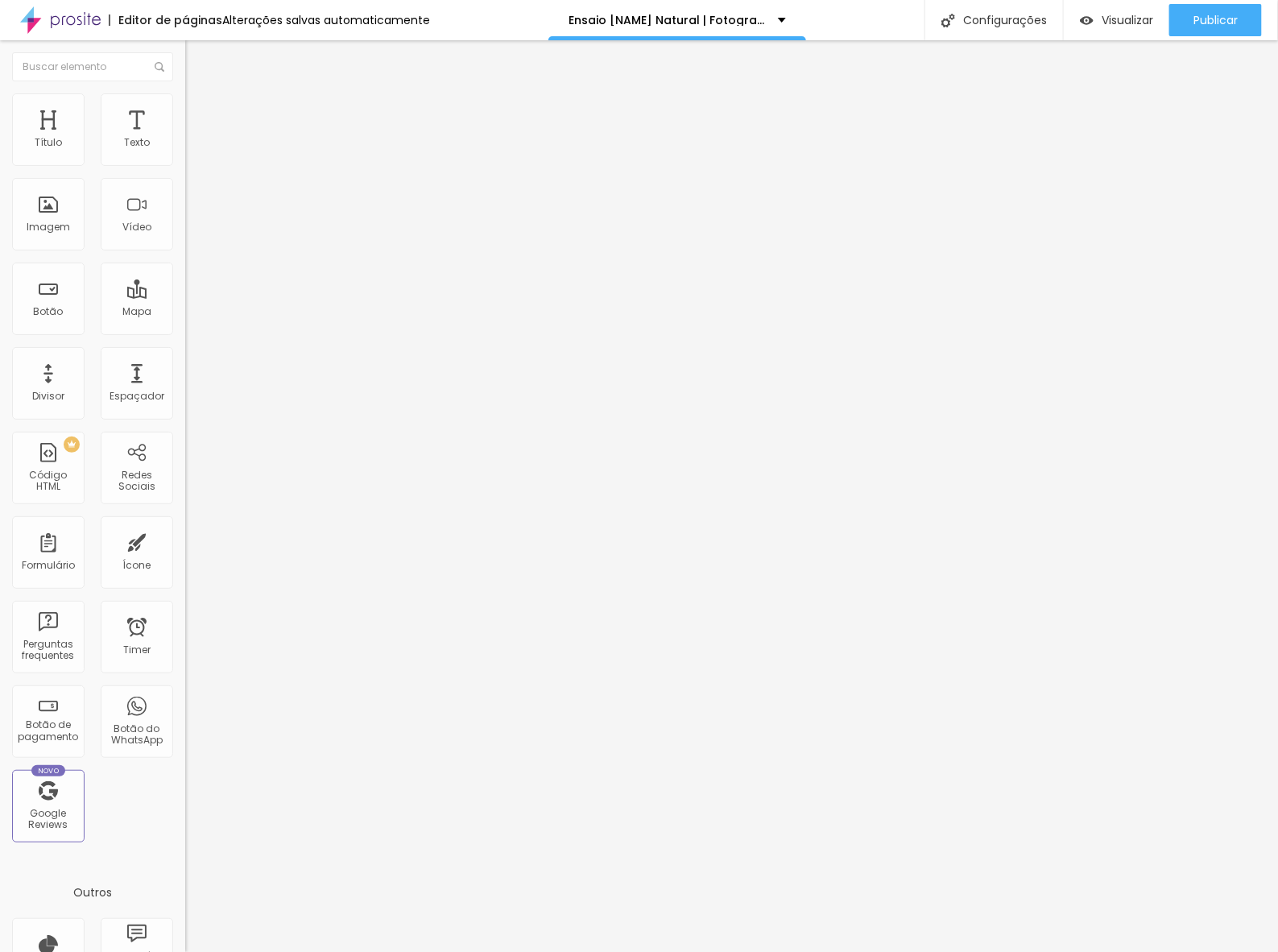 click on "Editar perguntas" at bounding box center (231, 163) 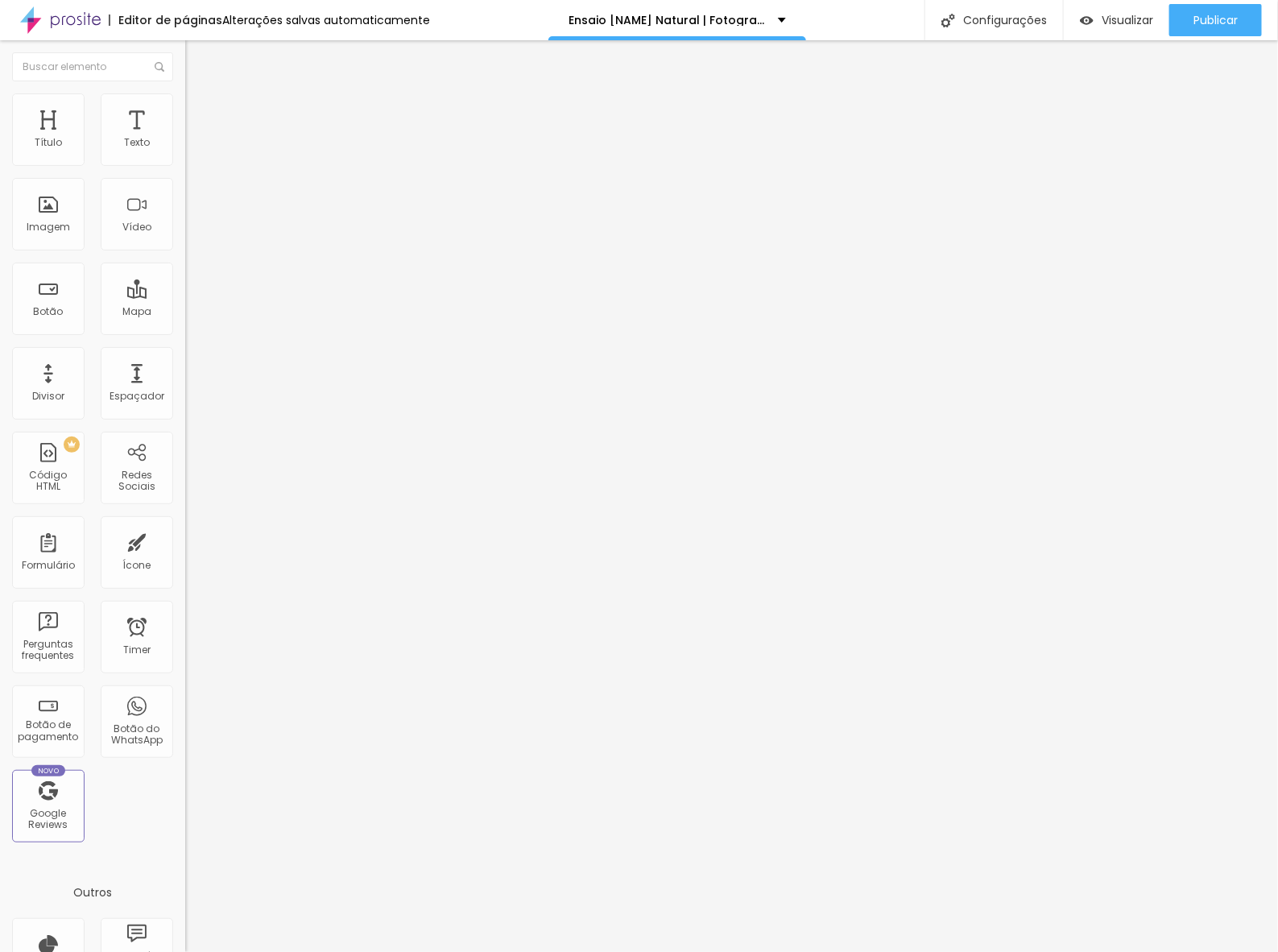 click on "Precisa agendar ainda na gestação?" at bounding box center (639, 2325) 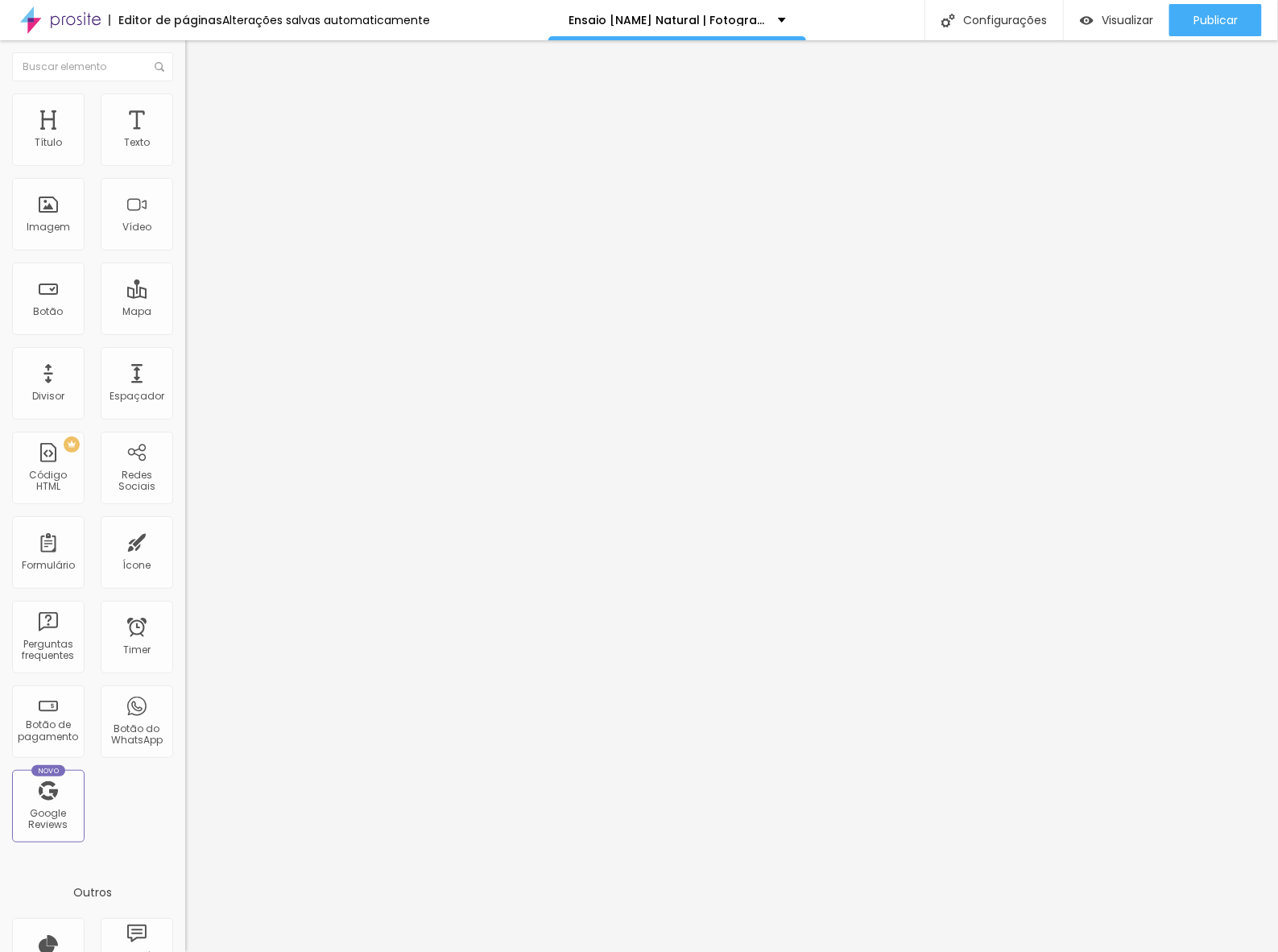 scroll, scrollTop: 476, scrollLeft: 0, axis: vertical 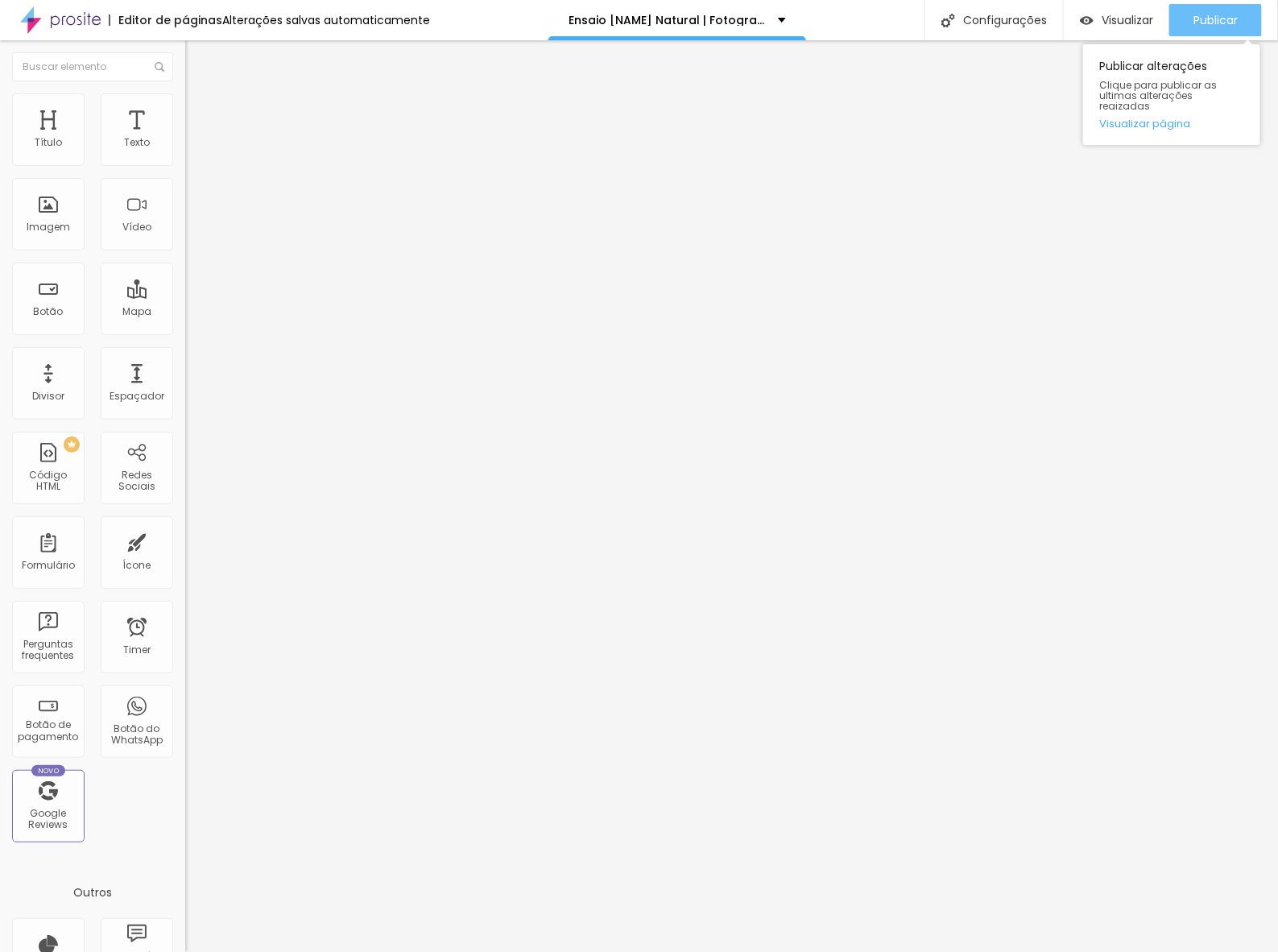 click on "Publicar" at bounding box center (1215, 20) 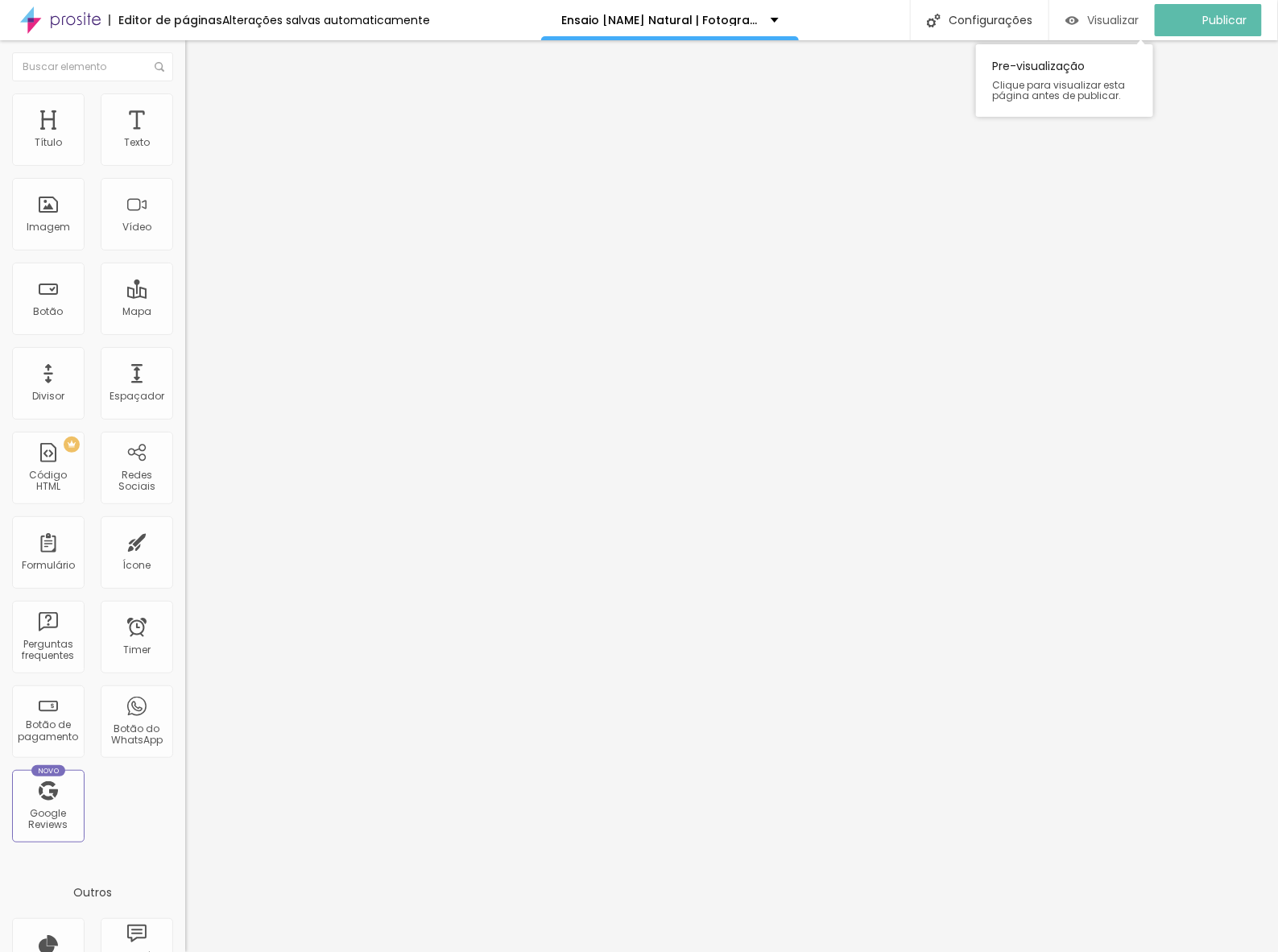 click on "Visualizar" at bounding box center (1102, 20) 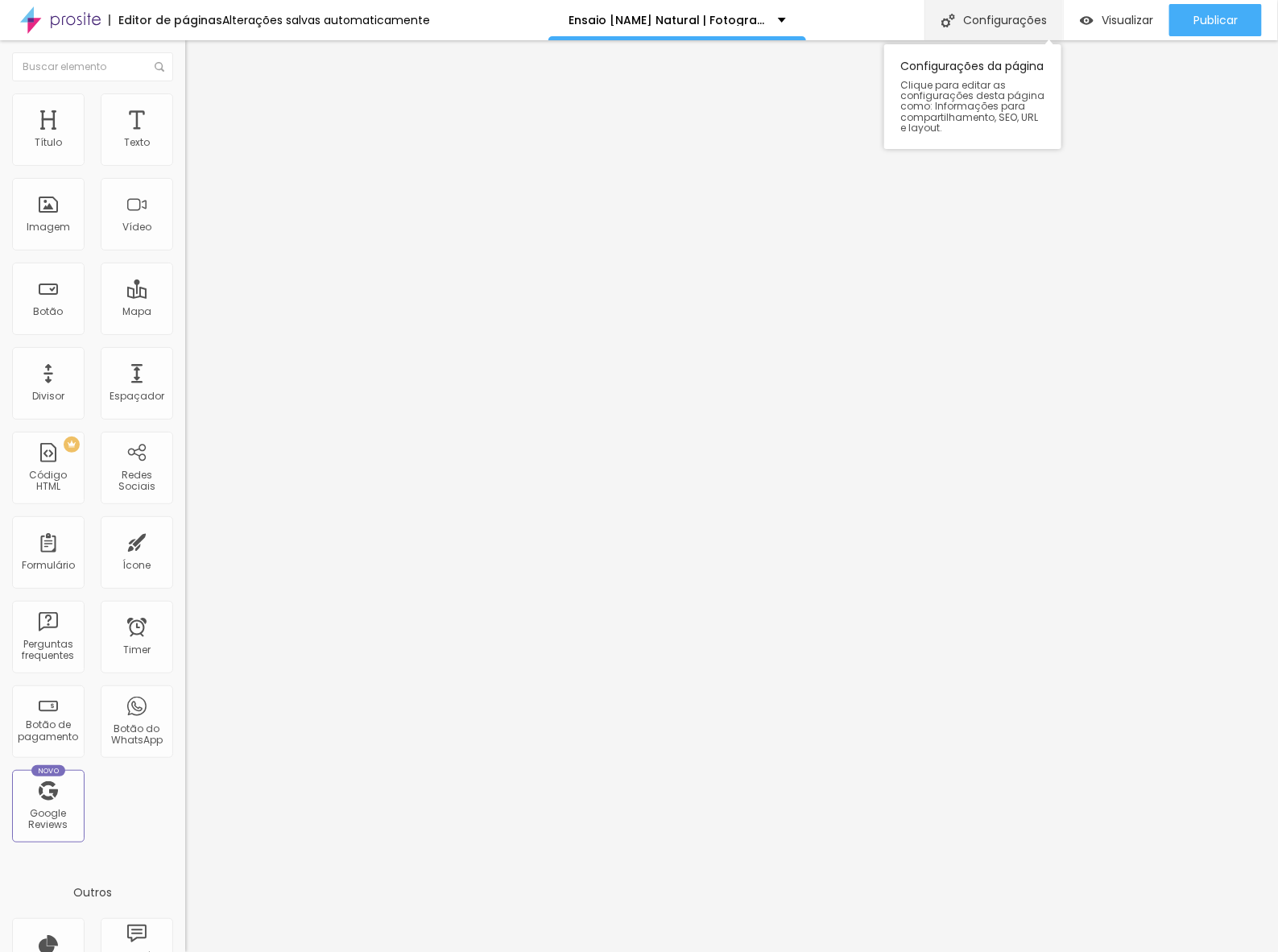 click on "Configurações" at bounding box center [994, 20] 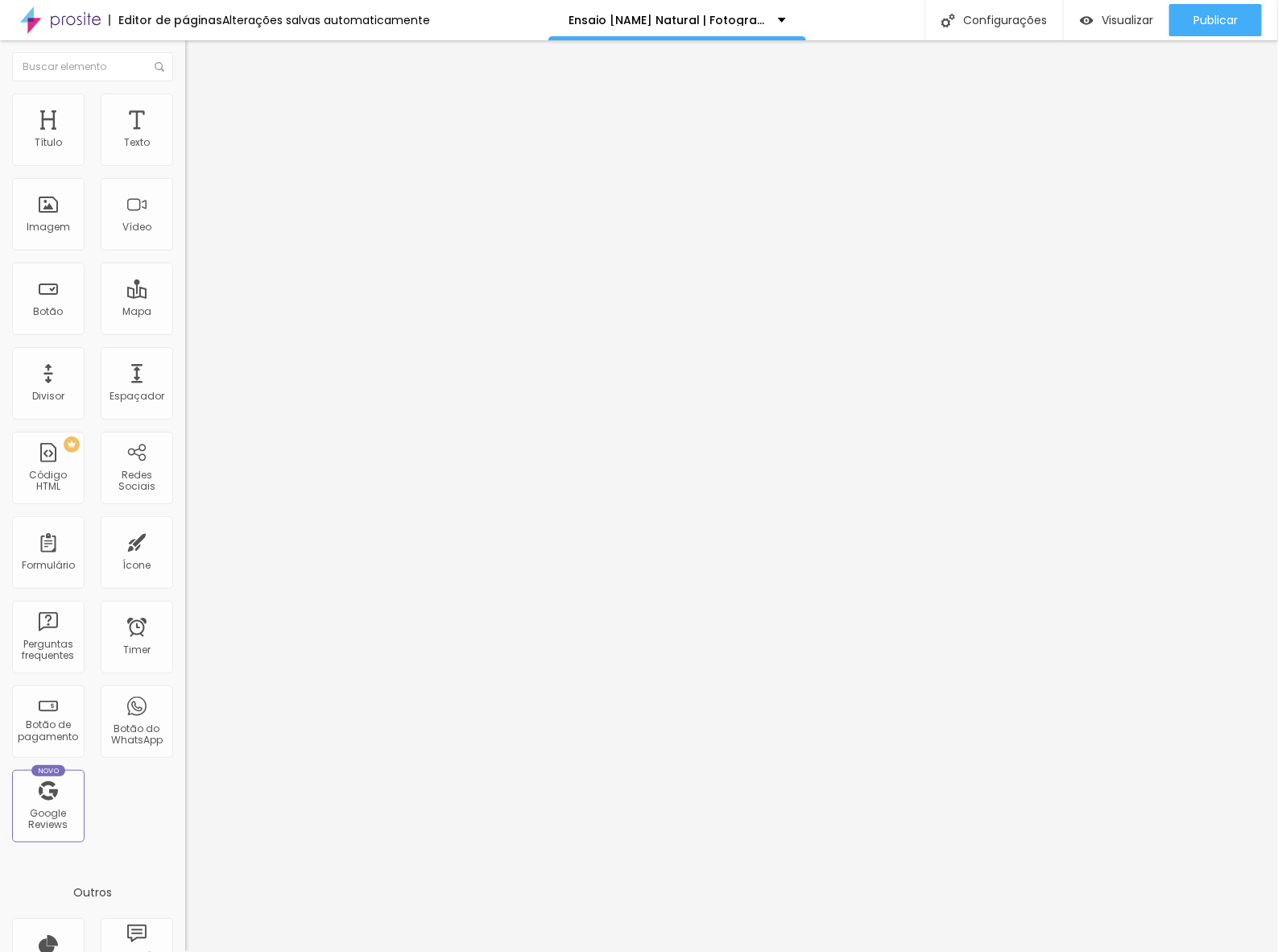 click on "/ensaio-[NAME] Natural | Fotografia Minimalista e Afetiva" at bounding box center [639, 2166] 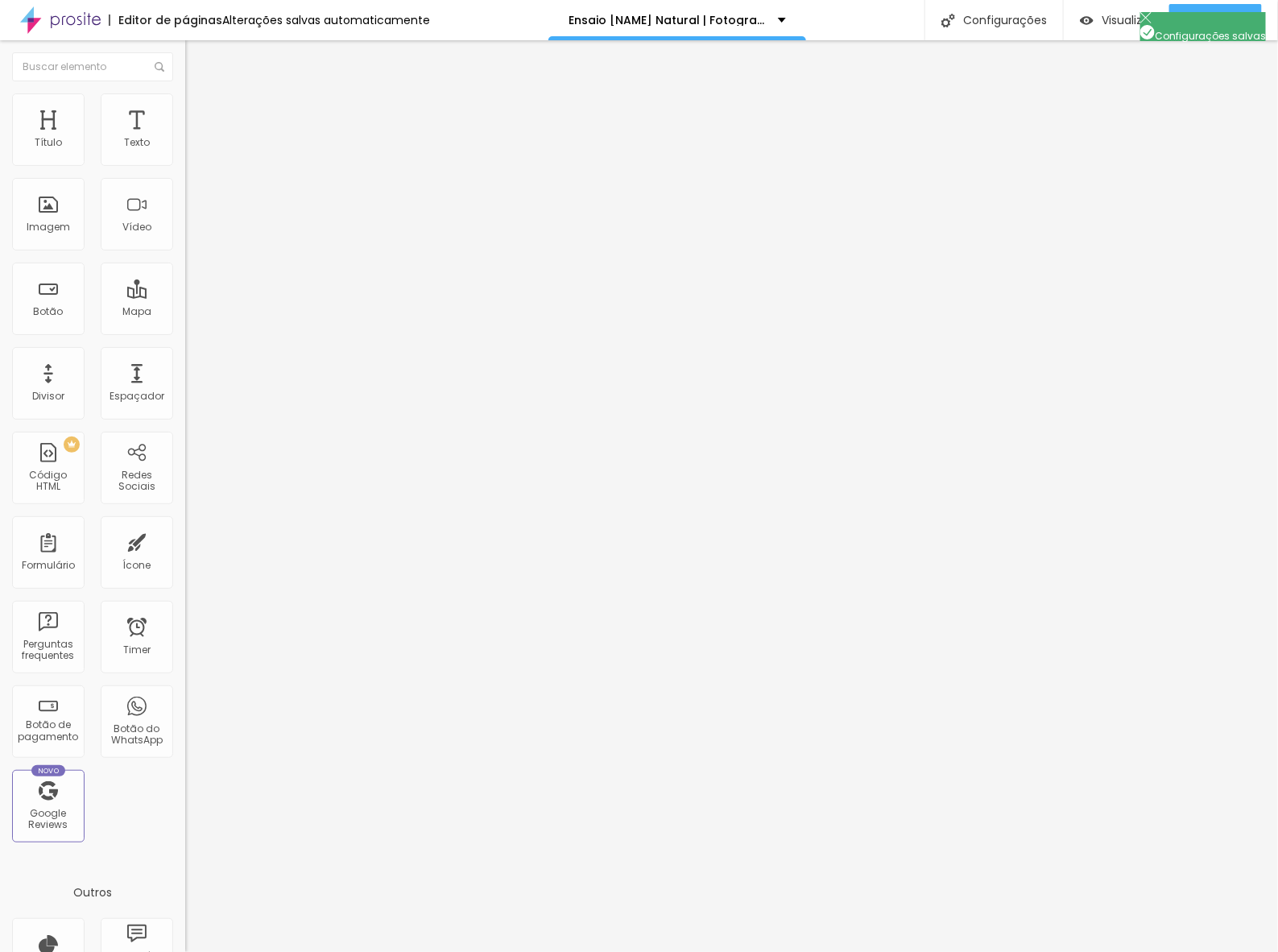 click at bounding box center (639, 2030) 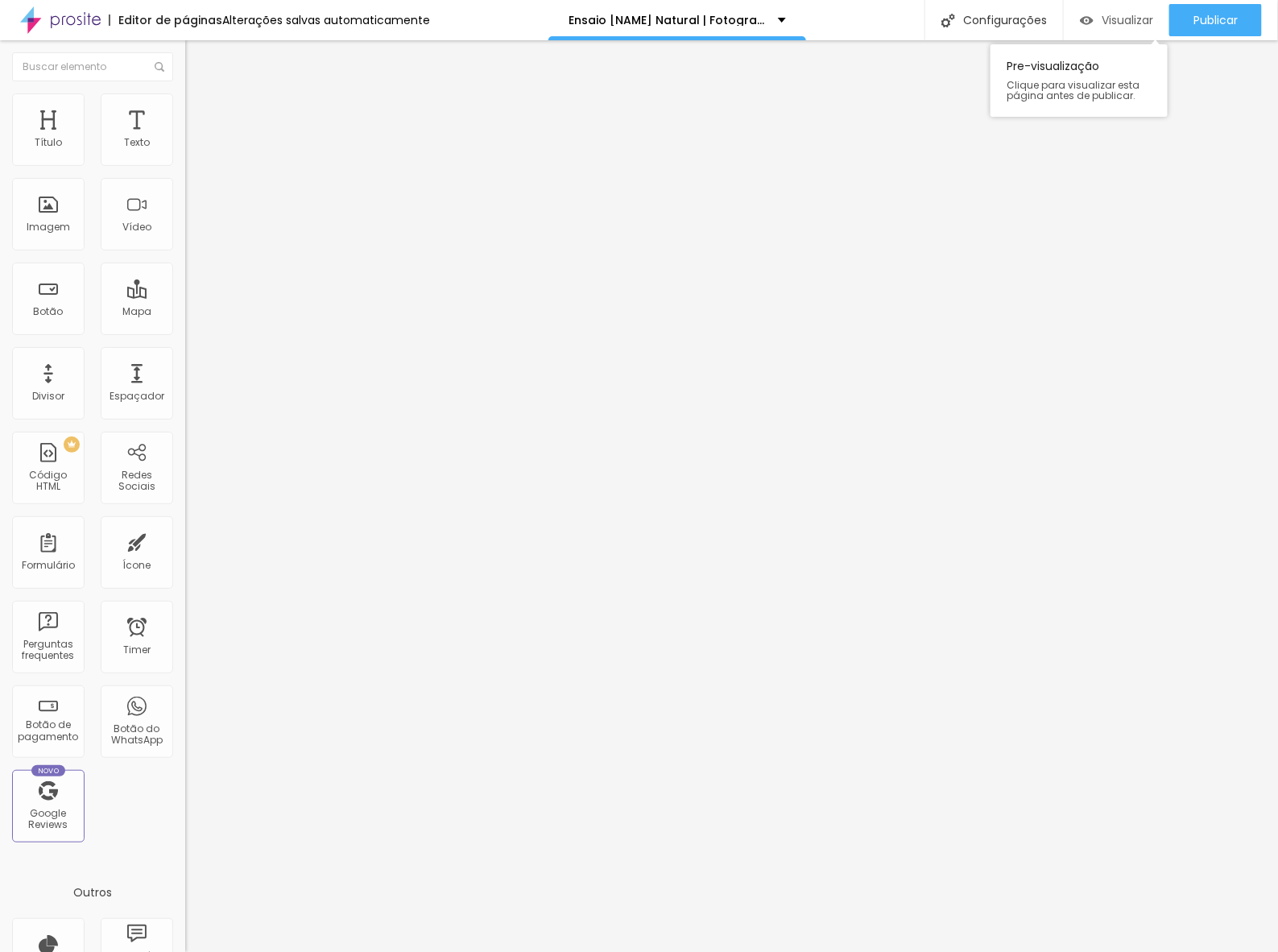 click on "Visualizar" at bounding box center [1127, 20] 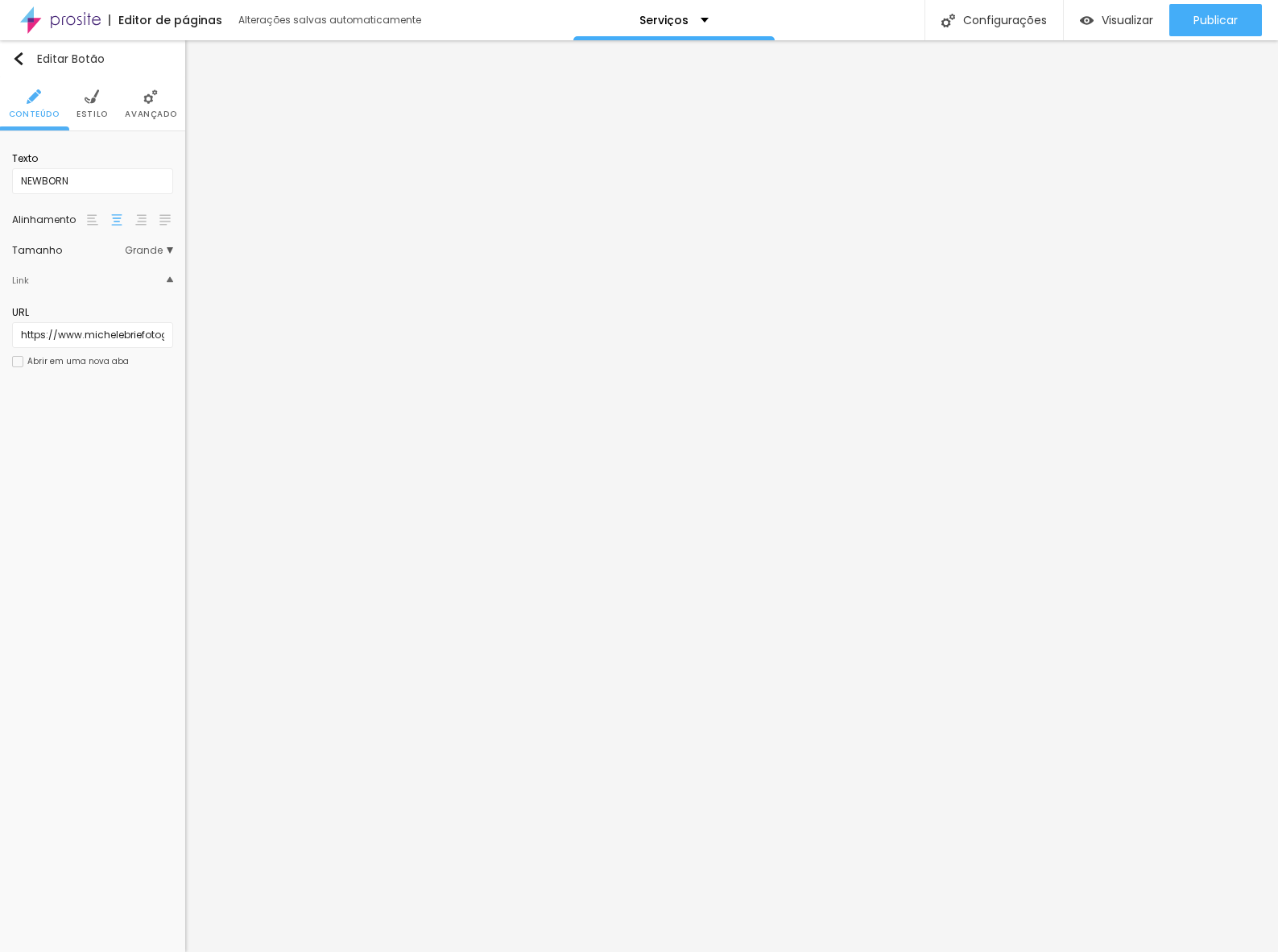 scroll, scrollTop: 0, scrollLeft: 0, axis: both 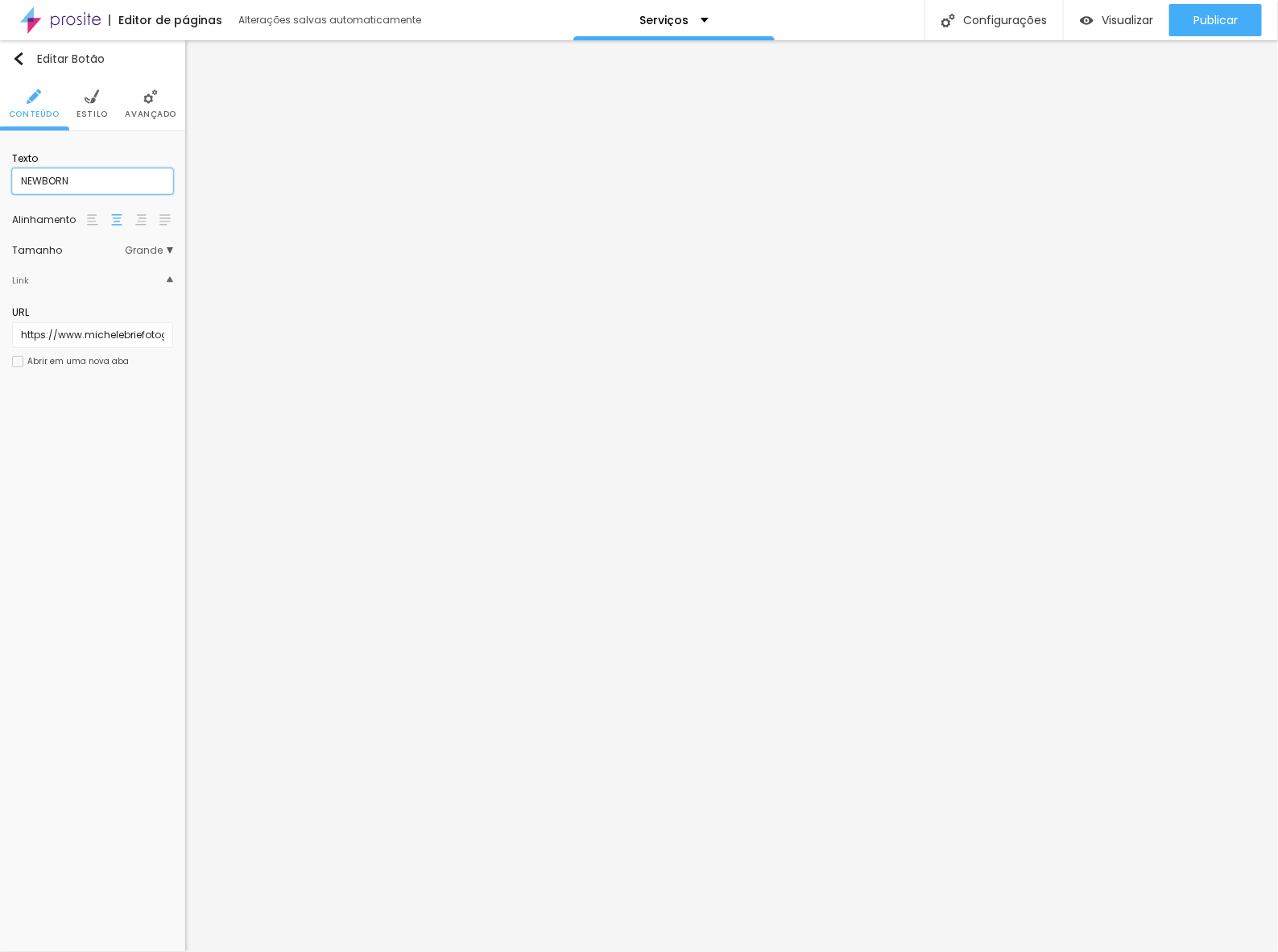 click on "NEWBORN" at bounding box center [93, 181] 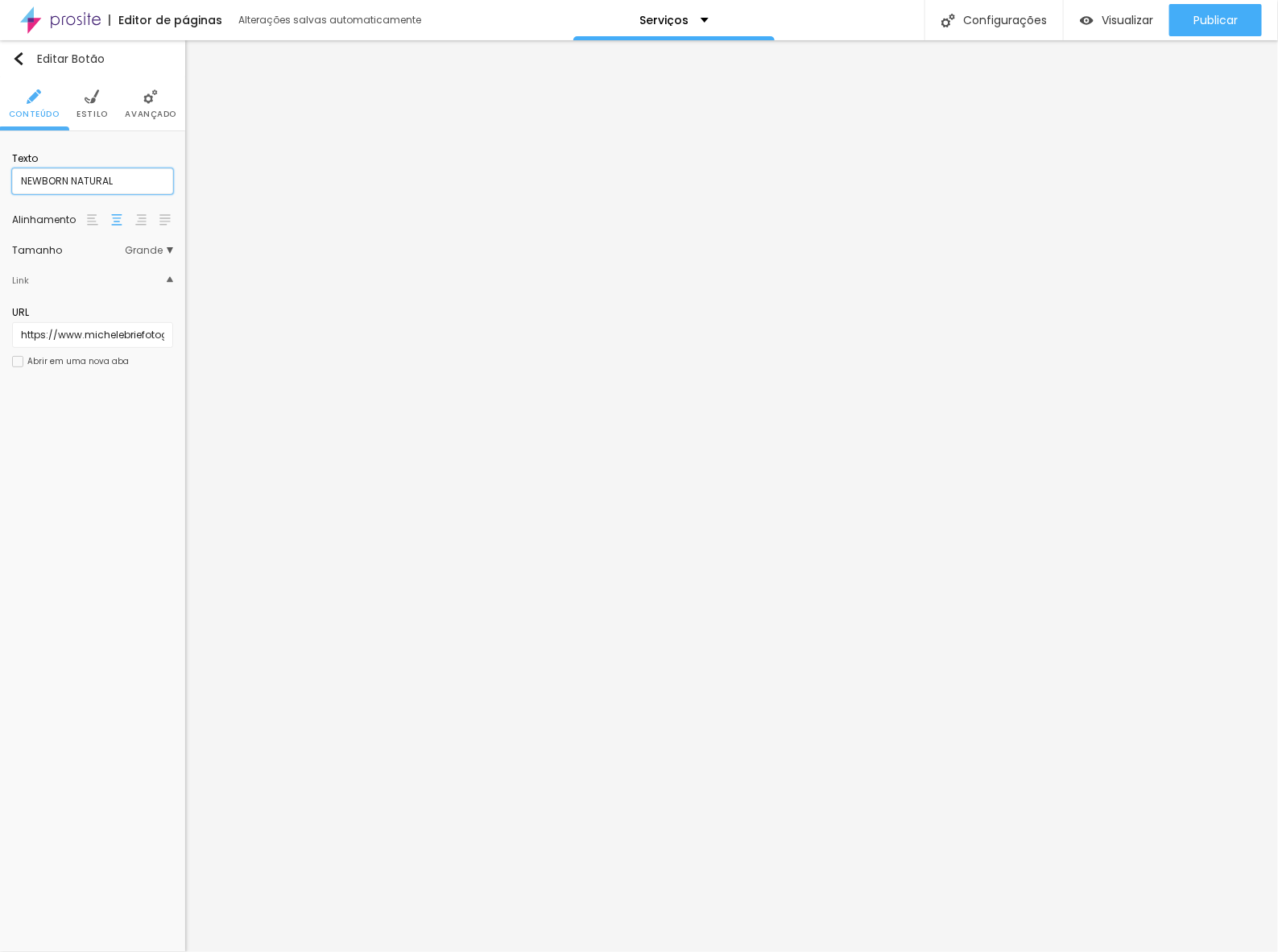 click on "NEWBORN NATURAL" at bounding box center (93, 181) 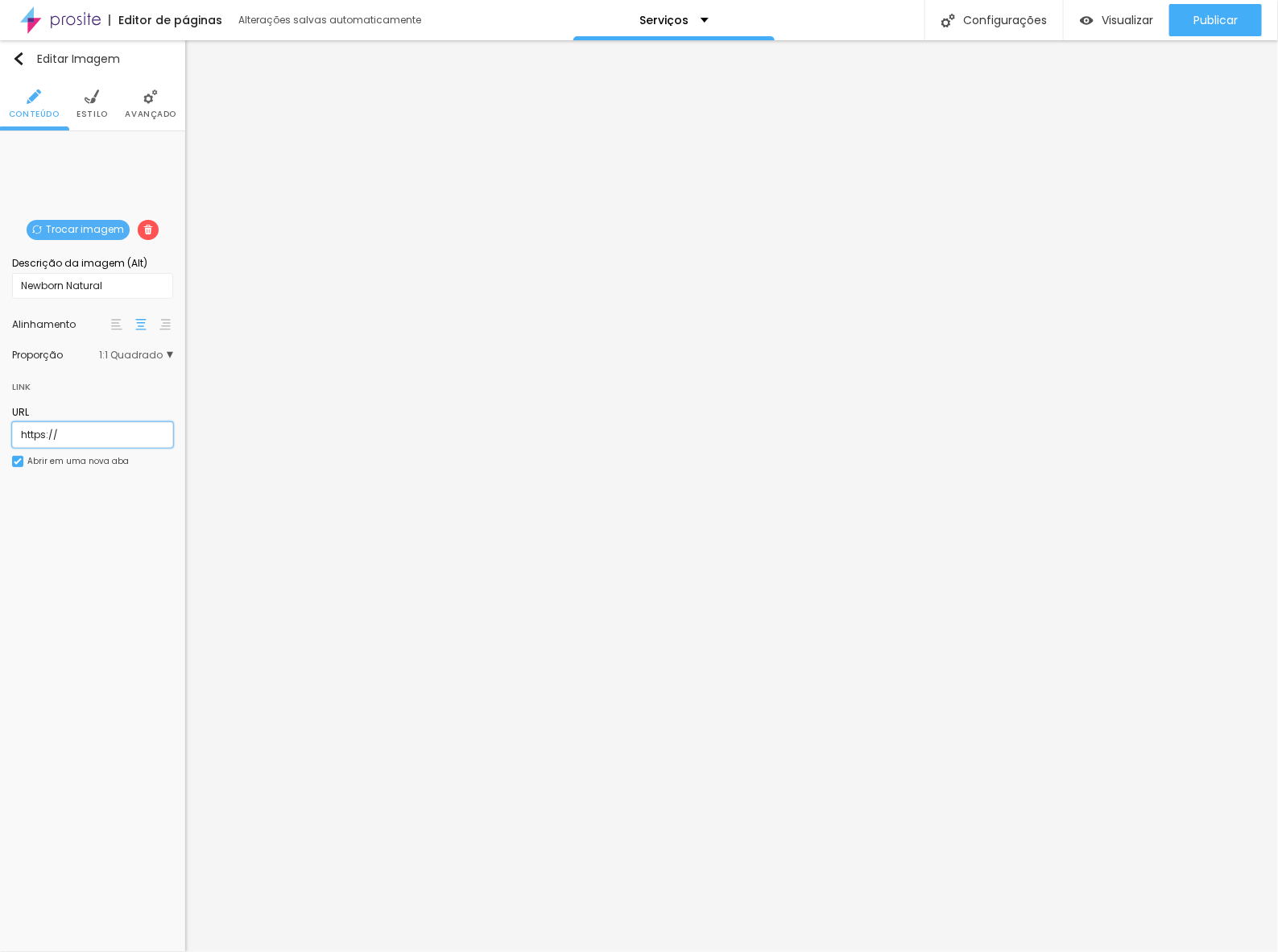 drag, startPoint x: 77, startPoint y: 429, endPoint x: -48, endPoint y: 432, distance: 125.03599 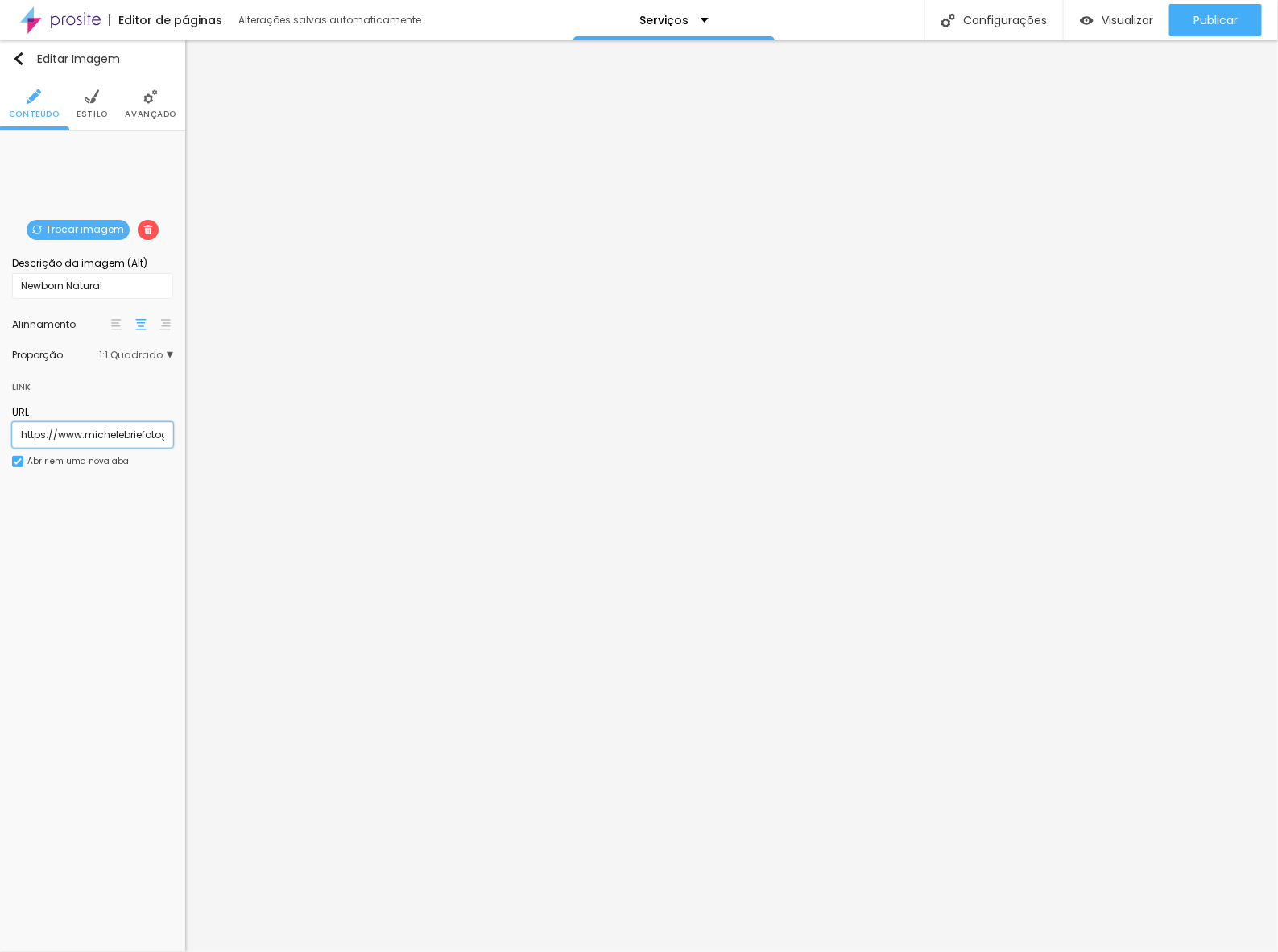 scroll, scrollTop: 0, scrollLeft: 185, axis: horizontal 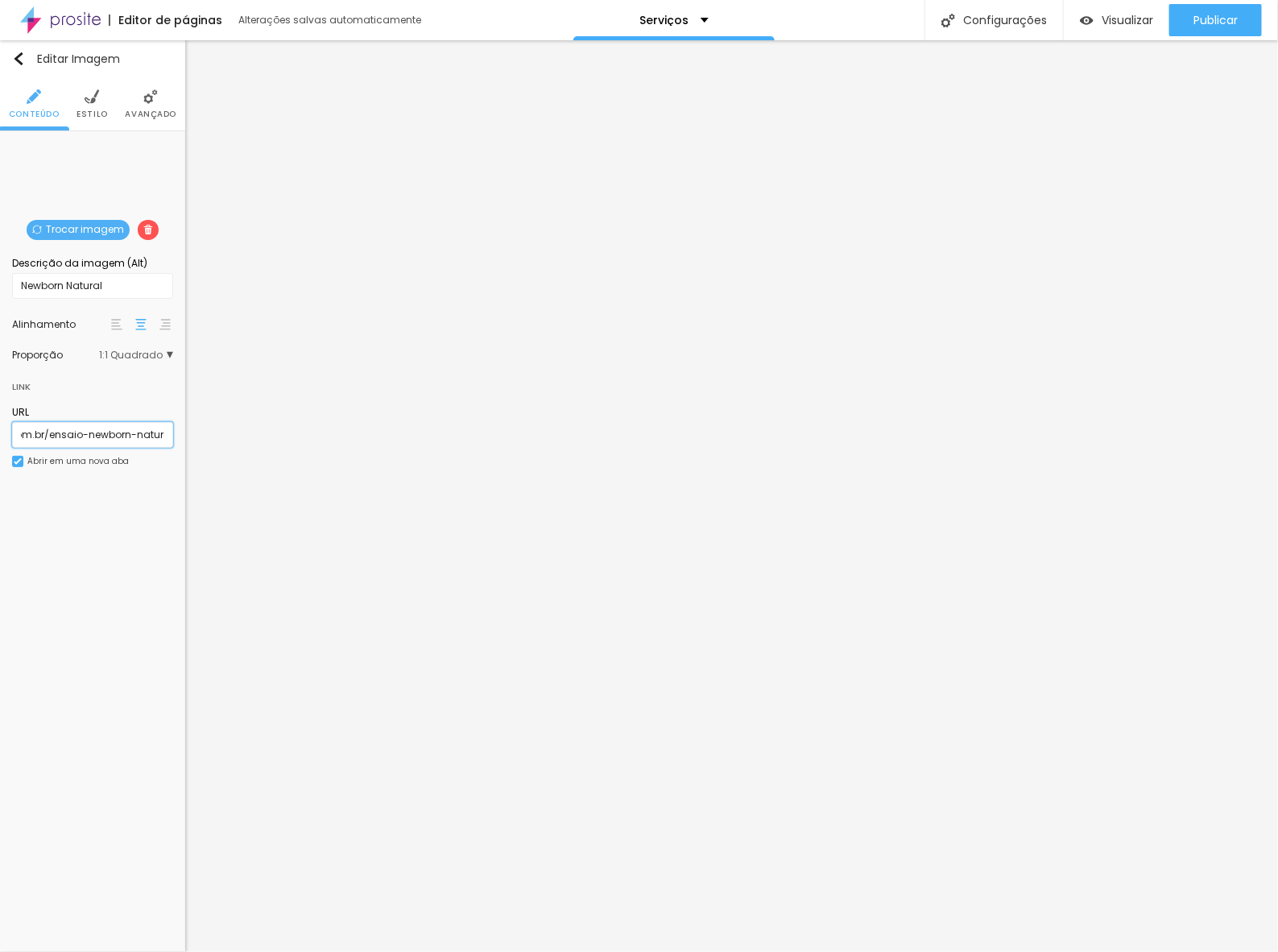 type on "https://www.michelebriefotografia.com.br/ensaio-newborn-natural" 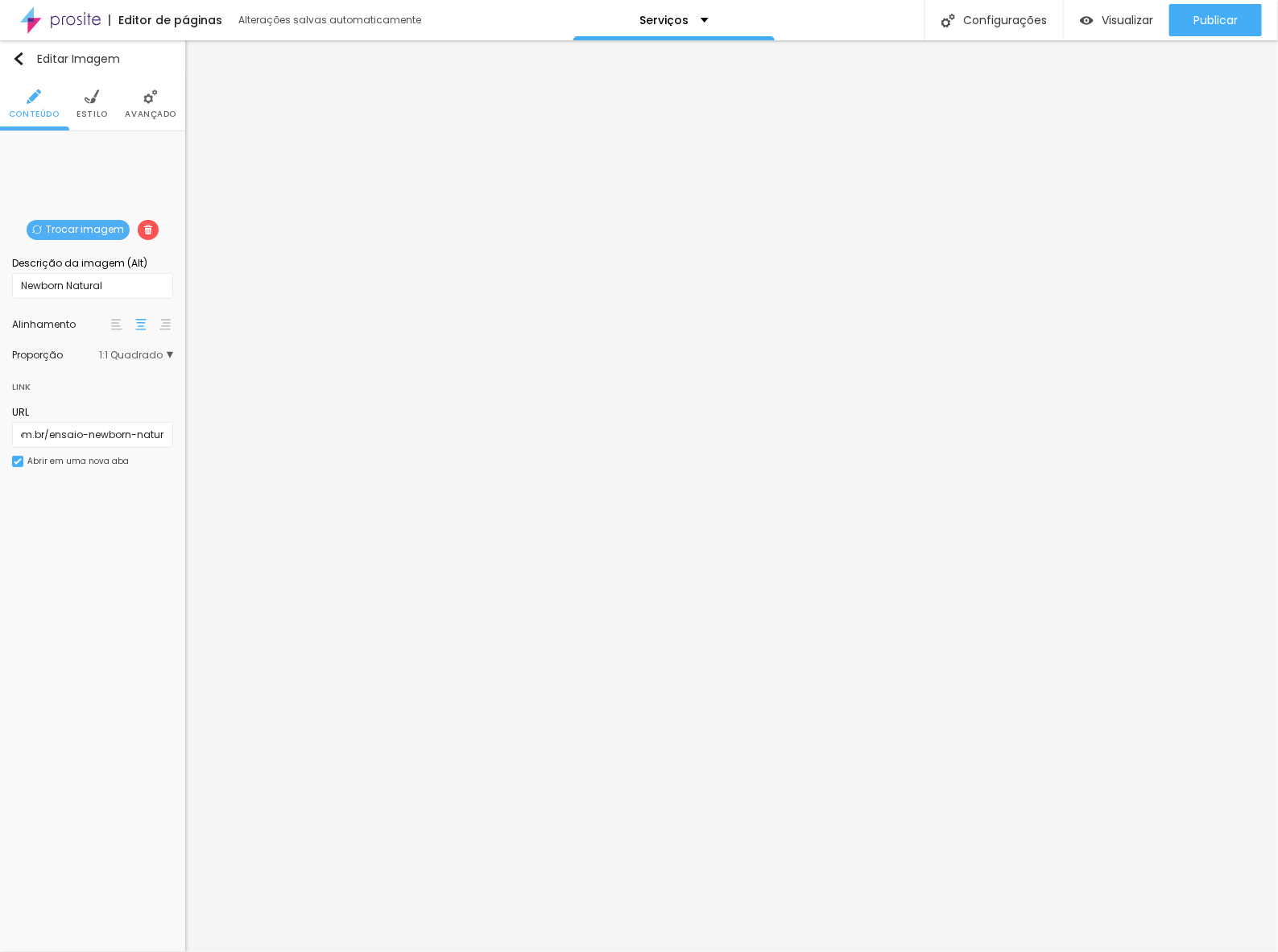 scroll, scrollTop: 0, scrollLeft: 0, axis: both 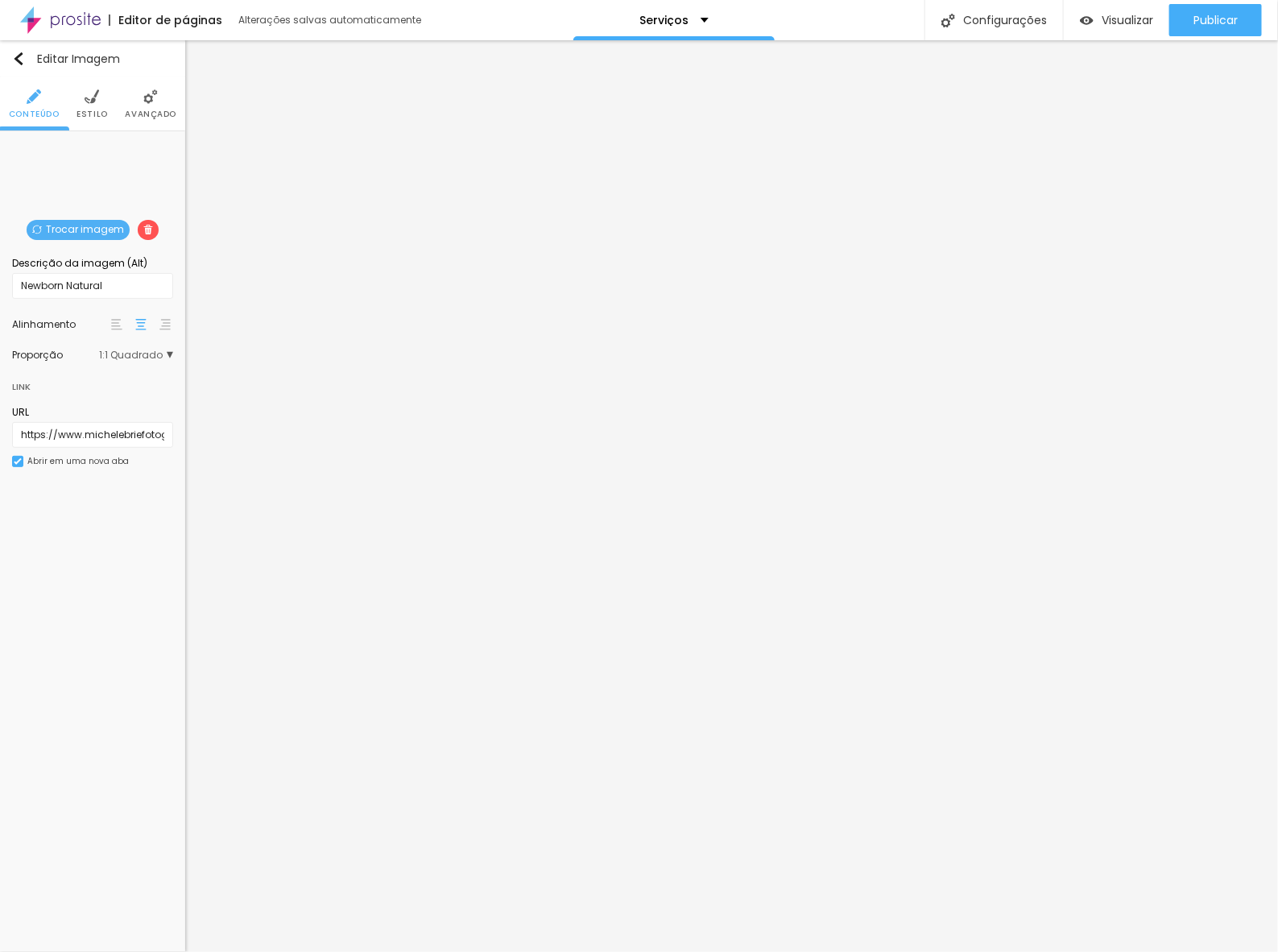 click at bounding box center (18, 462) 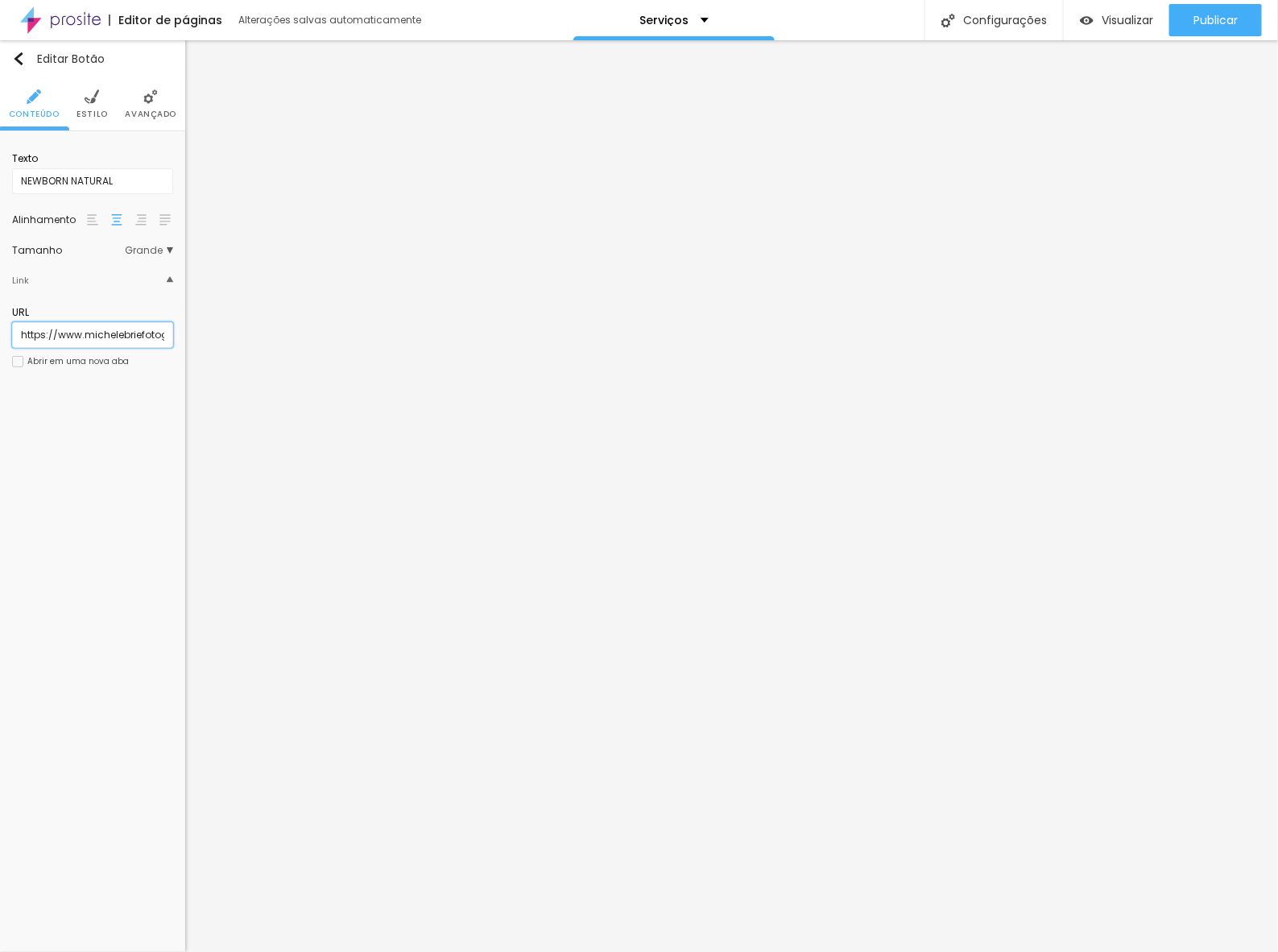 click on "https://www.michelebriefotografia.com.br/ensaio-newborn" at bounding box center [93, 335] 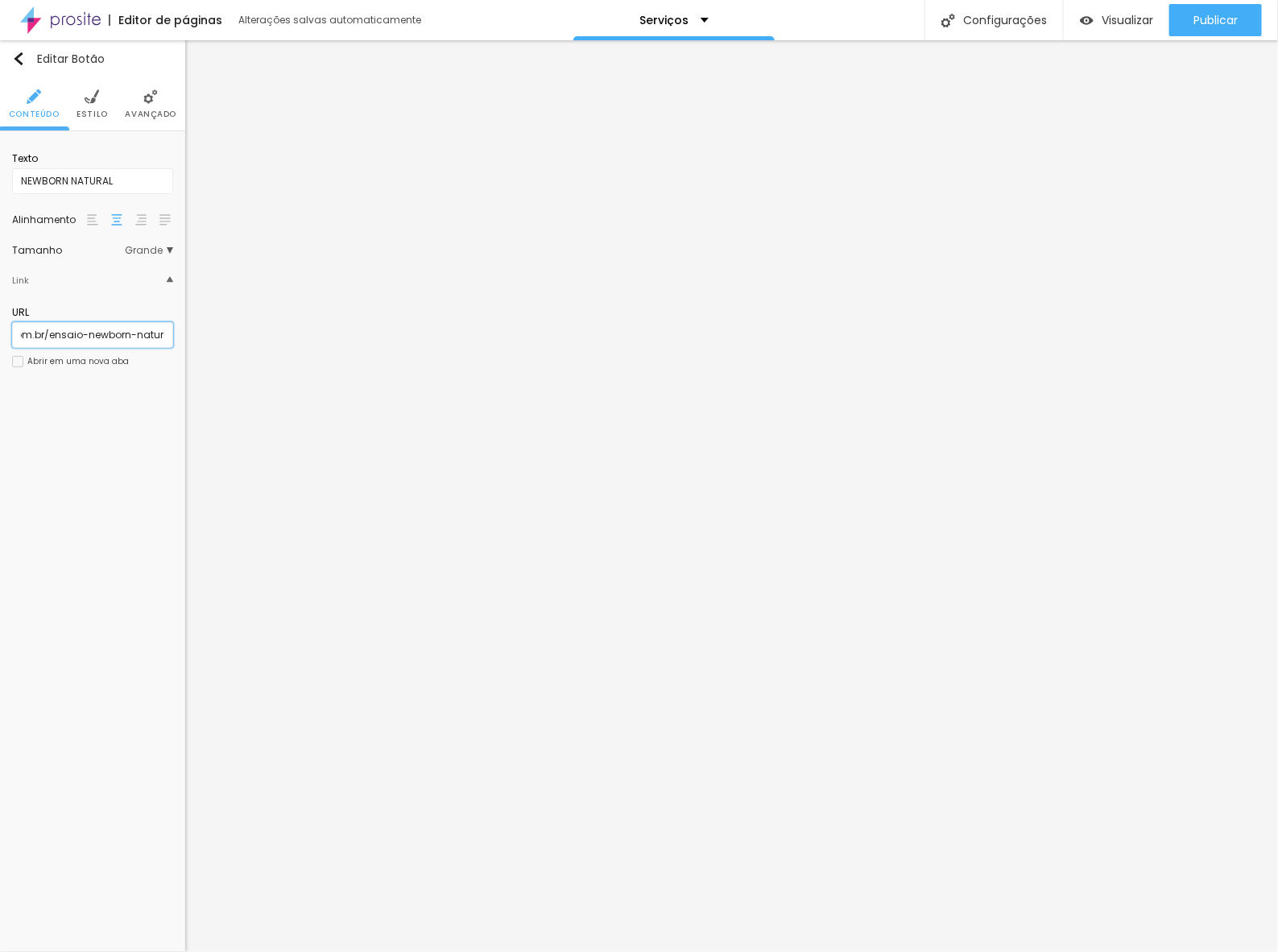 type on "https://www.michelebriefotografia.com.br/ensaio-newborn-natural" 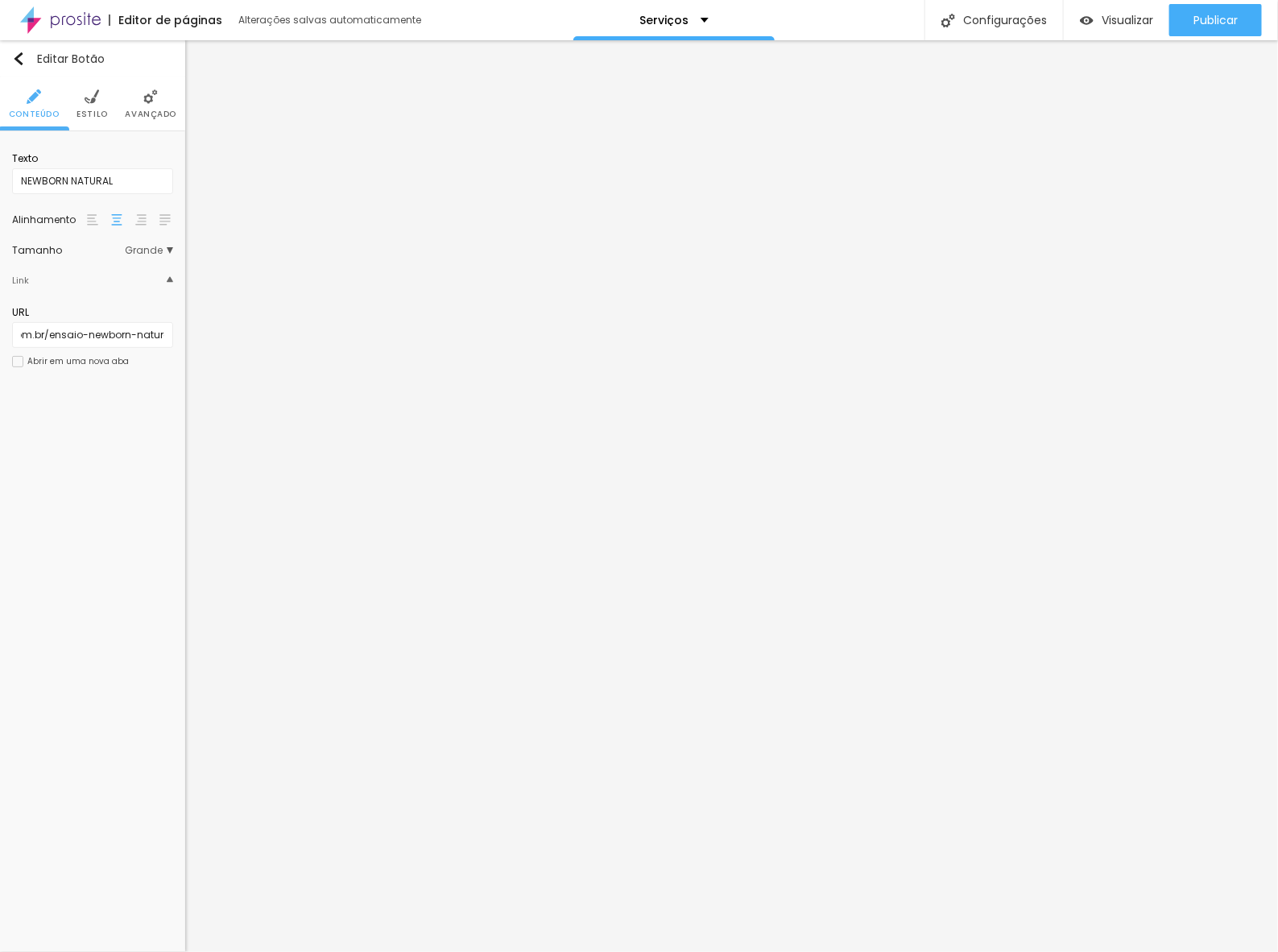 scroll, scrollTop: 0, scrollLeft: 0, axis: both 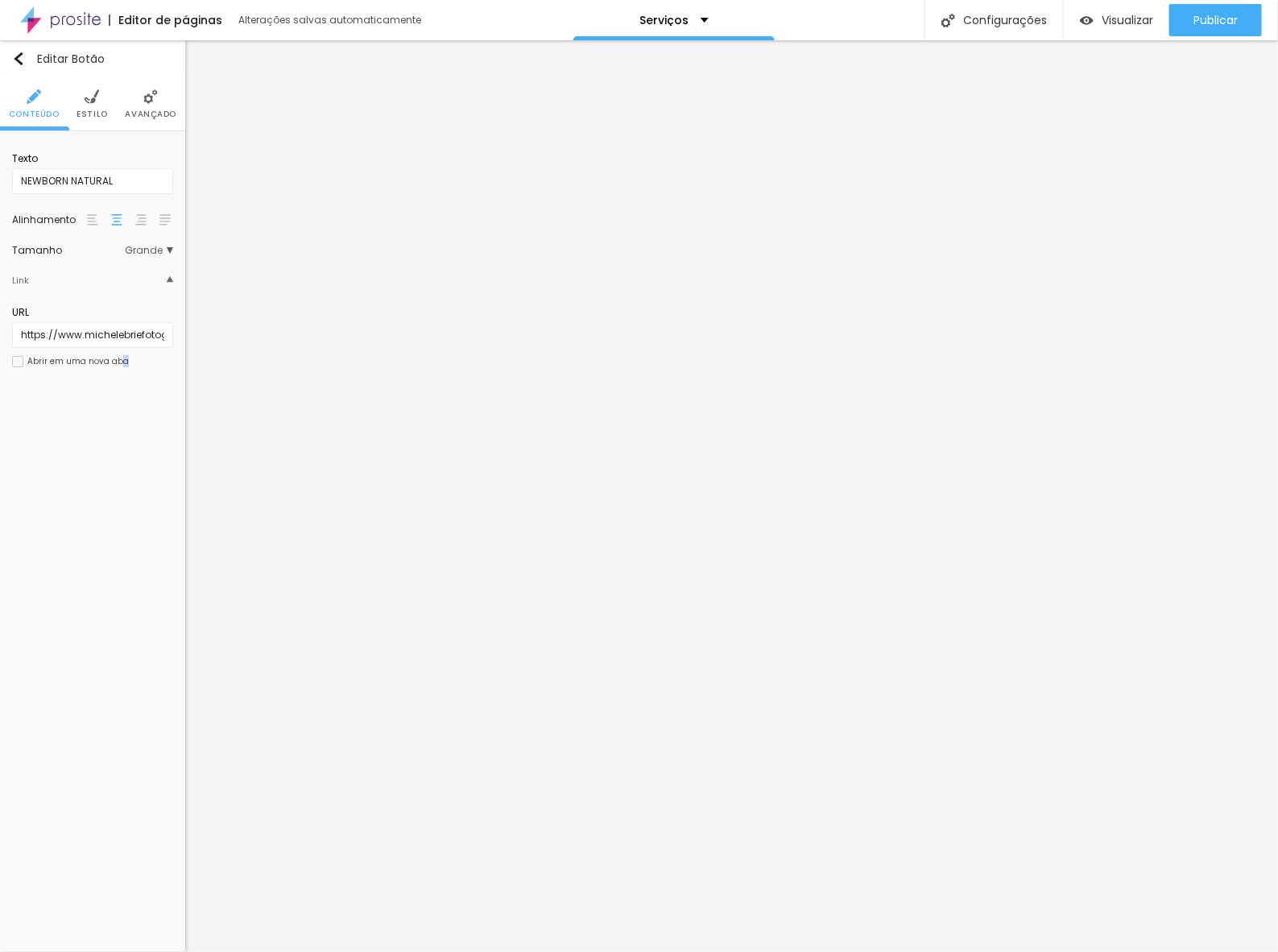 click on "Editar Botão Conteúdo Estilo Avançado Texto NEWBORN NATURAL Alinhamento Tamanho Grande Pequeno Normal Grande Link URL https://www.michelebriefotografia.com.br/ensaio-newborn-natural Abrir em uma nova aba" at bounding box center [93, 496] 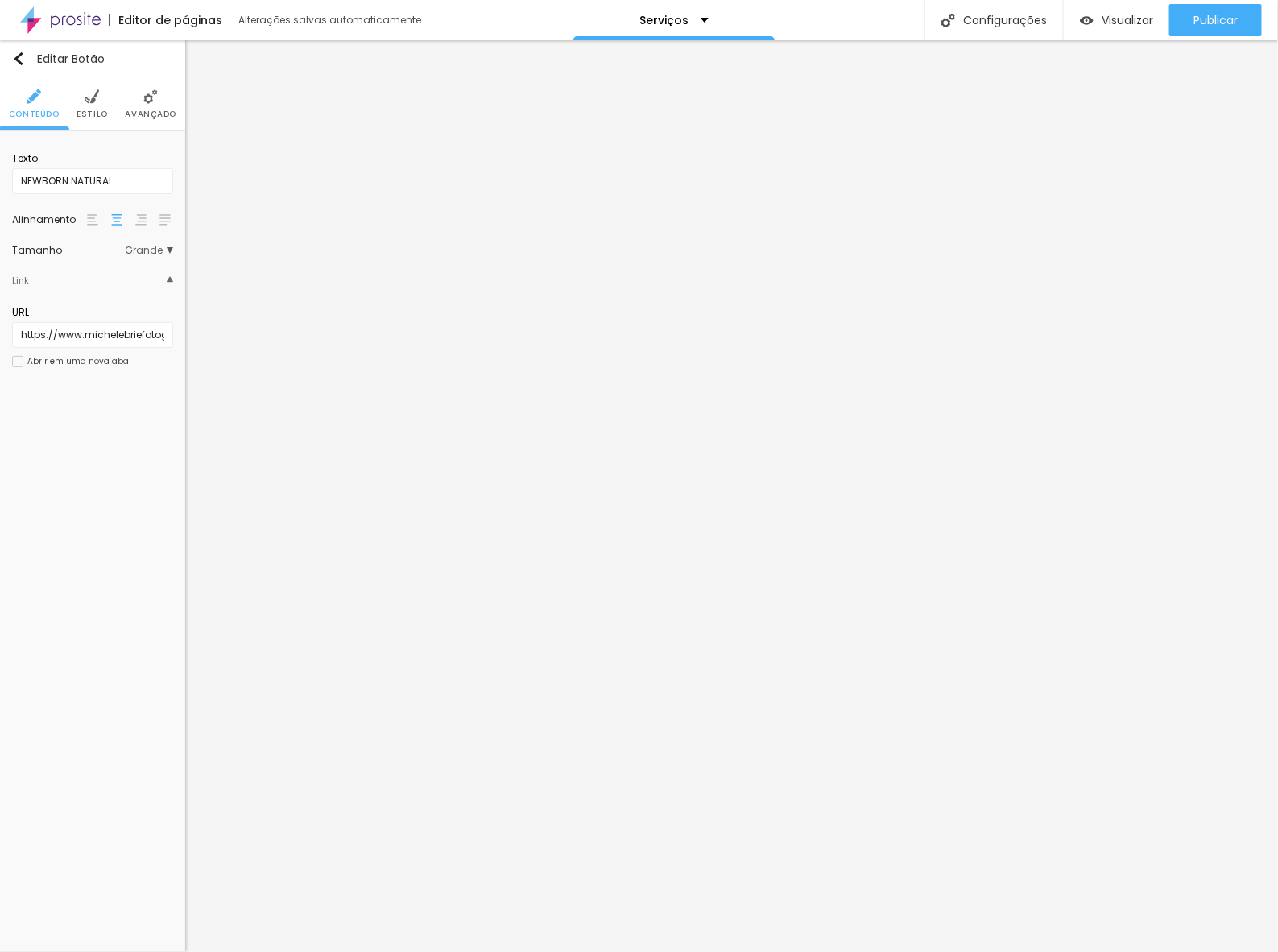 click on "Grande" at bounding box center [149, 250] 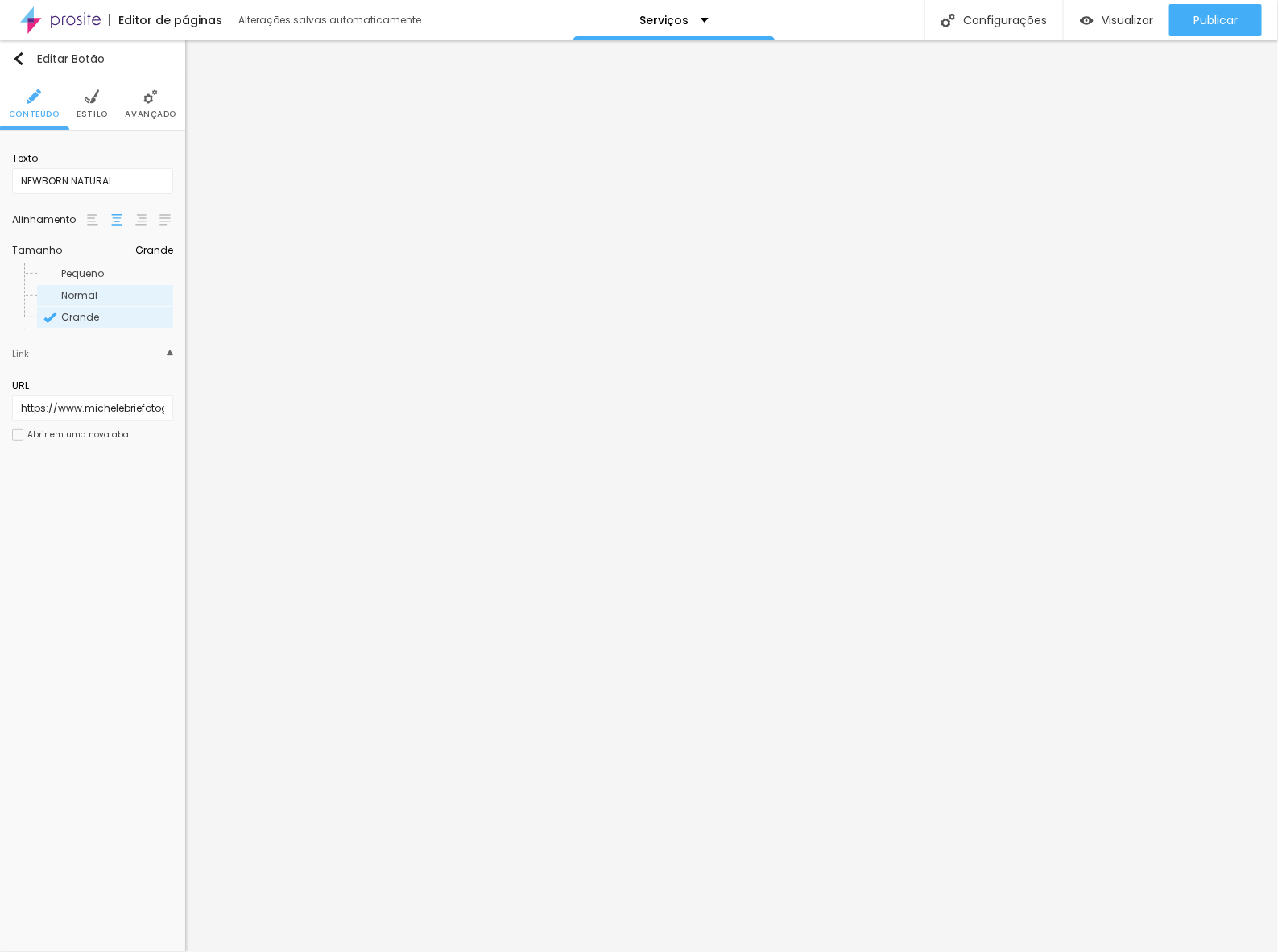 click on "Normal" at bounding box center [116, 296] 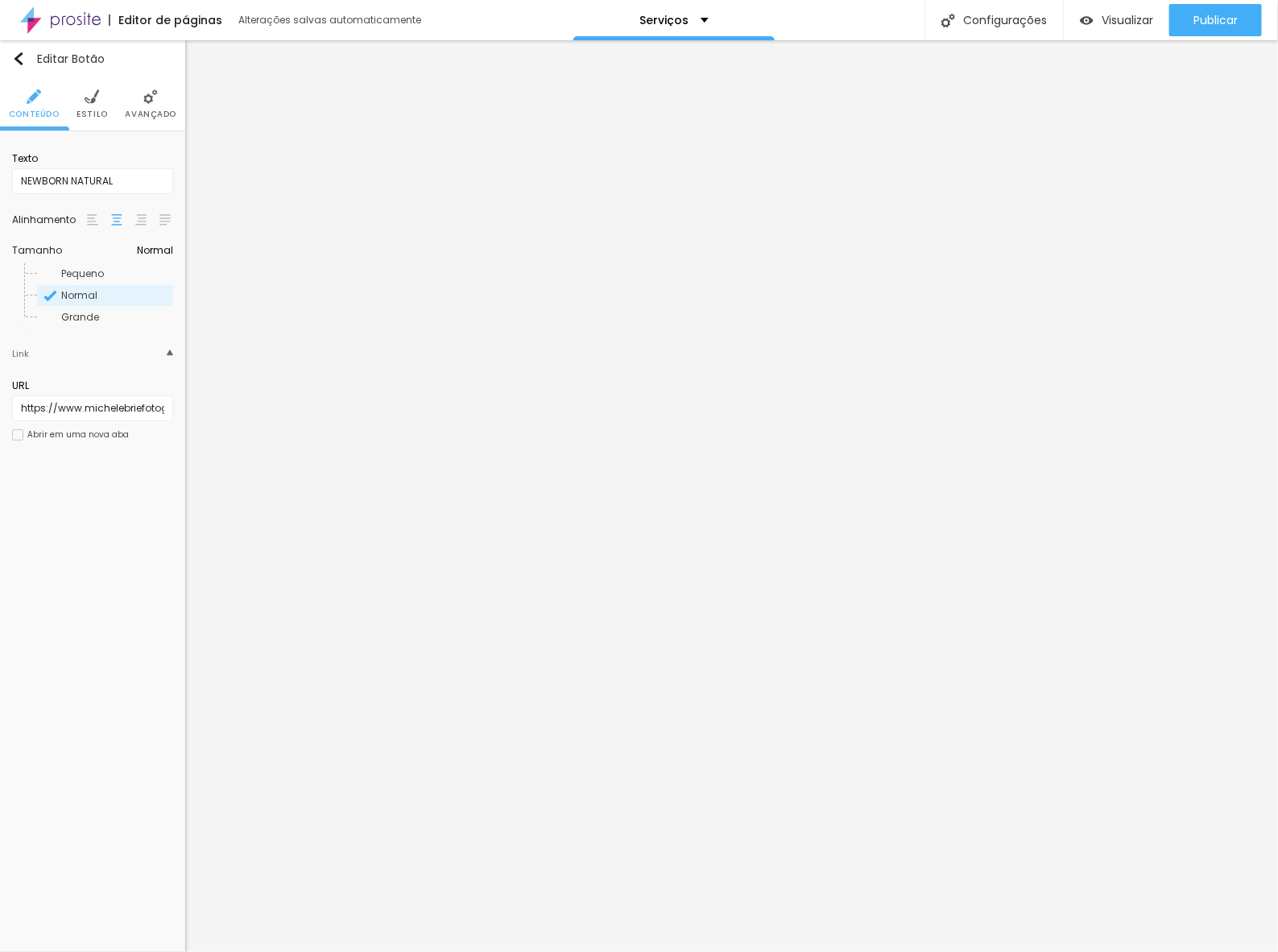 click on "Editar Botão Conteúdo Estilo Avançado Texto NEWBORN NATURAL Alinhamento Tamanho Normal Pequeno Normal Grande Link URL https://www.michelebriefotografia.com.br/ensaio-newborn-natural Abrir em uma nova aba" at bounding box center (93, 496) 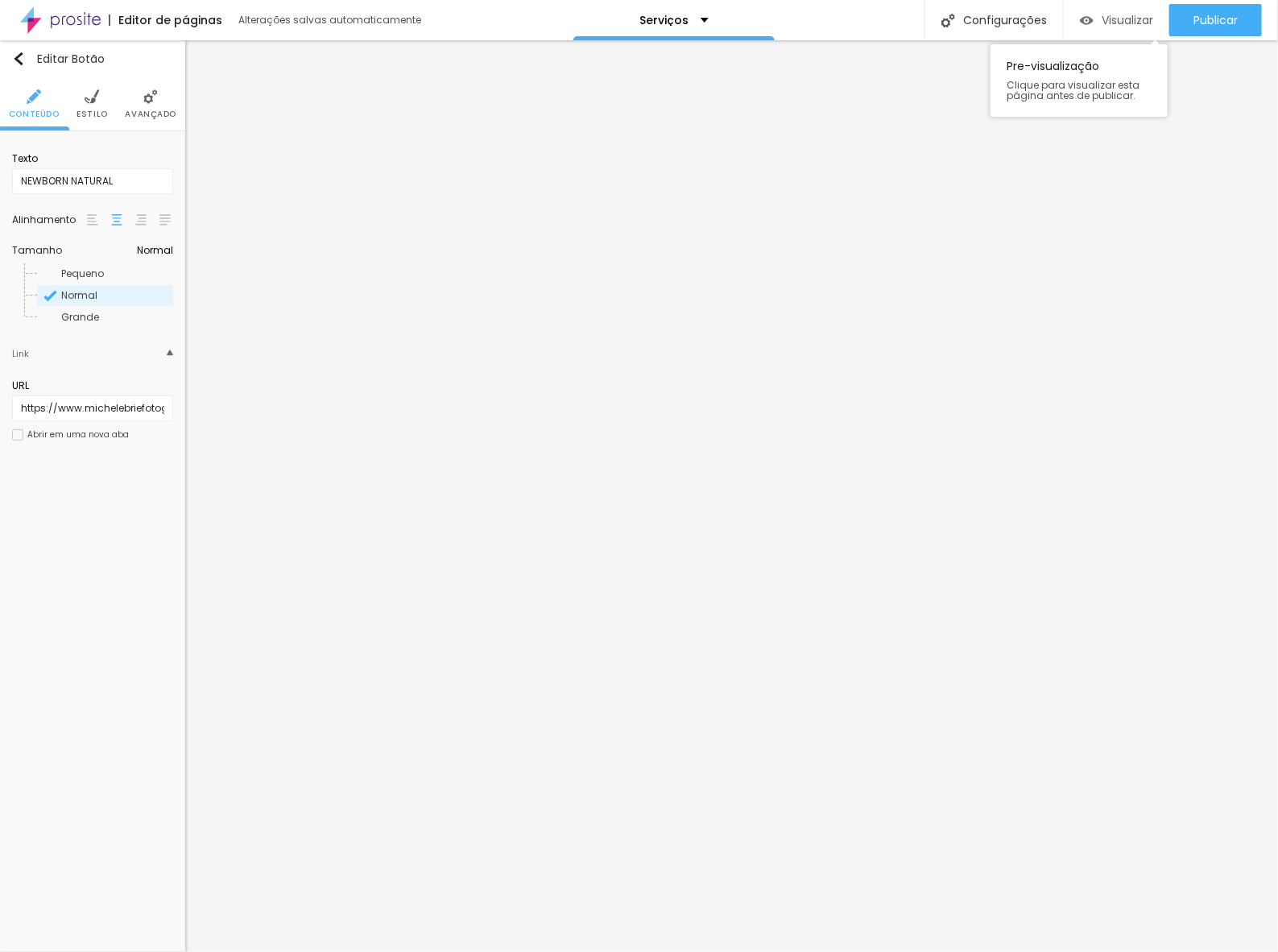 click on "Visualizar" at bounding box center (1127, 20) 